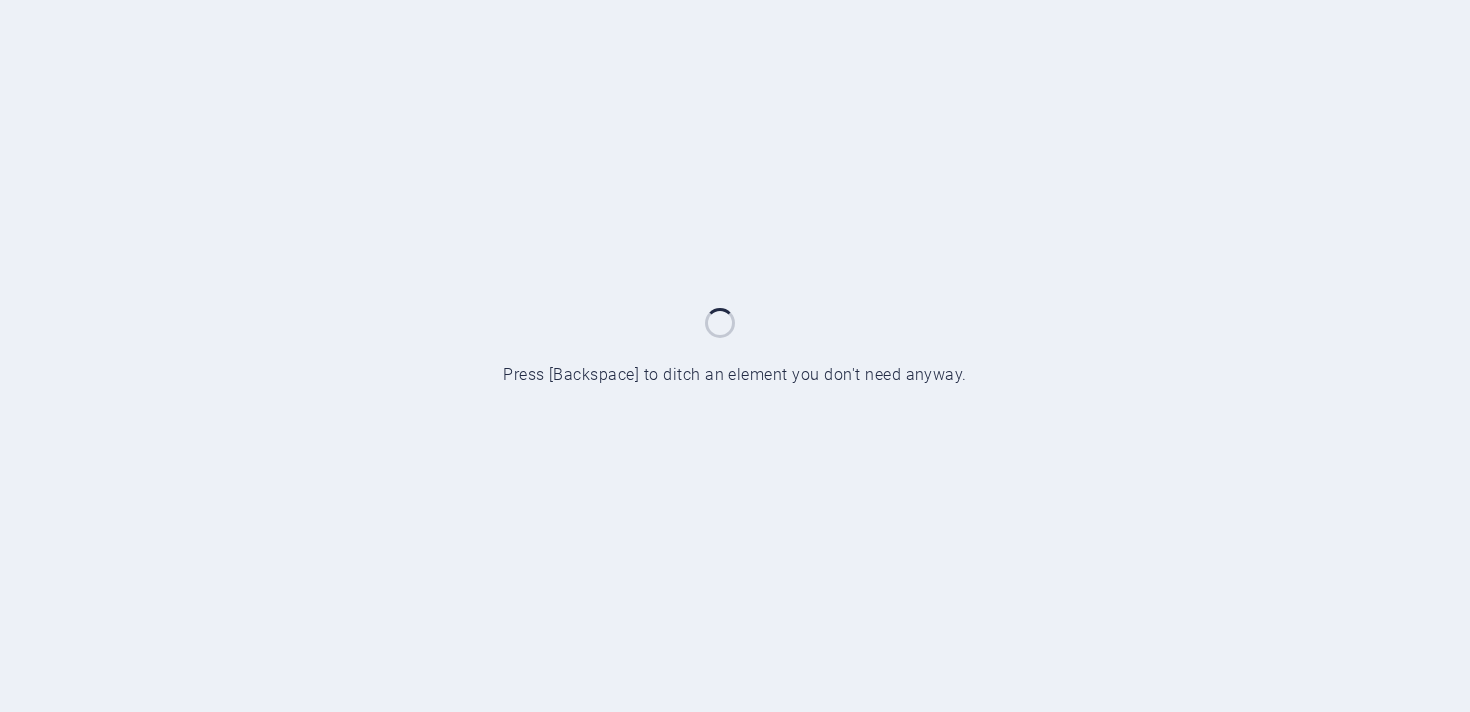 scroll, scrollTop: 0, scrollLeft: 0, axis: both 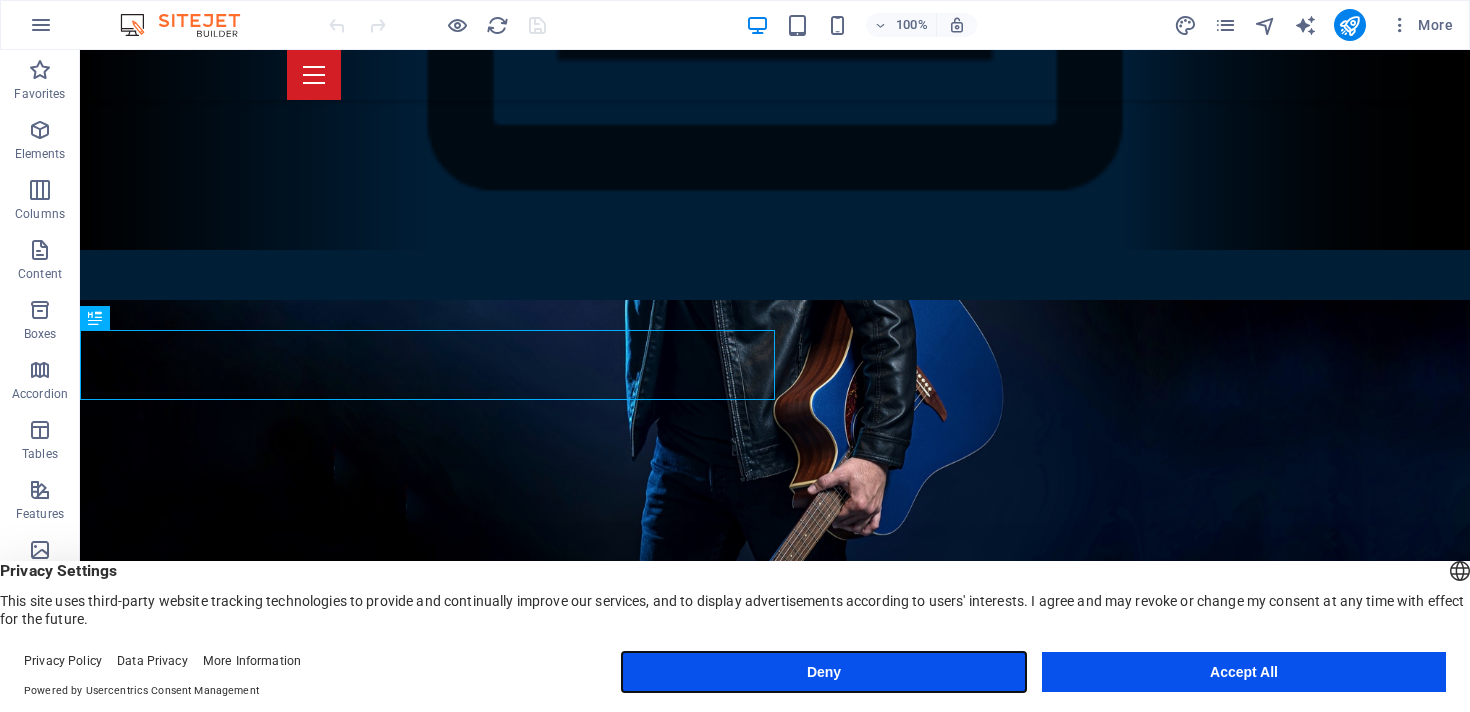 click on "Deny" at bounding box center (824, 672) 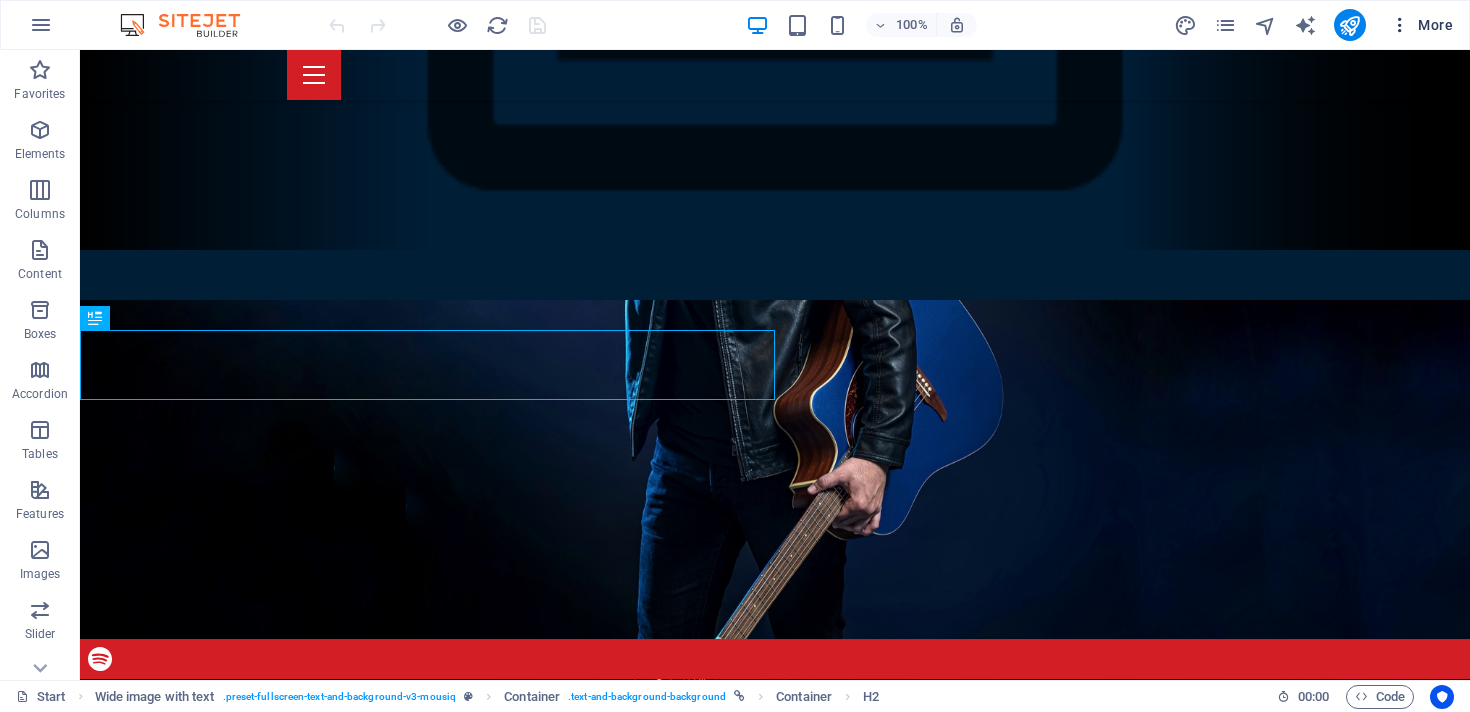 click on "More" at bounding box center [1421, 25] 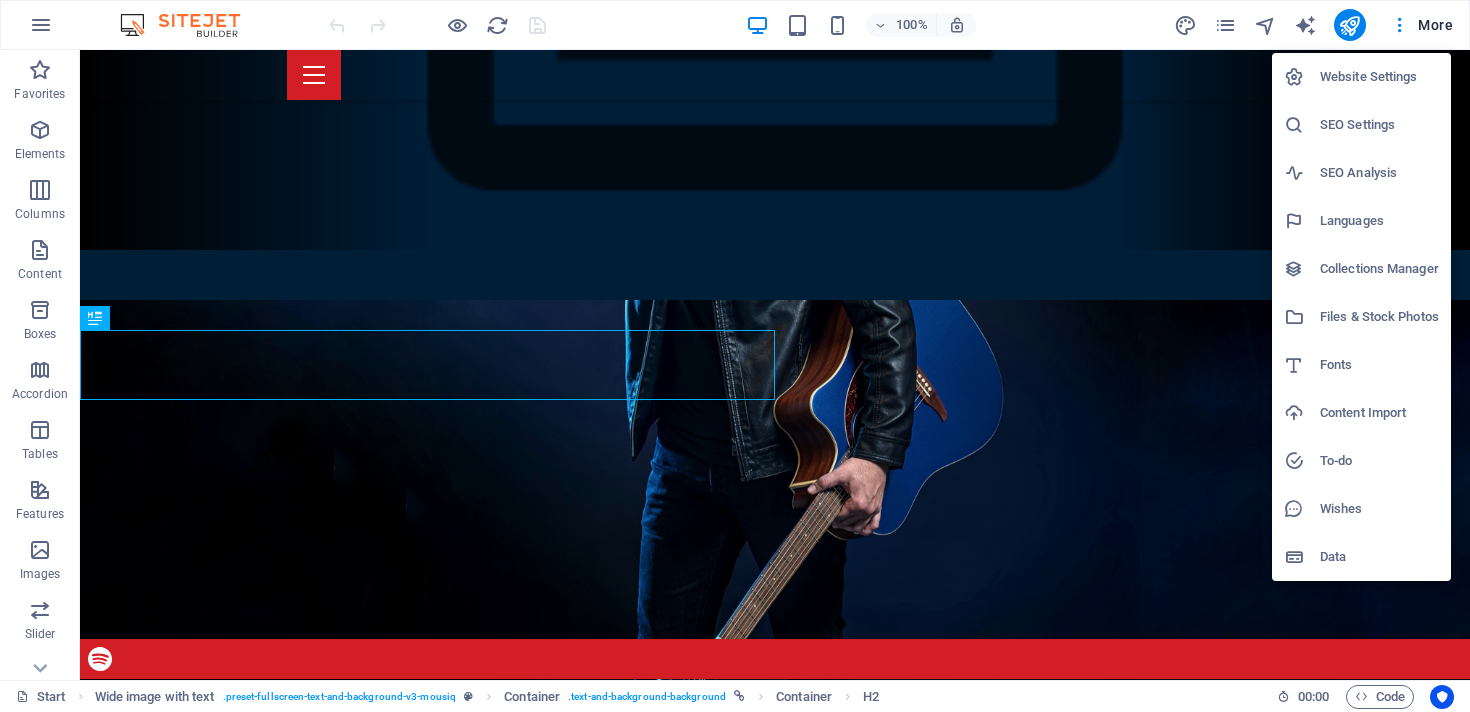 click on "SEO Settings" at bounding box center (1379, 125) 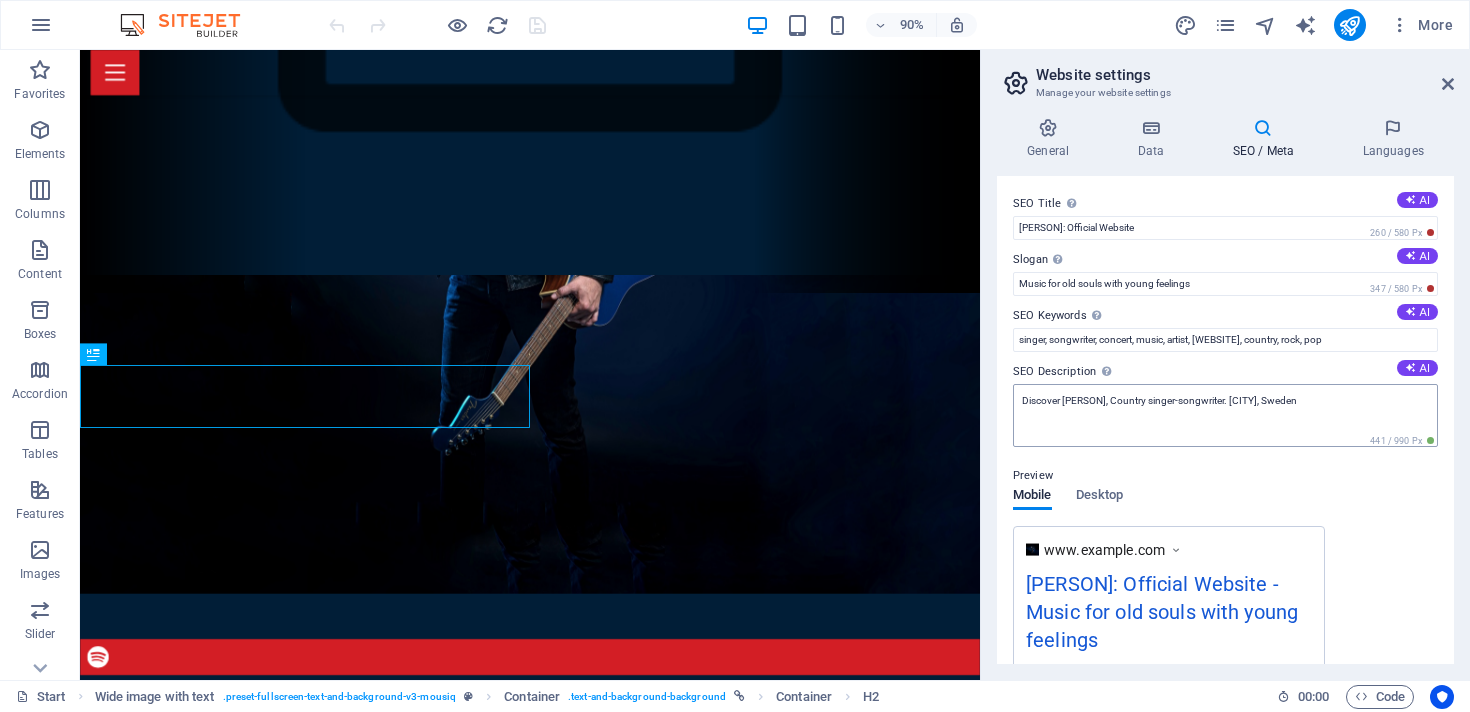 scroll, scrollTop: 323, scrollLeft: 0, axis: vertical 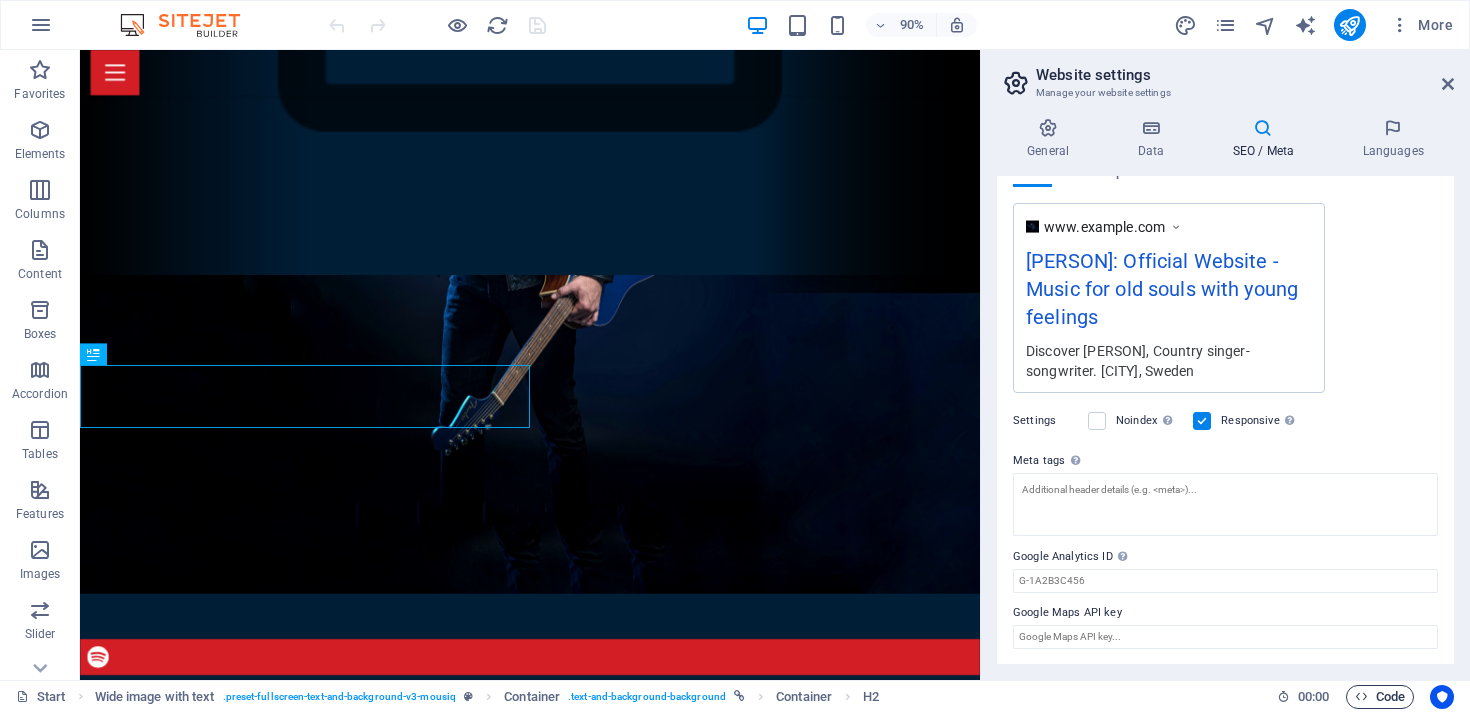 click on "Code" at bounding box center [1380, 697] 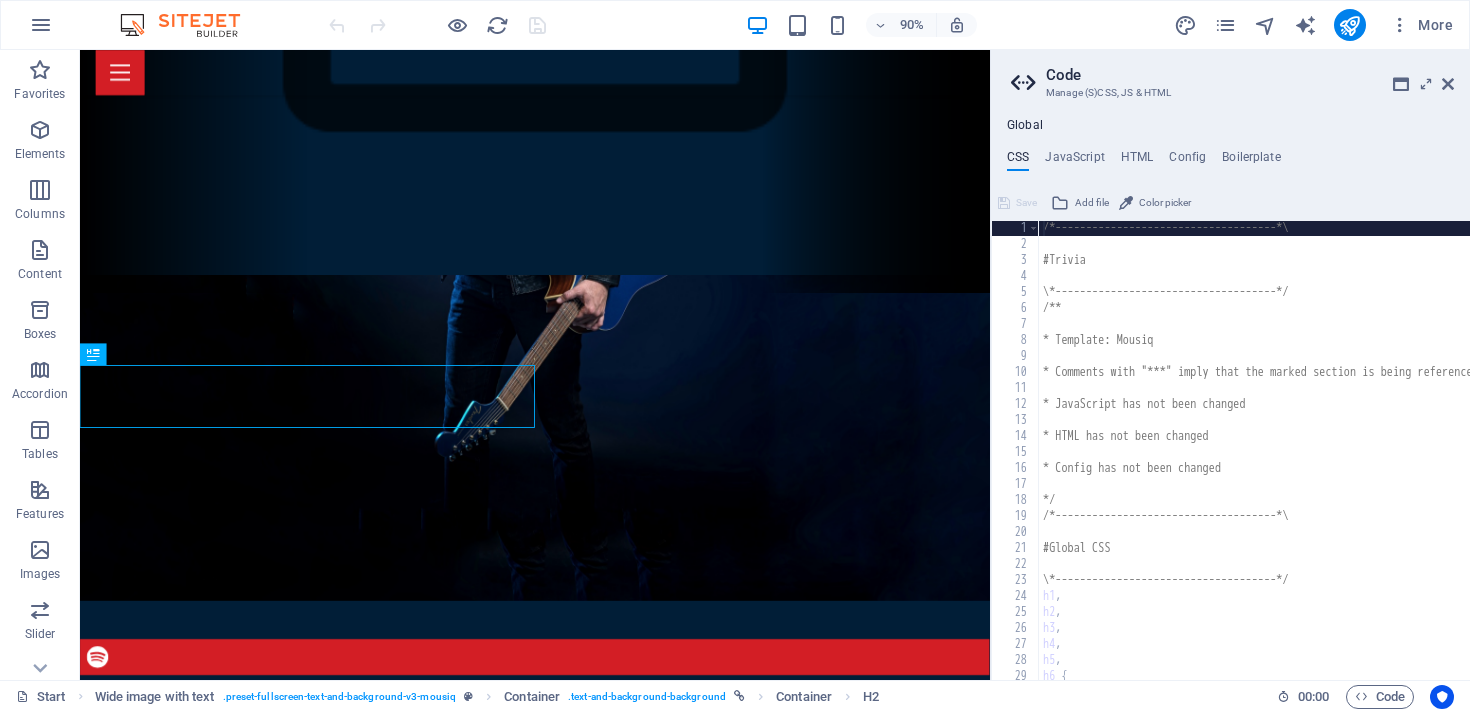 scroll, scrollTop: 36, scrollLeft: 0, axis: vertical 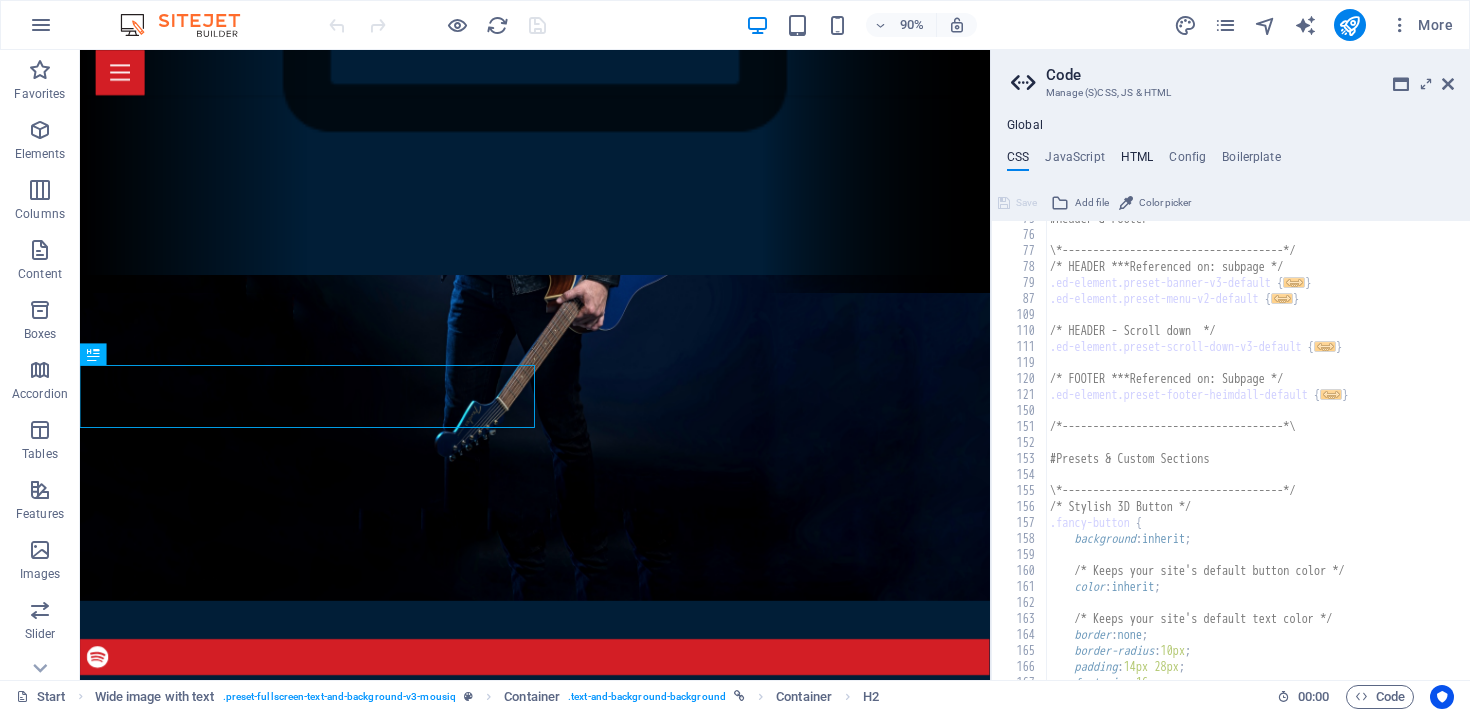 click on "HTML" at bounding box center [1137, 161] 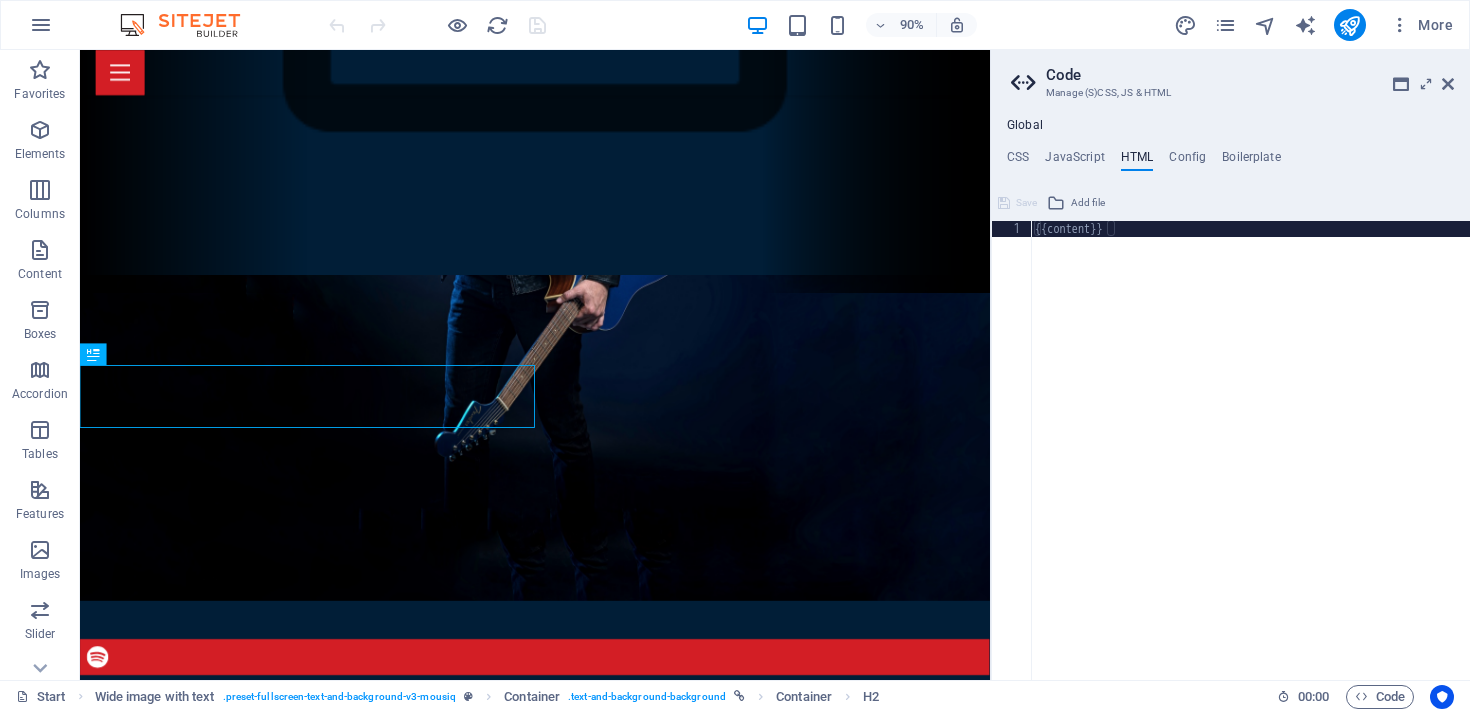 click on "HTML" at bounding box center [1137, 161] 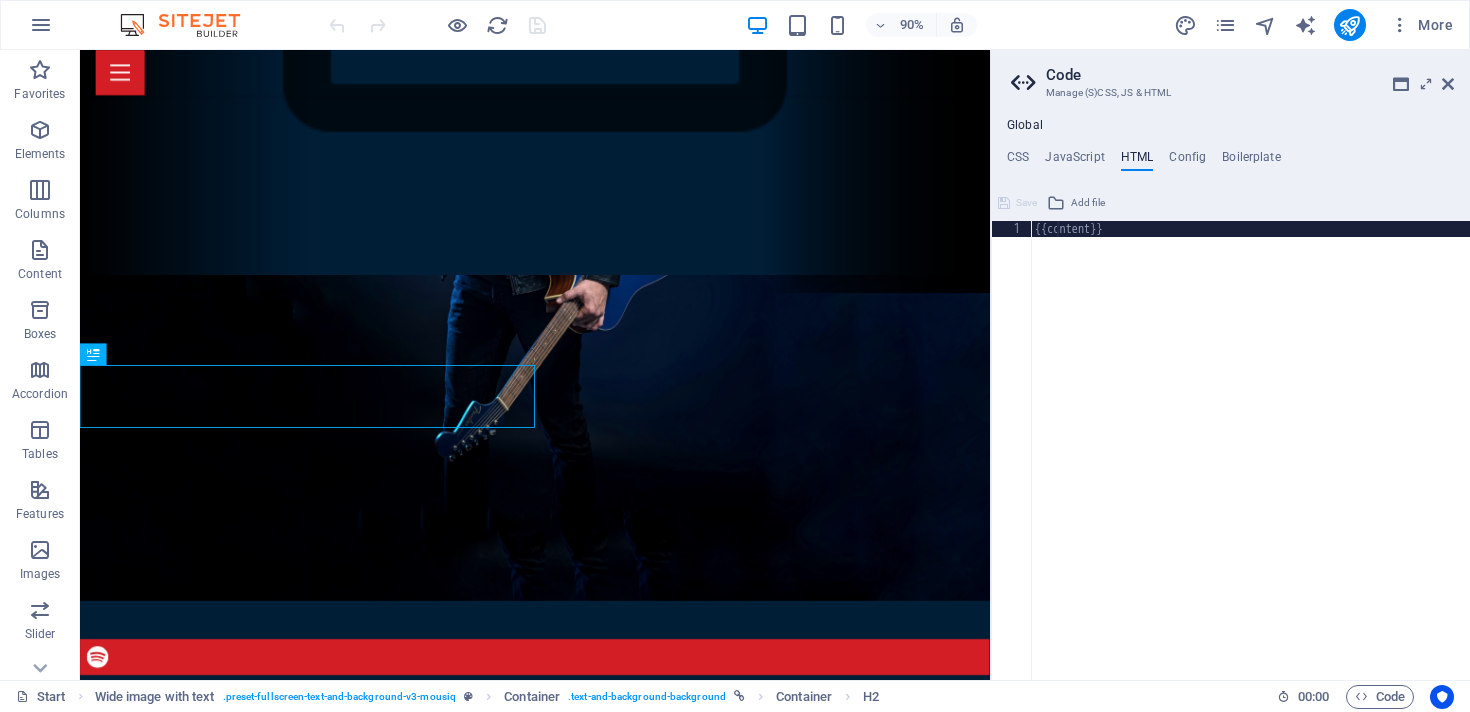 click on "{{content}}" at bounding box center [1250, 466] 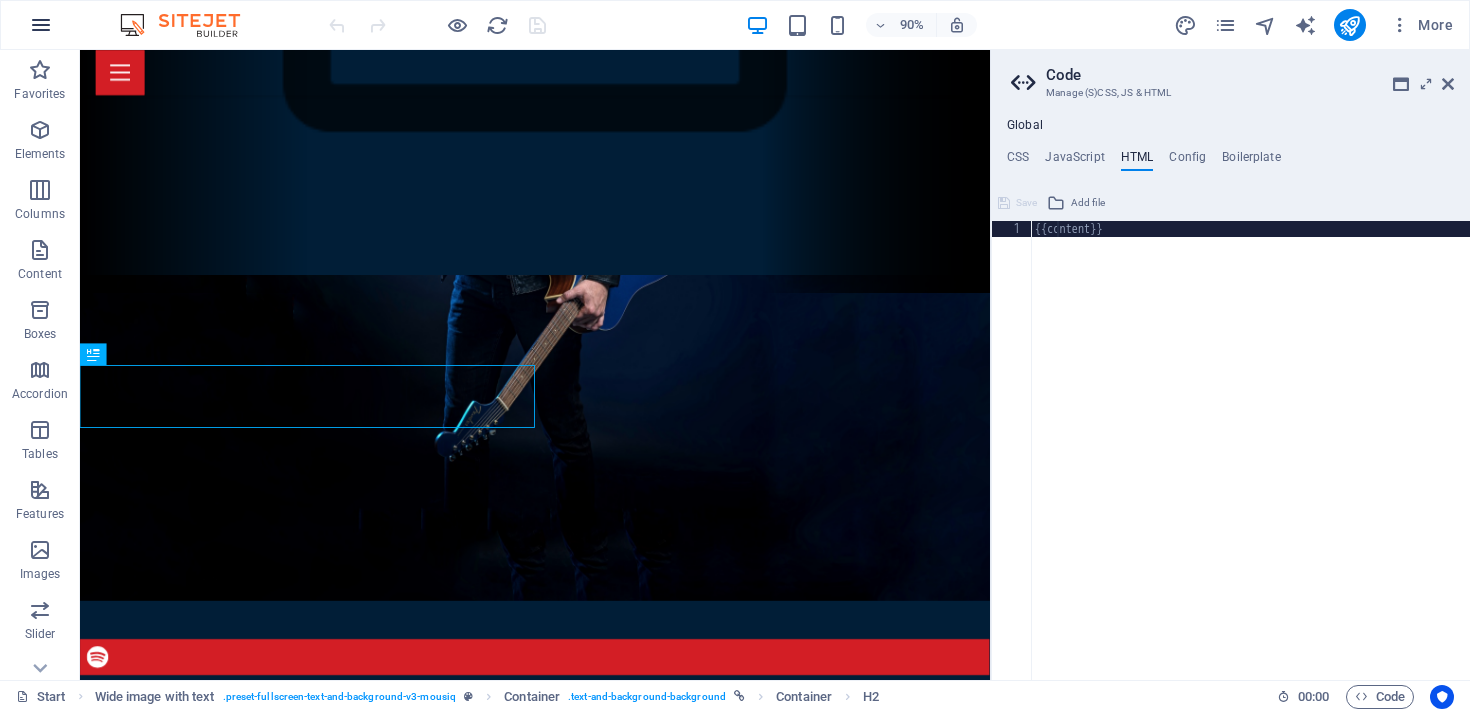 click at bounding box center (41, 25) 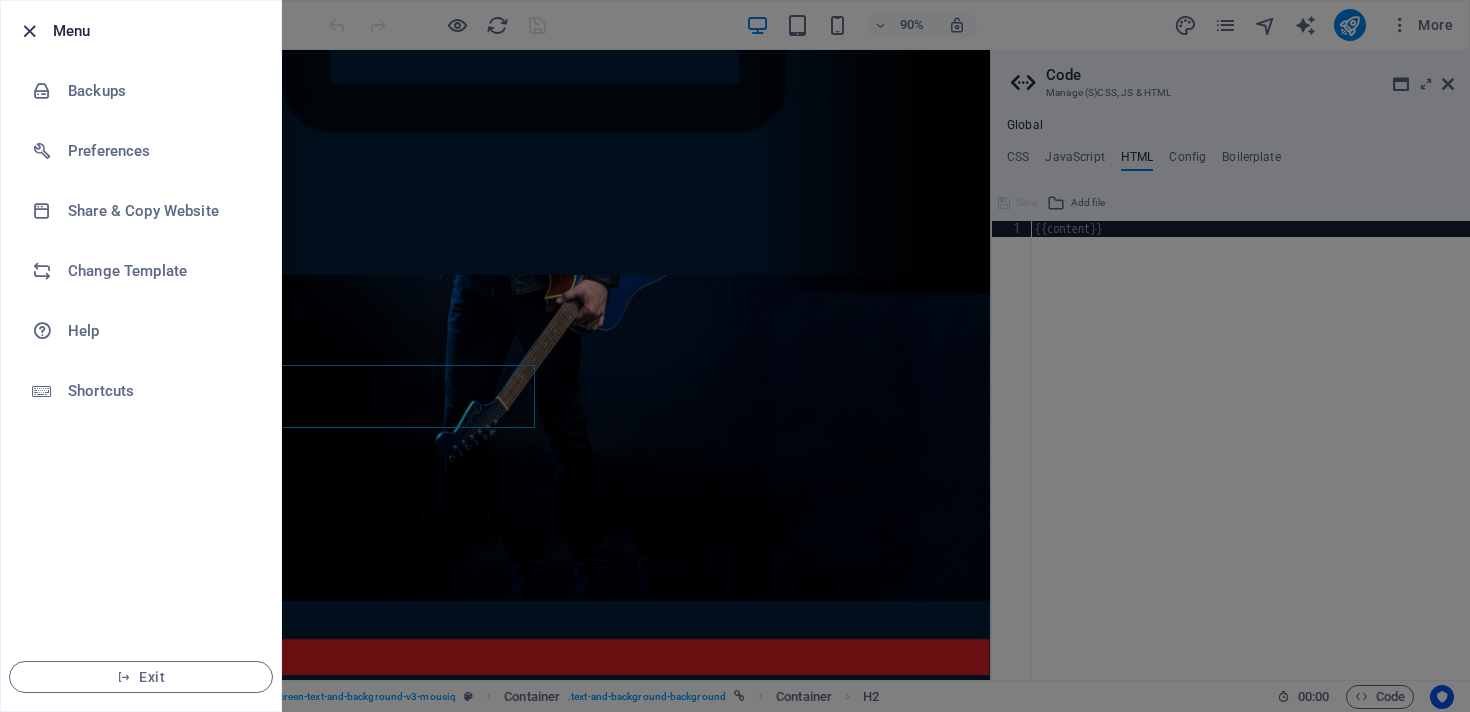 click at bounding box center [29, 31] 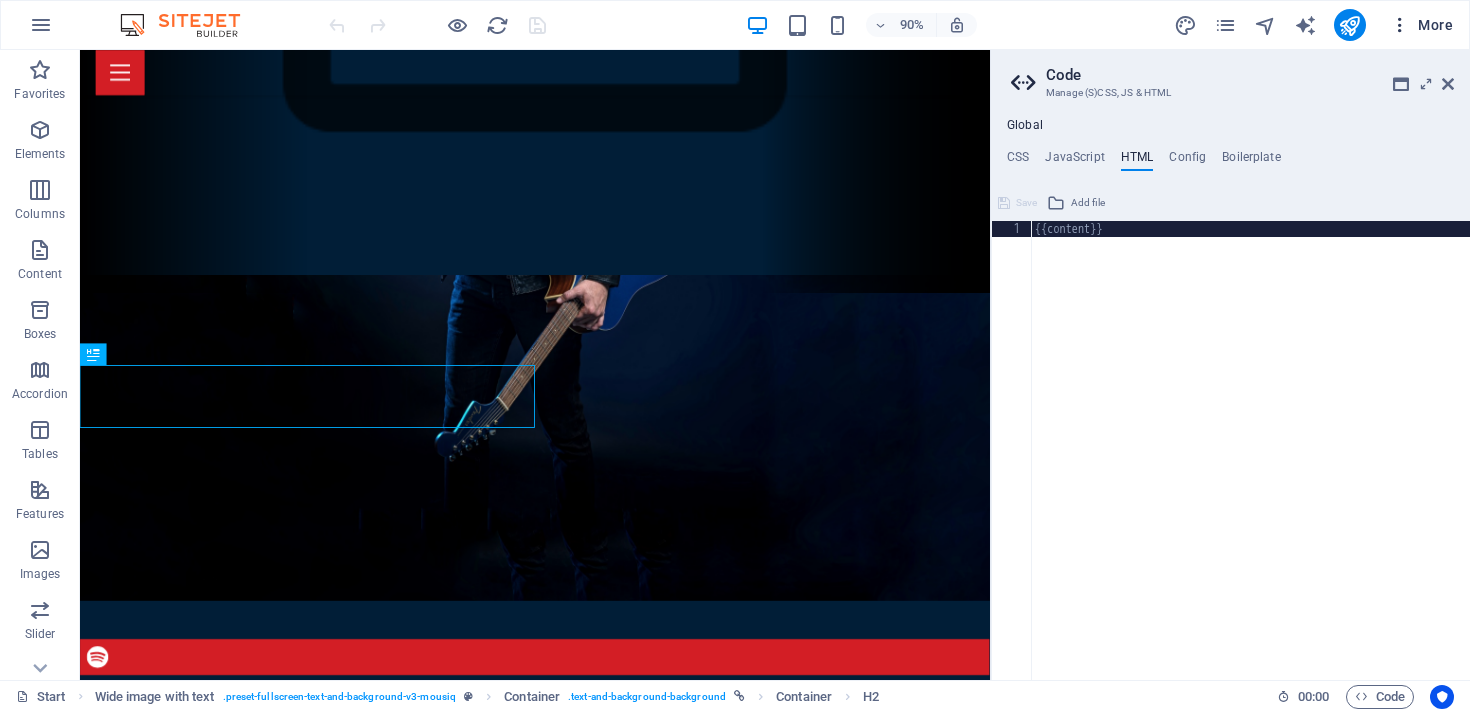 click on "More" at bounding box center [1421, 25] 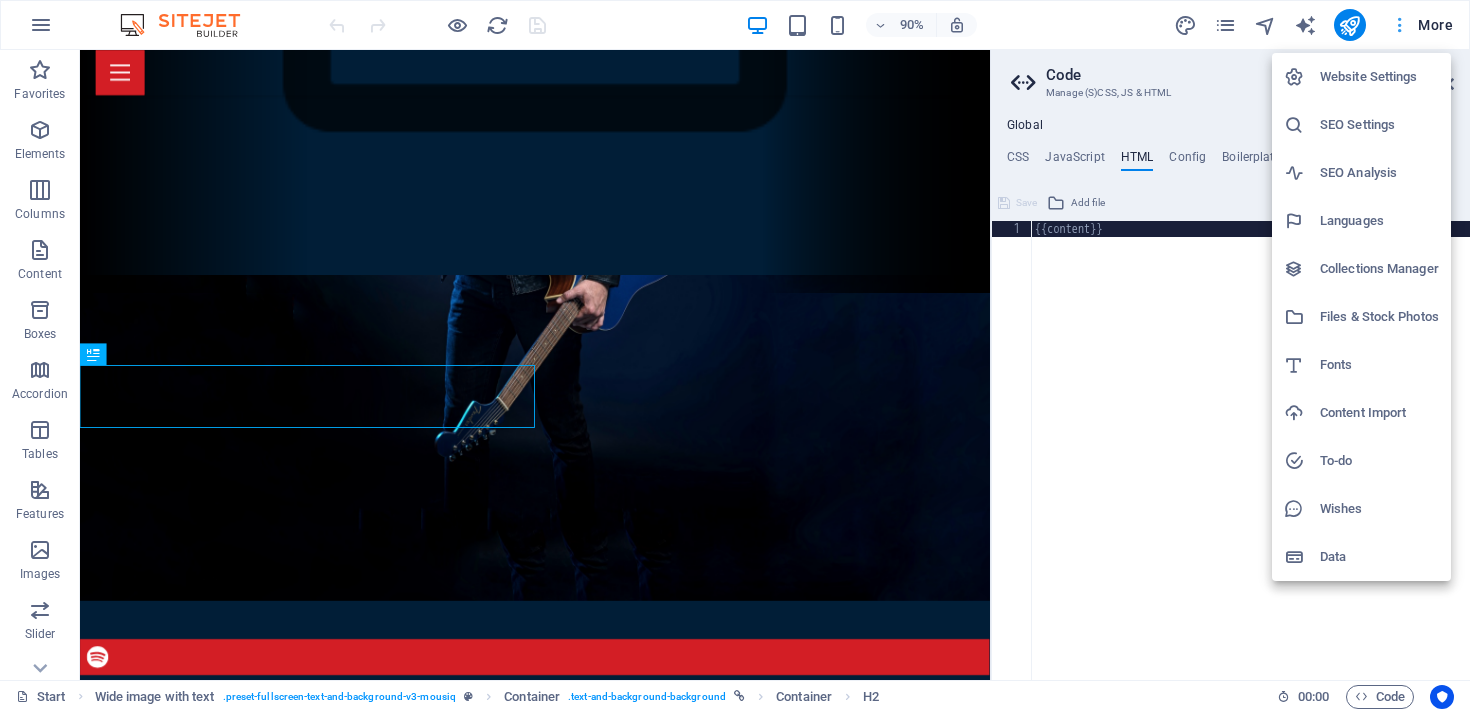 type 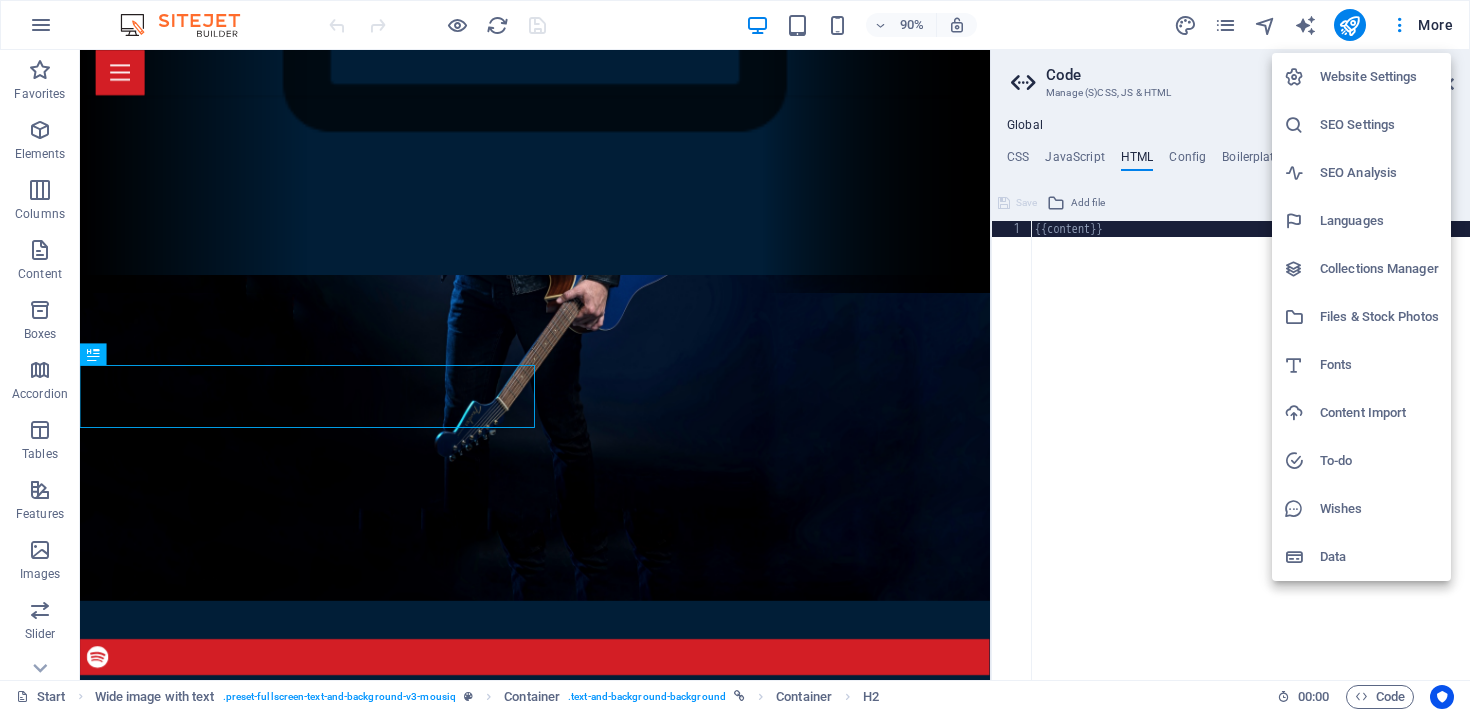 click at bounding box center (735, 356) 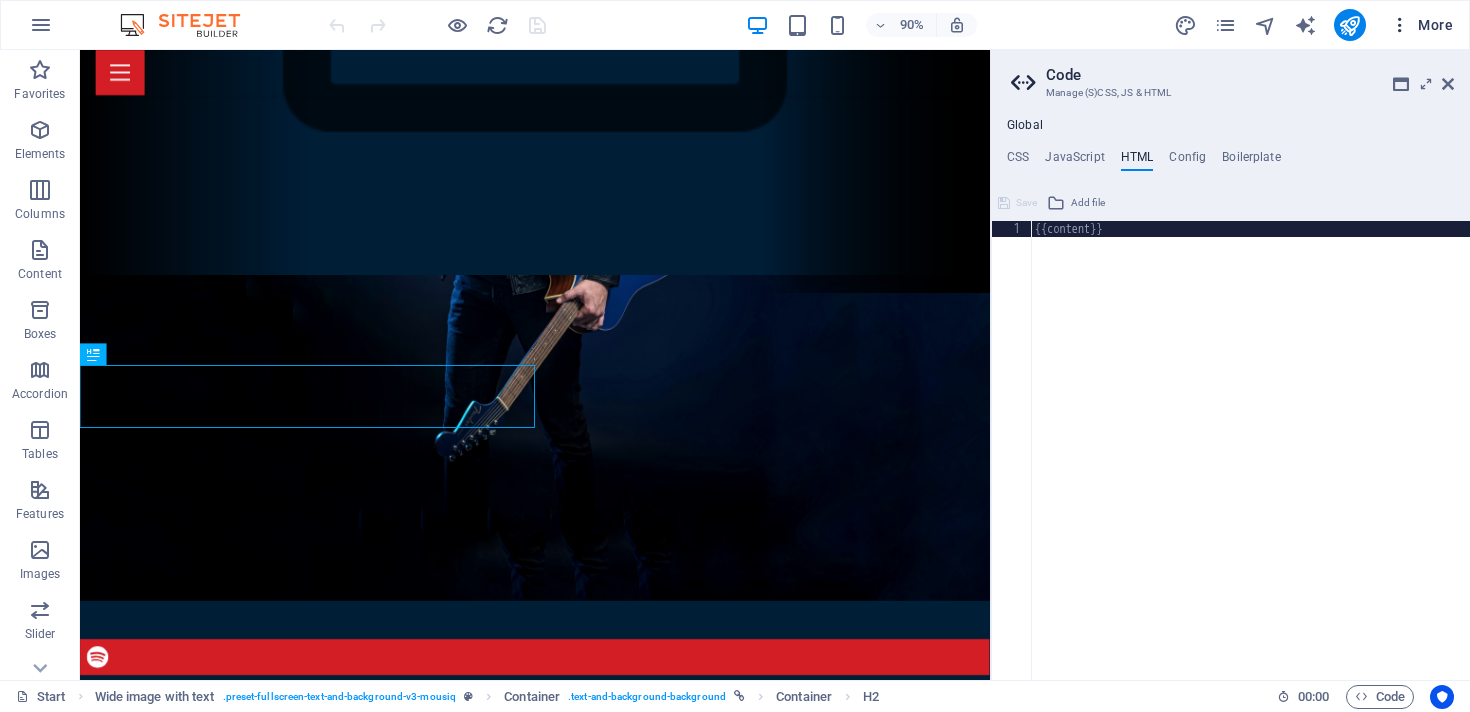 click on "More" at bounding box center (1421, 25) 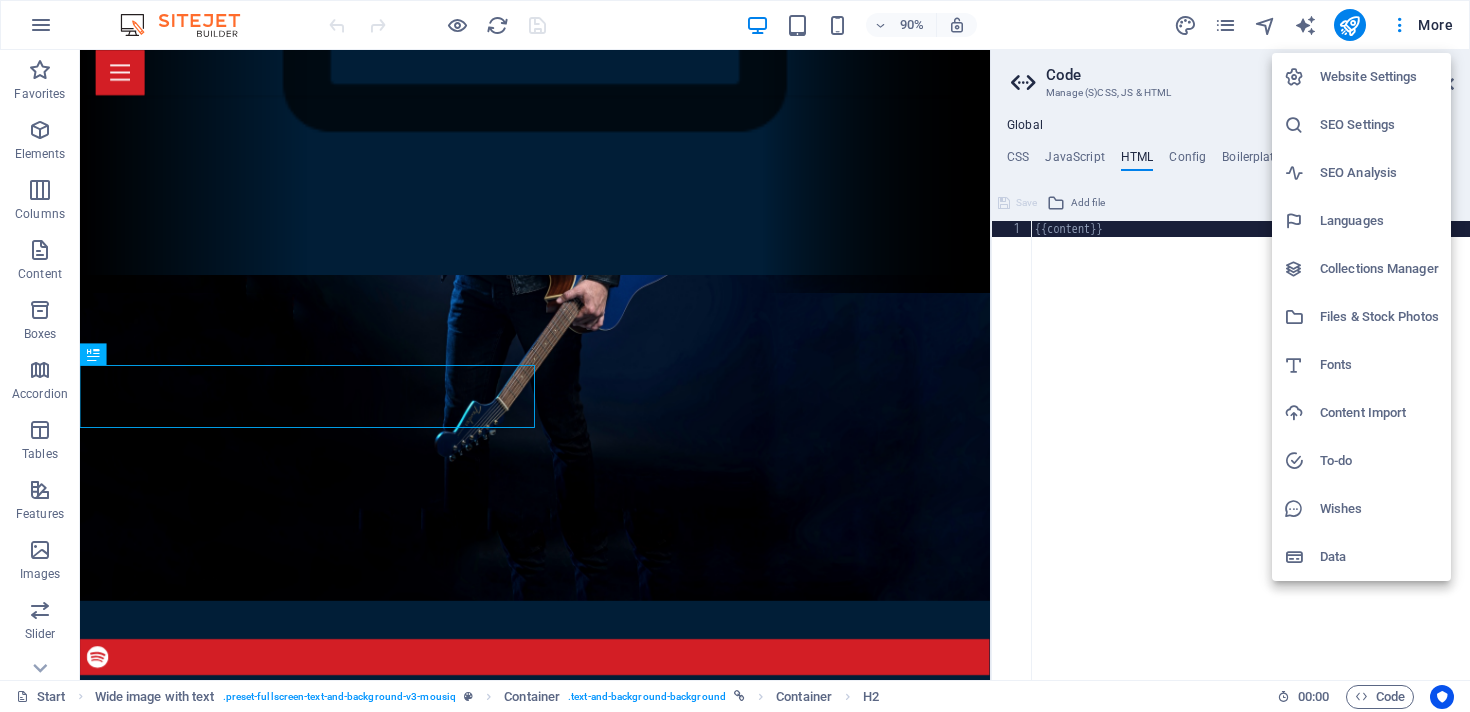 click on "Data" at bounding box center (1379, 557) 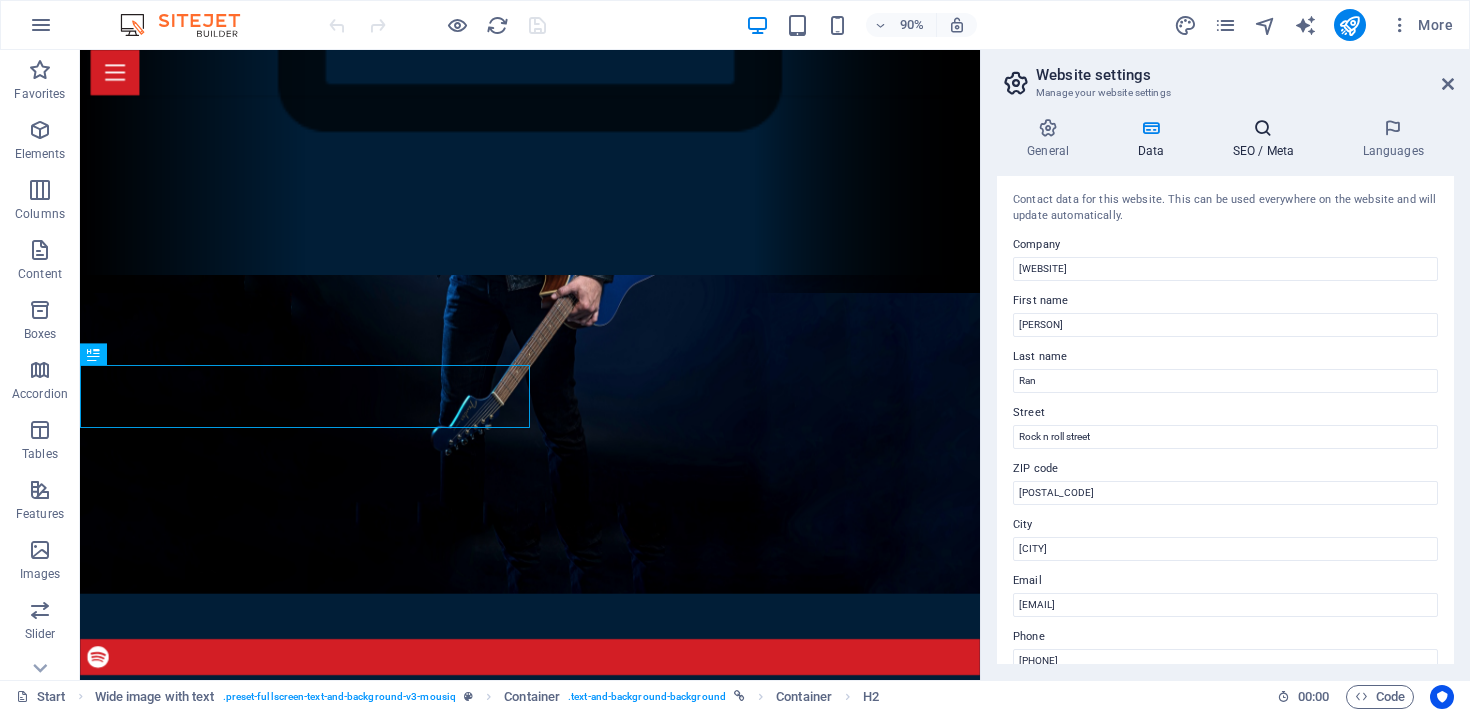 click on "SEO / Meta" at bounding box center [1267, 139] 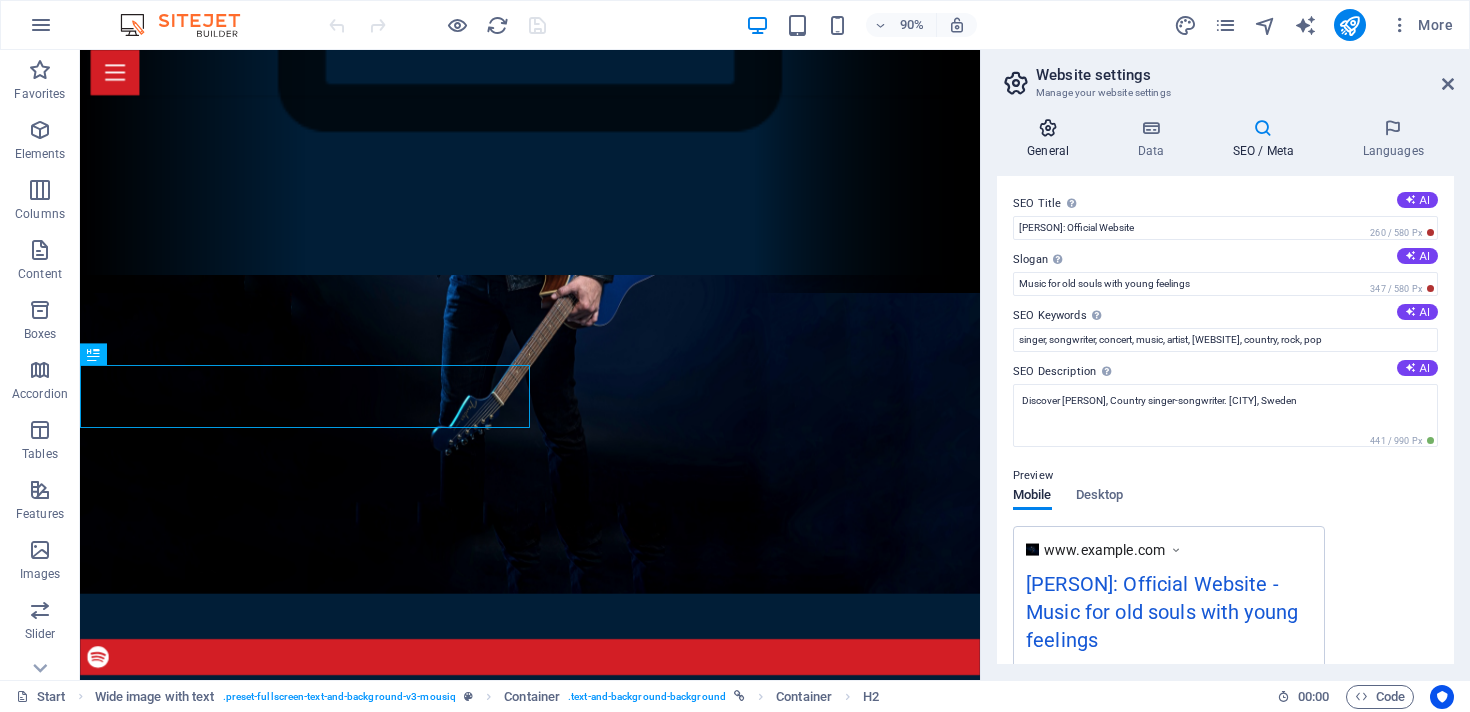 click on "General" at bounding box center [1052, 139] 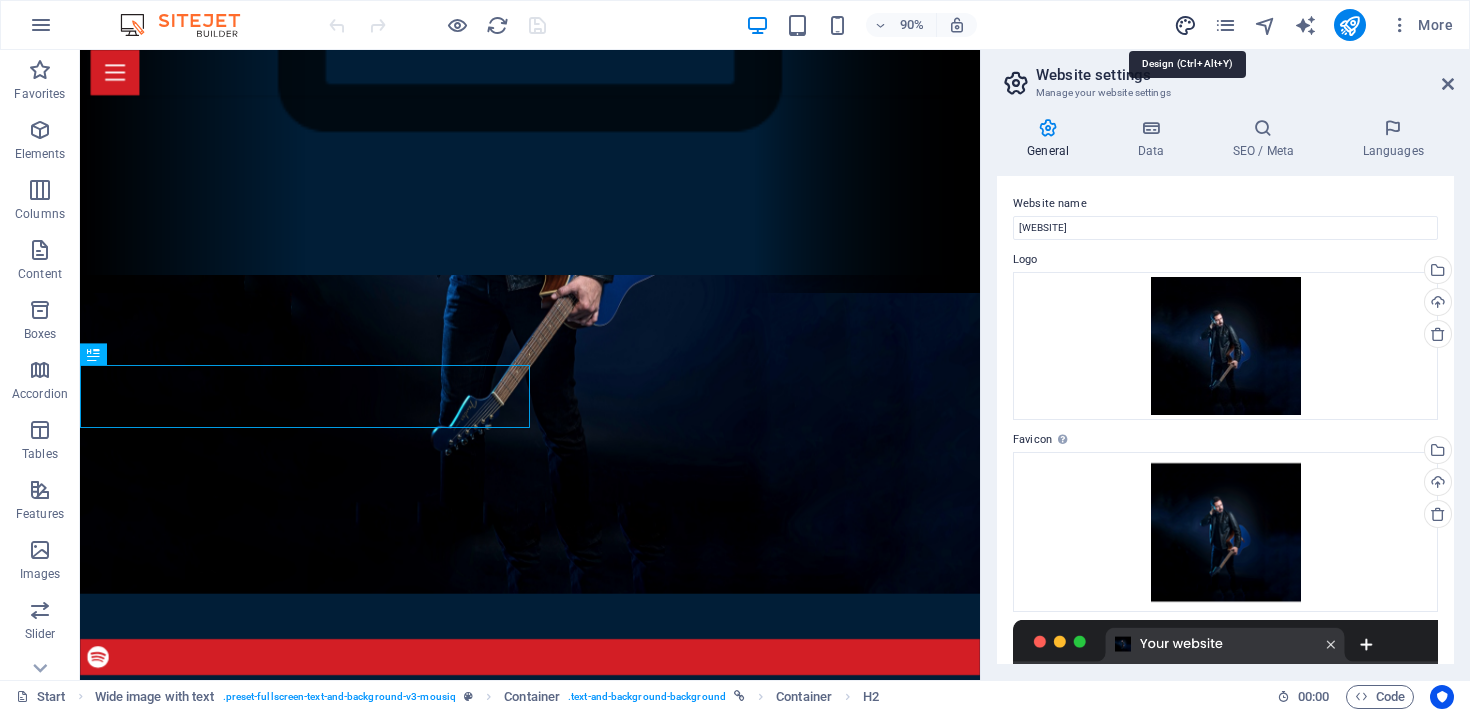 click at bounding box center [1185, 25] 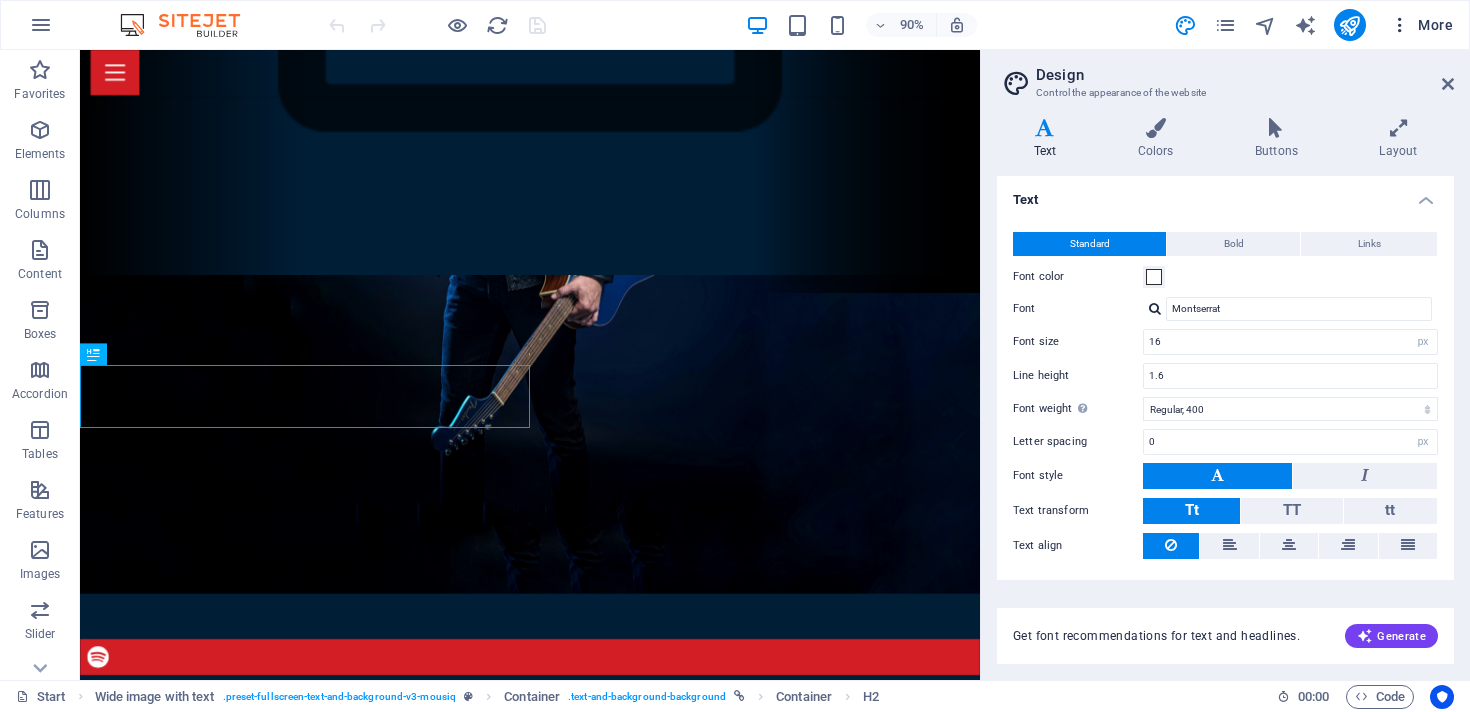 click on "More" at bounding box center (1421, 25) 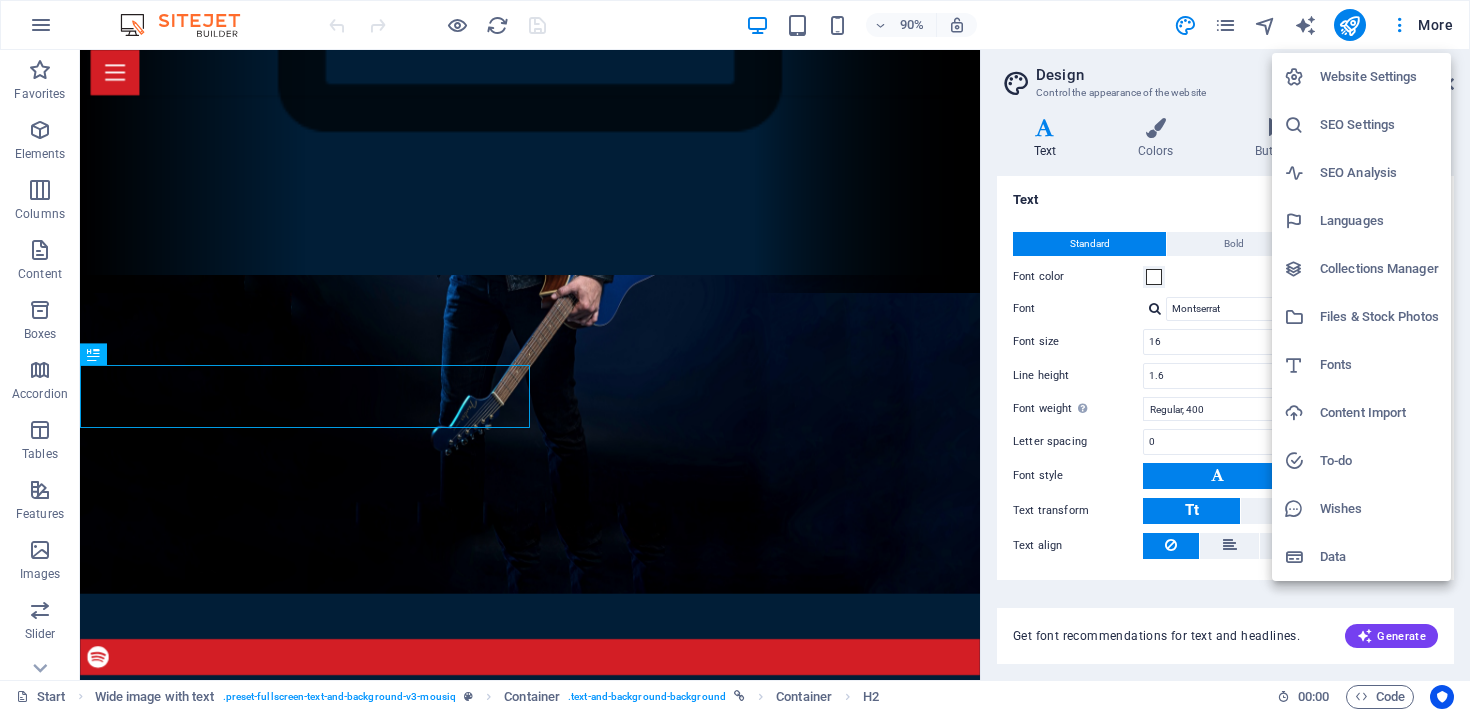 click on "SEO Analysis" at bounding box center (1379, 173) 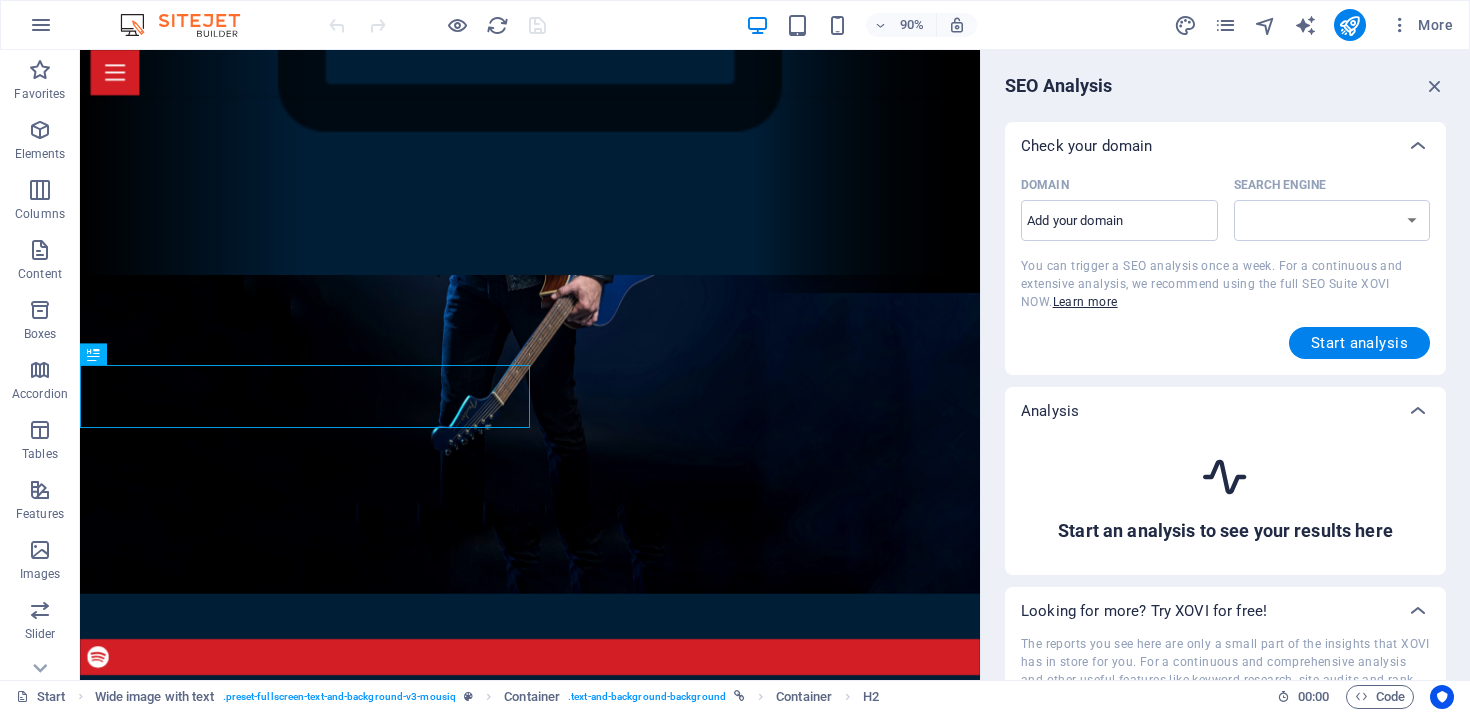 select on "google.com" 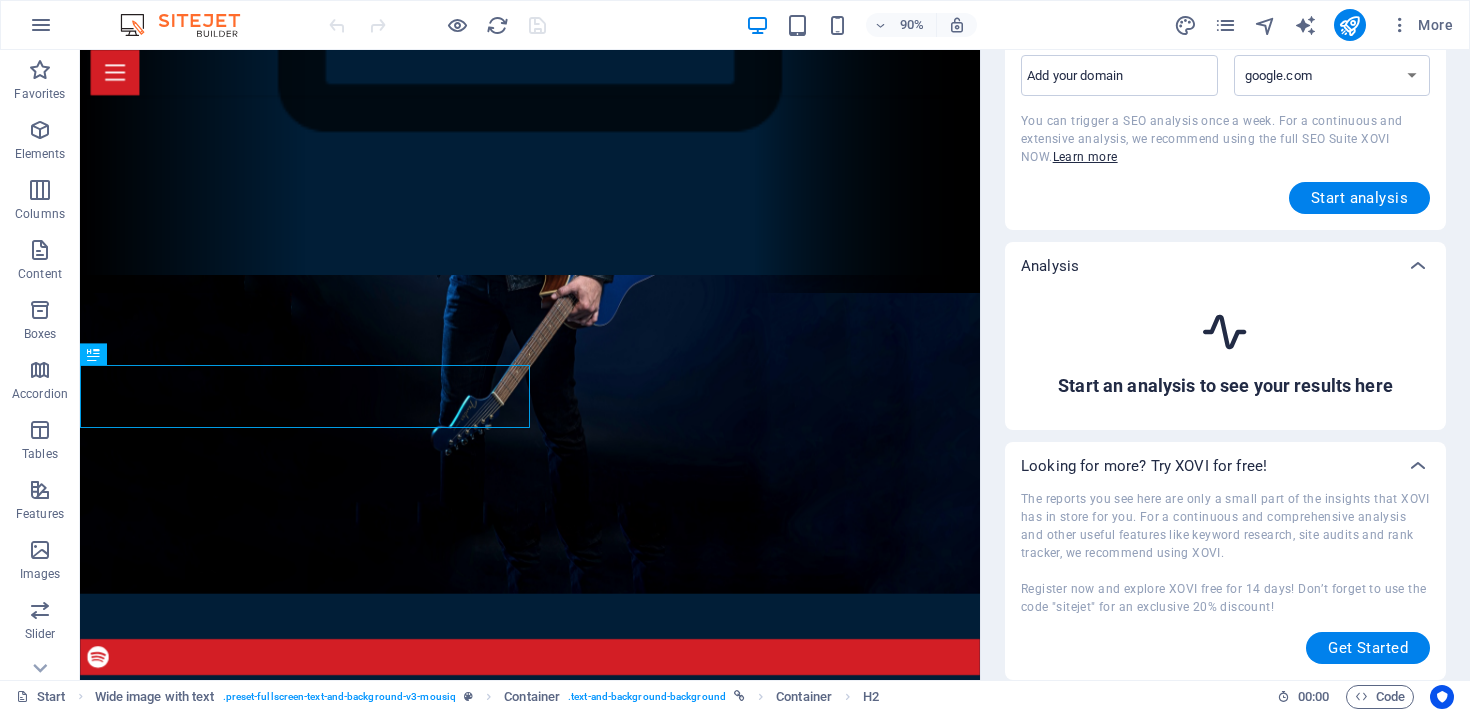 scroll, scrollTop: 0, scrollLeft: 0, axis: both 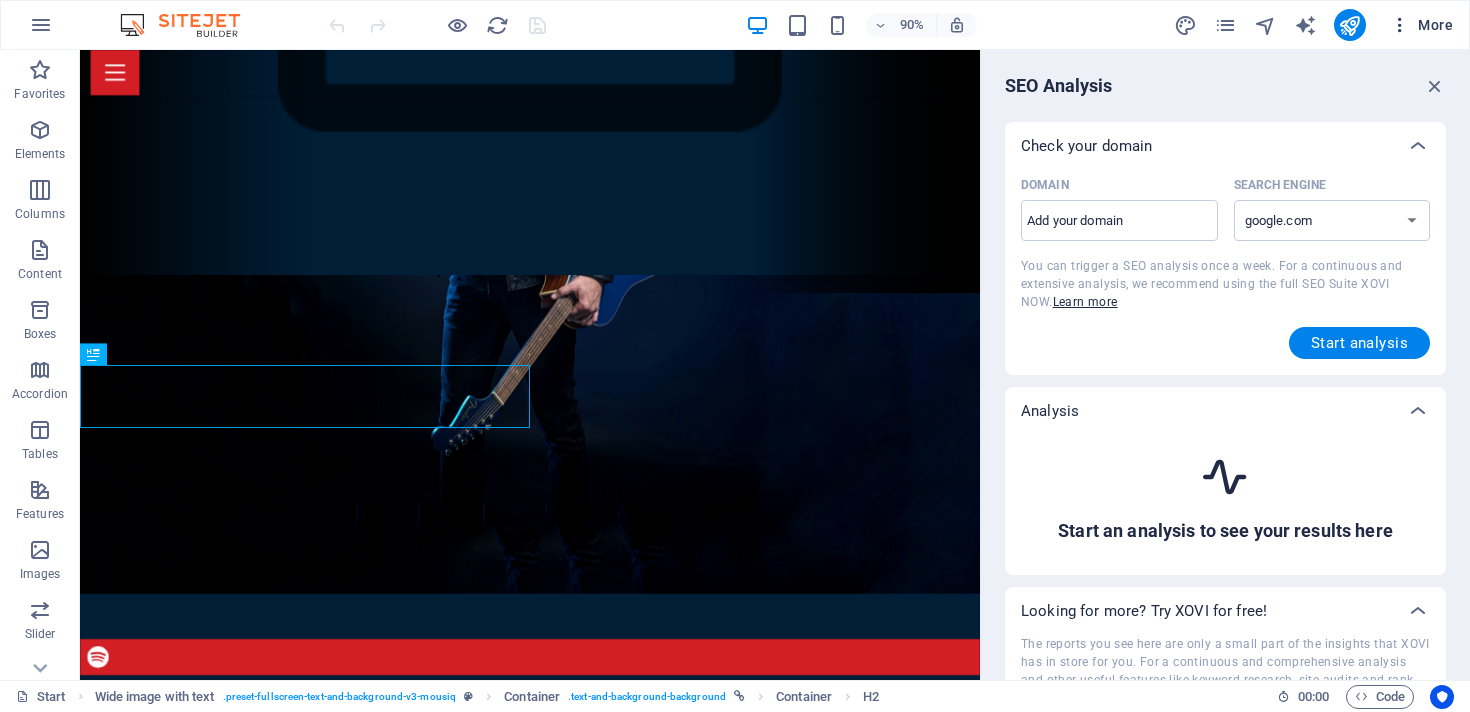 click on "More" at bounding box center (1421, 25) 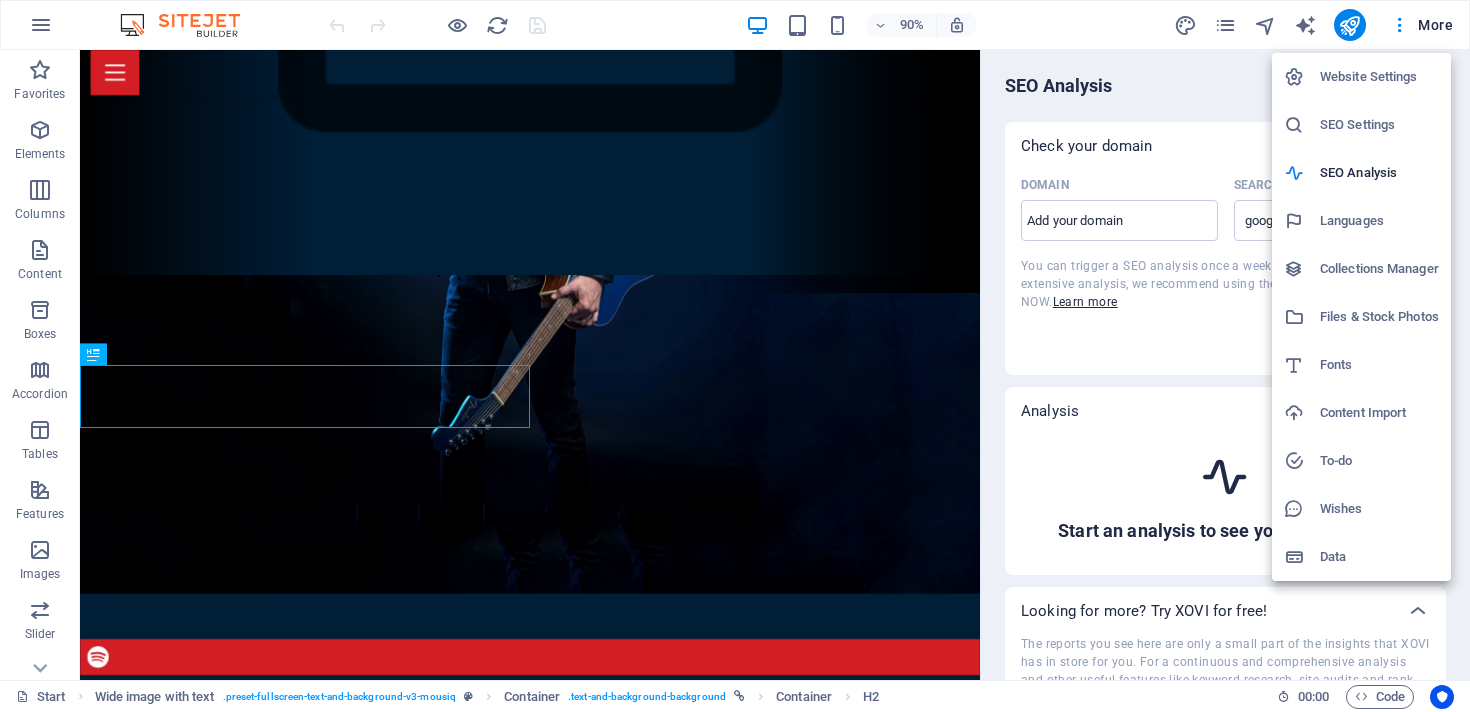 click on "SEO Settings" at bounding box center (1379, 125) 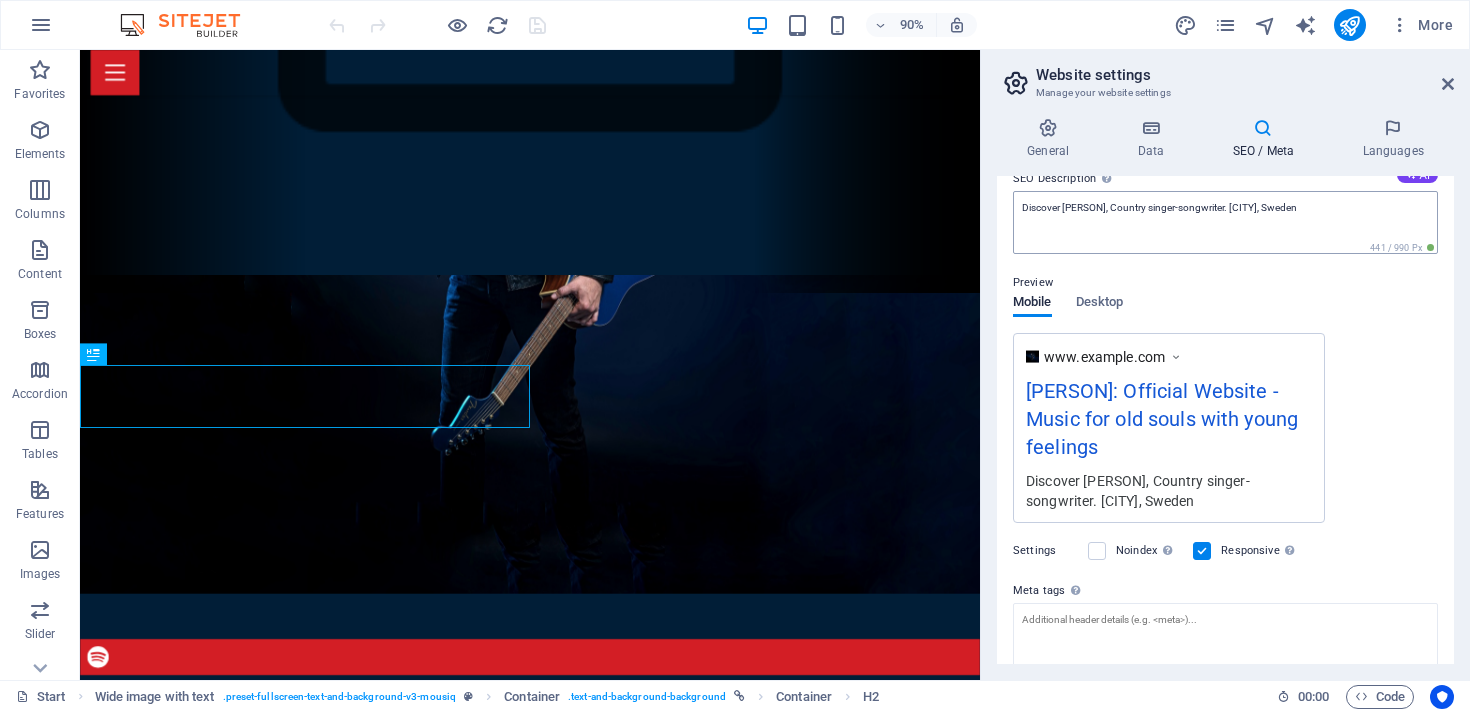 scroll, scrollTop: 323, scrollLeft: 0, axis: vertical 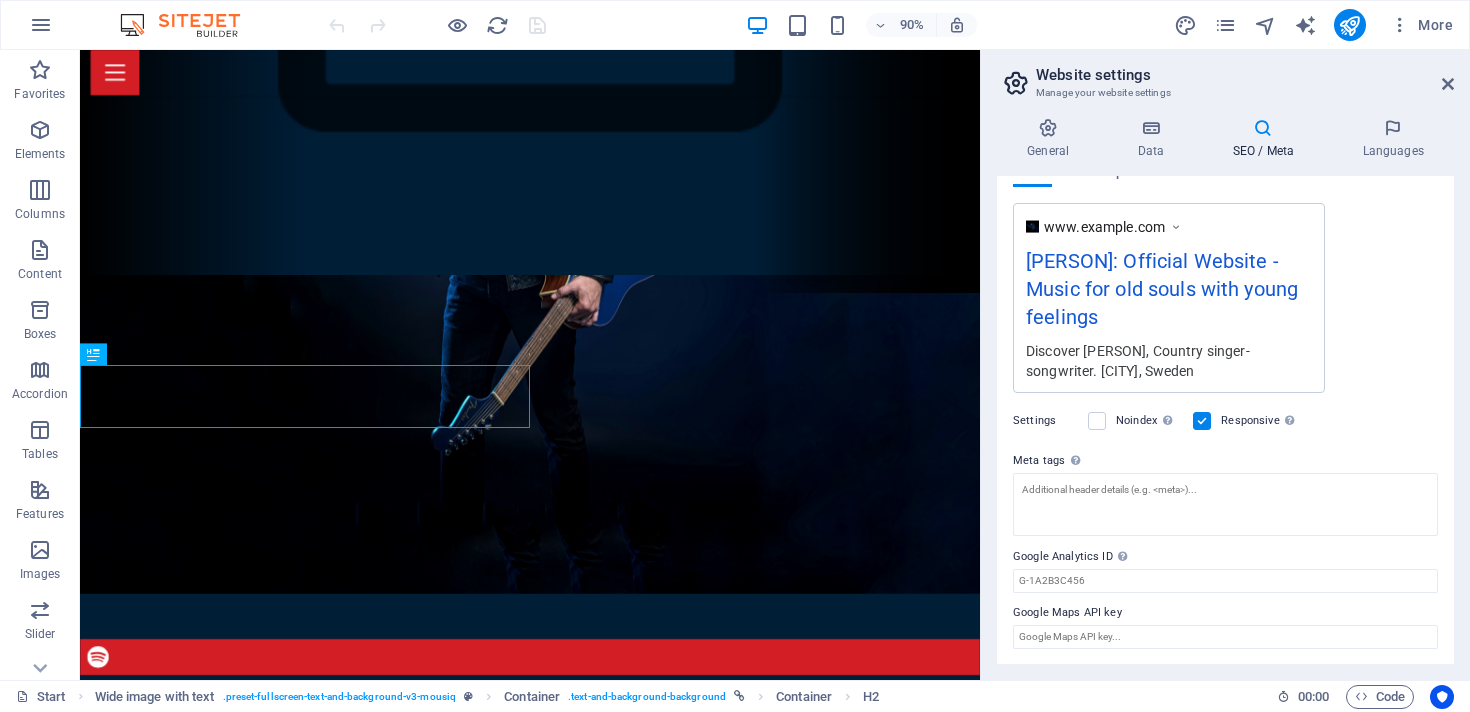 type 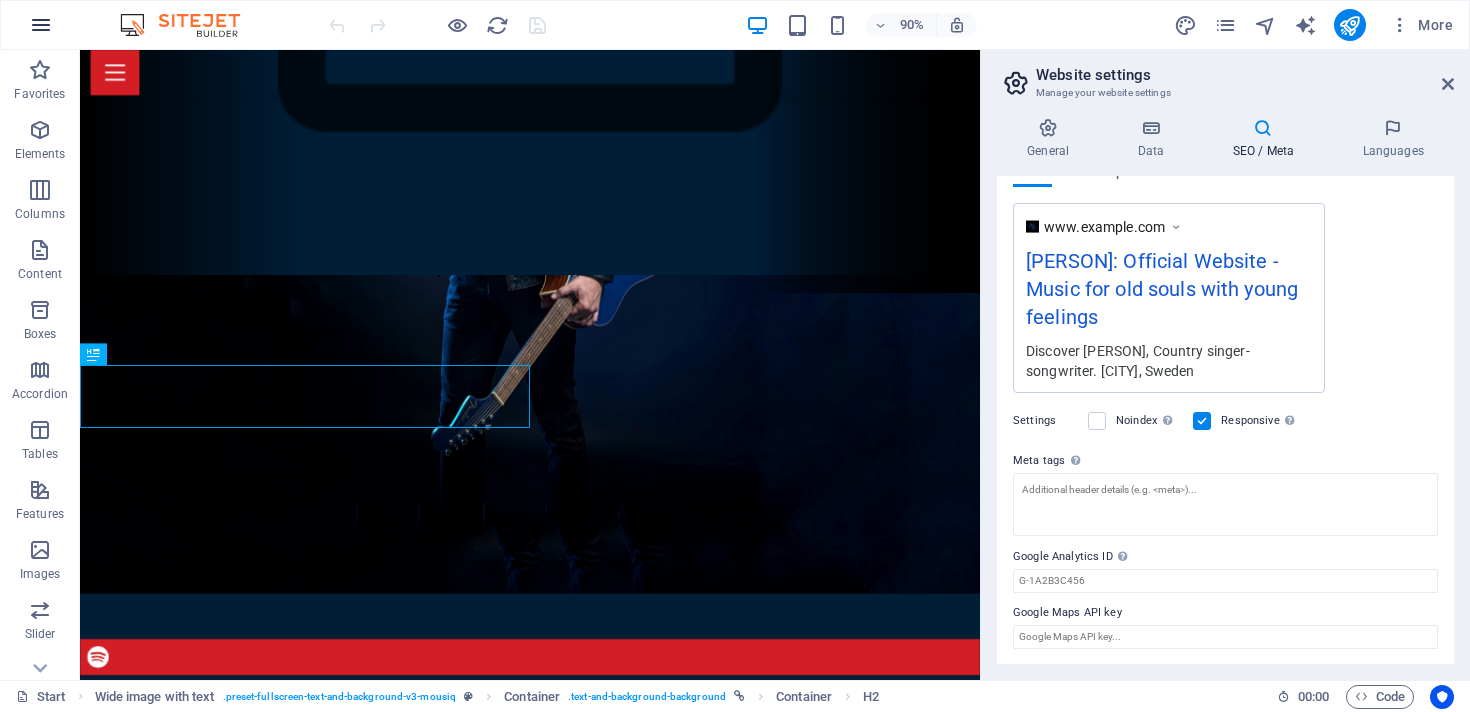 click at bounding box center [41, 25] 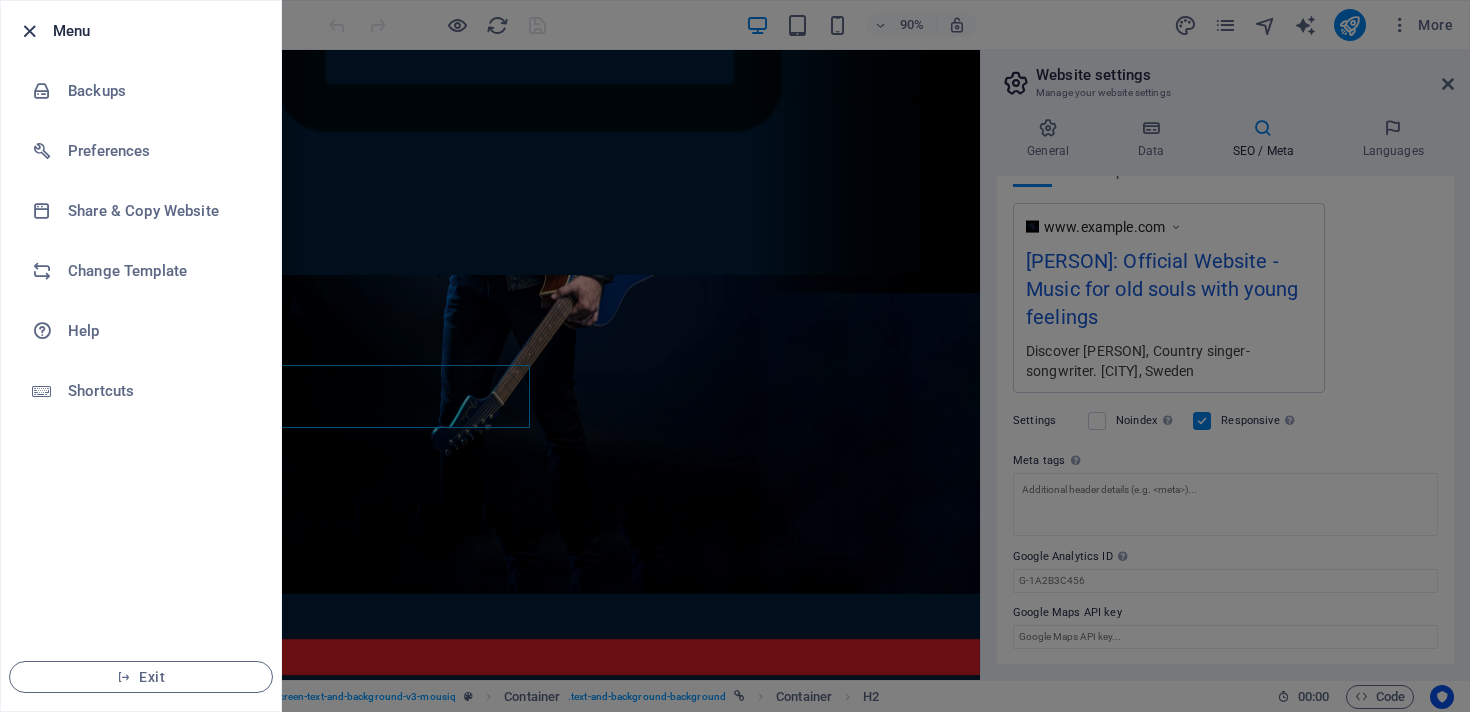 click at bounding box center (29, 31) 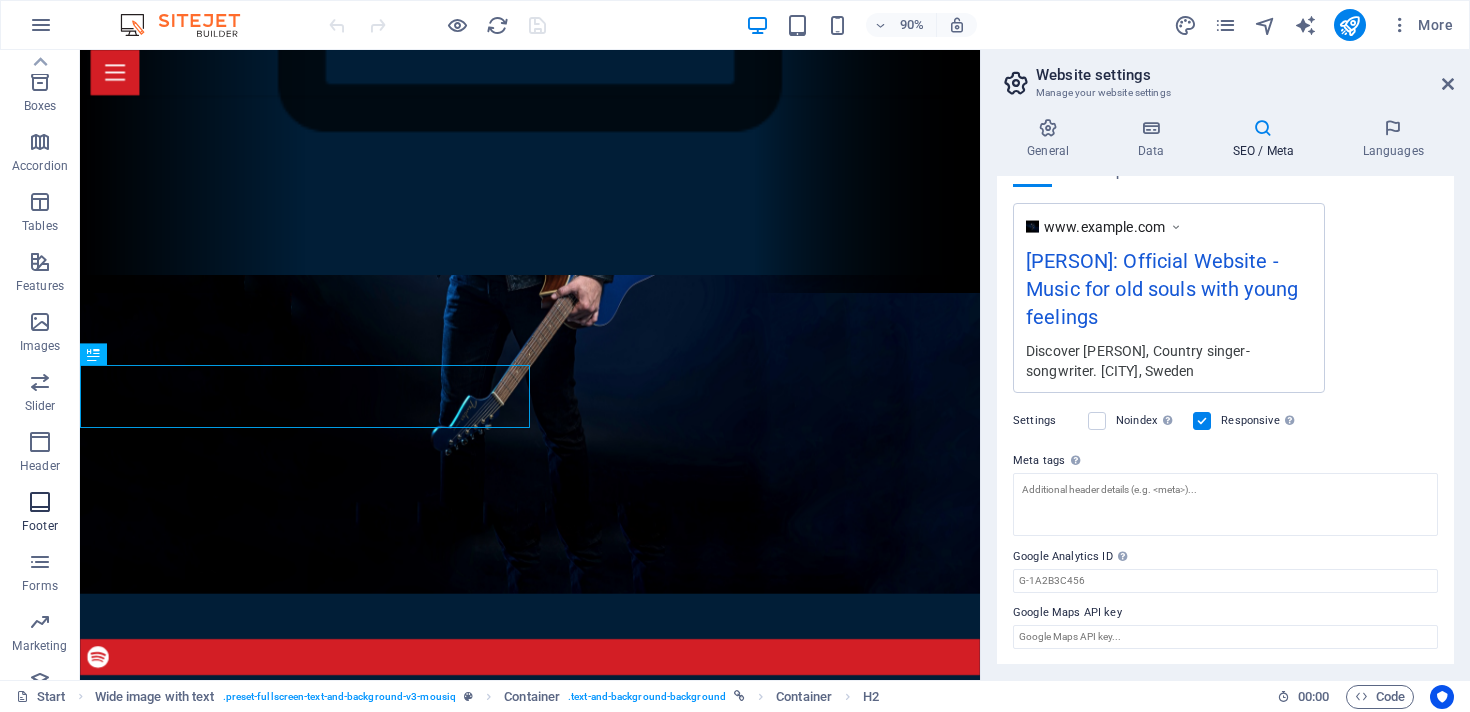 scroll, scrollTop: 218, scrollLeft: 0, axis: vertical 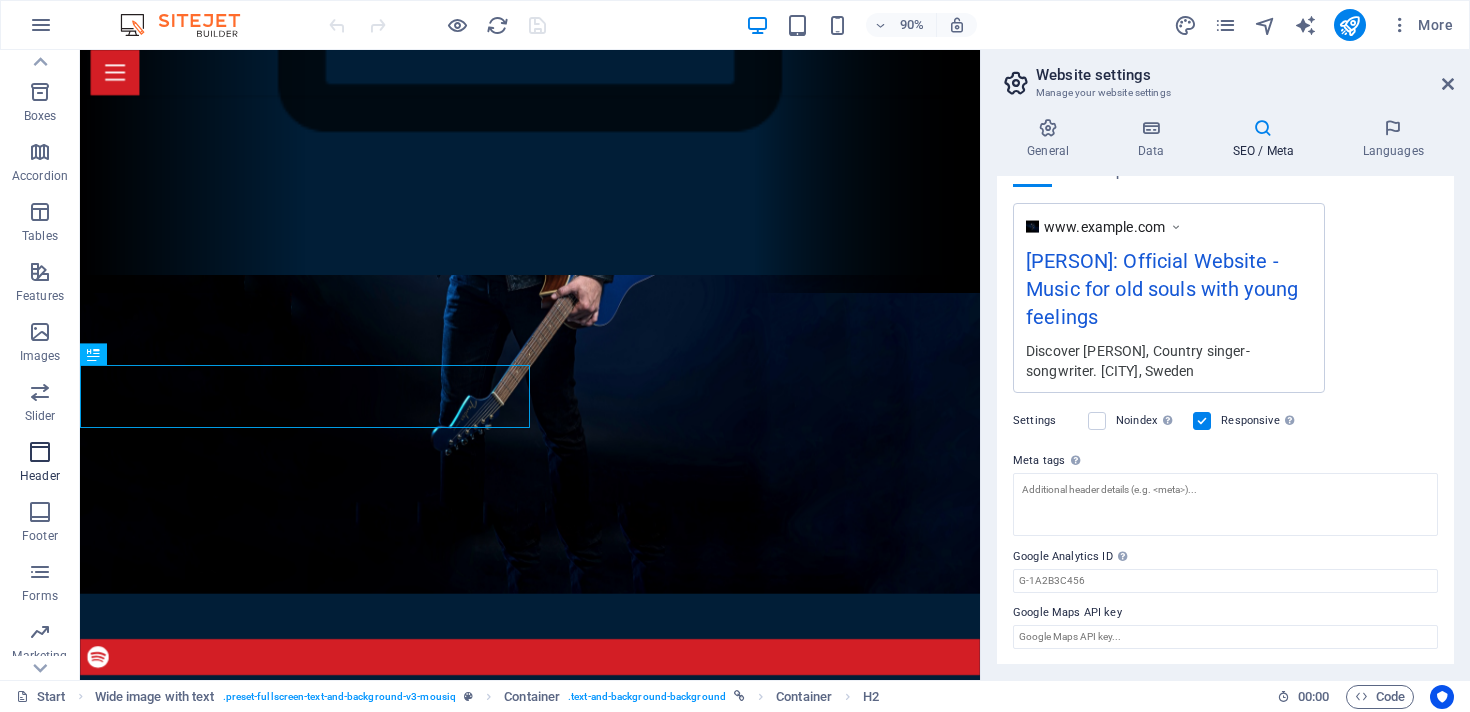 click on "Header" at bounding box center (40, 464) 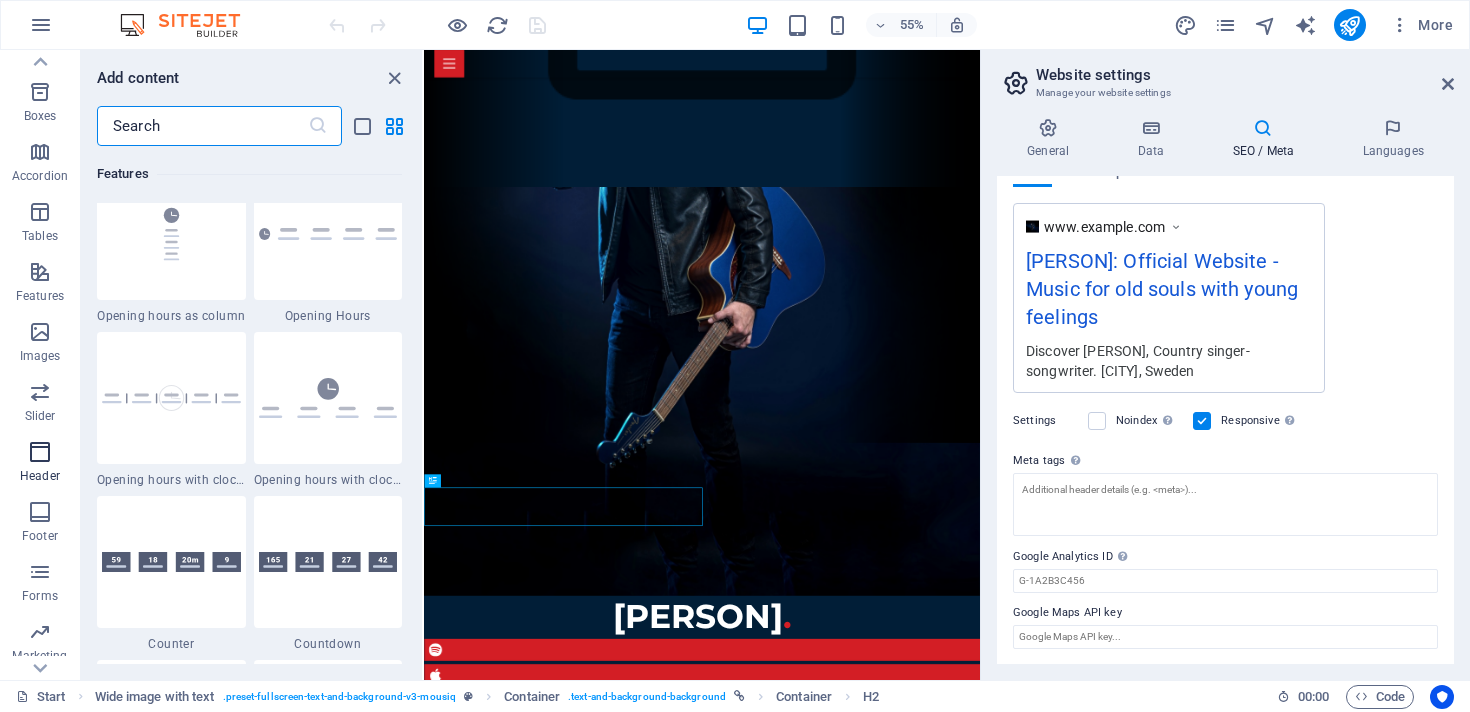 scroll, scrollTop: 12042, scrollLeft: 0, axis: vertical 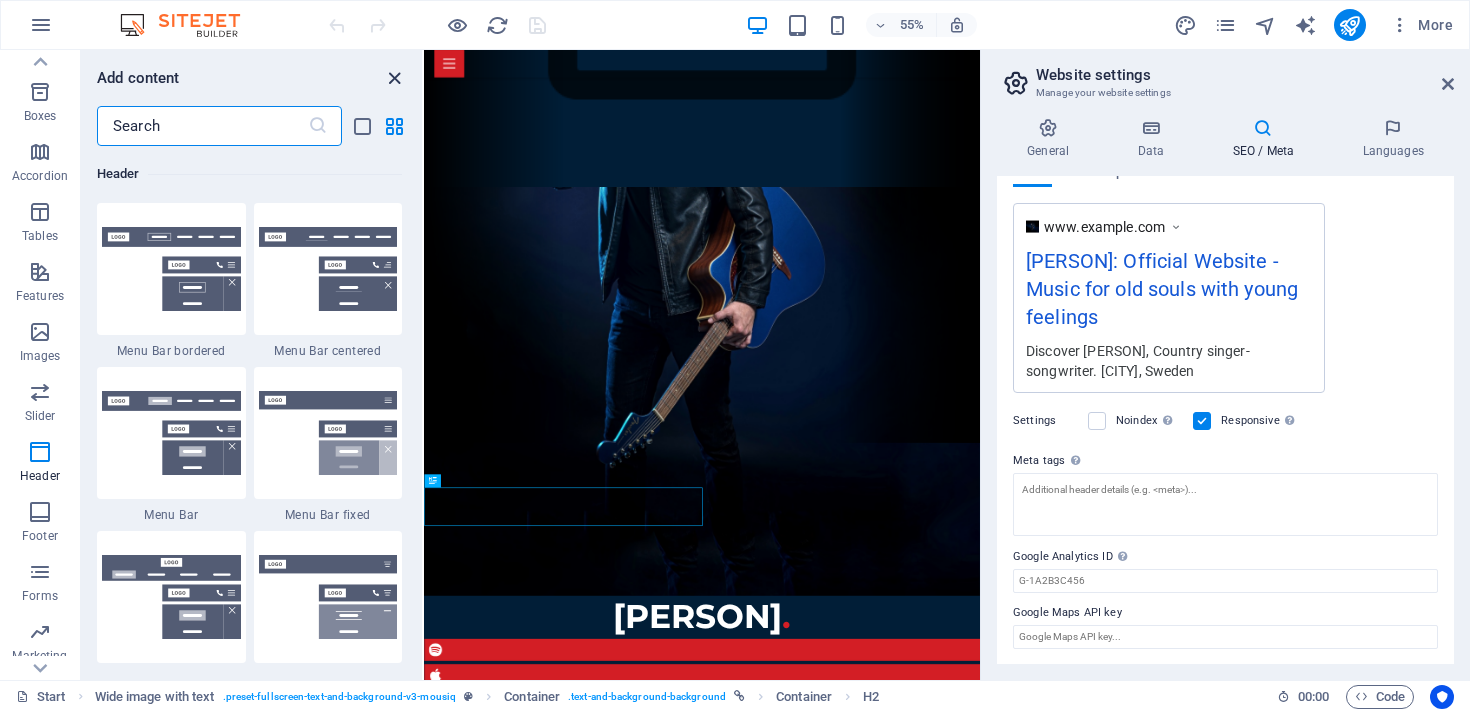 click at bounding box center [394, 78] 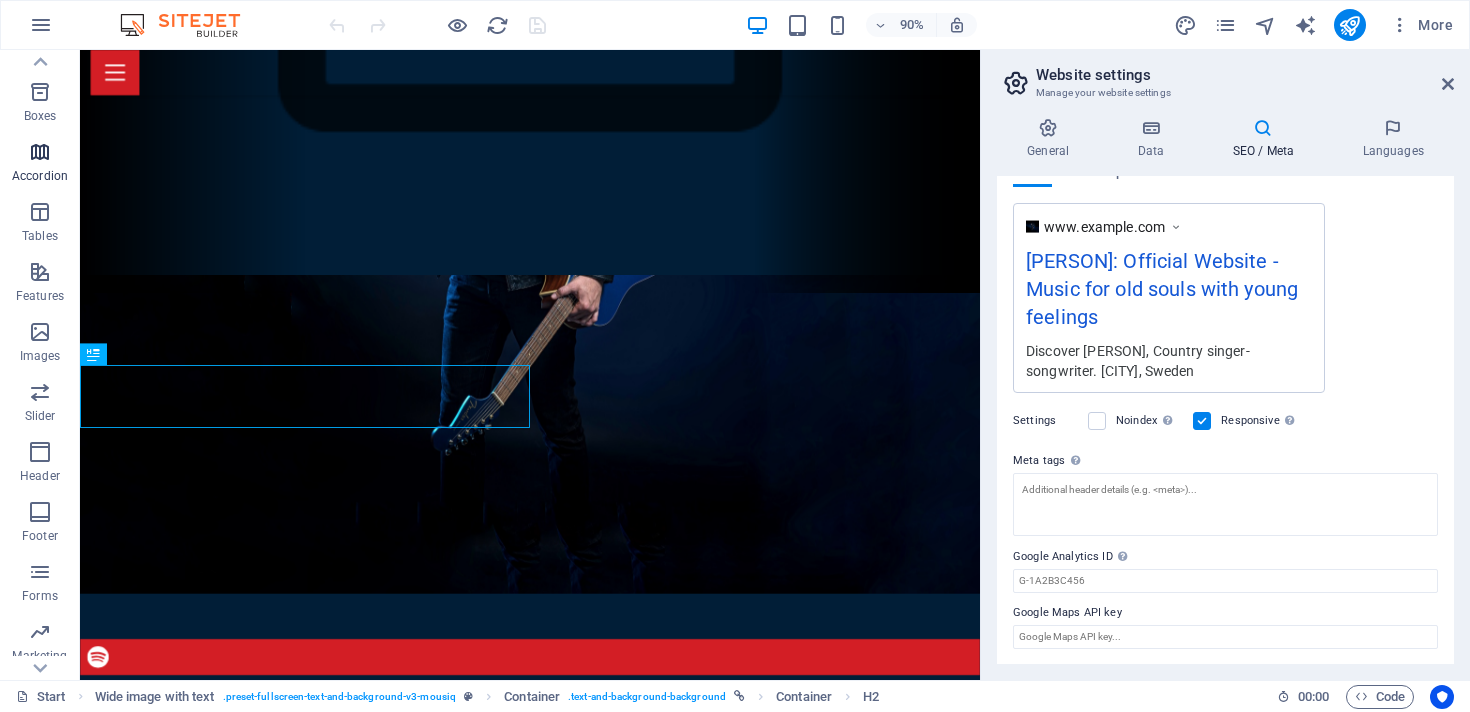 scroll, scrollTop: 0, scrollLeft: 0, axis: both 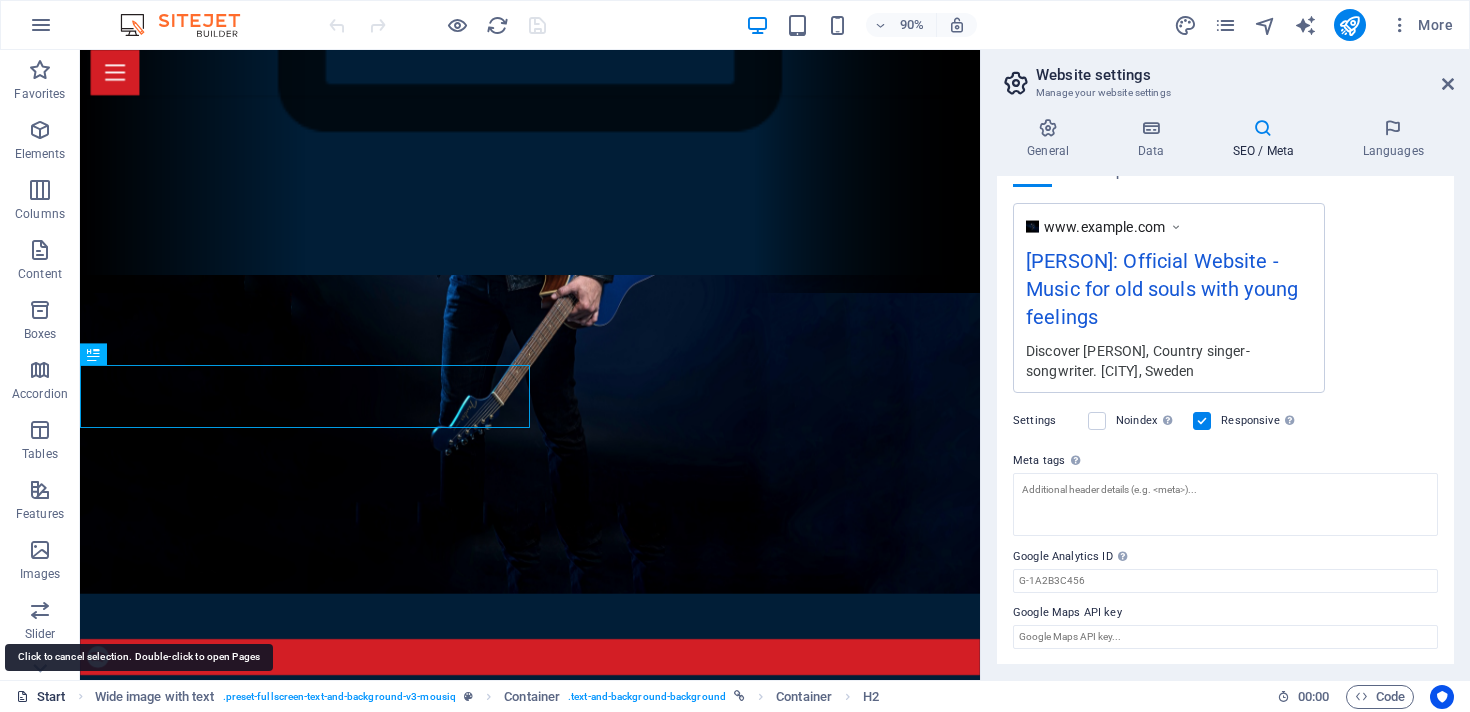 click on "Start" at bounding box center (41, 697) 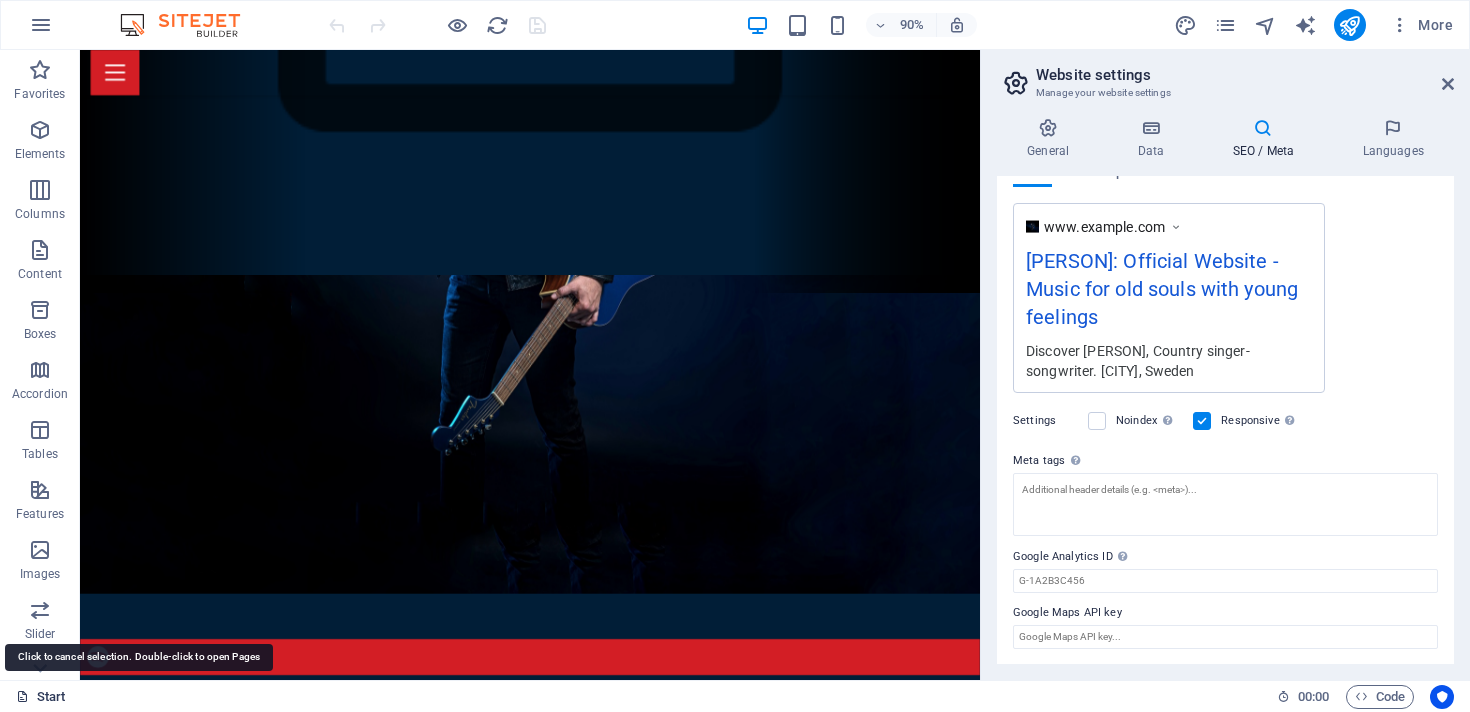 click on "Start" at bounding box center (41, 697) 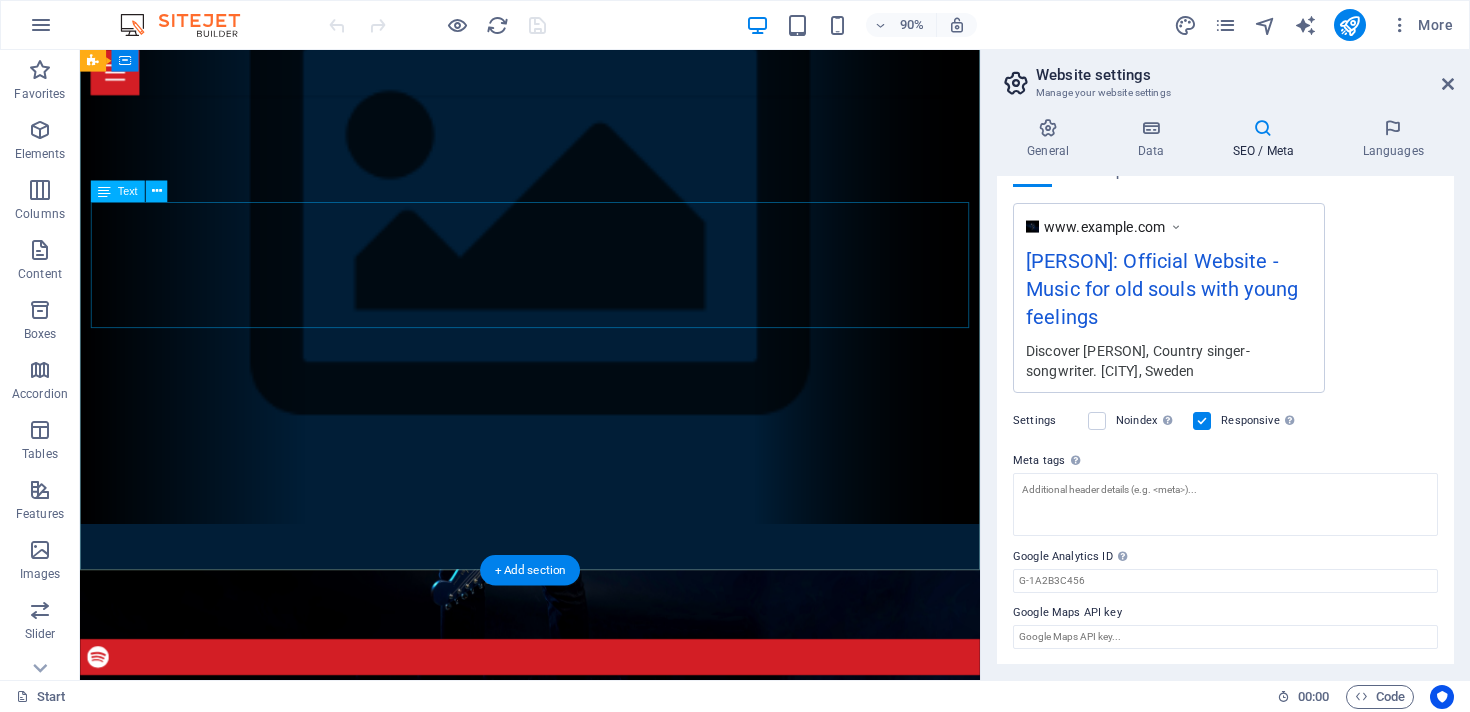 scroll, scrollTop: 0, scrollLeft: 0, axis: both 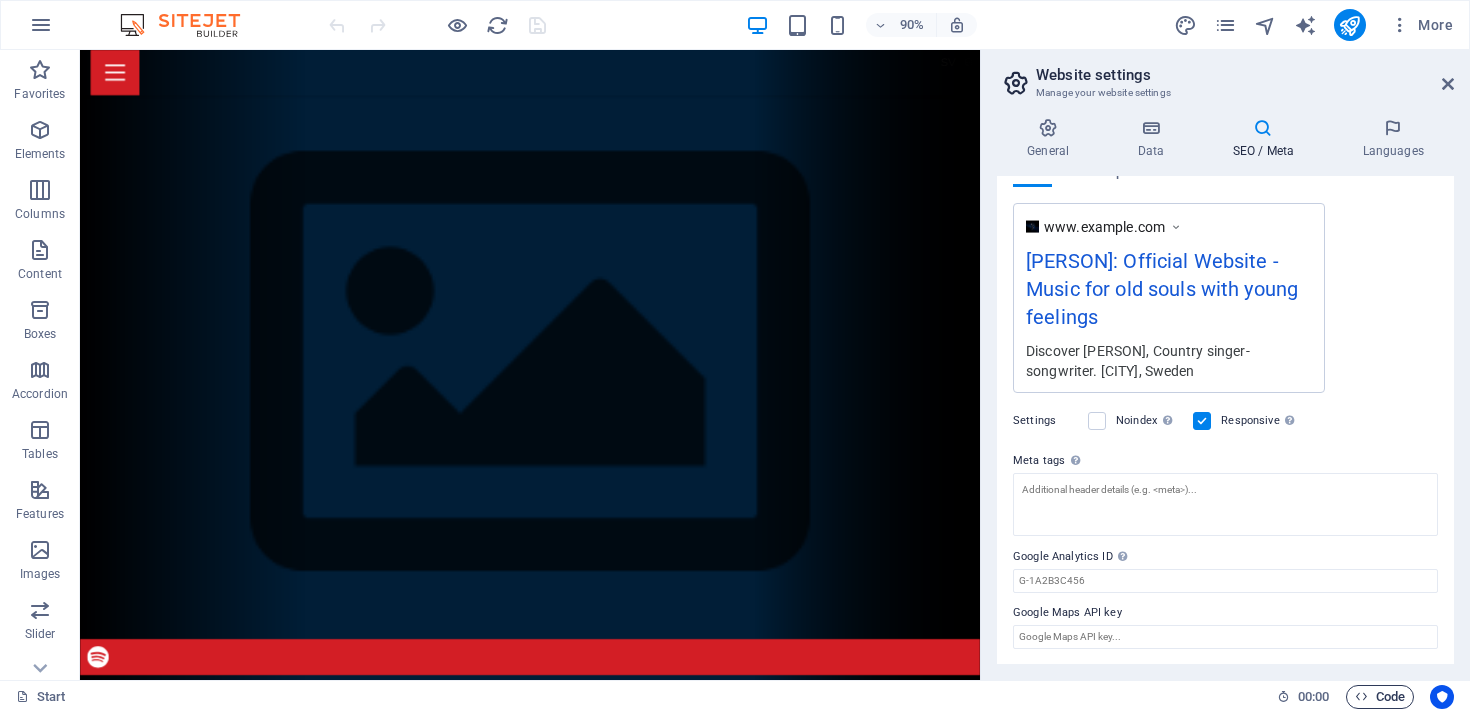 click at bounding box center (1361, 696) 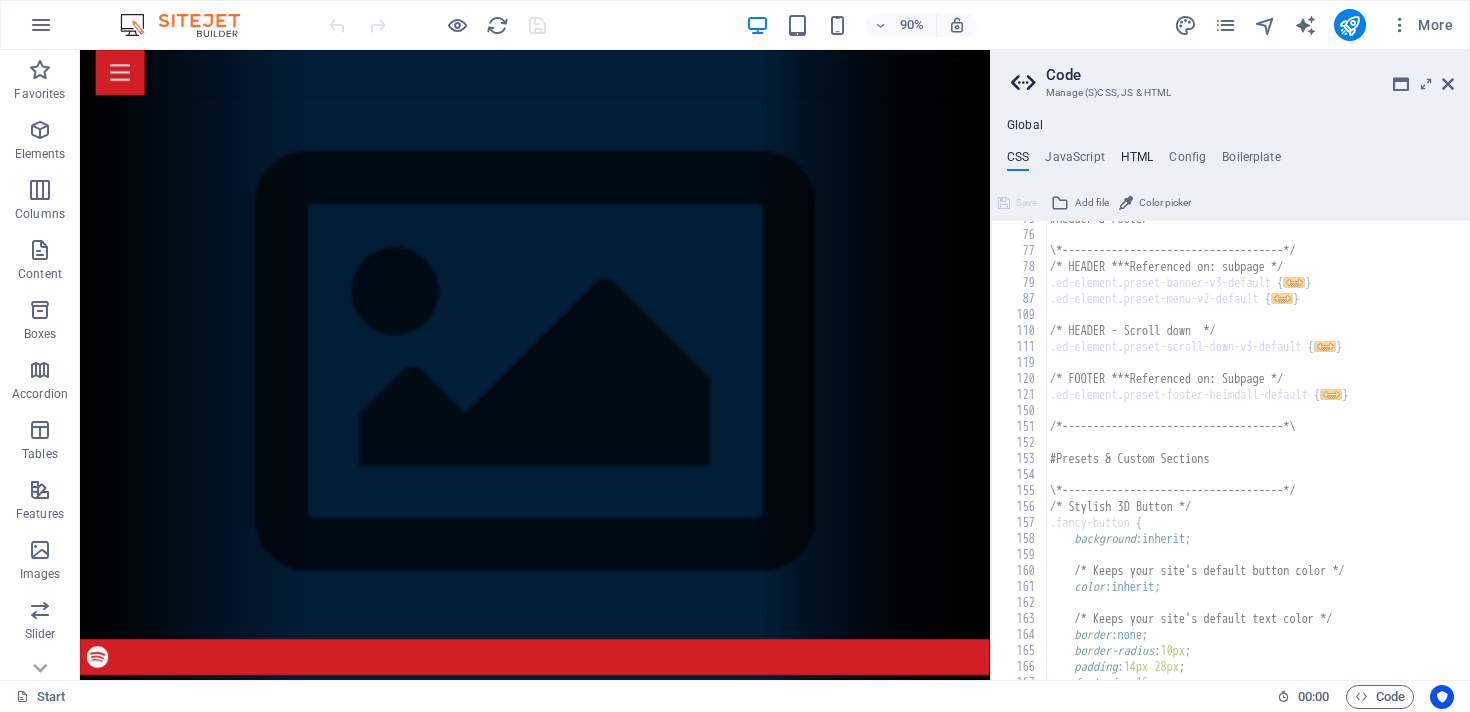 click on "HTML" at bounding box center [1137, 161] 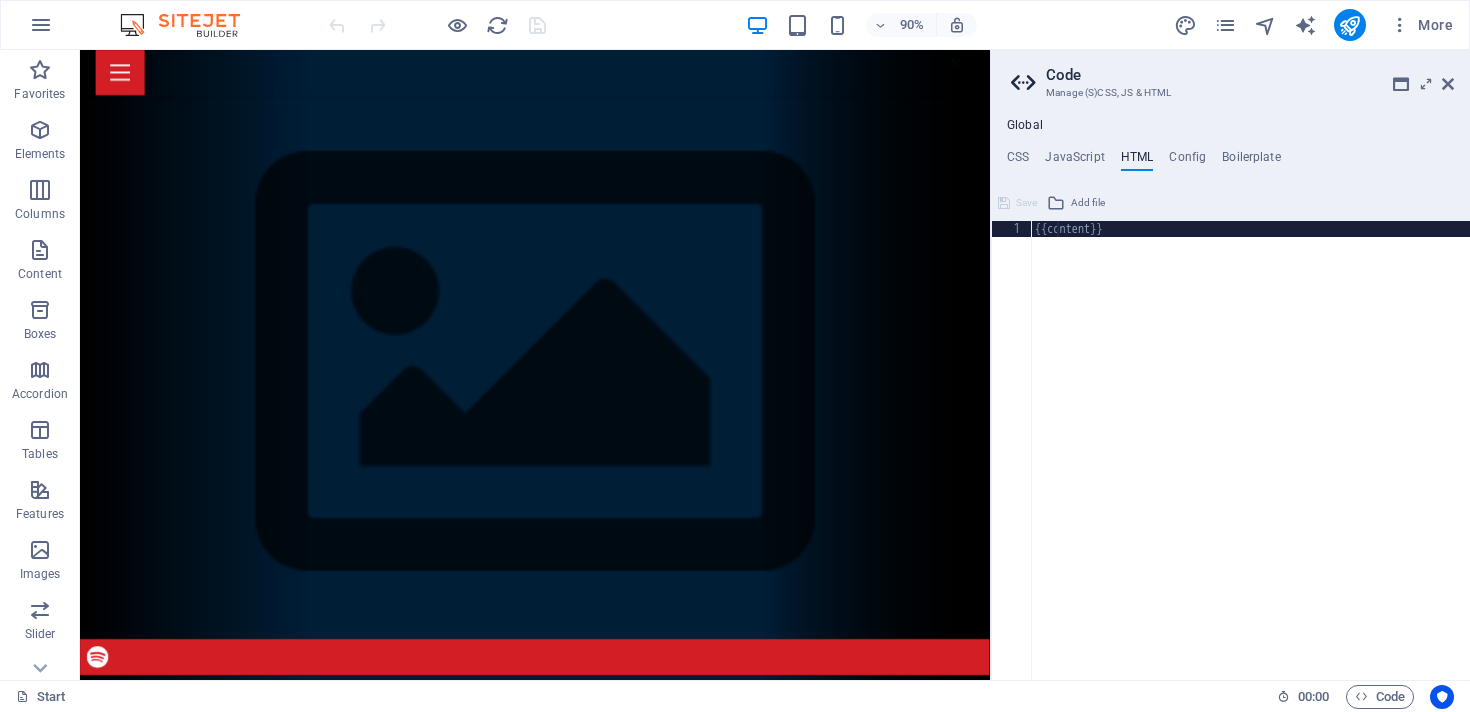 click on "Global" at bounding box center (1025, 126) 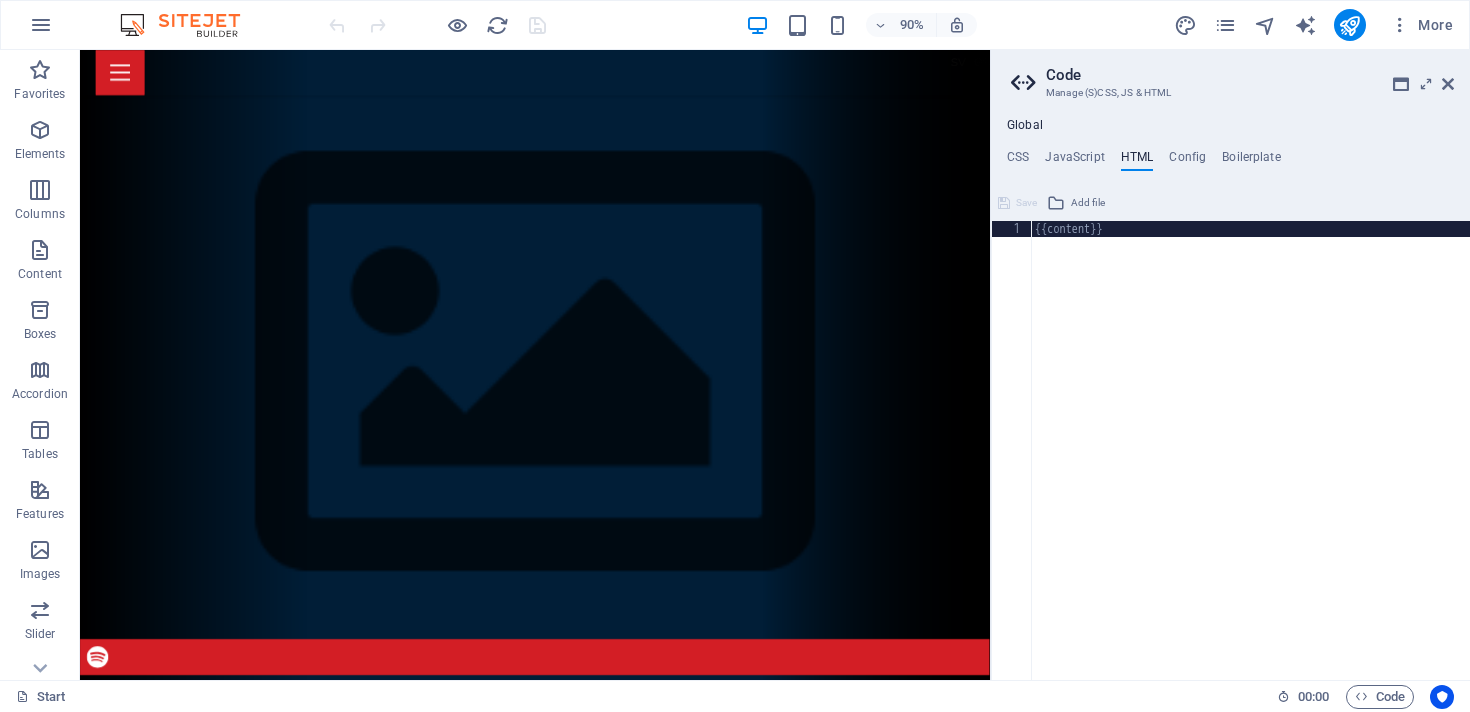 click on "Global" at bounding box center [1025, 126] 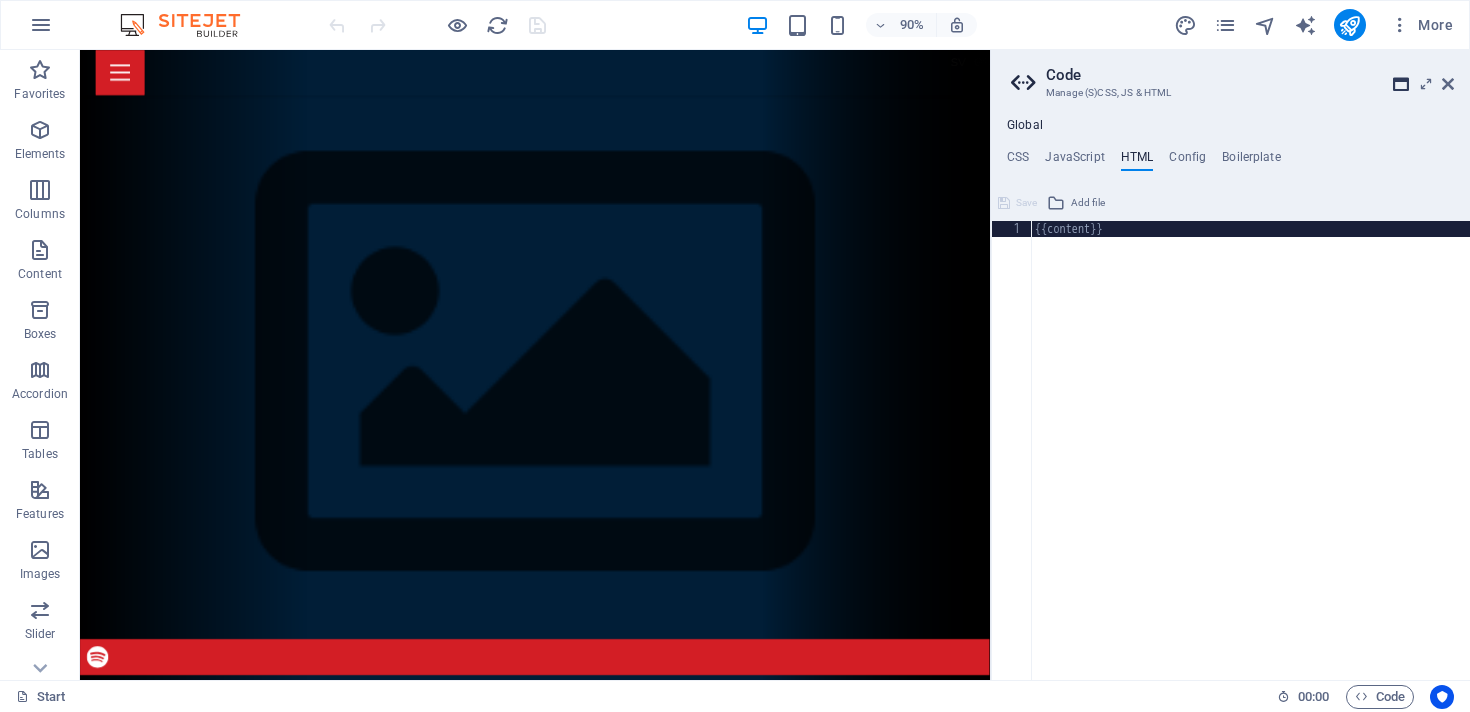click at bounding box center (1401, 84) 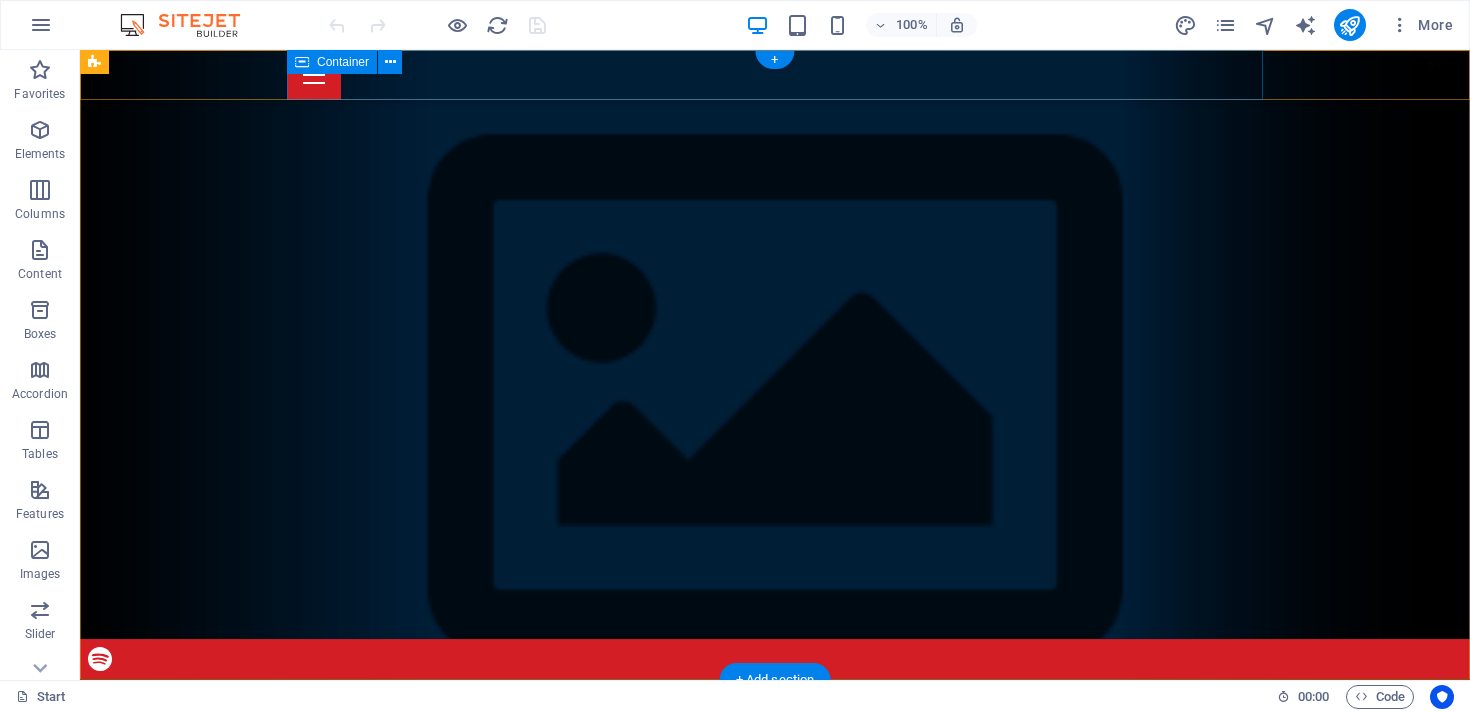 click at bounding box center [775, 75] 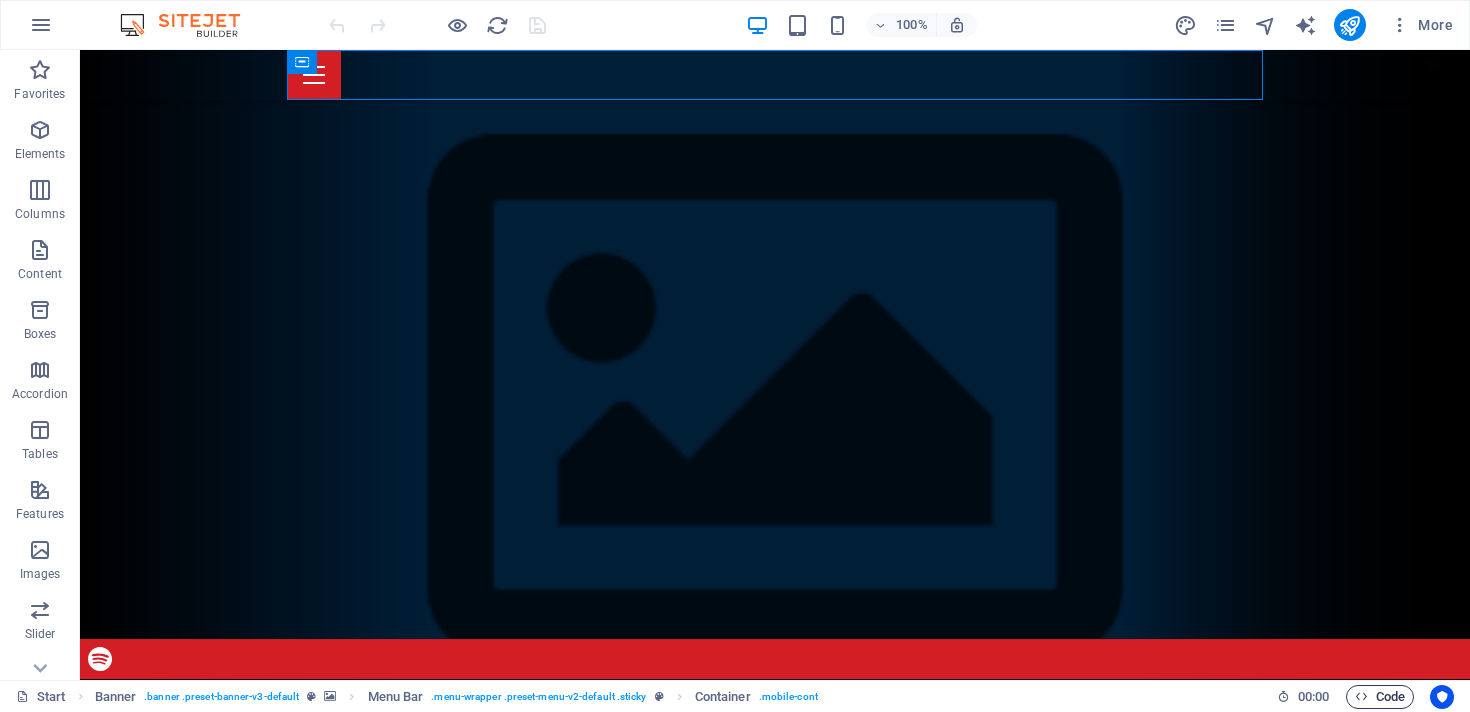 click on "Code" at bounding box center (1380, 697) 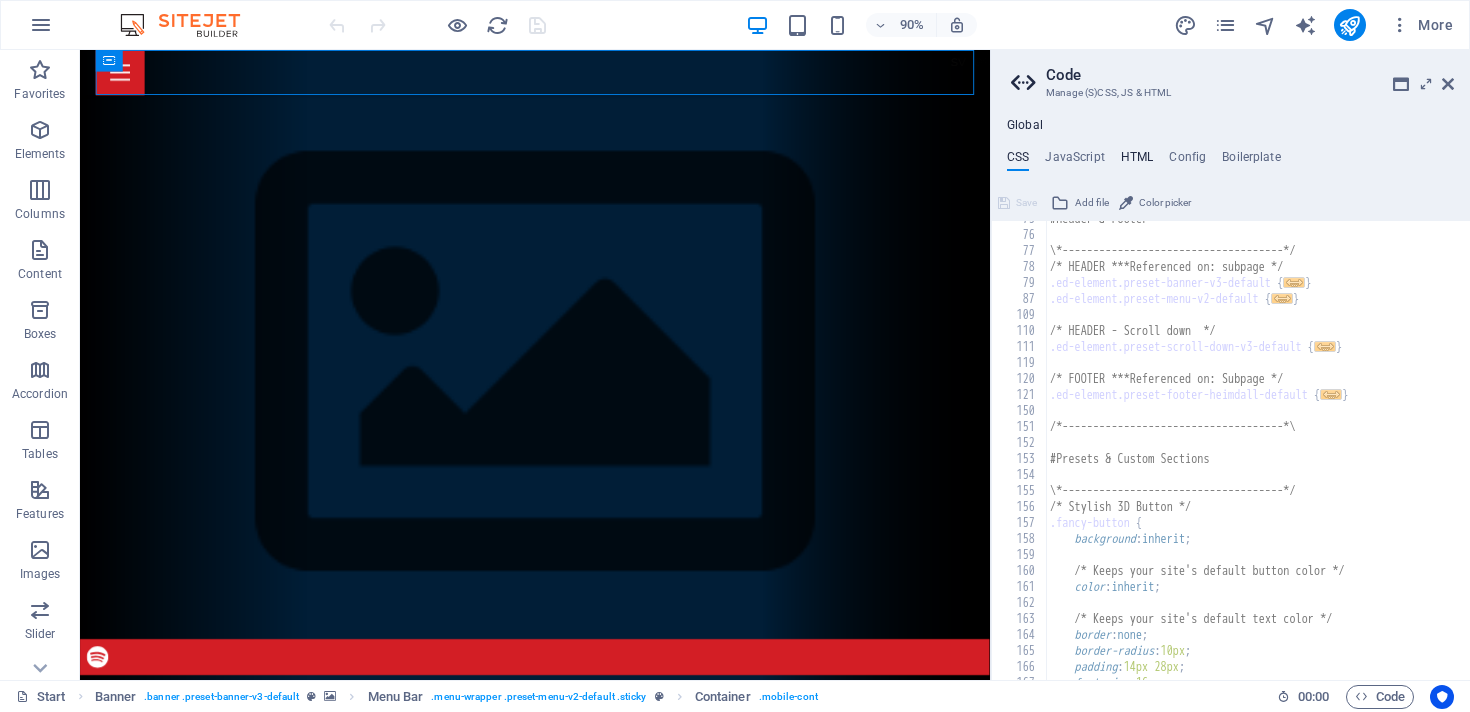 click on "HTML" at bounding box center (1137, 161) 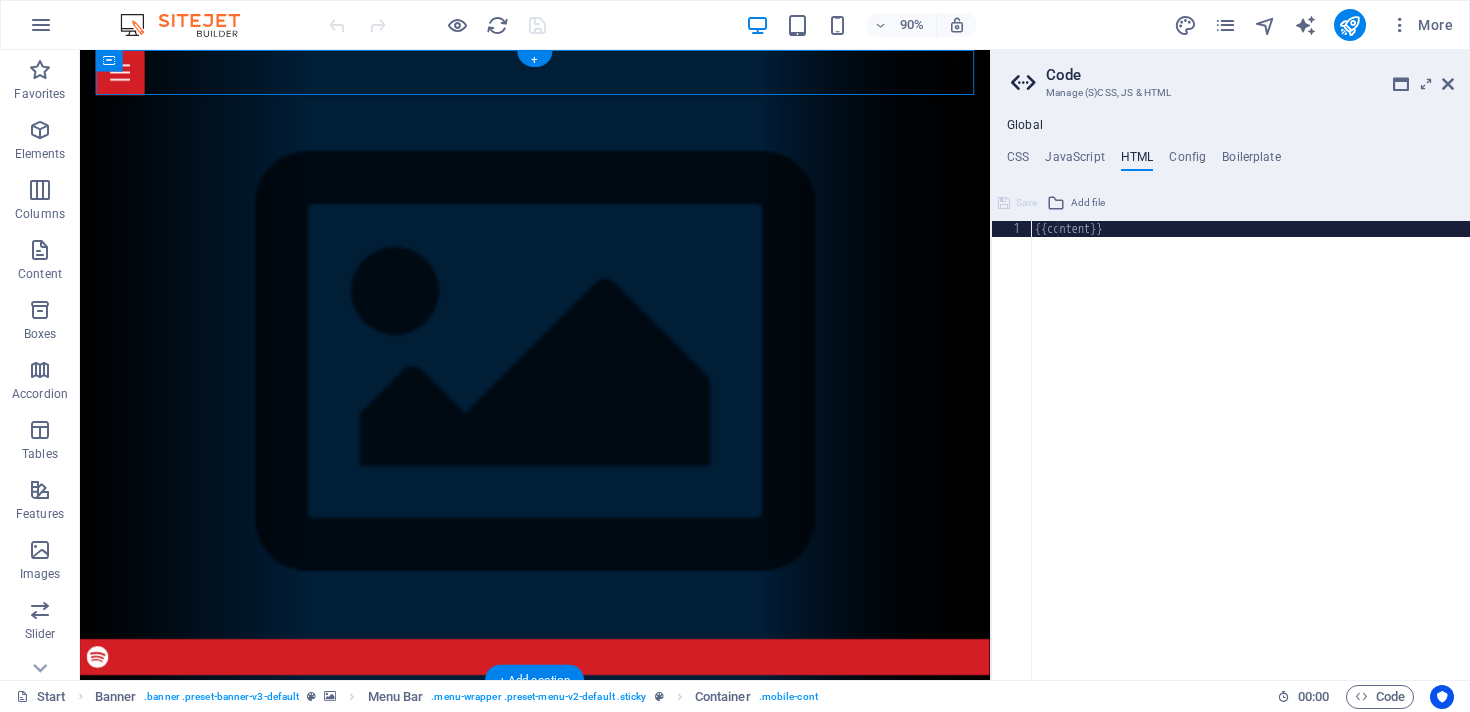 click at bounding box center [585, 1150] 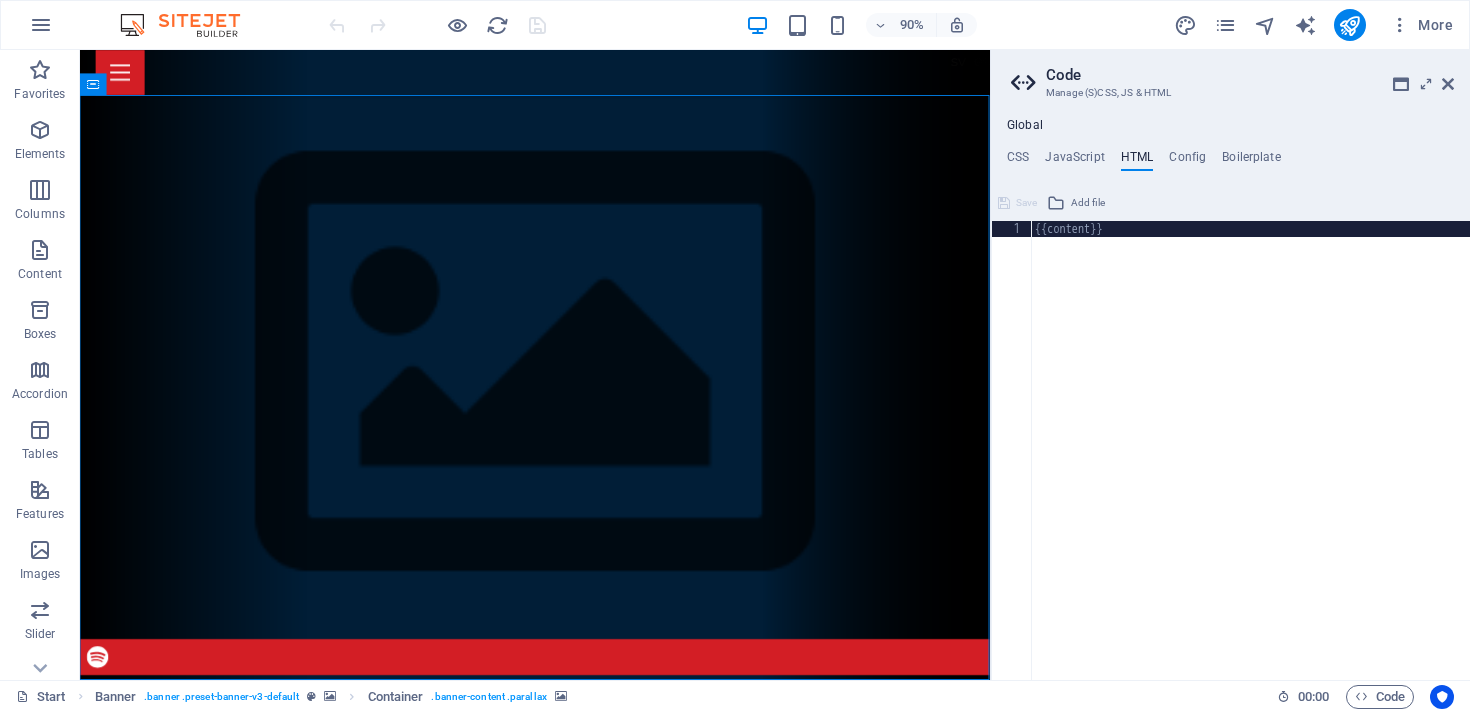 click on "Global" at bounding box center [1025, 126] 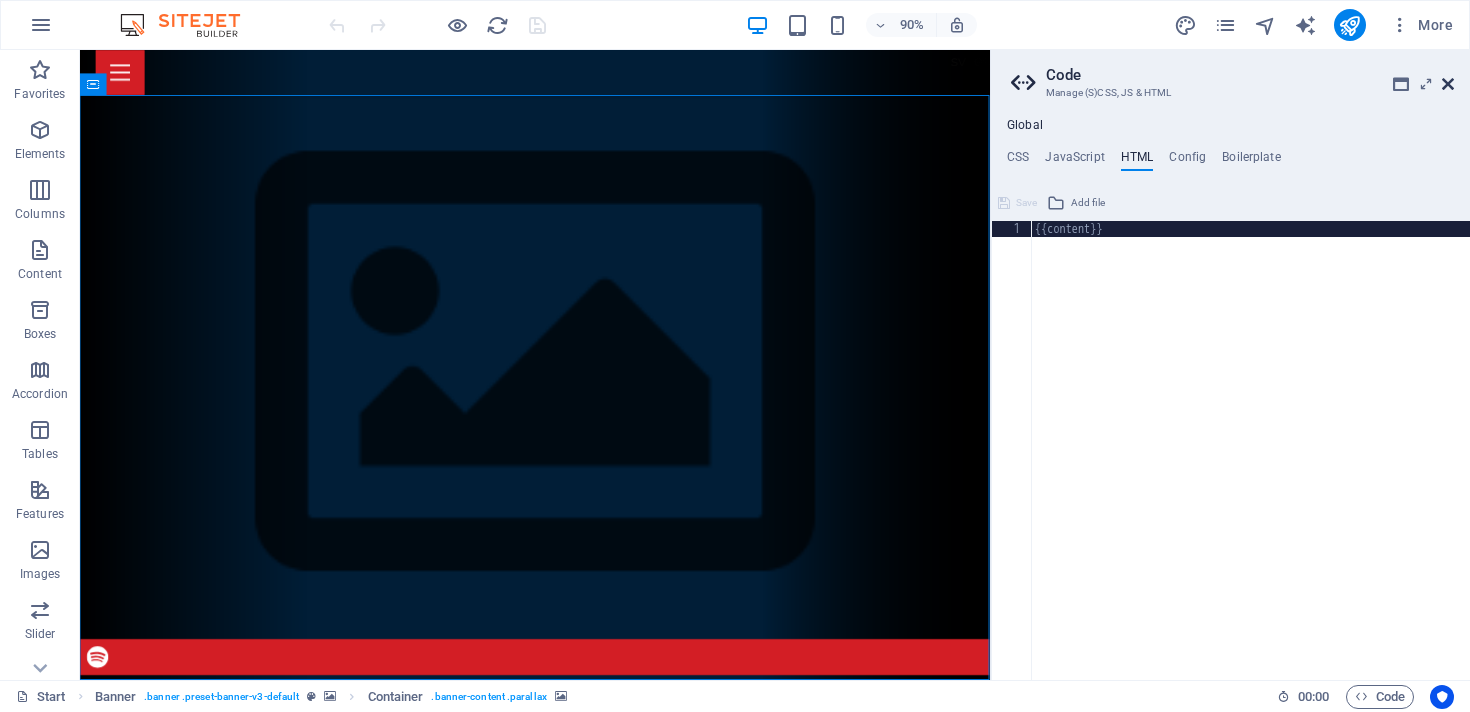 click at bounding box center [1448, 84] 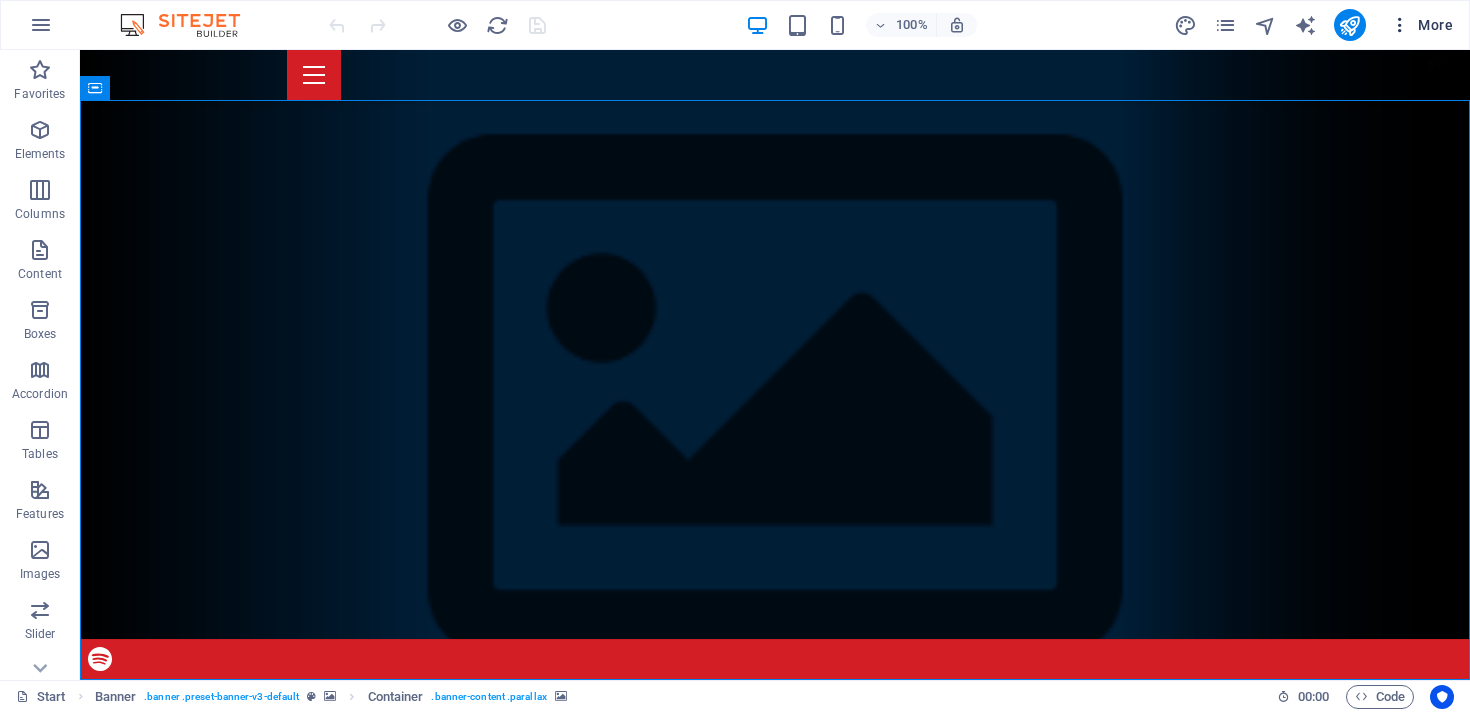 click on "More" at bounding box center [1421, 25] 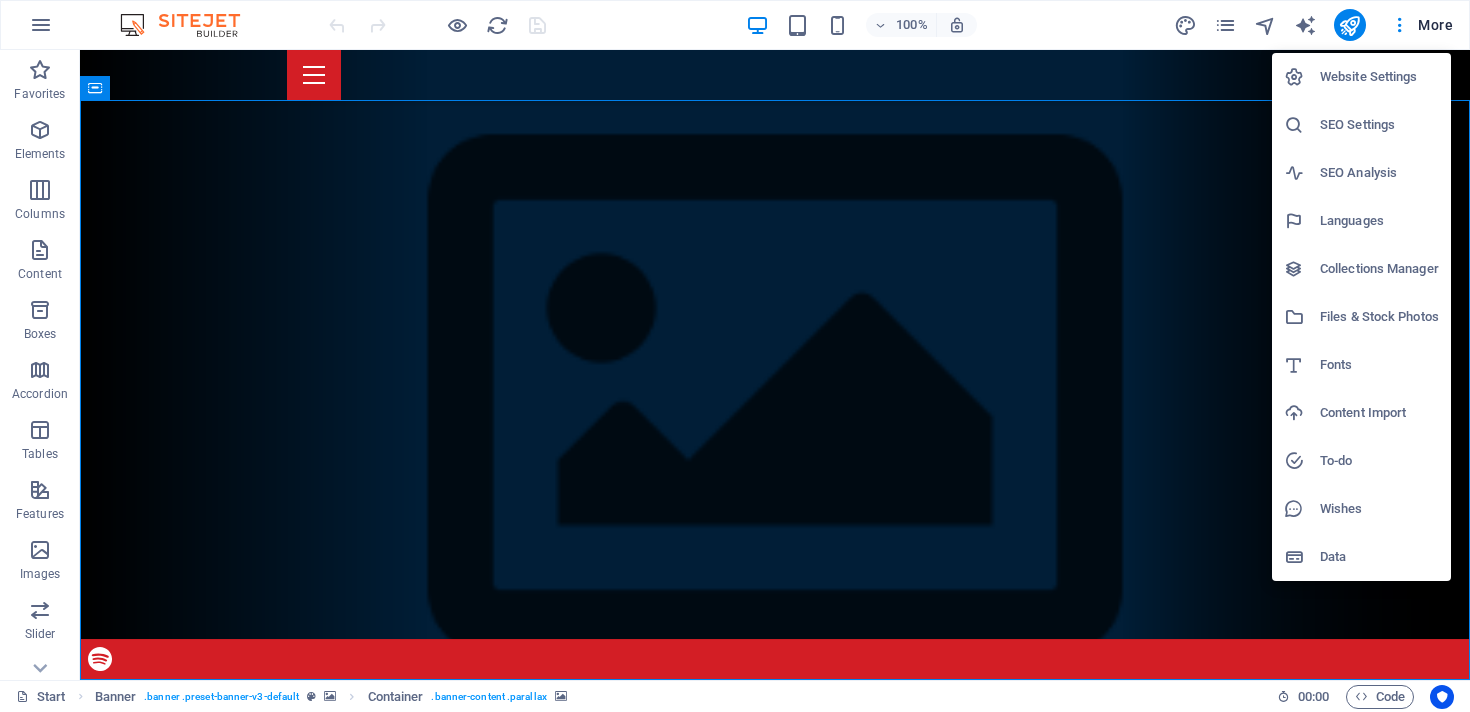 click at bounding box center [735, 356] 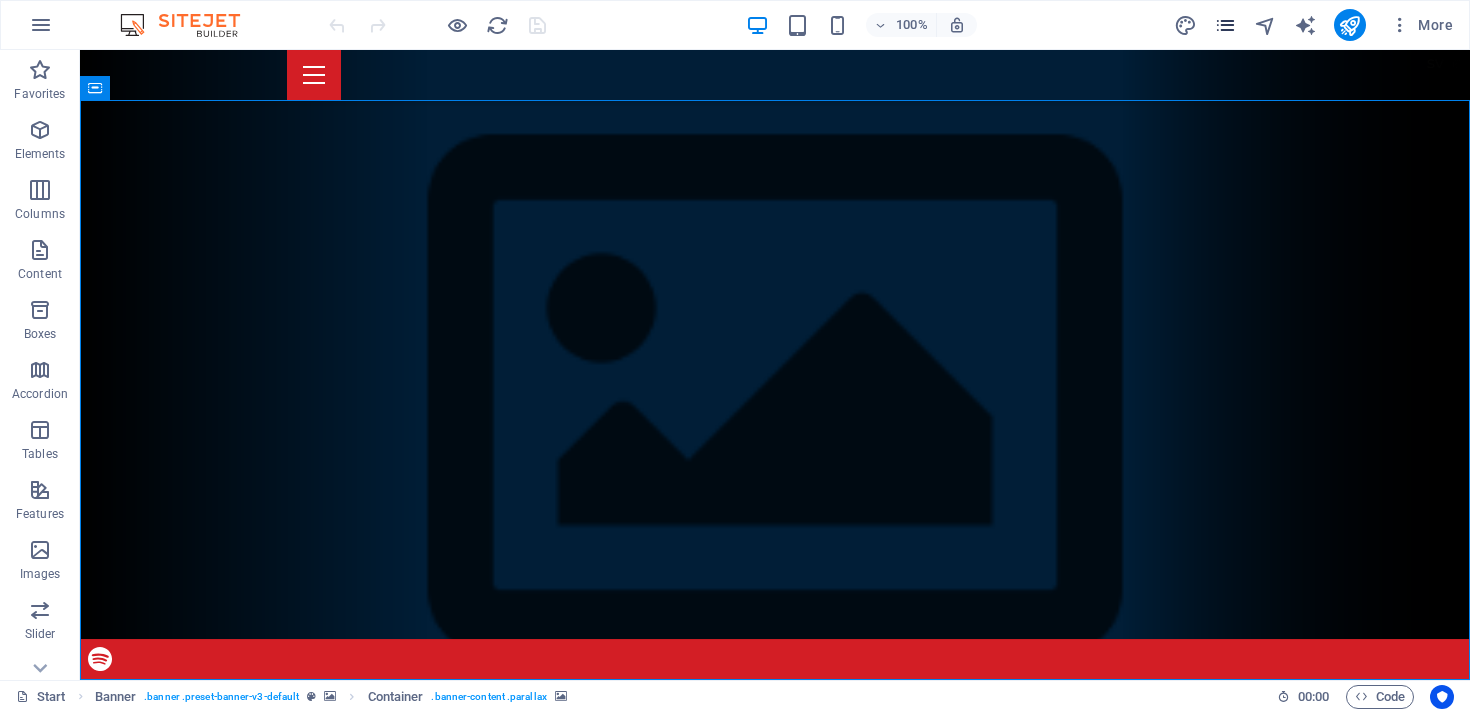 click at bounding box center [1225, 25] 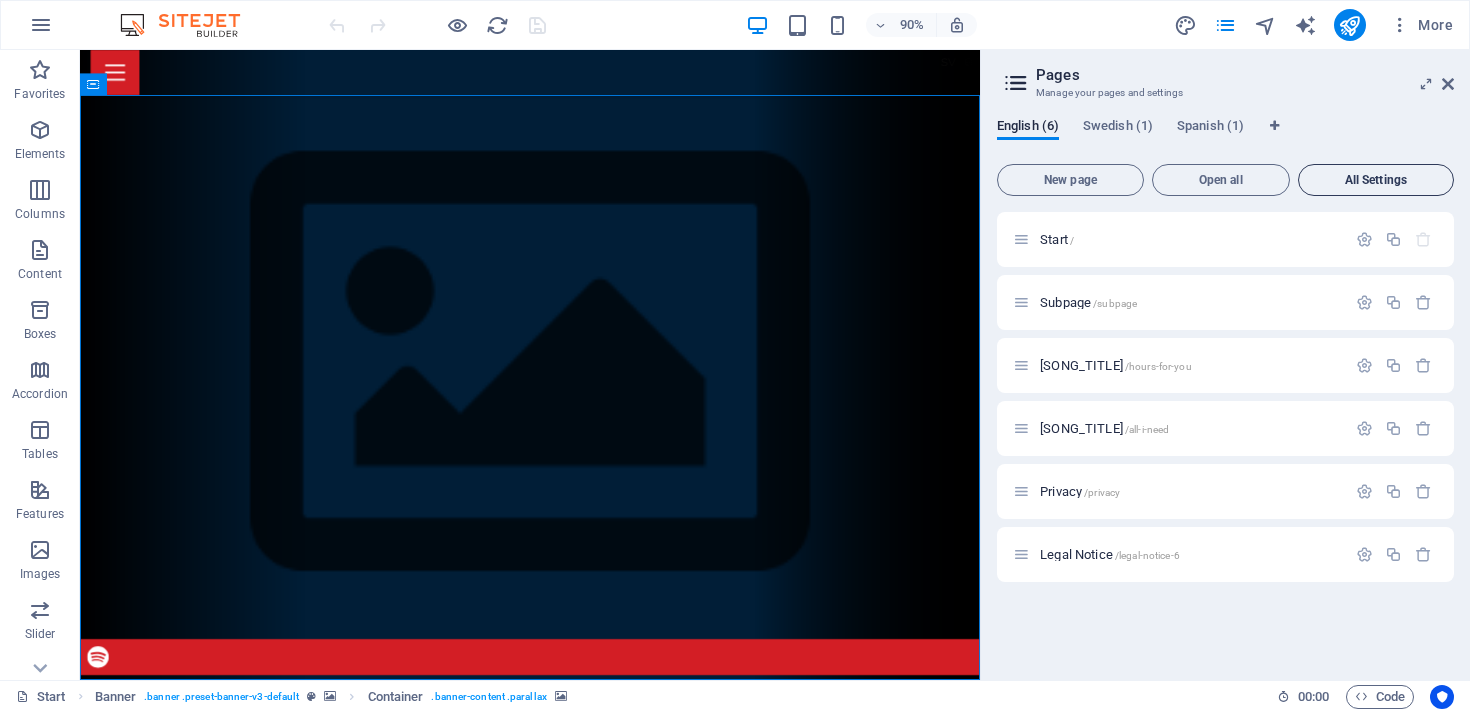click on "All Settings" at bounding box center [1376, 180] 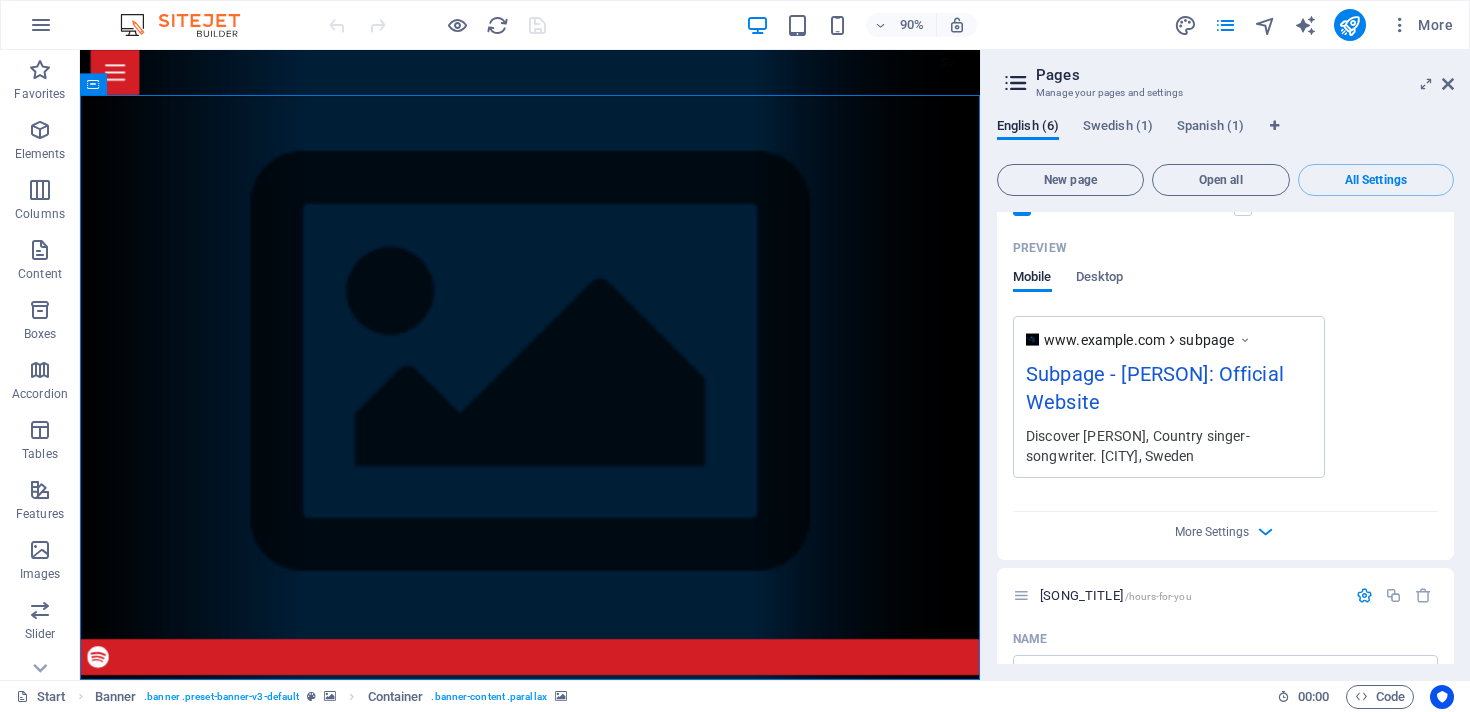 scroll, scrollTop: 1285, scrollLeft: 0, axis: vertical 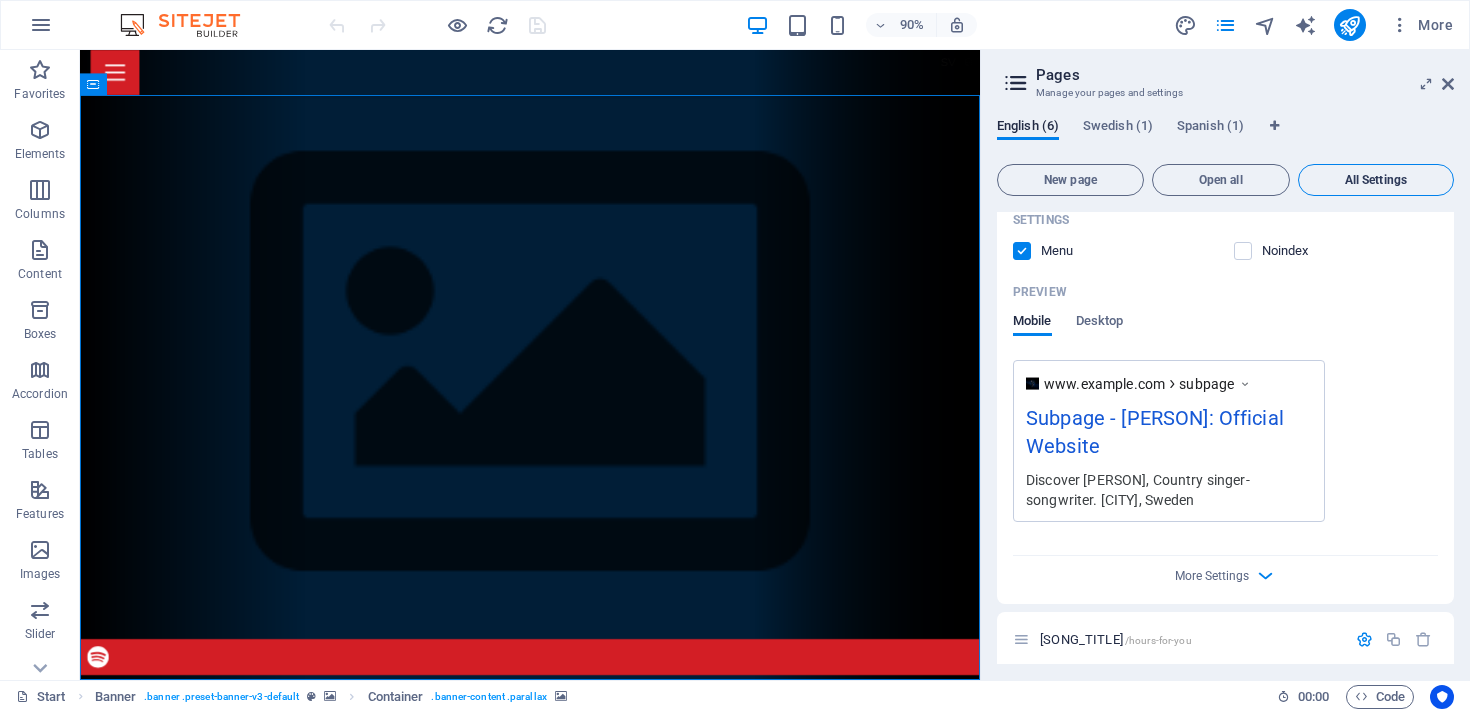 click on "All Settings" at bounding box center (1376, 180) 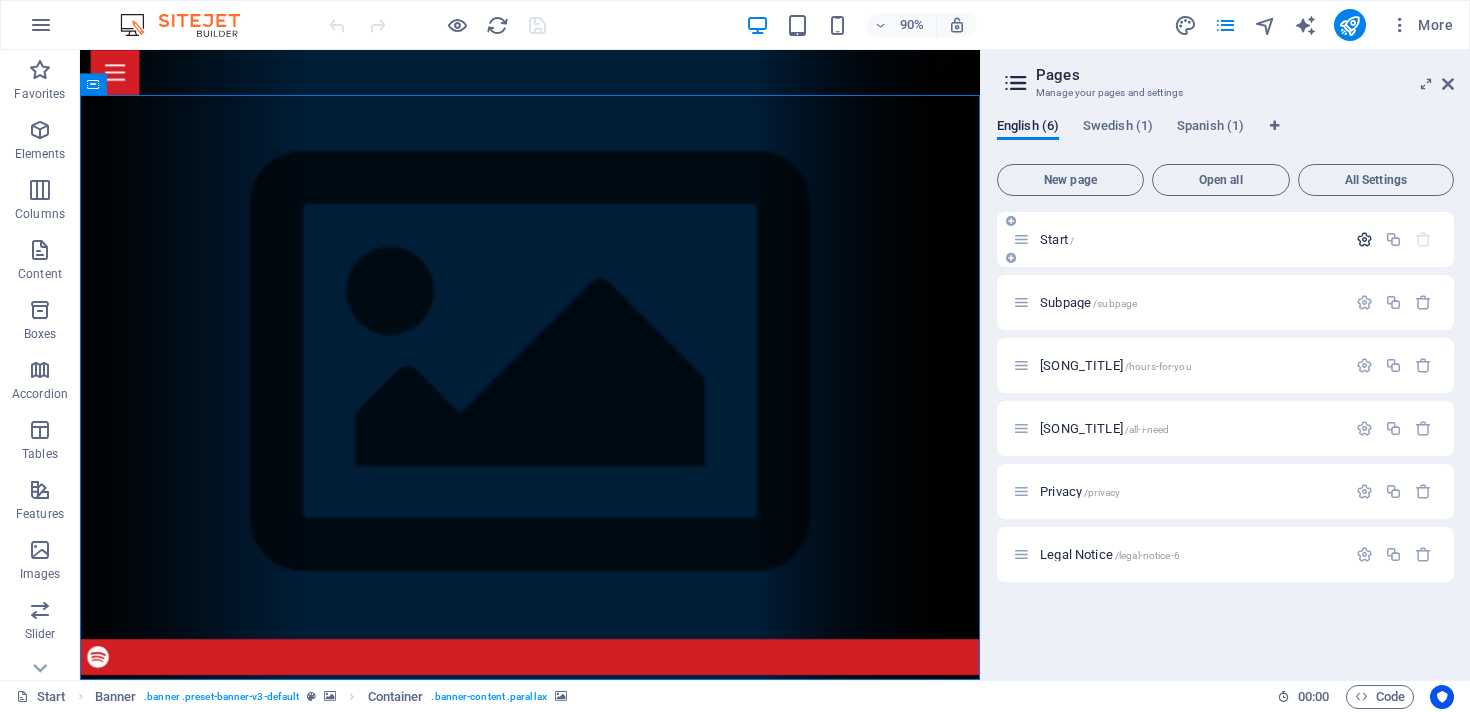 click at bounding box center [1364, 239] 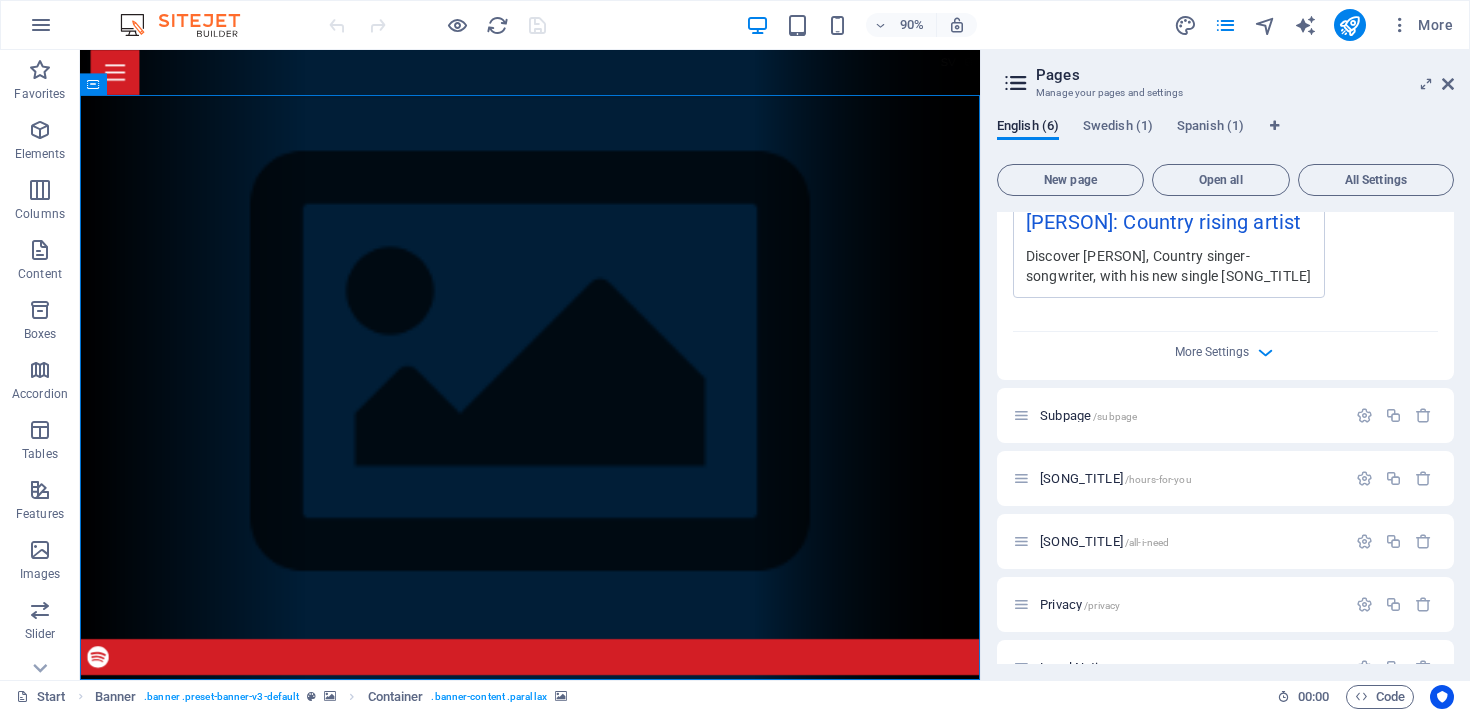 scroll, scrollTop: 659, scrollLeft: 0, axis: vertical 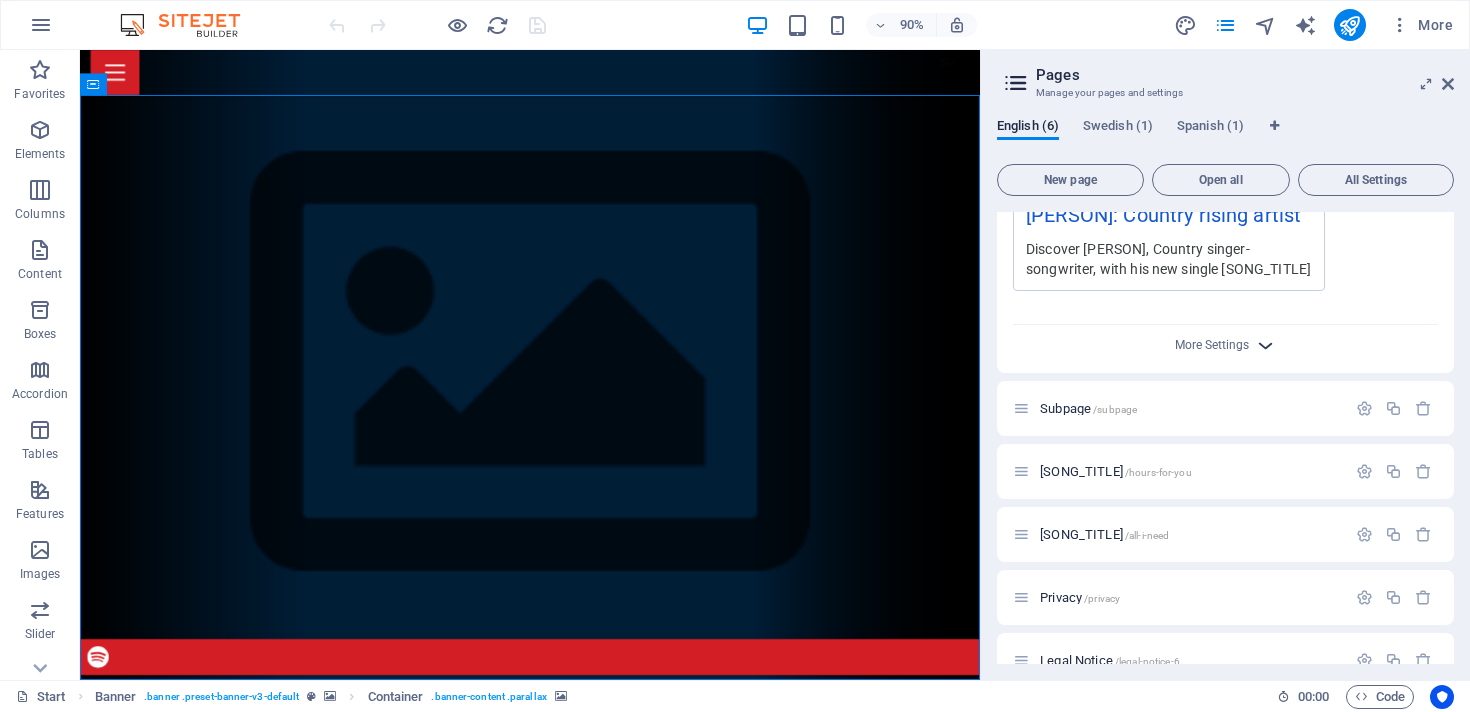 click on "More Settings" at bounding box center [1226, 345] 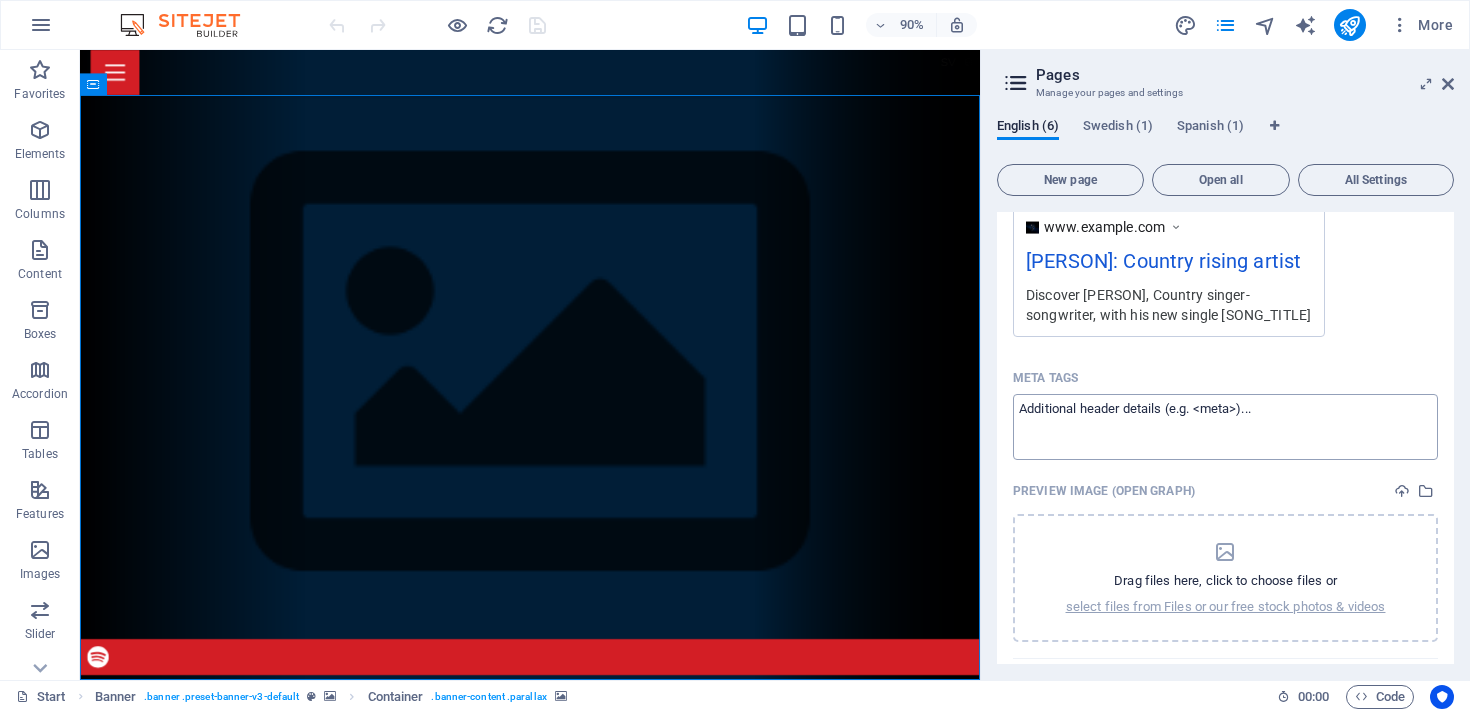 scroll, scrollTop: 620, scrollLeft: 0, axis: vertical 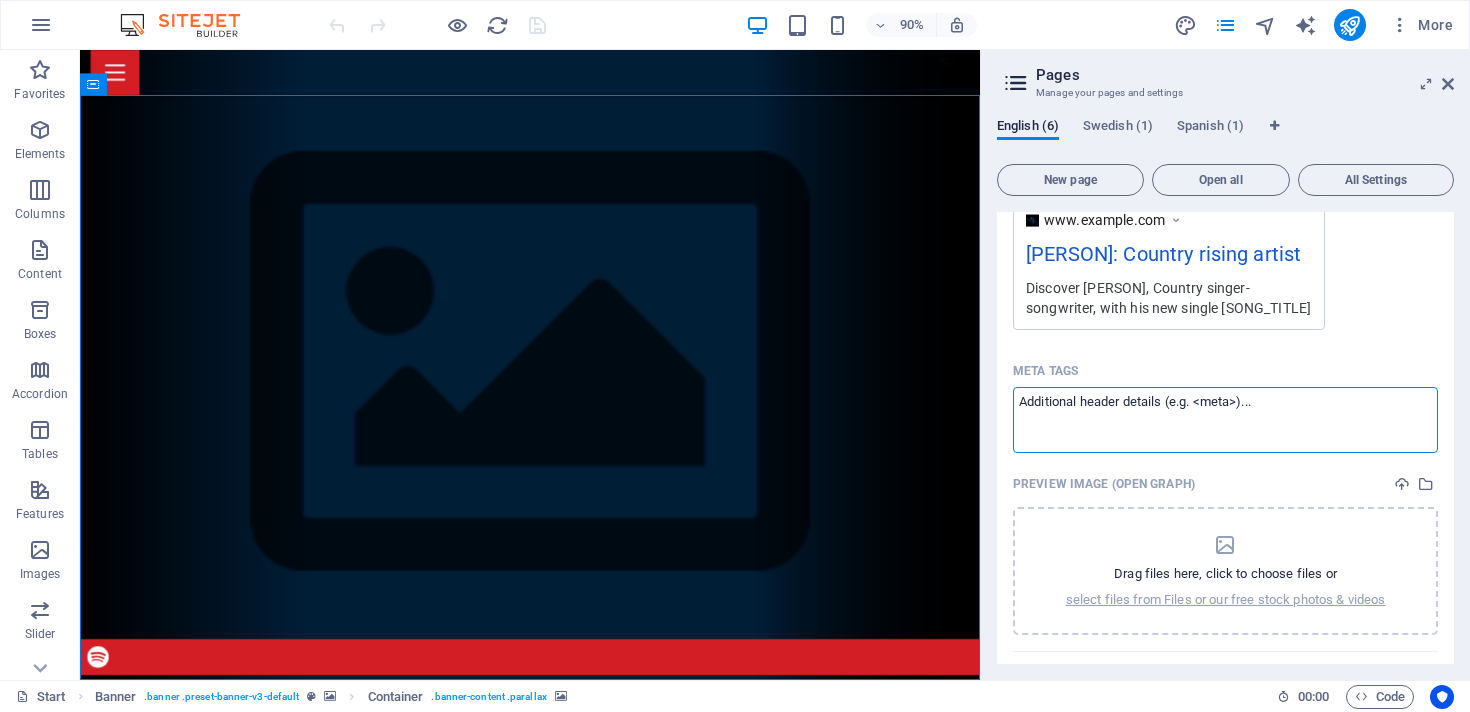 click on "Meta tags ​" at bounding box center [1225, 419] 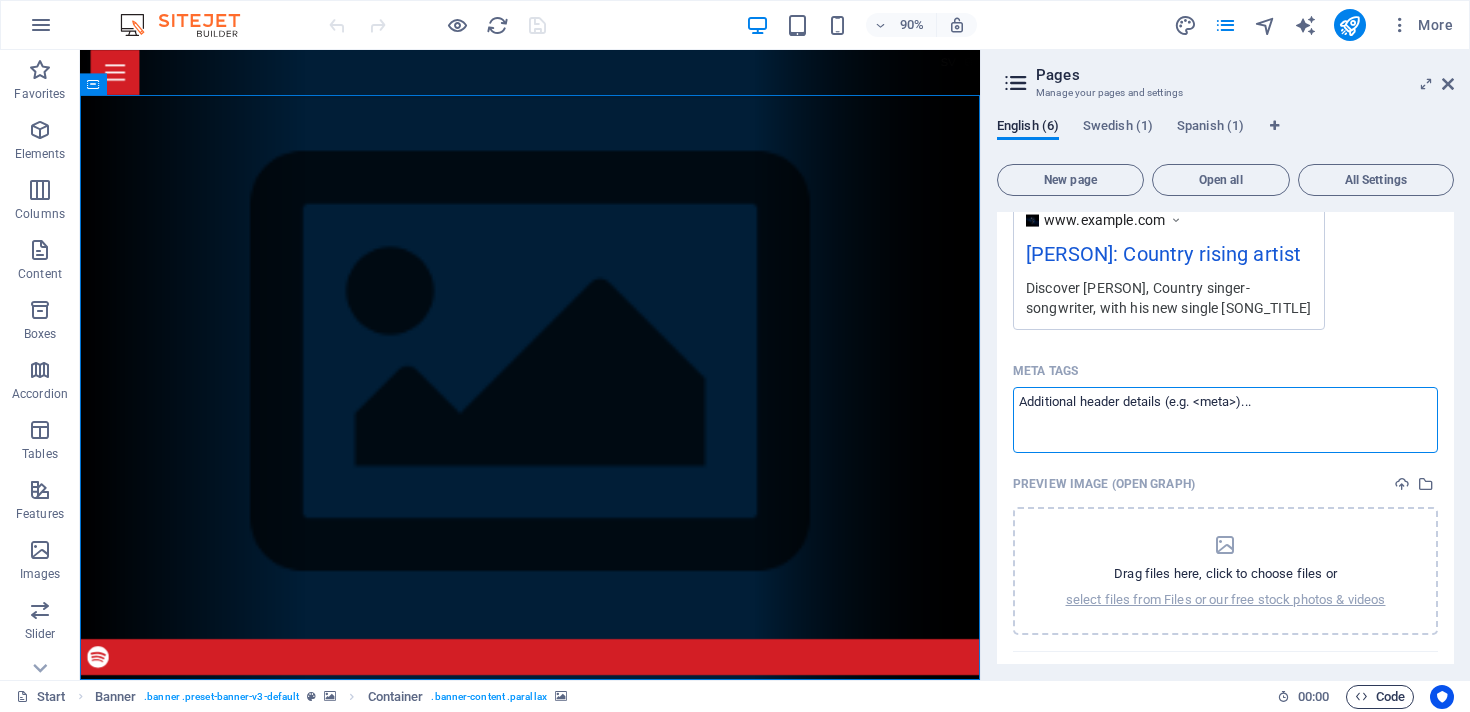 click on "Code" at bounding box center [1380, 697] 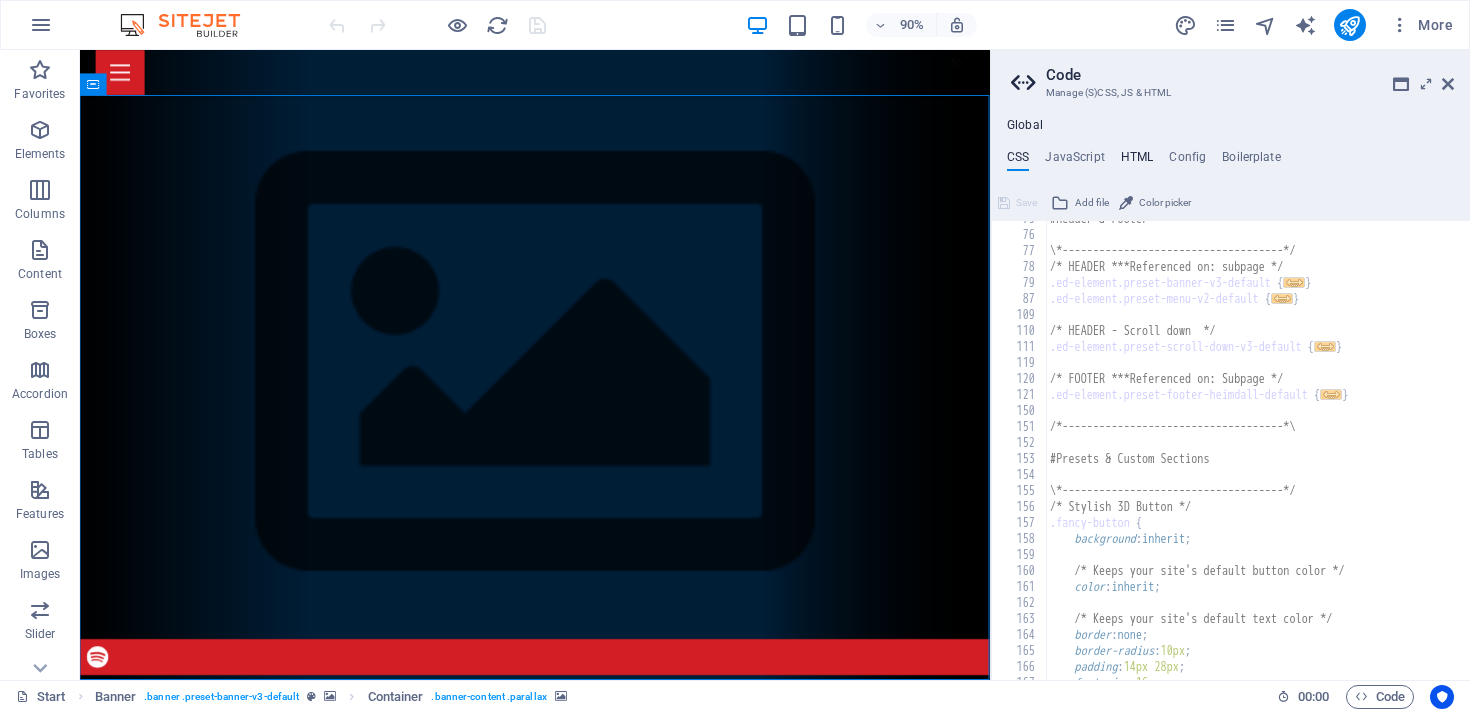 click on "HTML" at bounding box center (1137, 161) 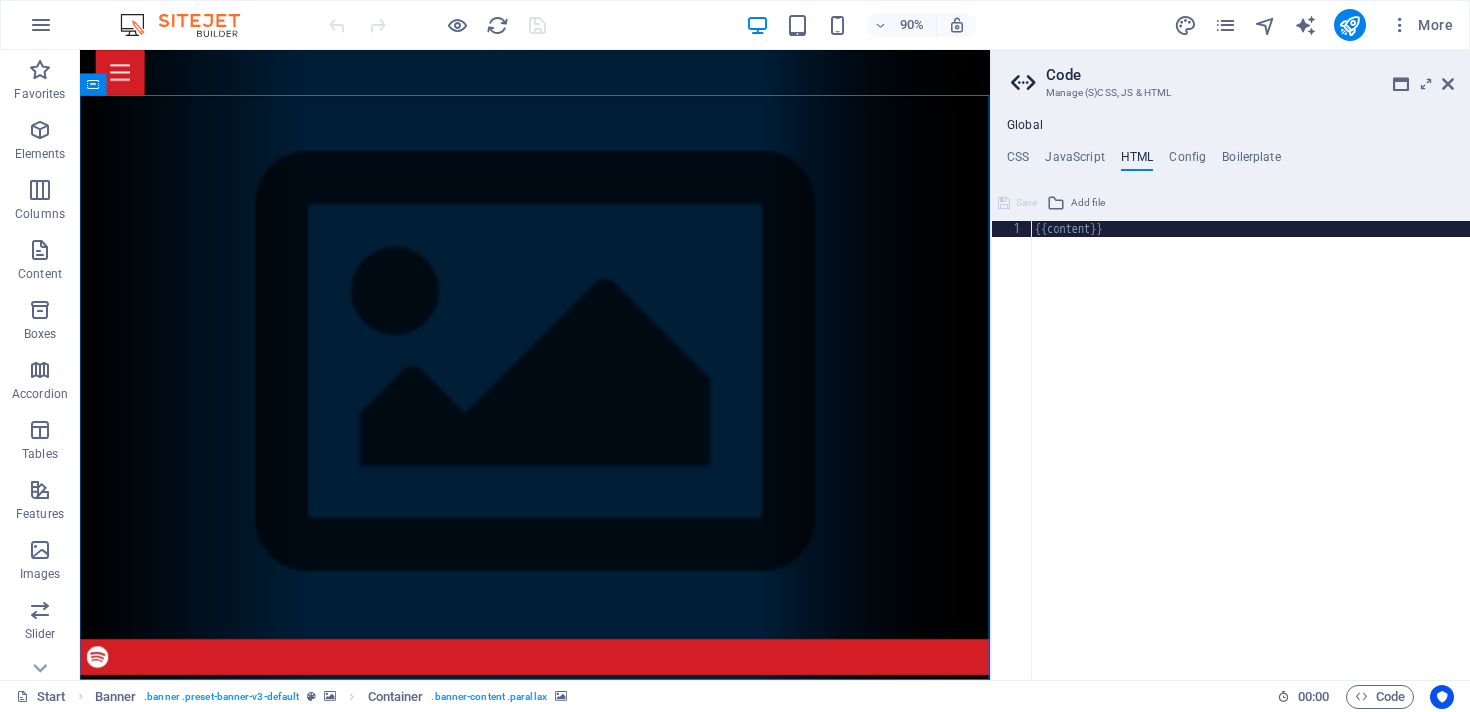 click on "Add file" at bounding box center [1076, 203] 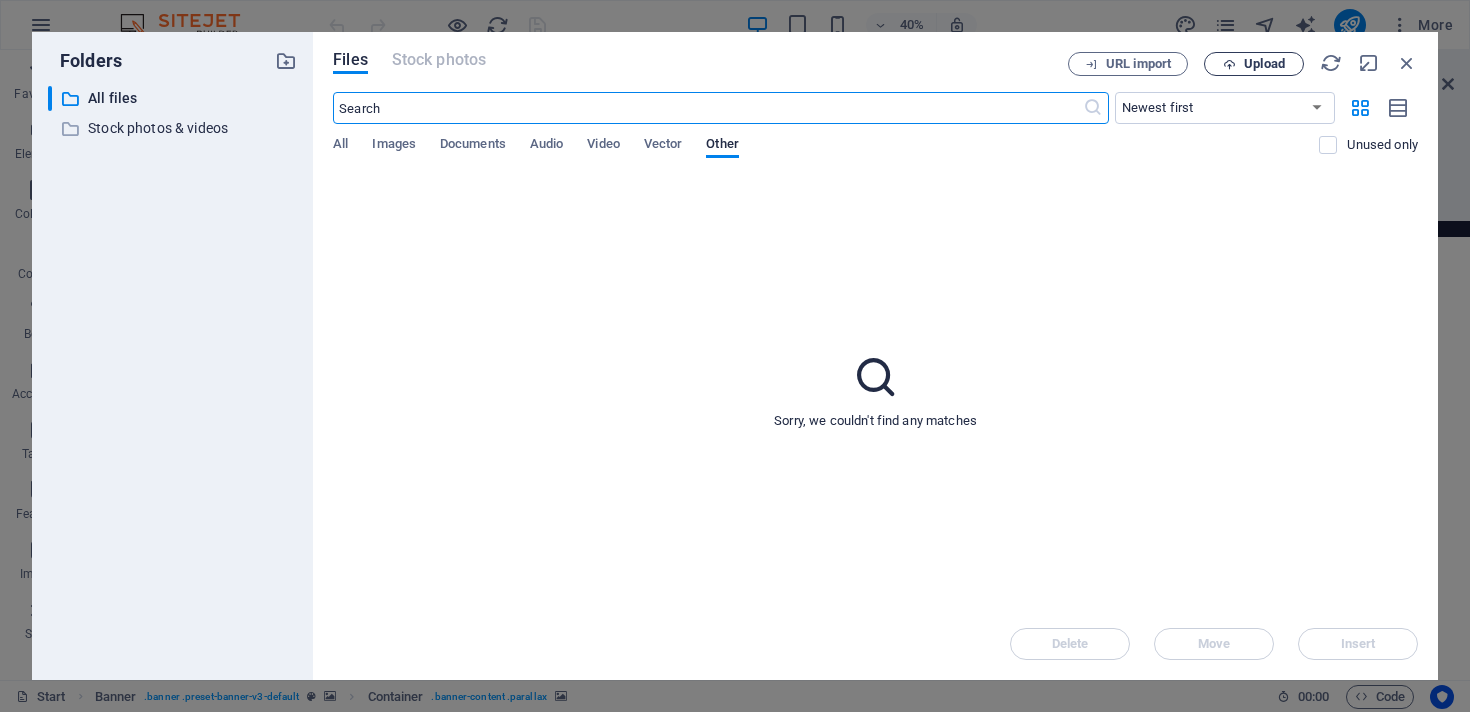 click on "Upload" at bounding box center (1254, 64) 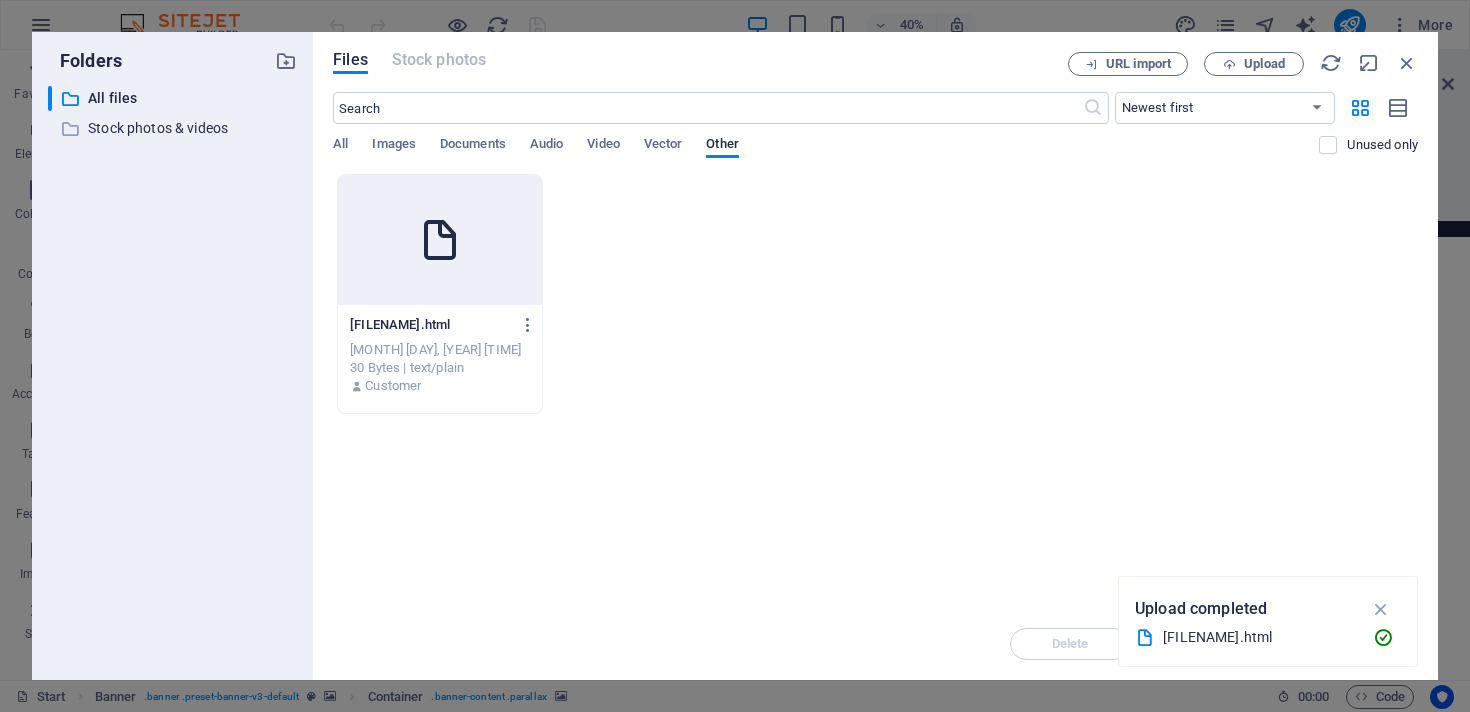 click at bounding box center [440, 240] 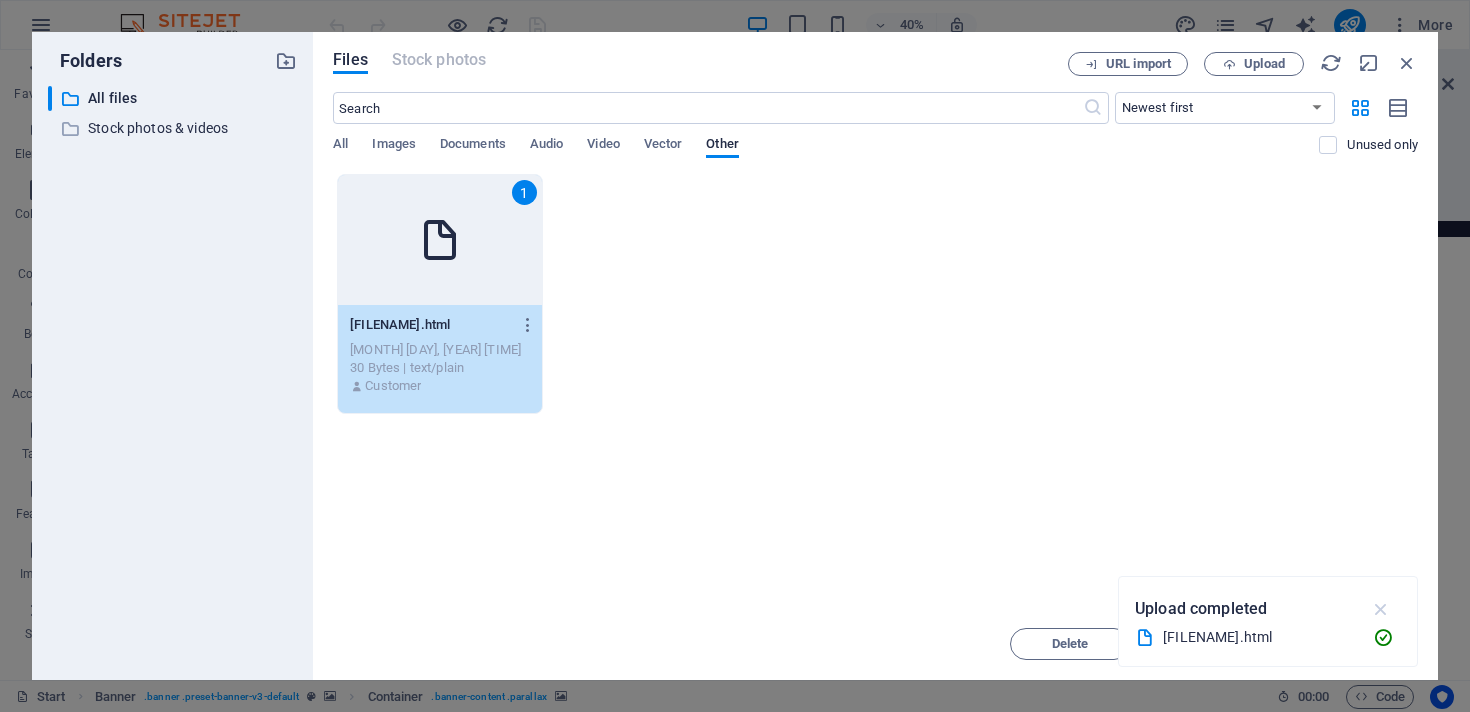 click at bounding box center [1381, 609] 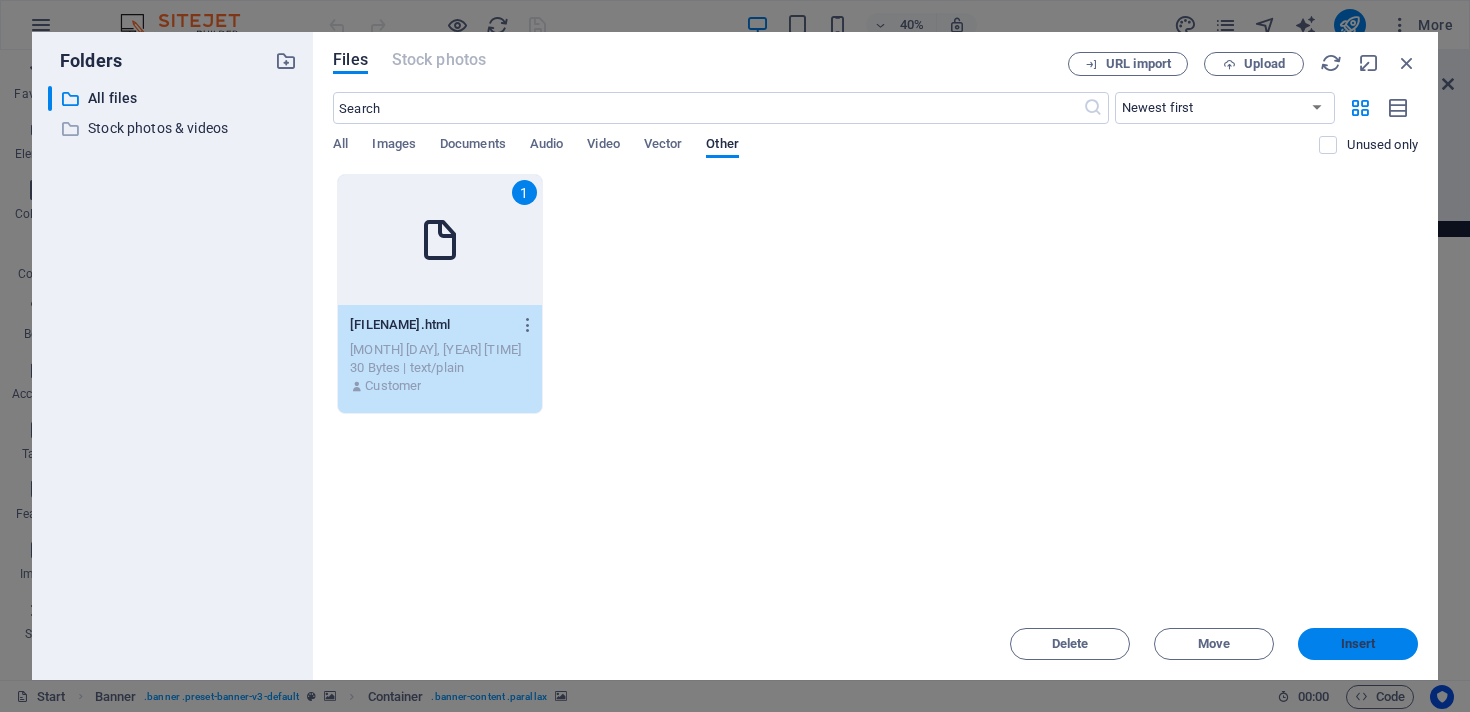 click on "Insert" at bounding box center [1358, 644] 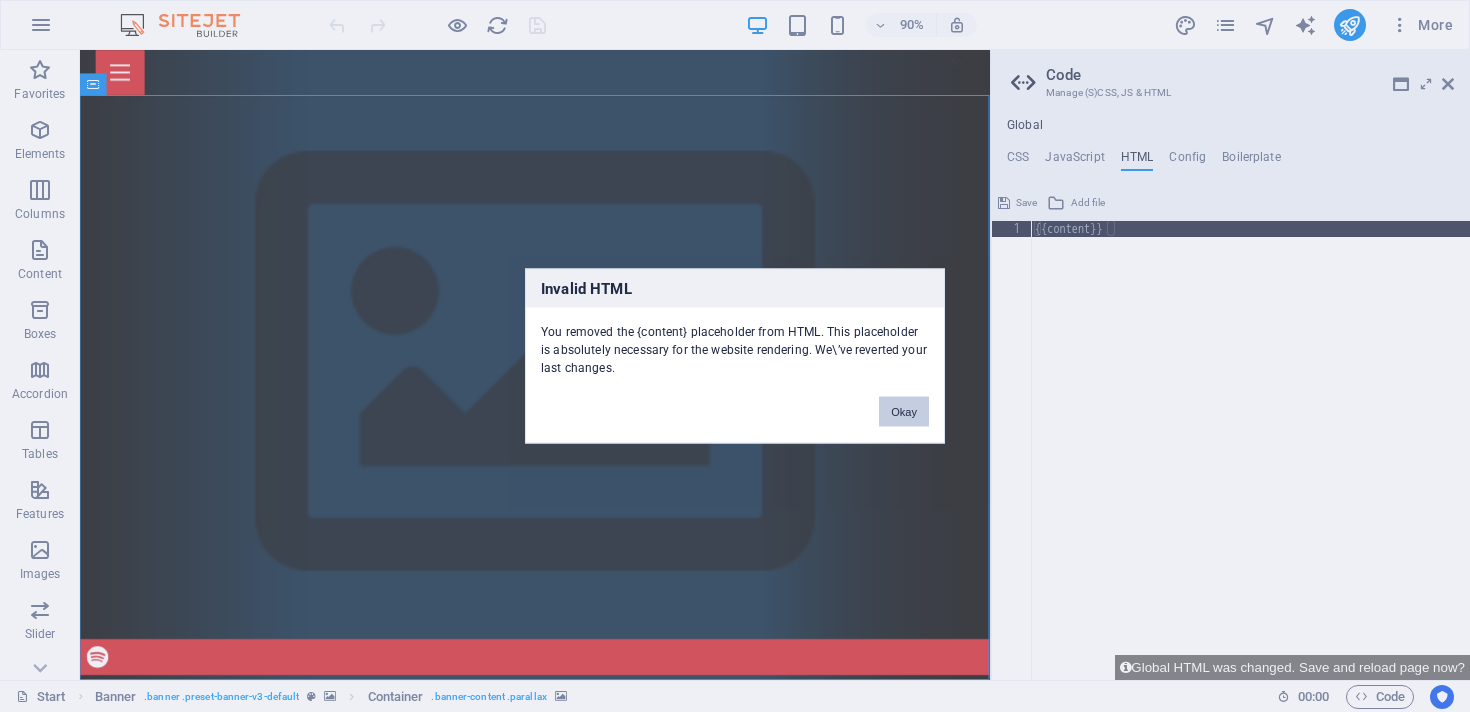 click on "Okay" at bounding box center [904, 412] 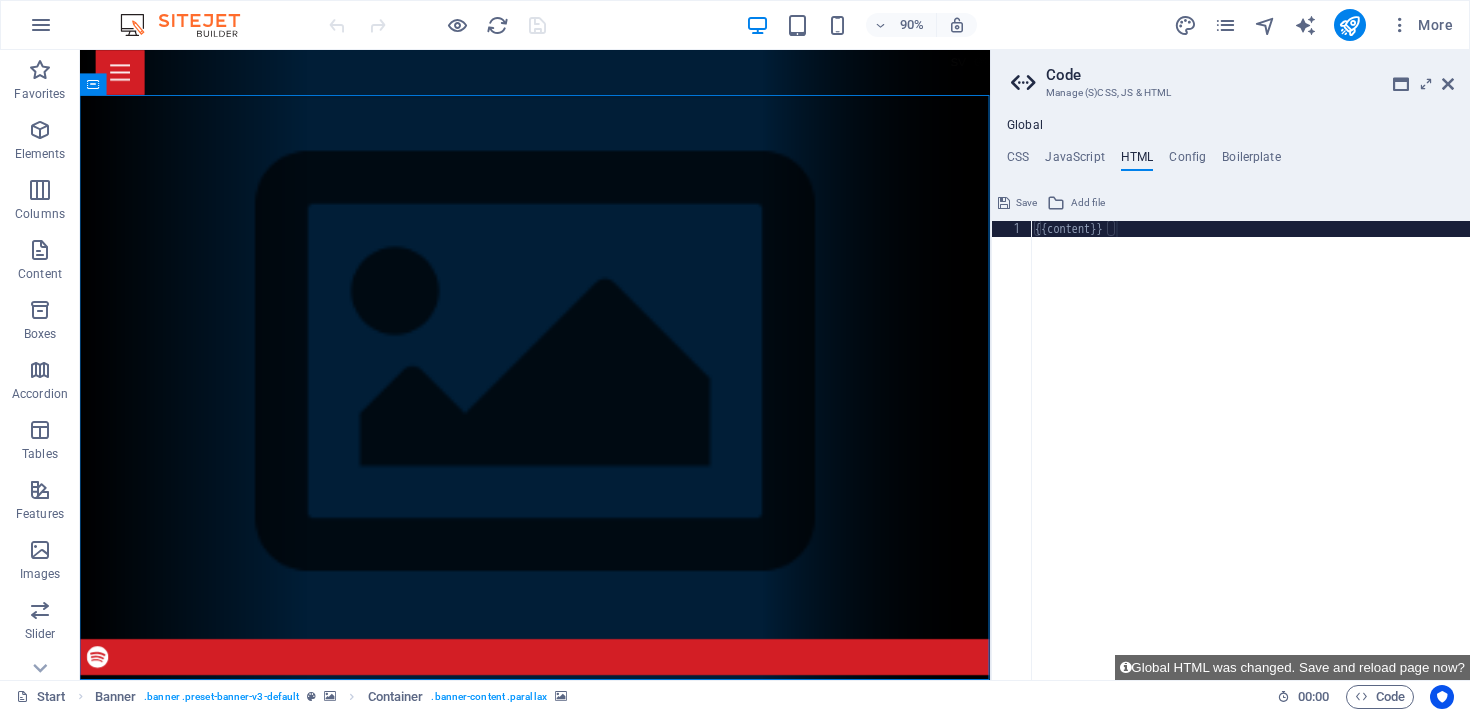click on "{{content}}" at bounding box center [1250, 466] 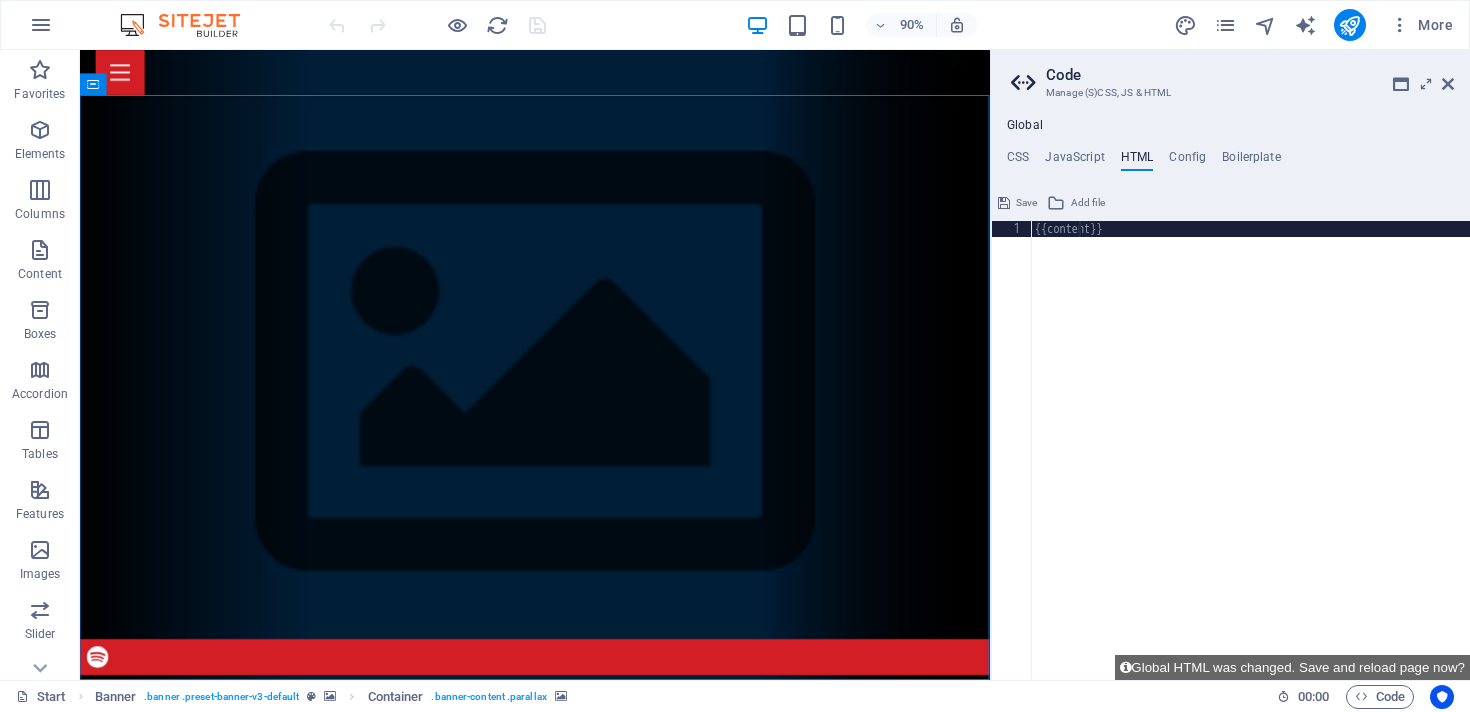 click on "{{content}}" at bounding box center (1250, 466) 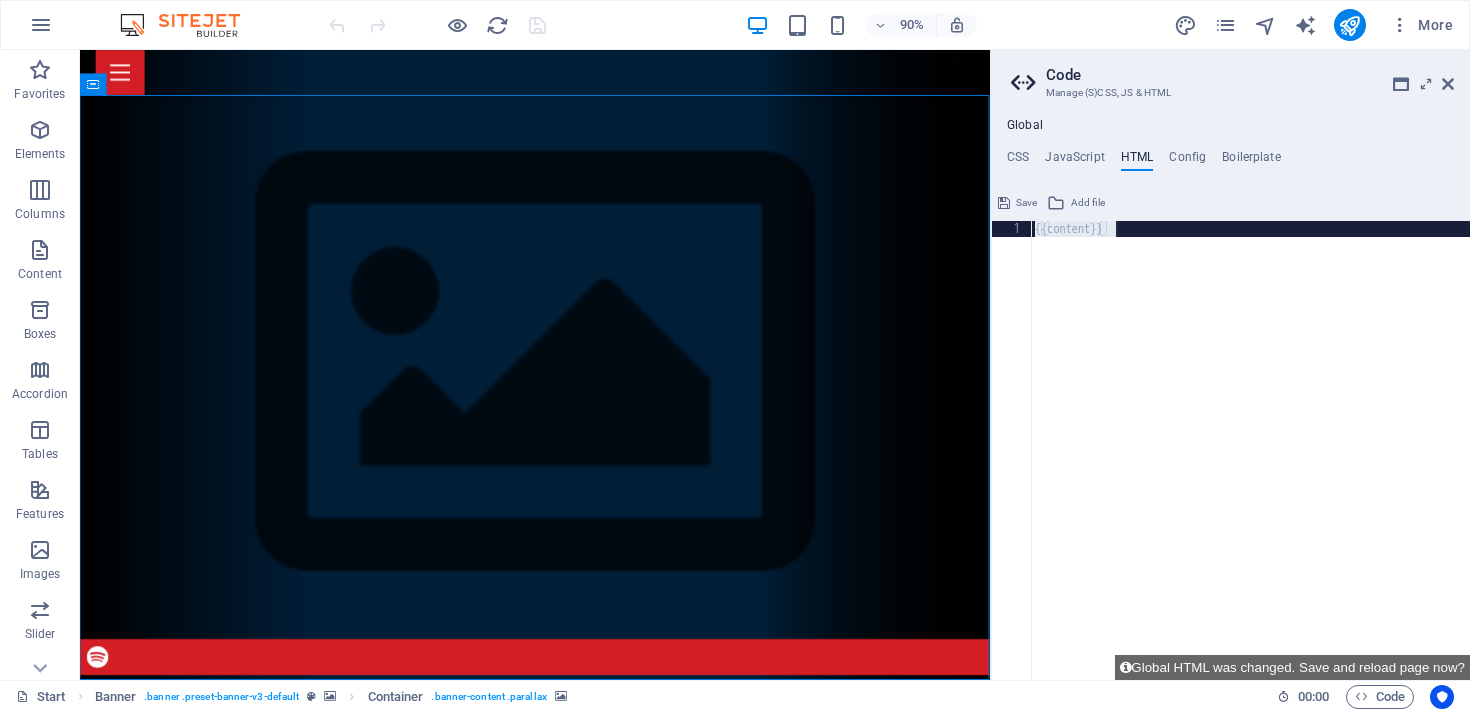 click on "{{content}}" at bounding box center [1250, 466] 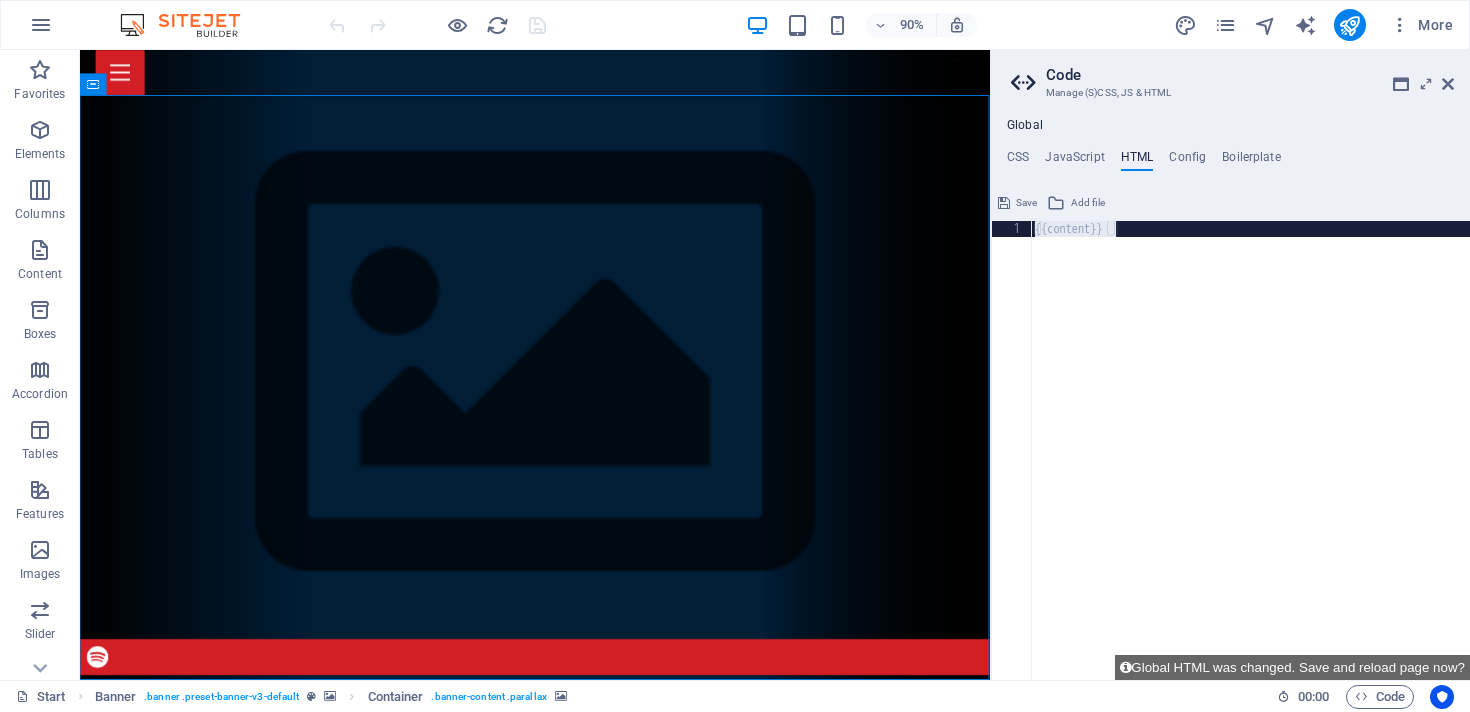 click on "{{content}}" at bounding box center (1250, 466) 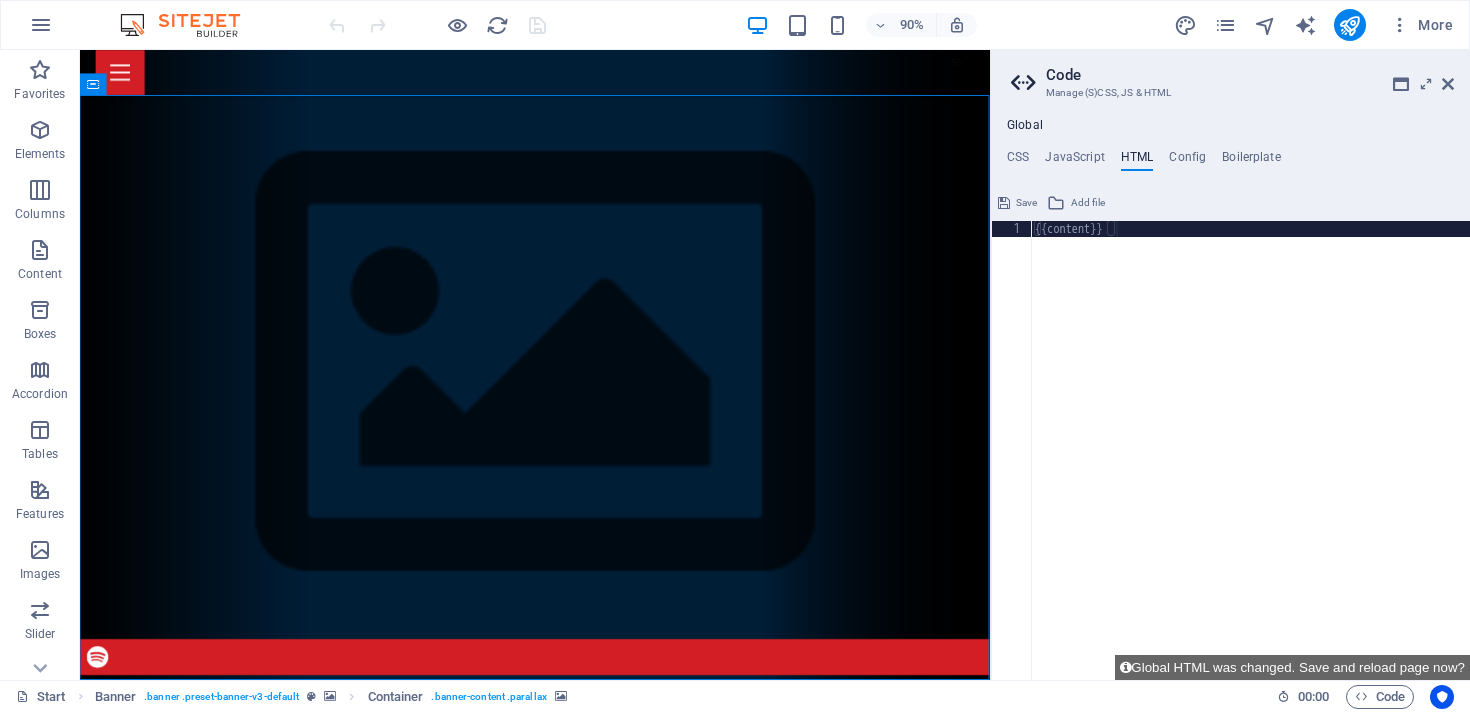 click on "{{content}}" at bounding box center (1250, 466) 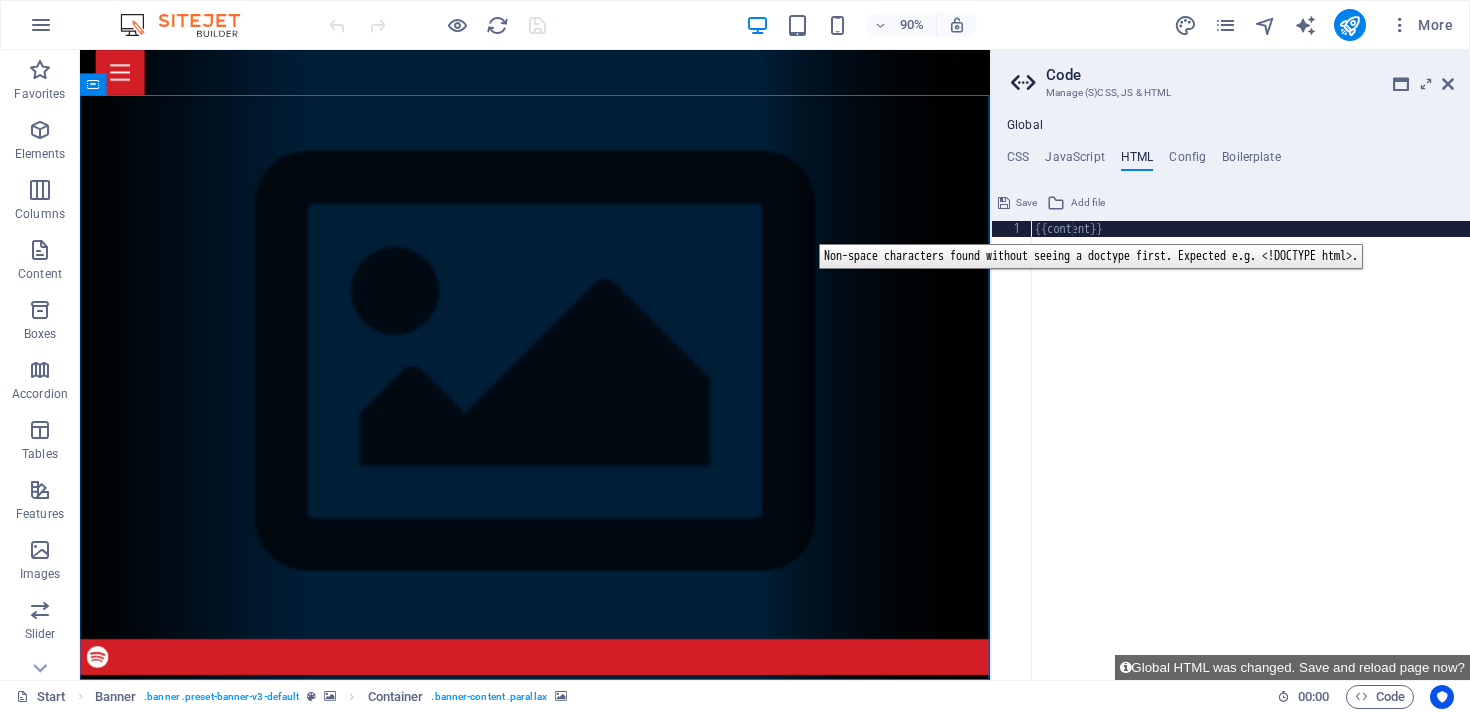 click on "1" at bounding box center [1012, 229] 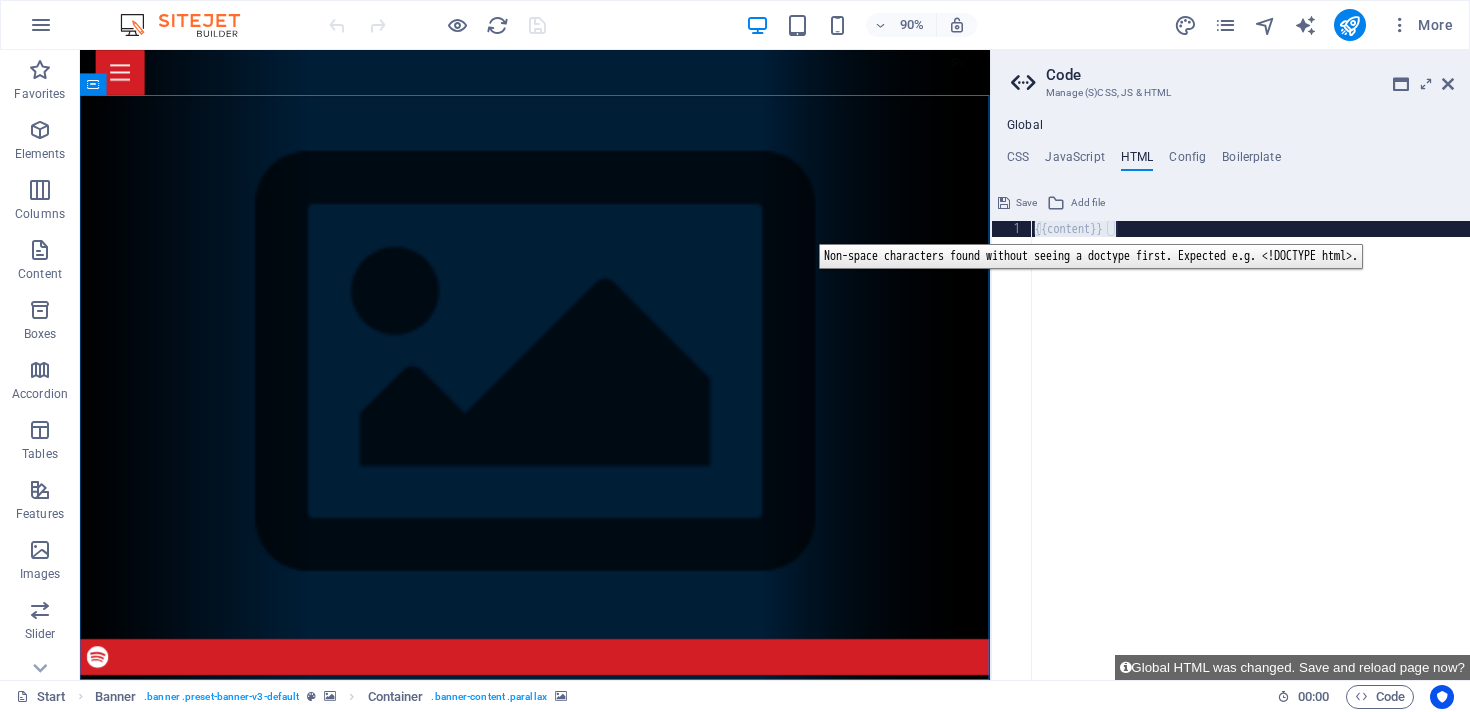 click on "1" at bounding box center (1012, 229) 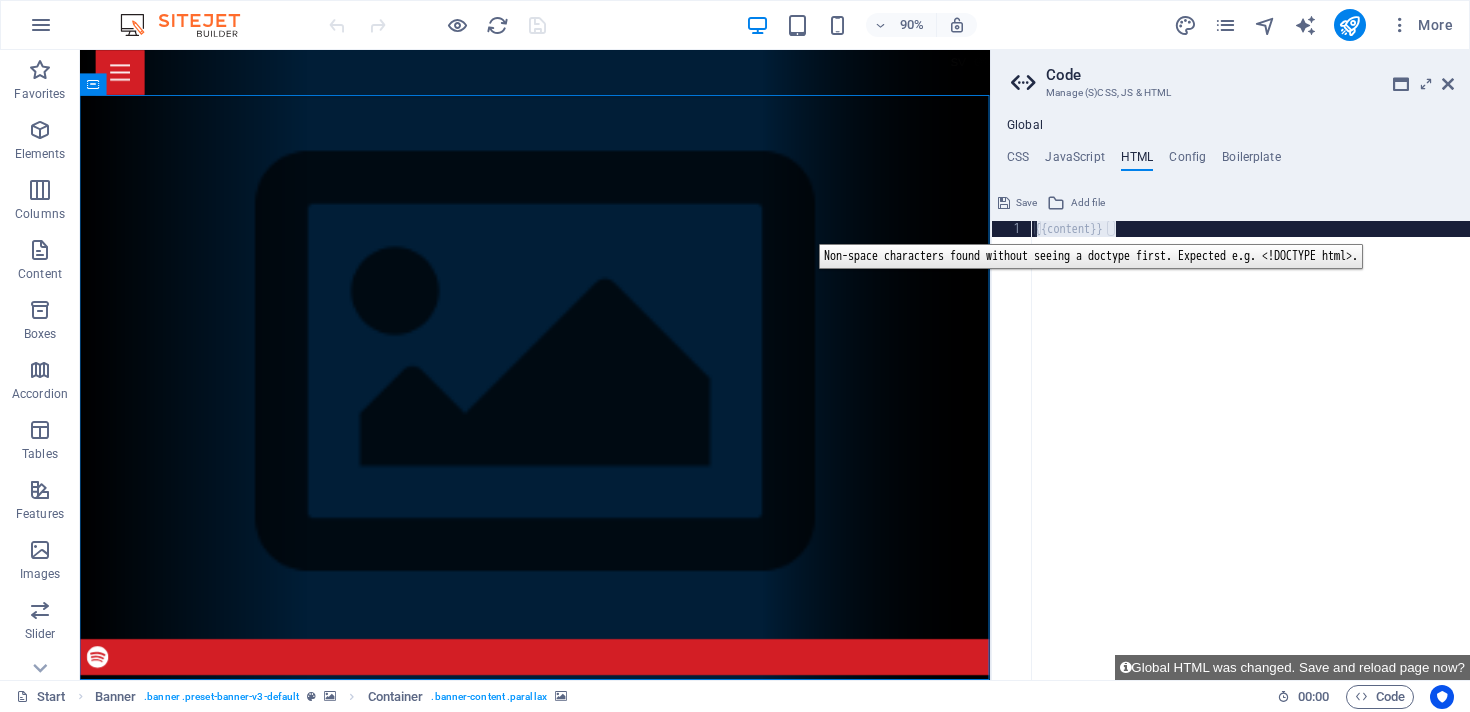 click on "1" at bounding box center [1012, 229] 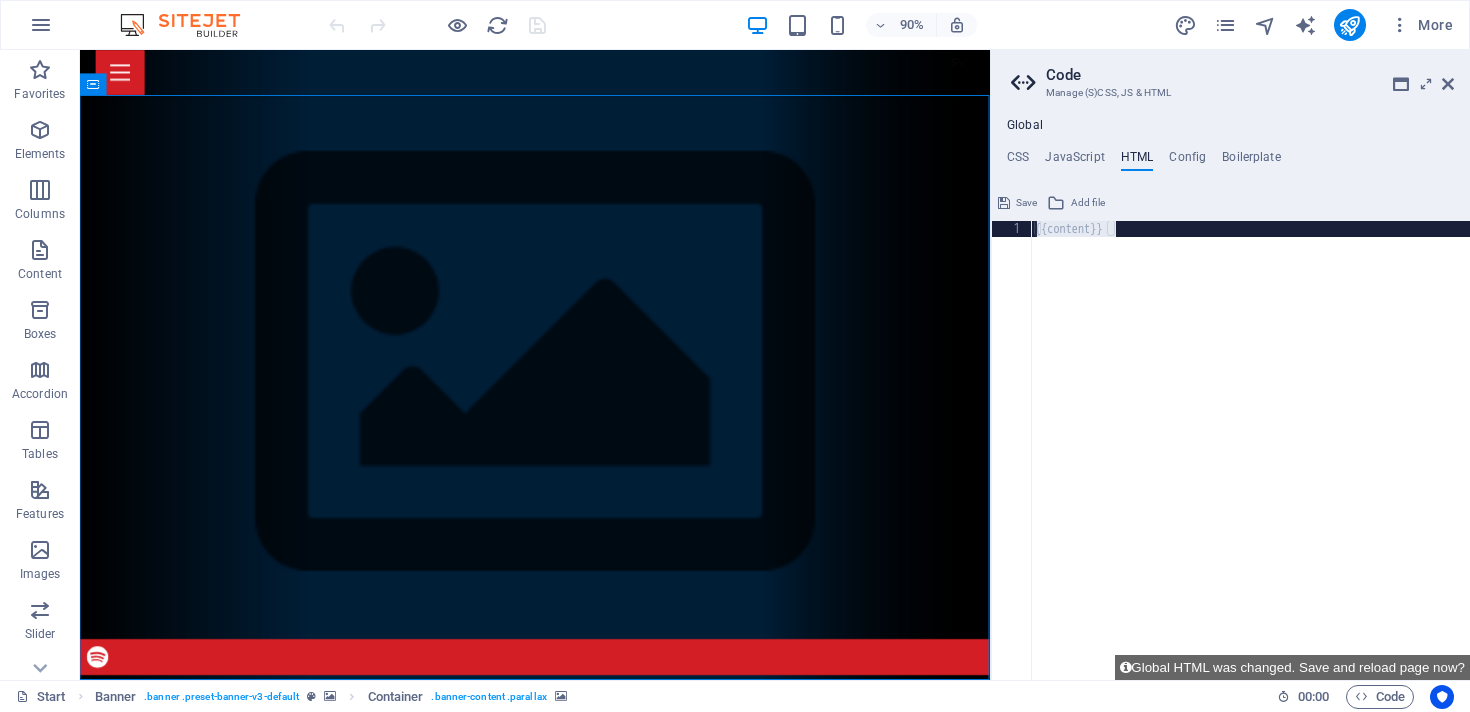 click on "{{content}}" at bounding box center (1250, 466) 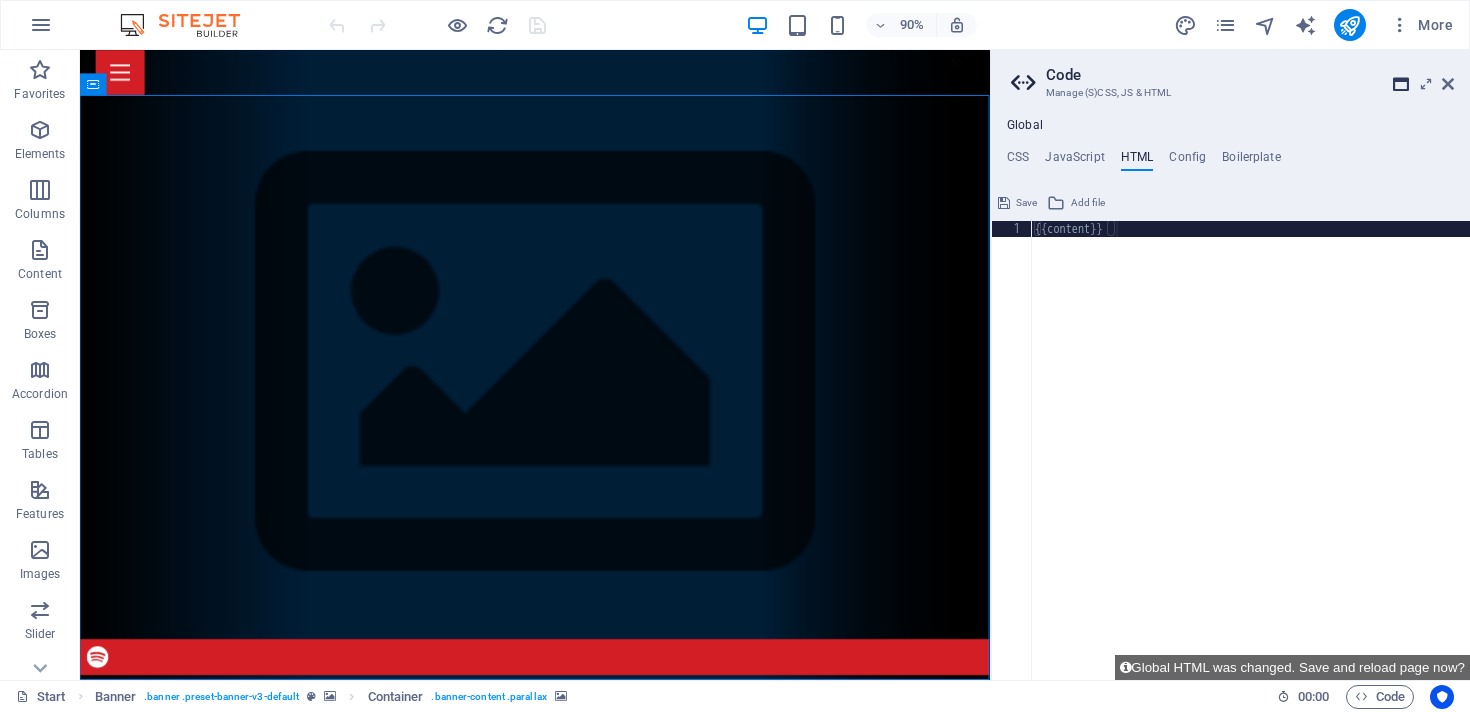 click at bounding box center (1401, 84) 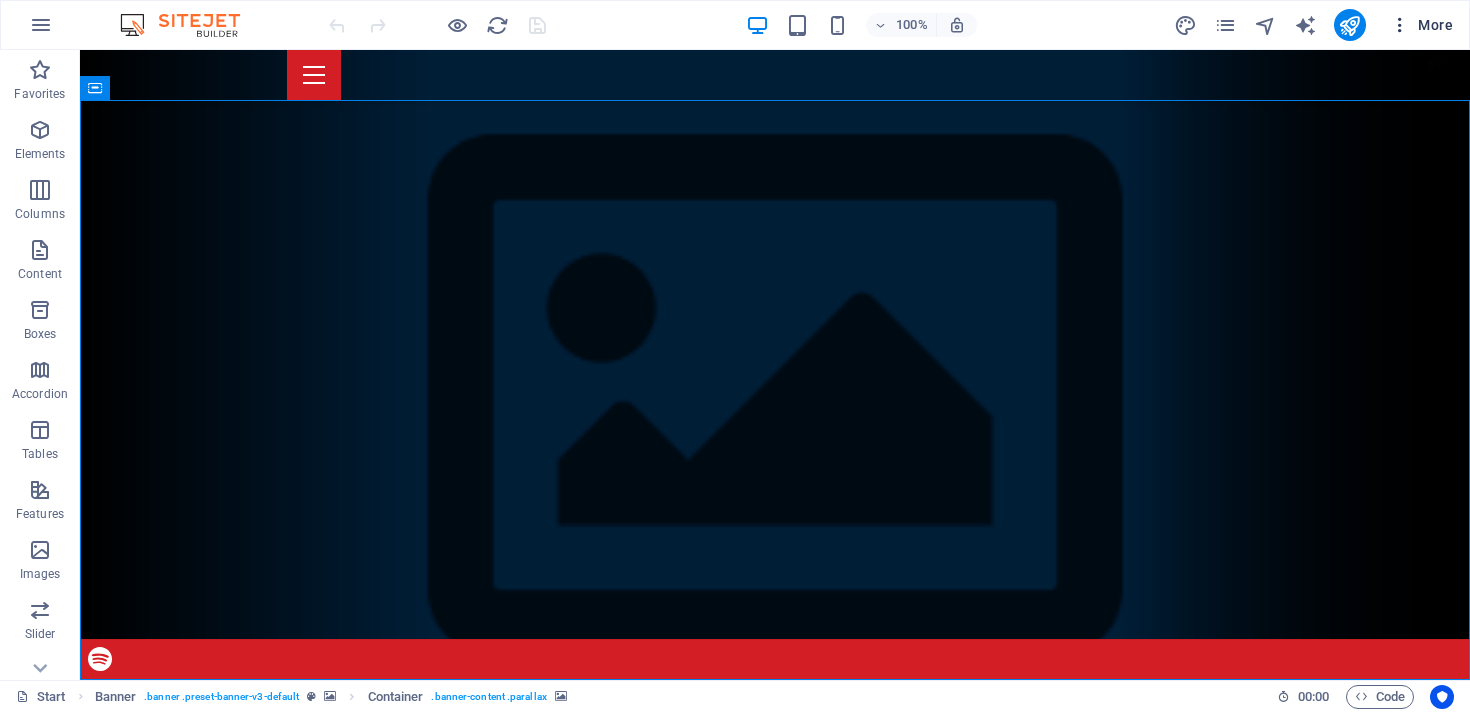 click on "More" at bounding box center [1421, 25] 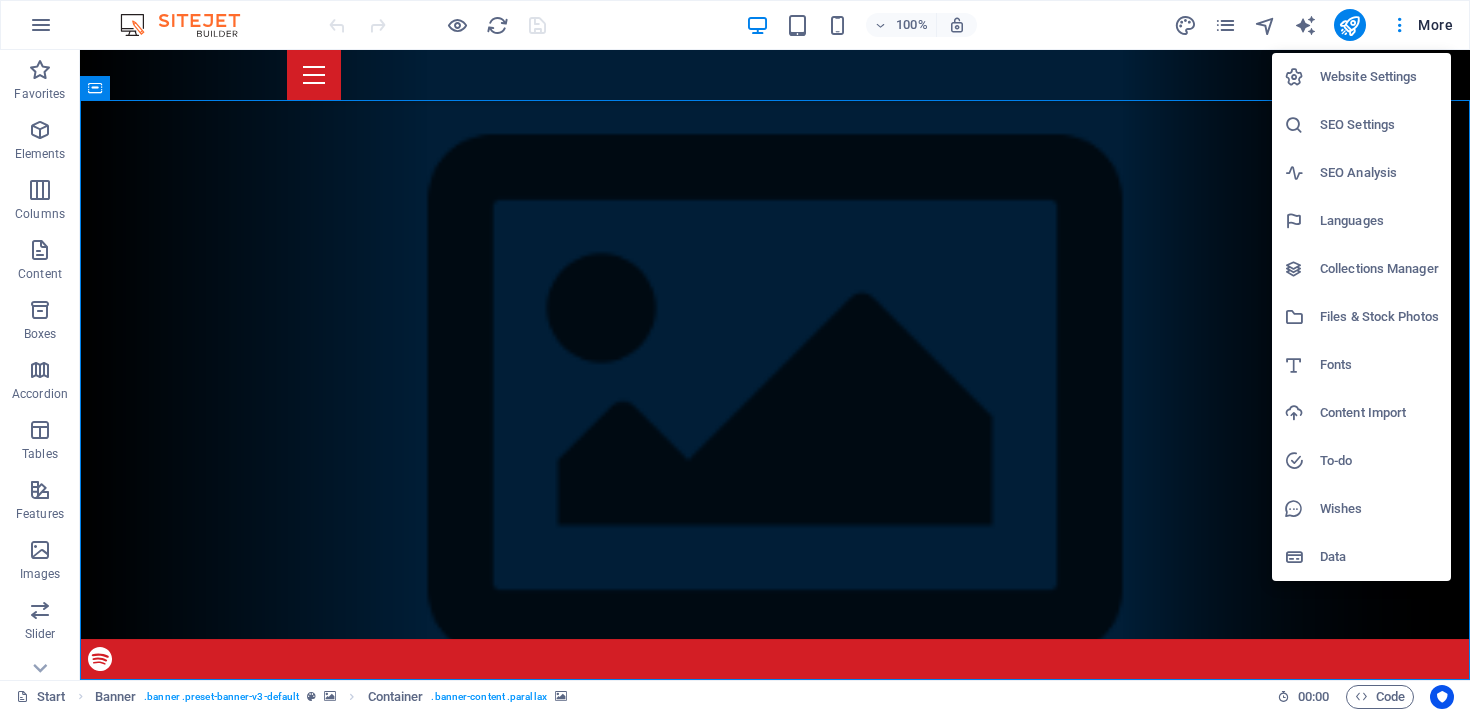 type 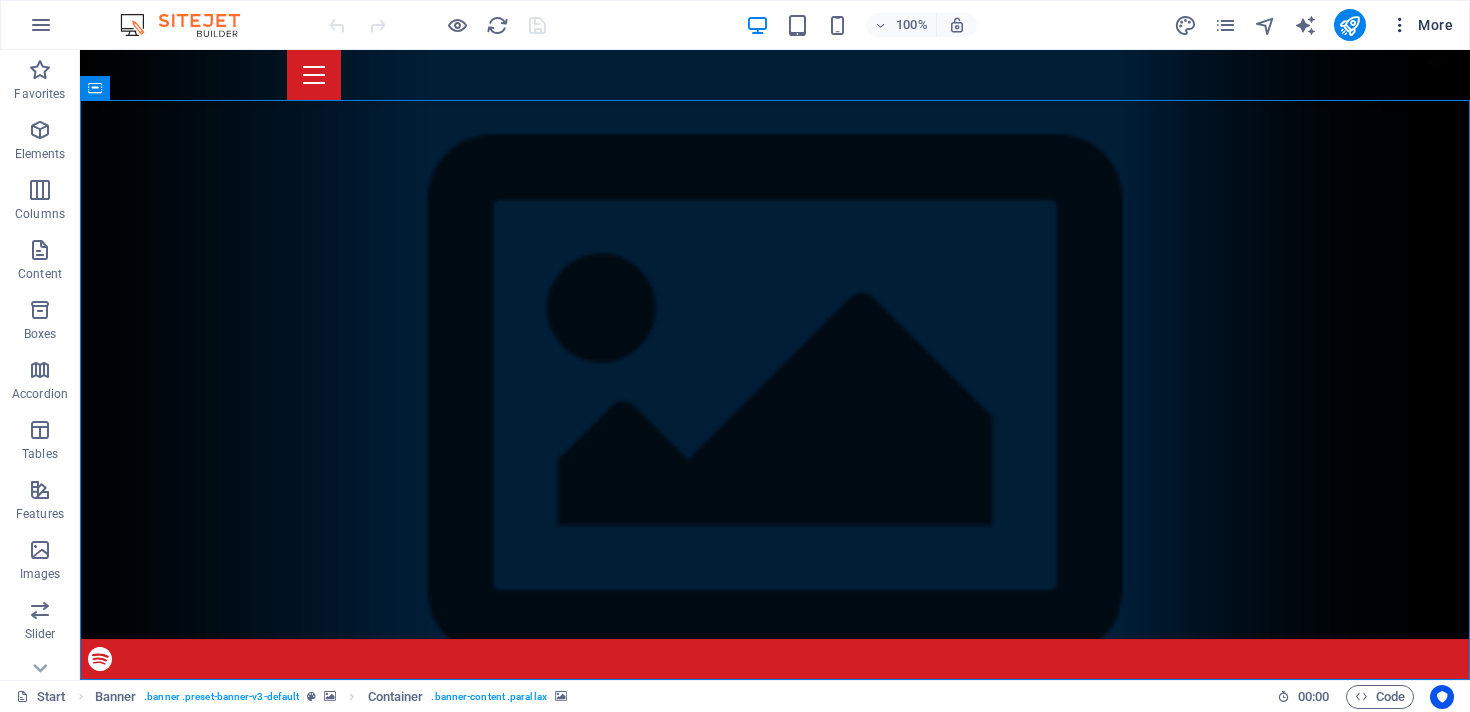 click on "More" at bounding box center [1421, 25] 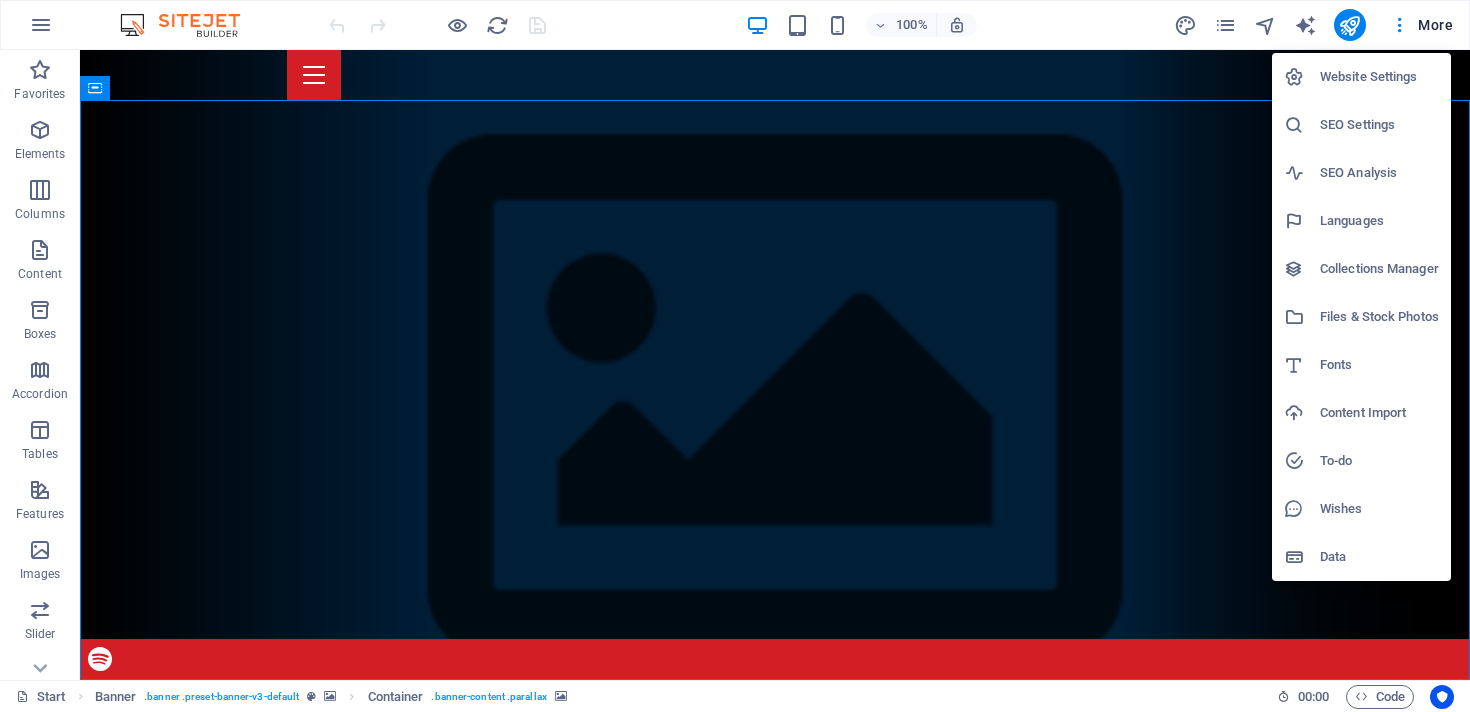 click on "SEO Settings" at bounding box center (1379, 125) 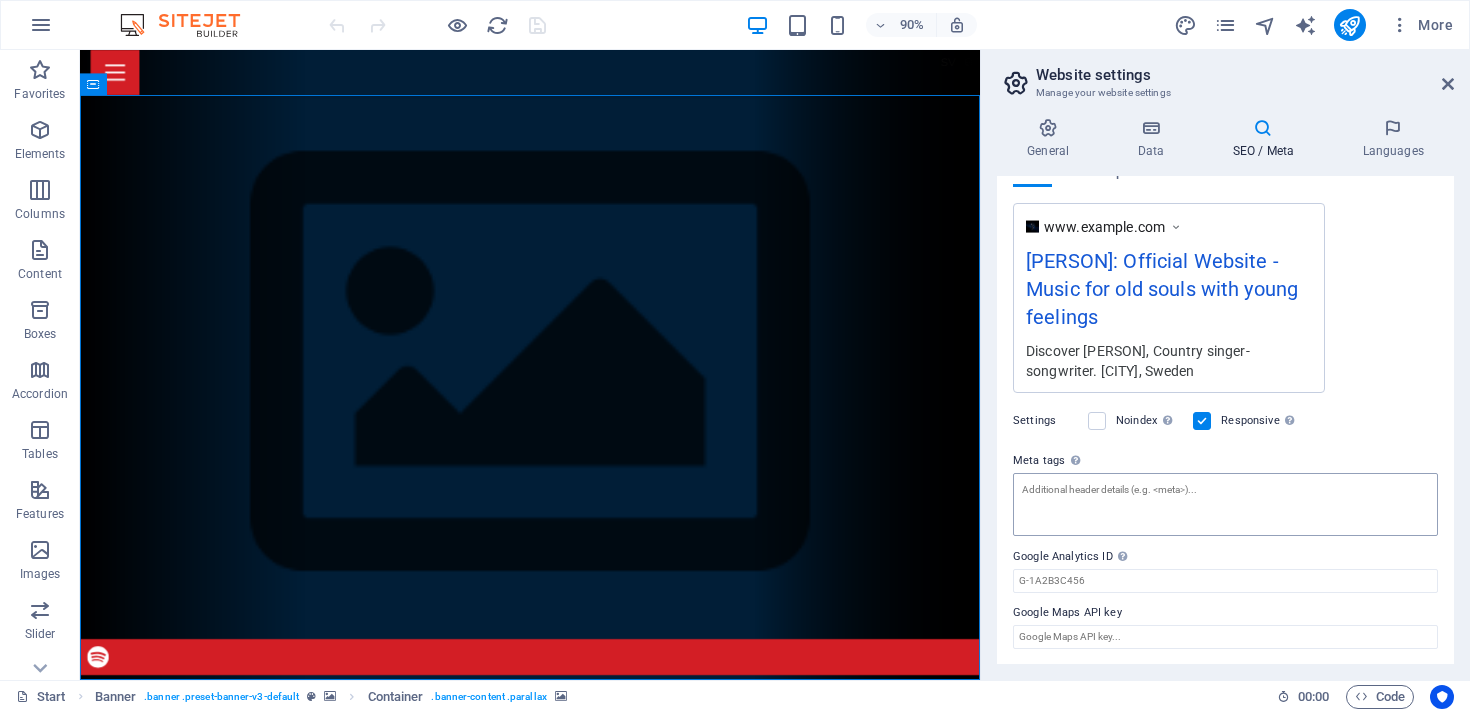 scroll, scrollTop: 0, scrollLeft: 0, axis: both 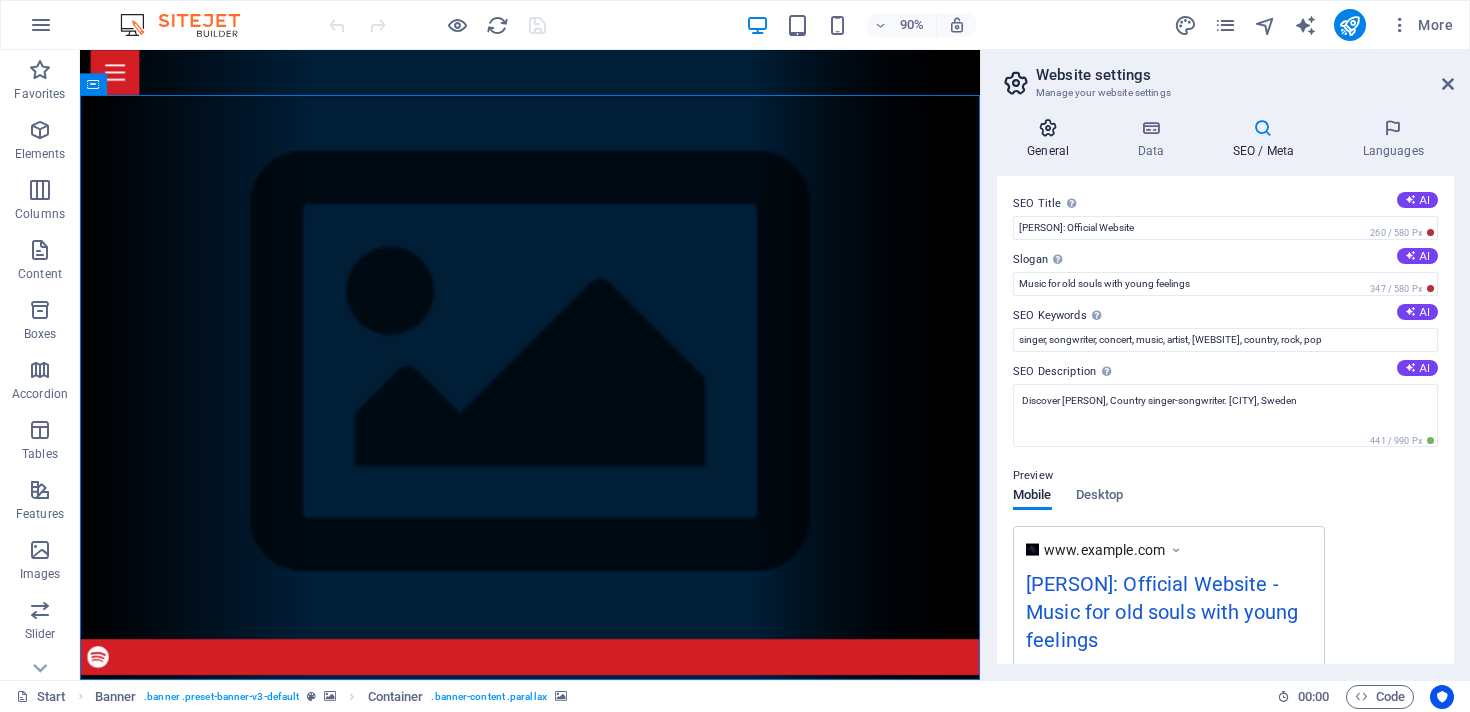click at bounding box center [1048, 128] 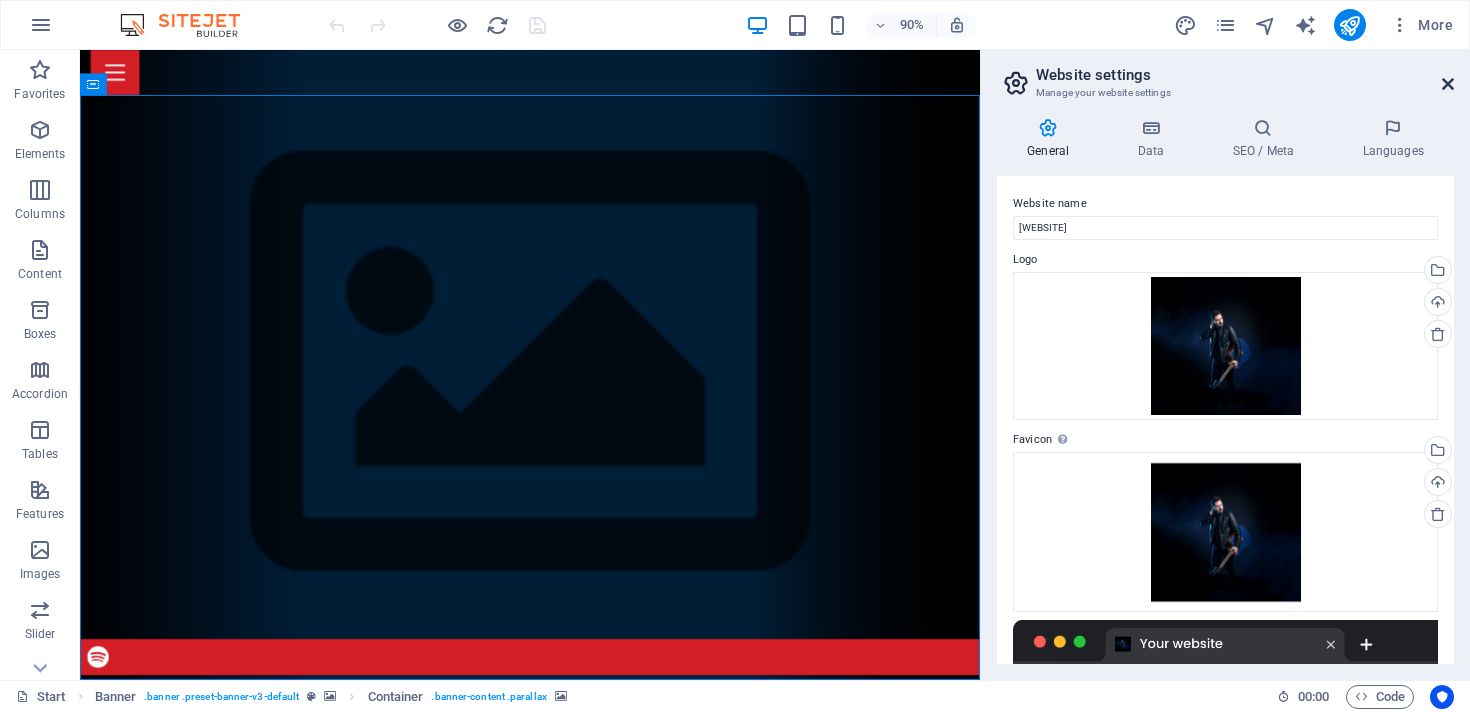 click at bounding box center (1448, 84) 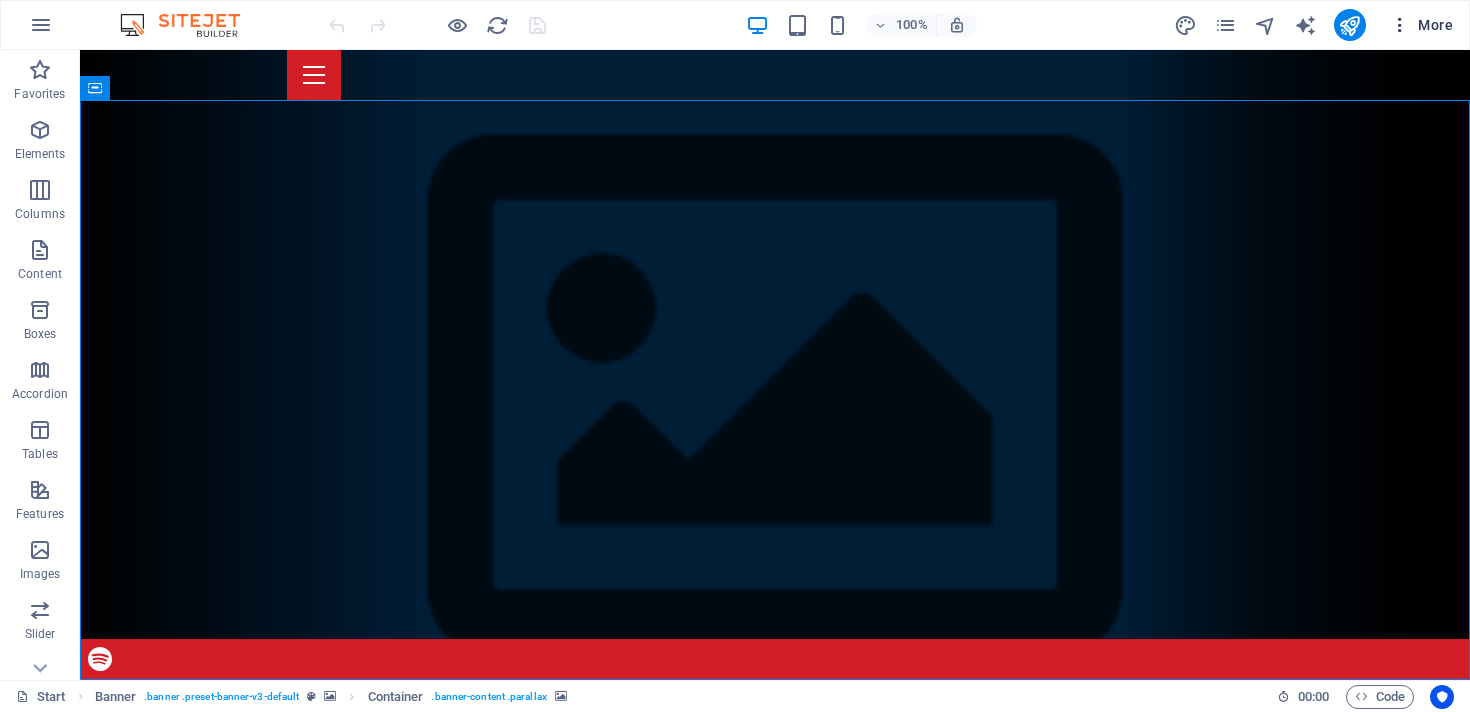 click on "More" at bounding box center (1421, 25) 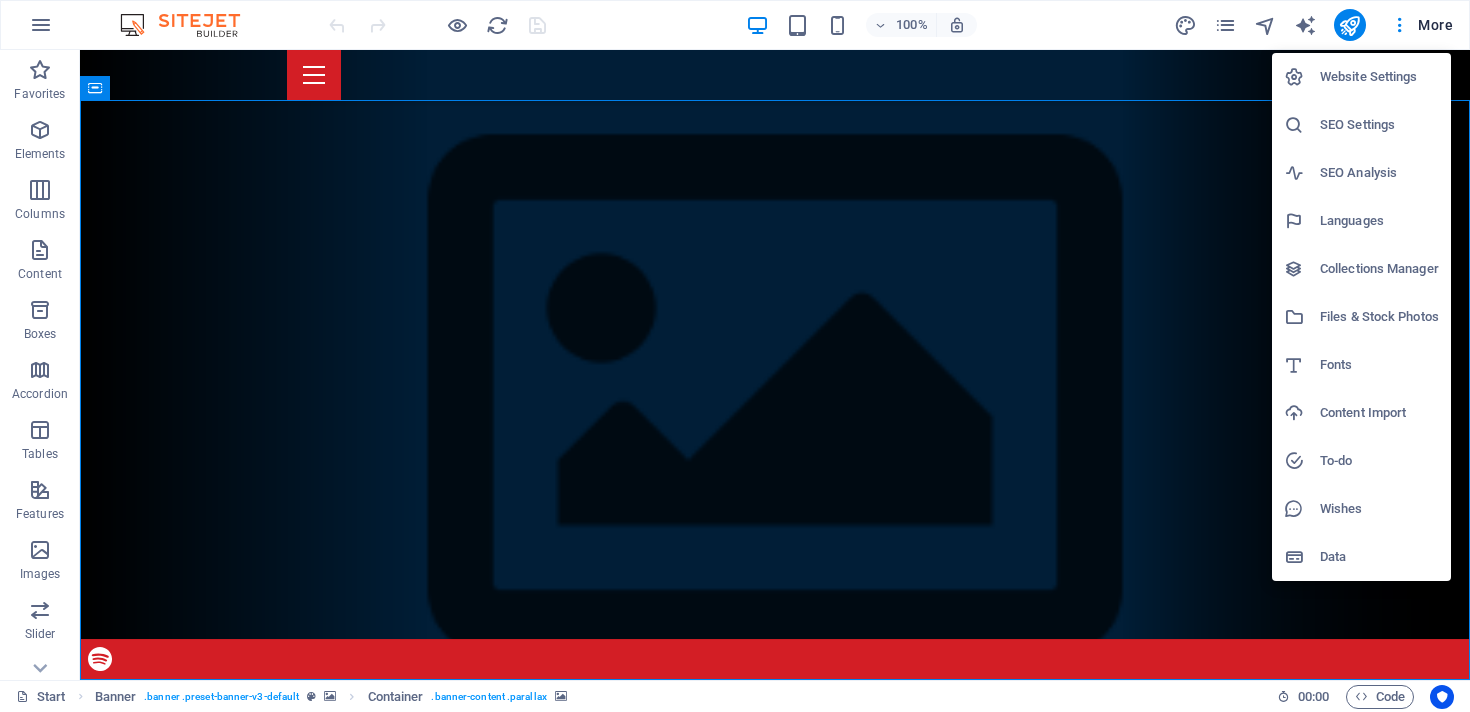 click on "Website Settings" at bounding box center (1379, 77) 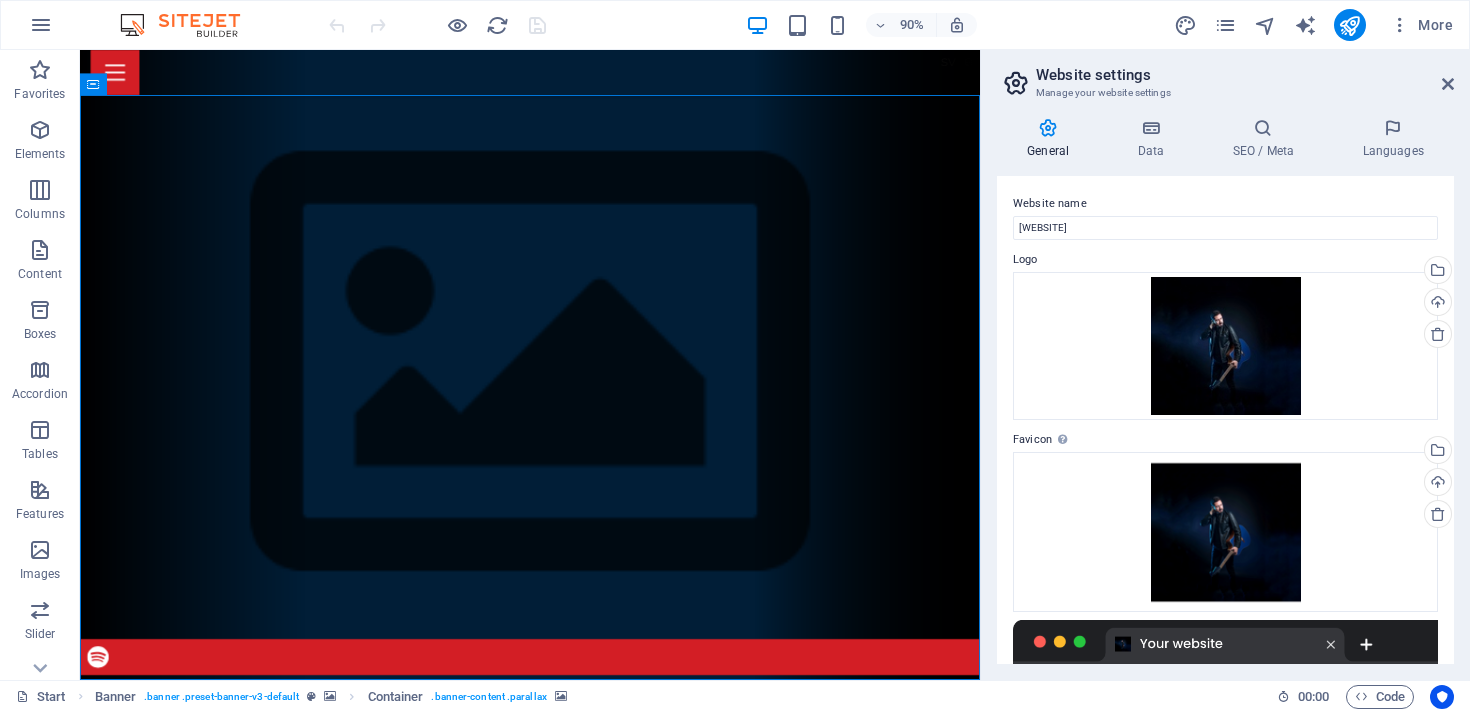 click on "General" at bounding box center (1052, 139) 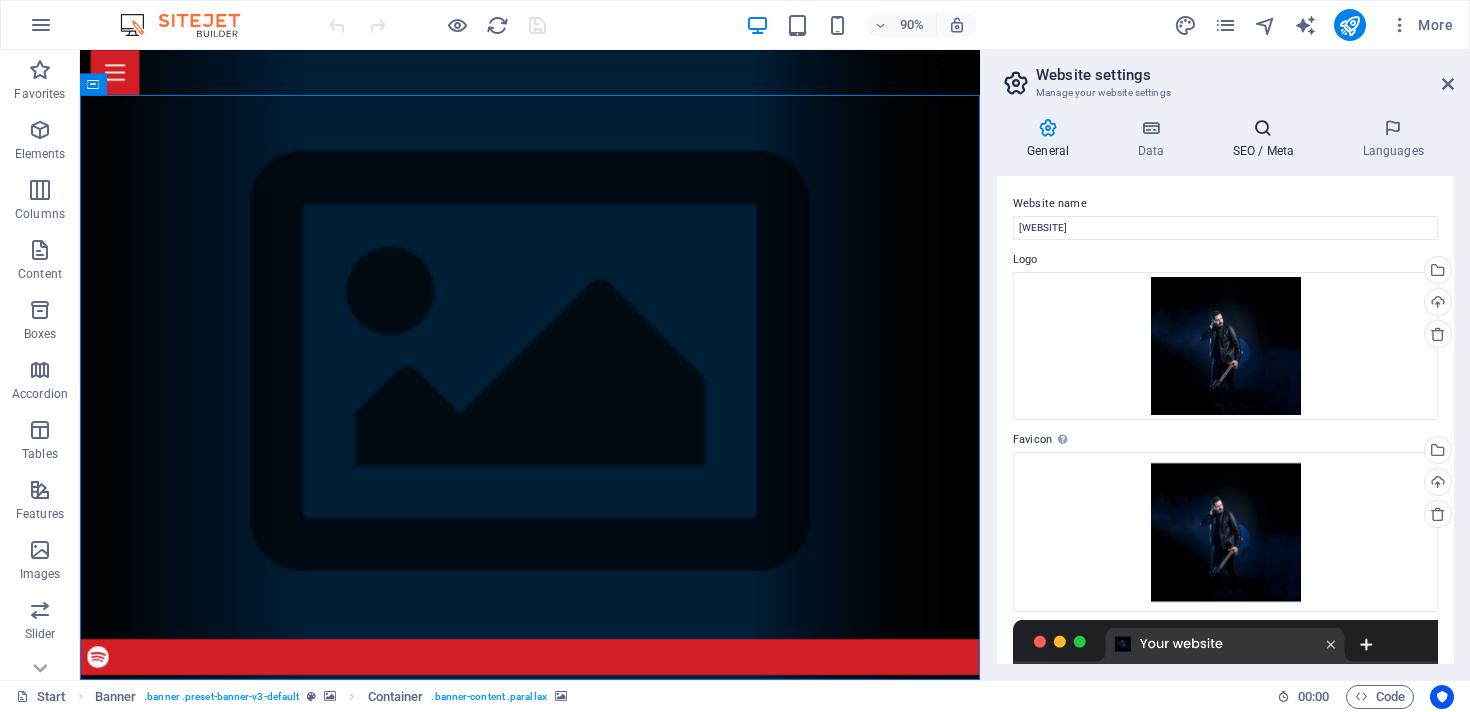 click on "SEO / Meta" at bounding box center (1267, 139) 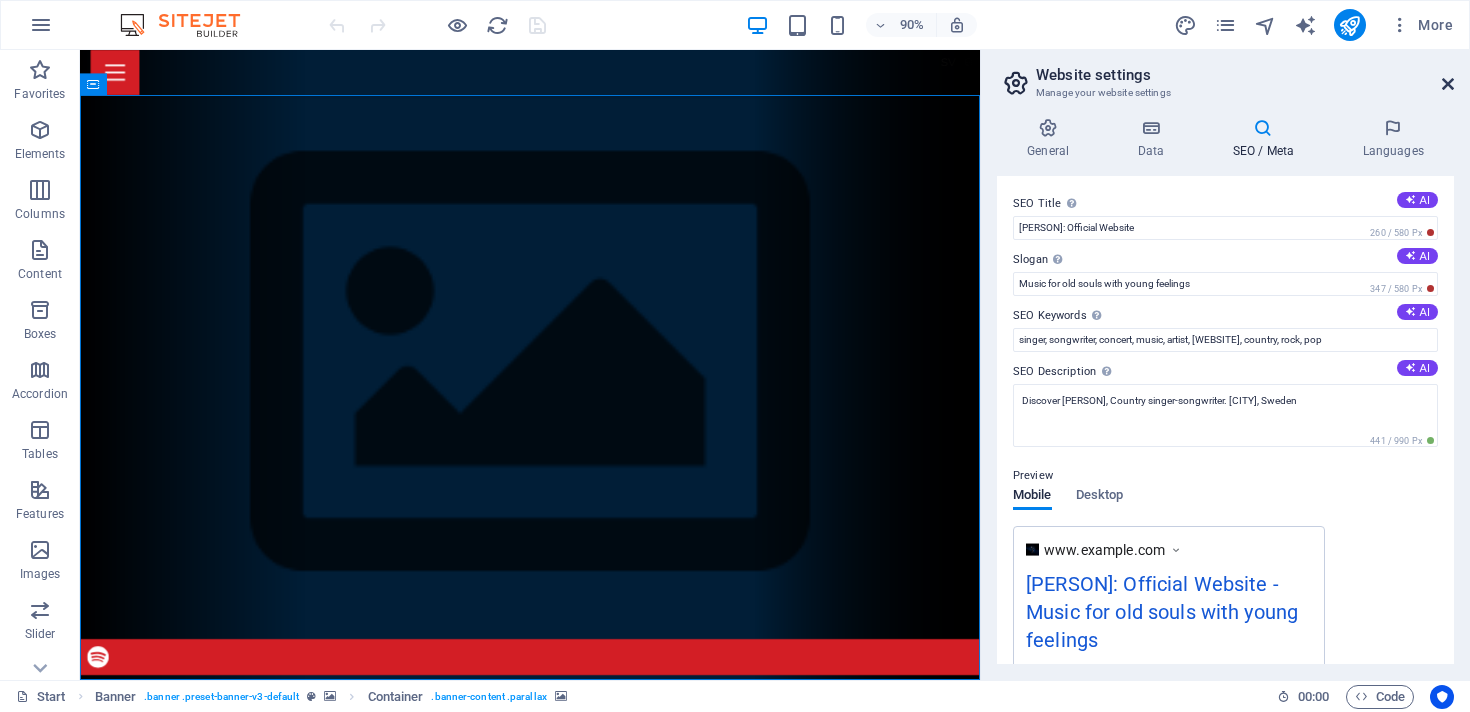 click at bounding box center (1448, 84) 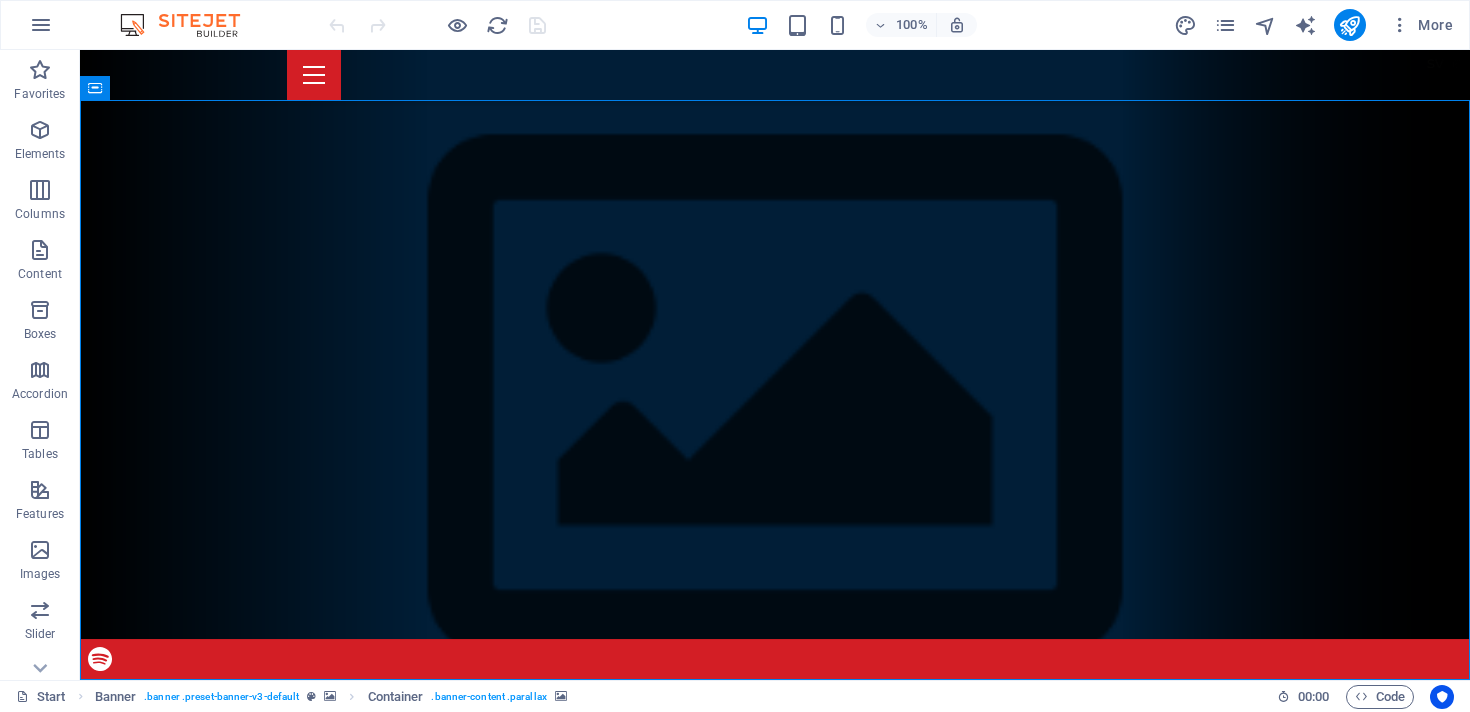 click on "More" at bounding box center (1317, 25) 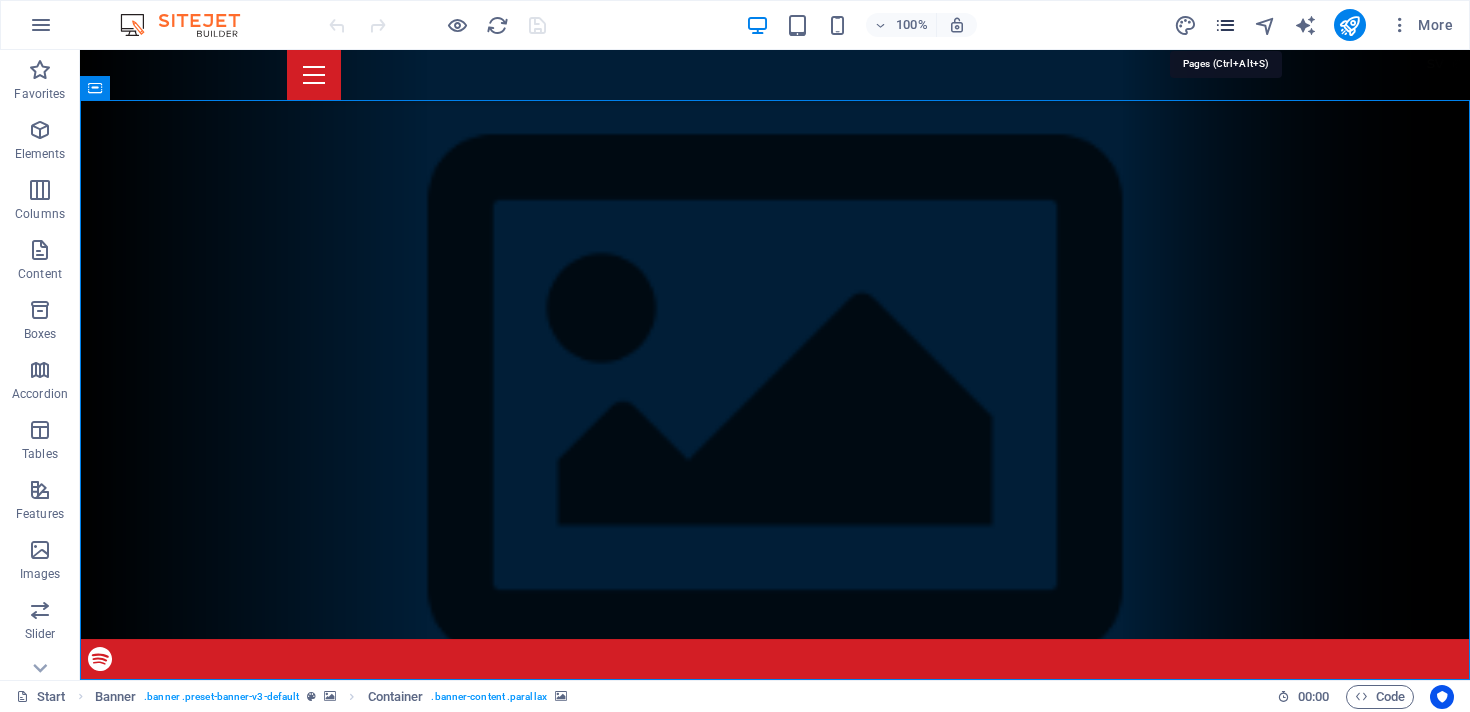 click at bounding box center [1225, 25] 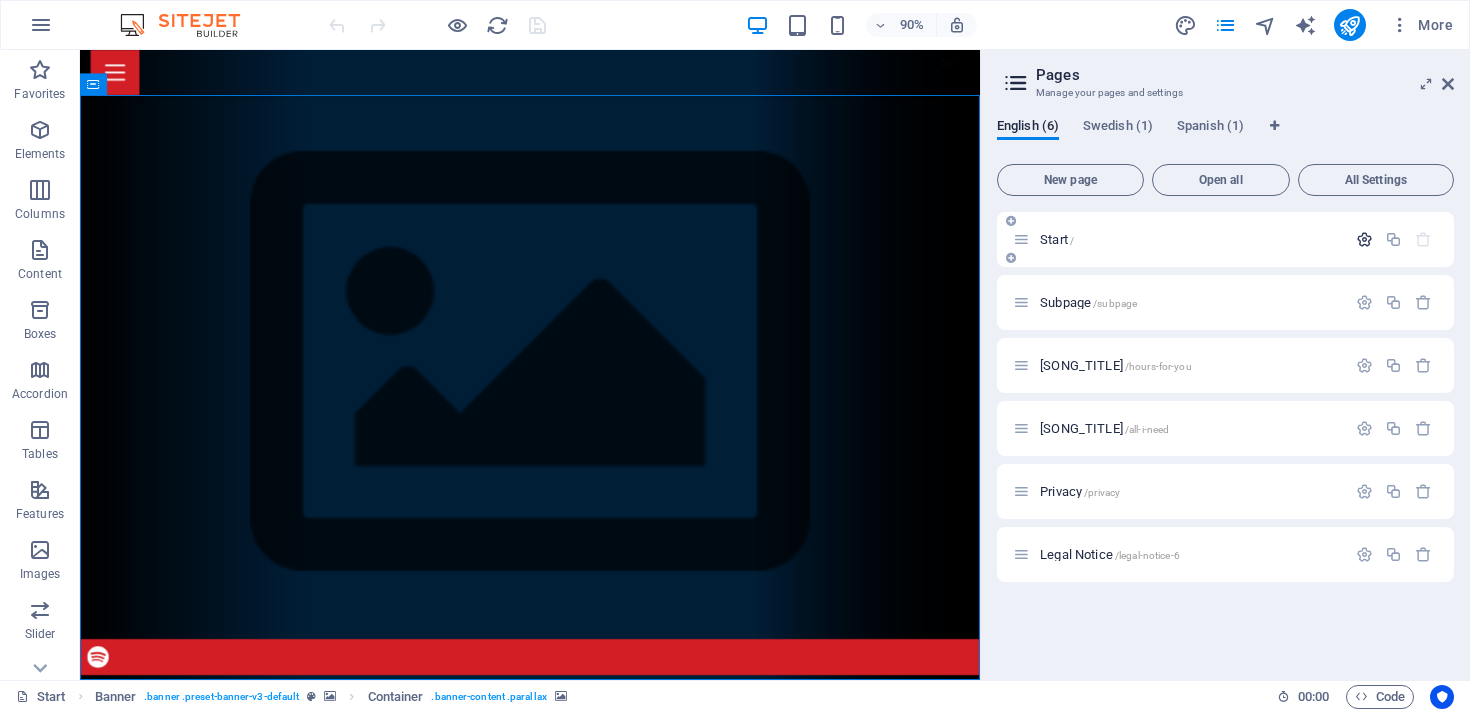 click at bounding box center [1364, 239] 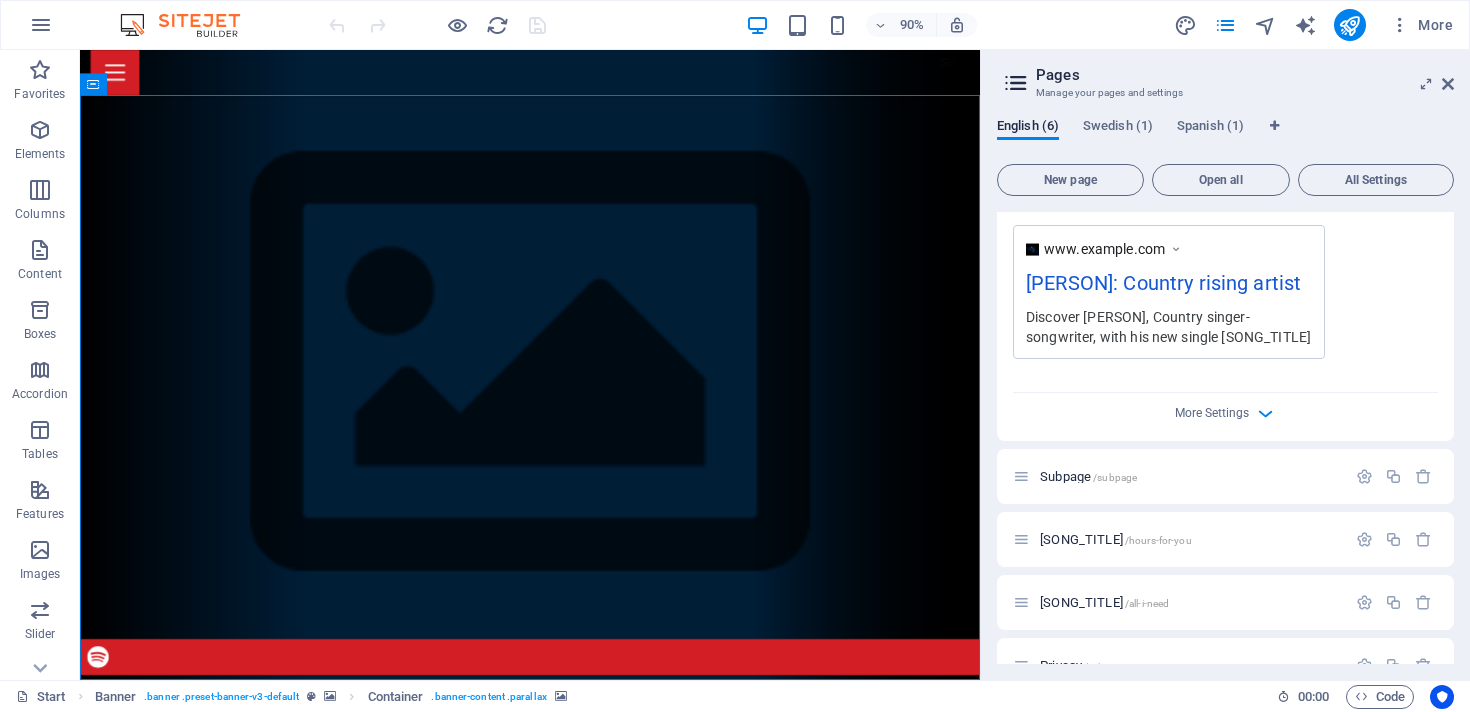 scroll, scrollTop: 598, scrollLeft: 0, axis: vertical 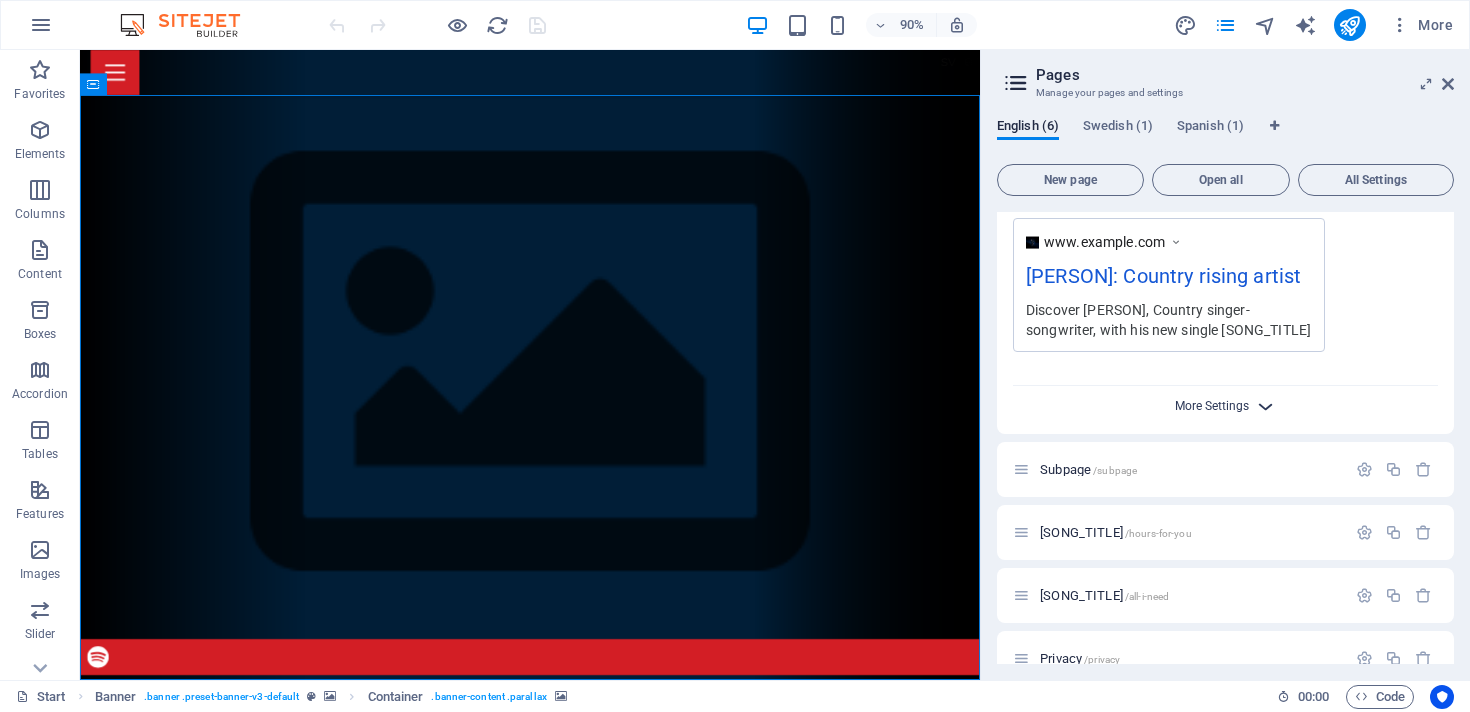 click on "More Settings" at bounding box center (1212, 406) 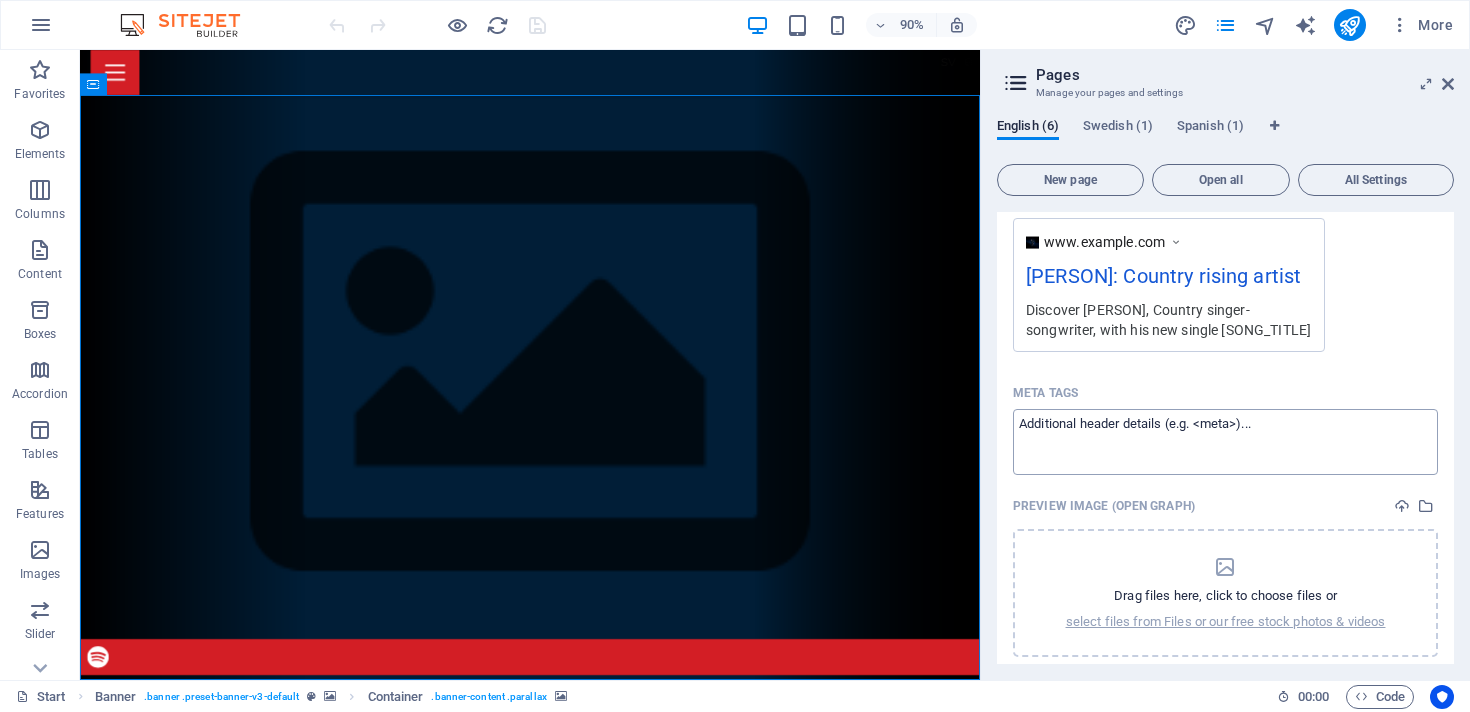 click on "Meta tags ​" at bounding box center [1225, 441] 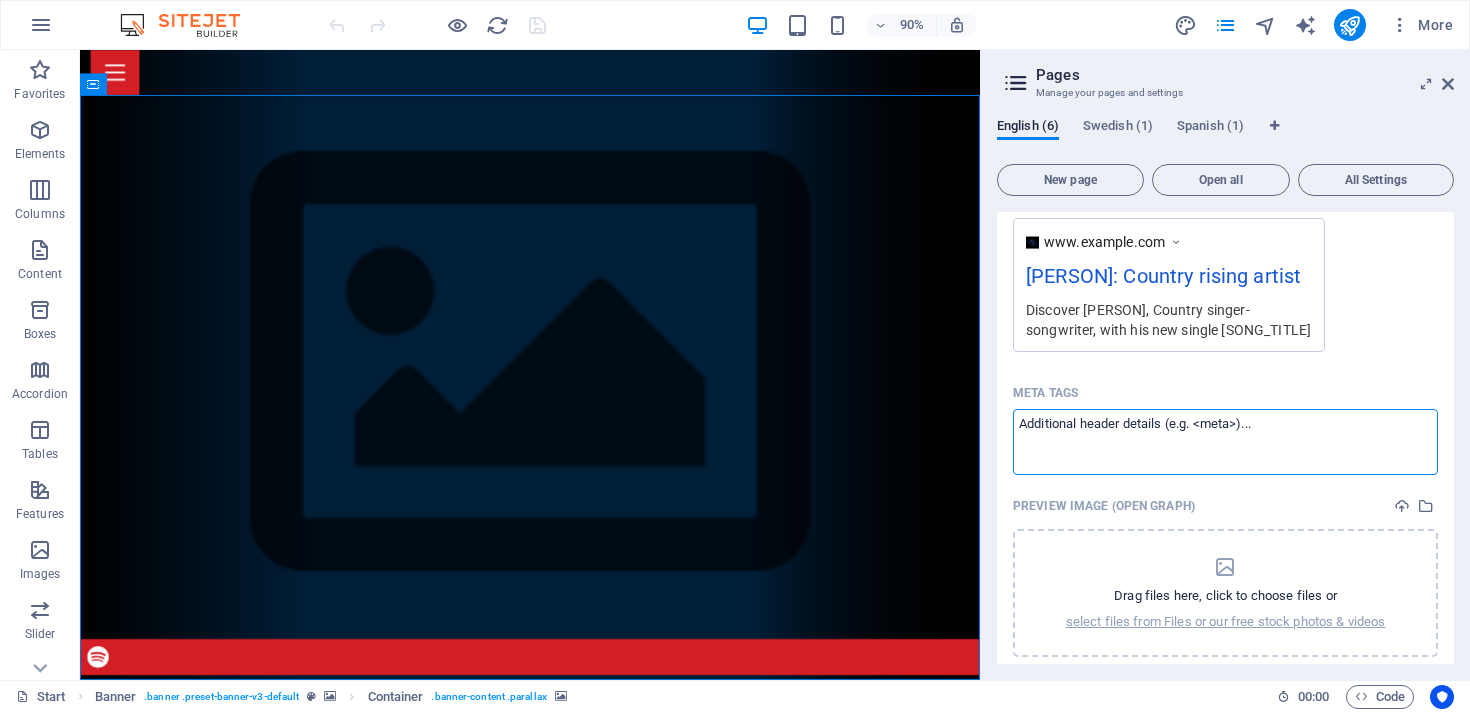 paste on "<meta name="facebook-domain-verification" content="u63iebt9gj9kc5wmtofw02hxchh3nw" />" 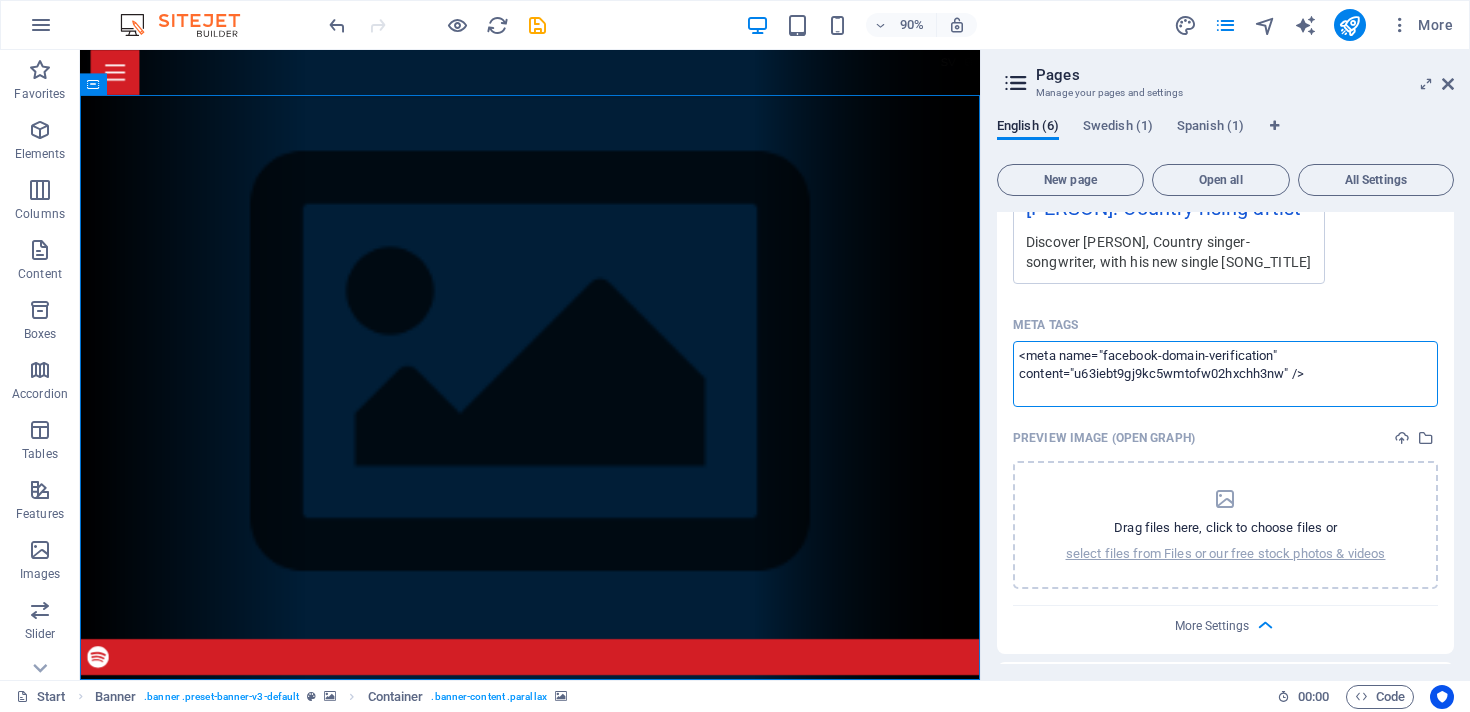 scroll, scrollTop: 663, scrollLeft: 0, axis: vertical 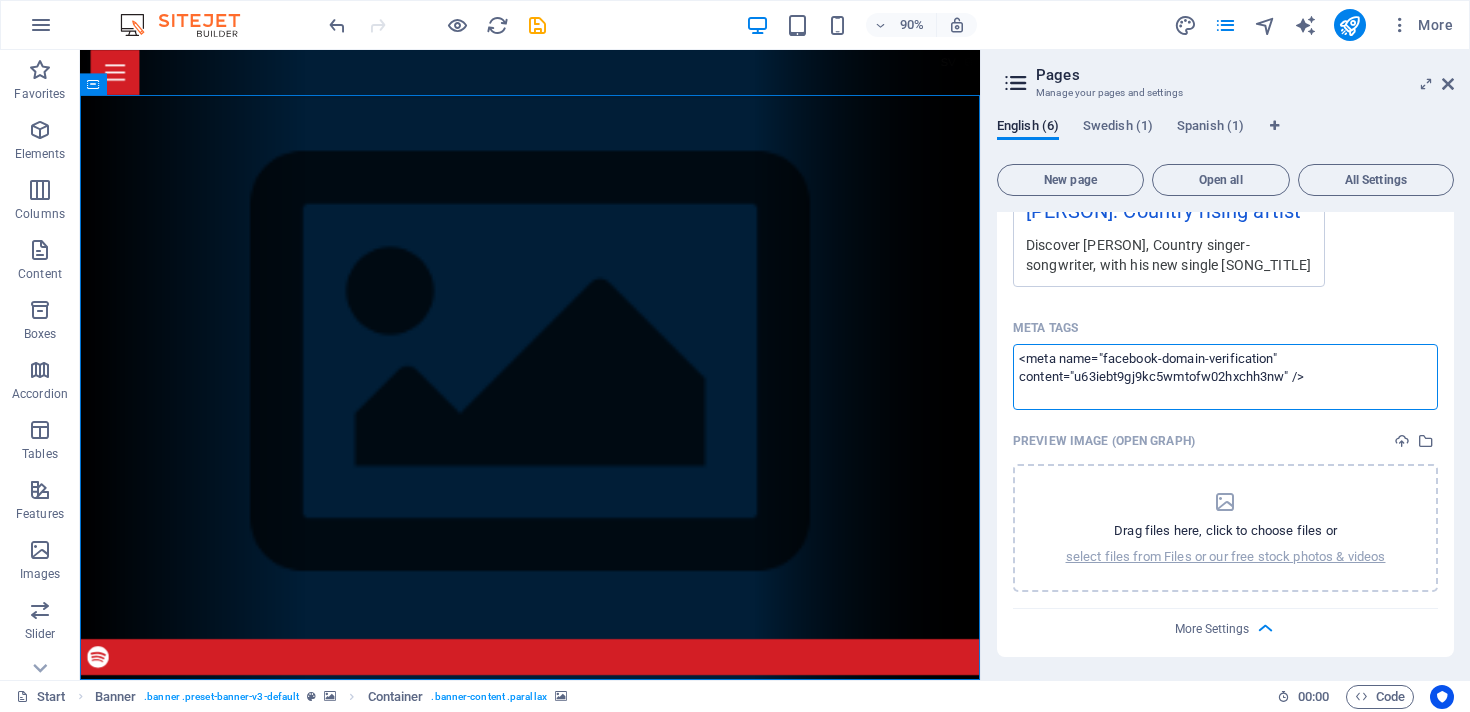 click on "johnnyran.com Start (en) Favorites Elements Columns Content Boxes Accordion Tables Features Images Slider Header Footer Forms Marketing Collections
Drag here to replace the existing content. Press “Ctrl” if you want to create a new element.
H2   Wide image with text   Wide image with text   Container   Container   Container   Spacer   HTML   Preset   Banner   Banner   Menu Bar   Container   Banner   Container   Icon   Icon   Text   Languages   Languages   Languages 90% More Start Banner . banner .preset-banner-v3-default Container . banner-content .parallax 00 : 00 Code Pages Manage your pages and settings English (6) Swedish (1) Spanish (1) New page Open all All Settings Start / Name Start ​ URL SLUG / ​ SEO Title AI Johnny Ran: Country rising artist ​ 295 / 580 Px SEO Description AI Discover Johnny Ran, Country singer-songwriter, with his new single All I Need ​ 500 / 990 Px AI ​ ​" at bounding box center [735, 356] 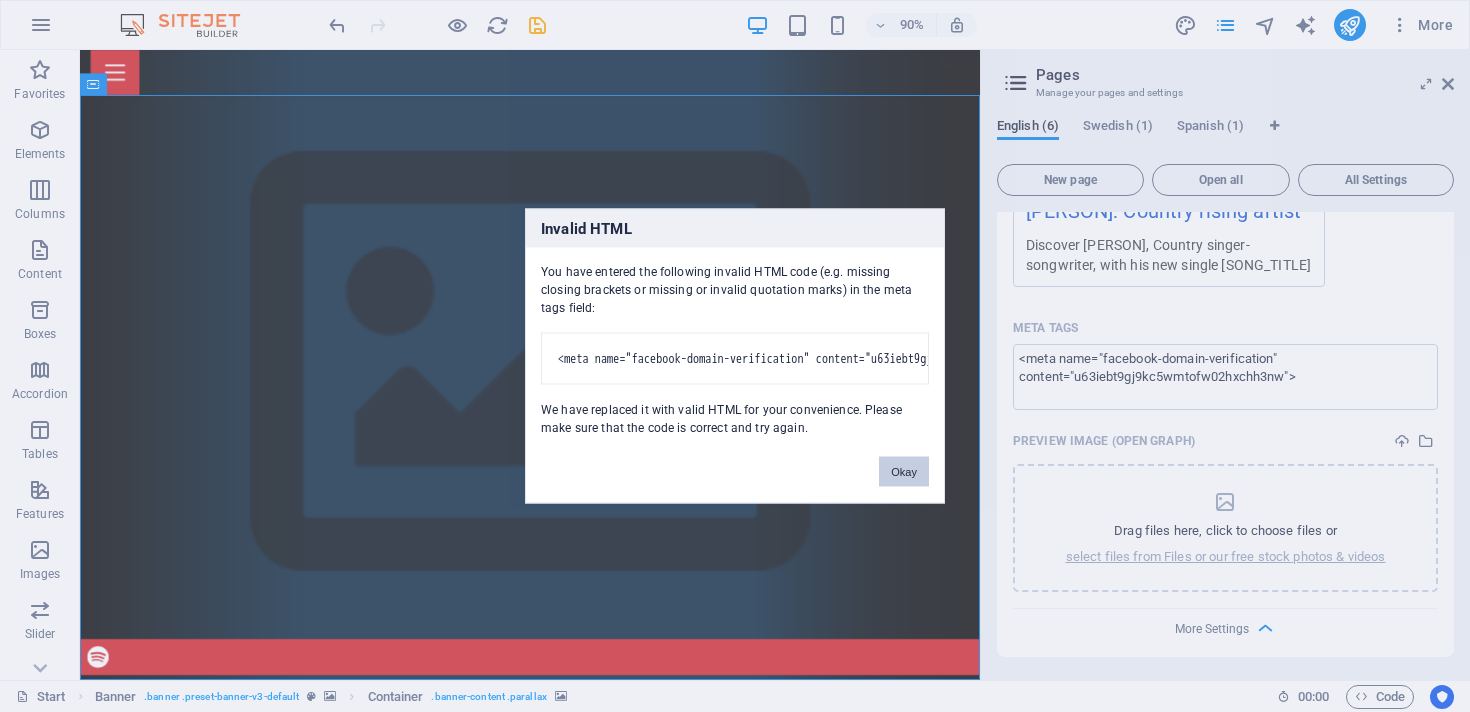 click on "Okay" at bounding box center [904, 472] 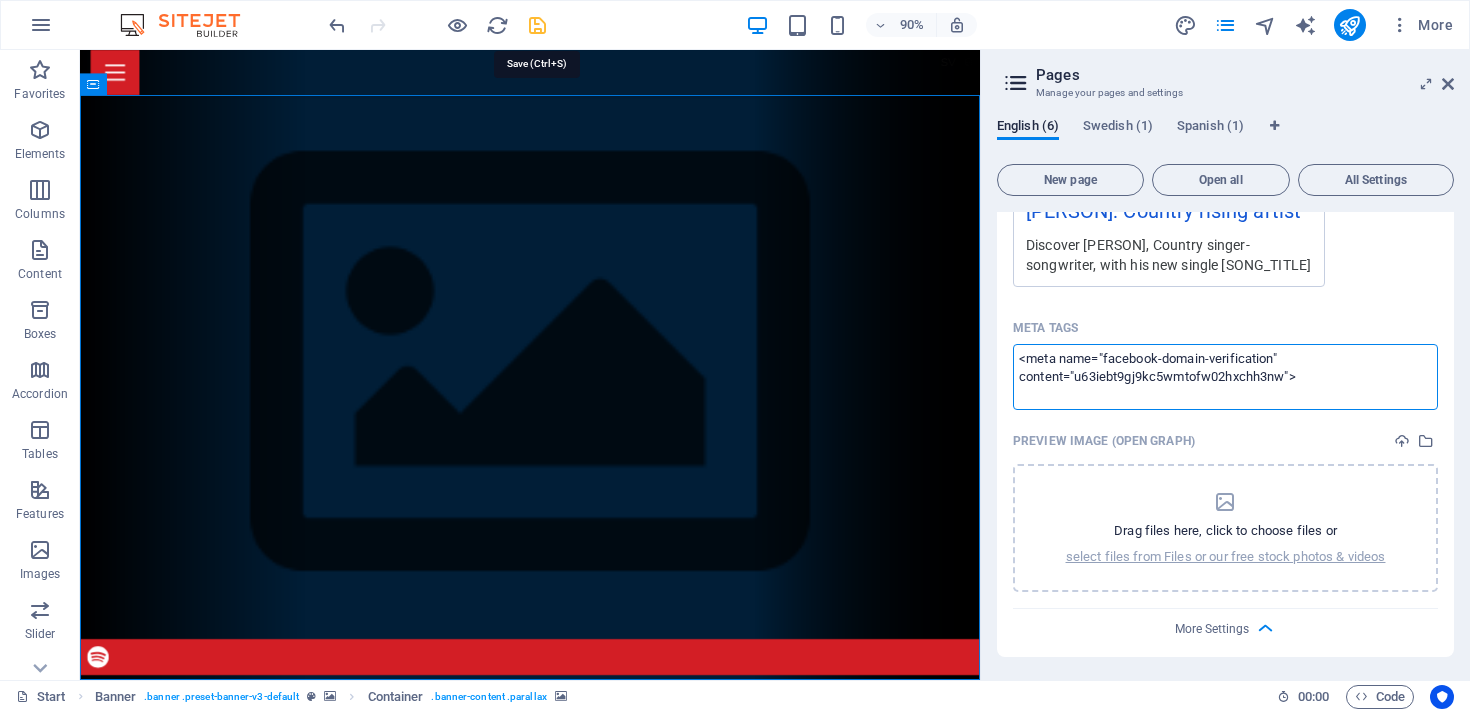 click at bounding box center [537, 25] 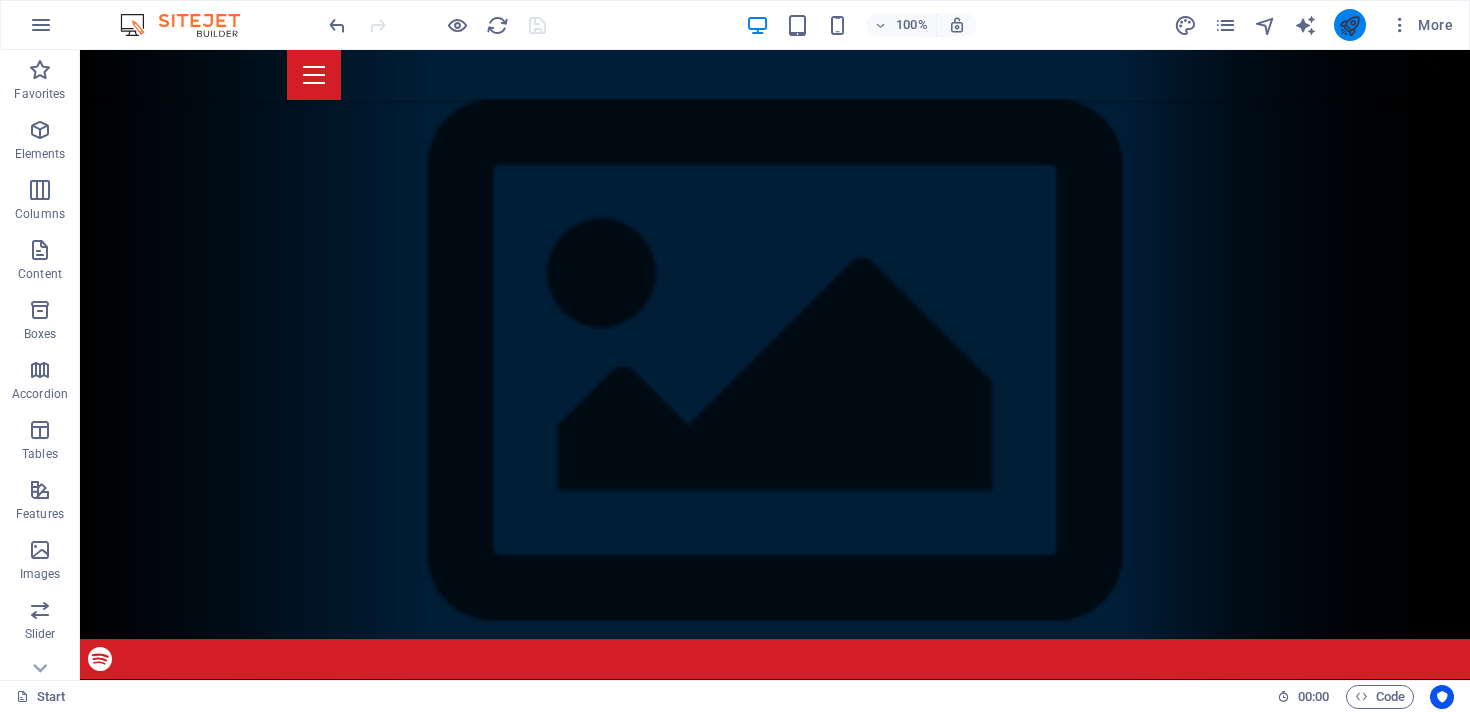click at bounding box center (1350, 25) 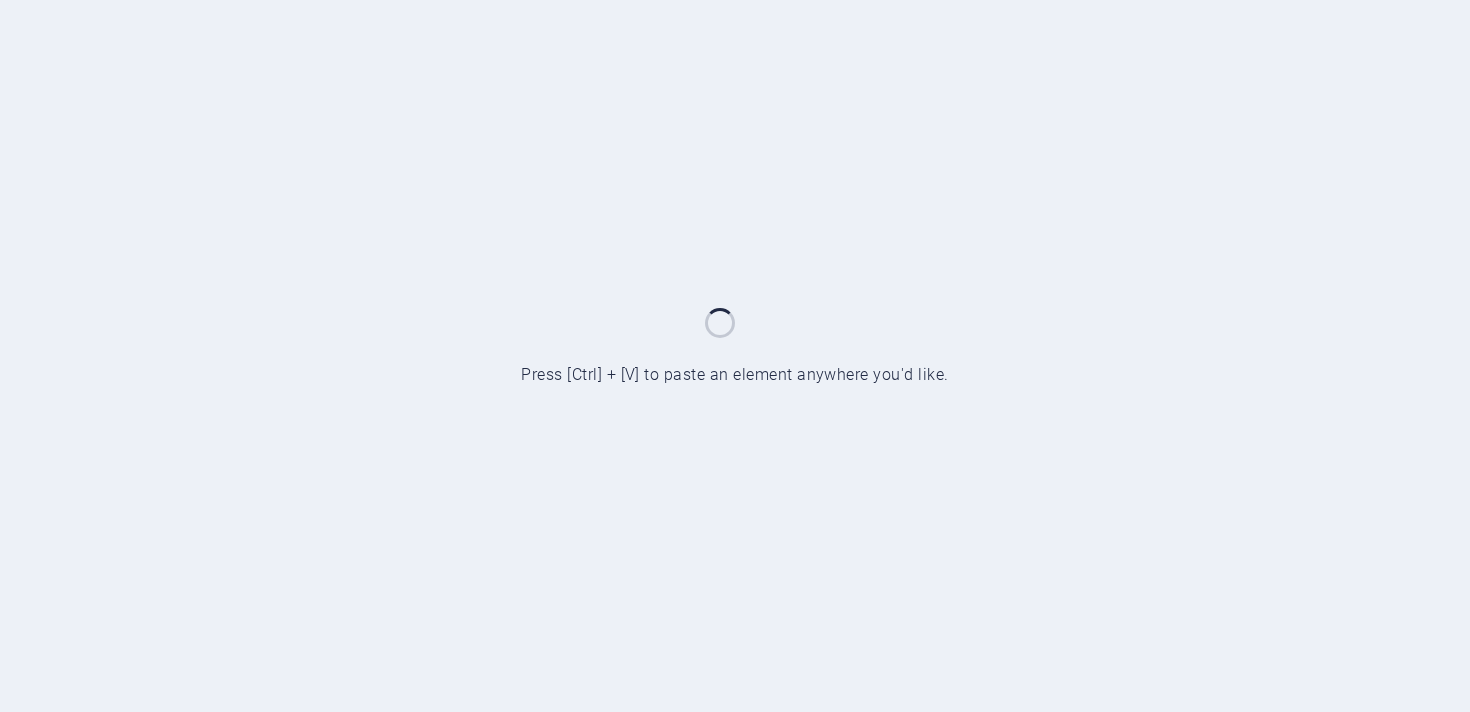 scroll, scrollTop: 0, scrollLeft: 0, axis: both 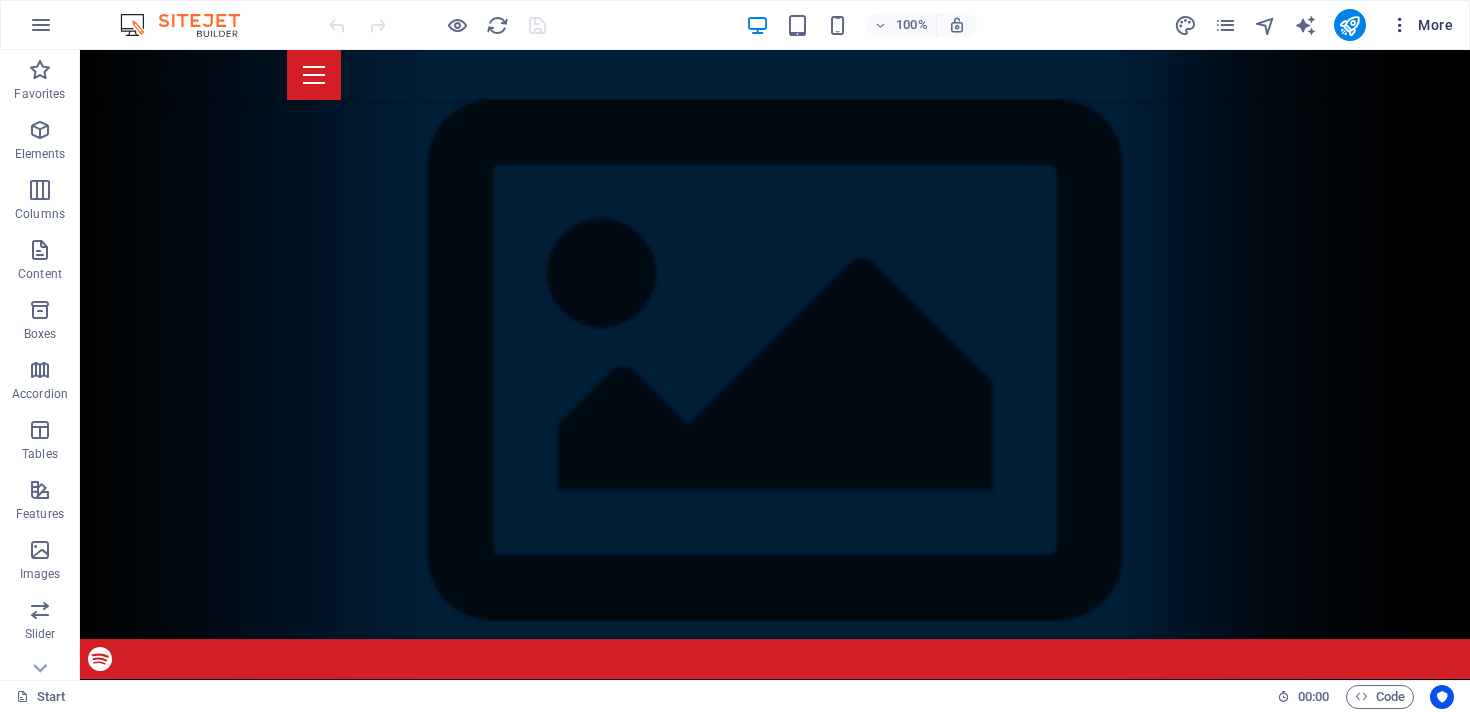 click on "More" at bounding box center (1421, 25) 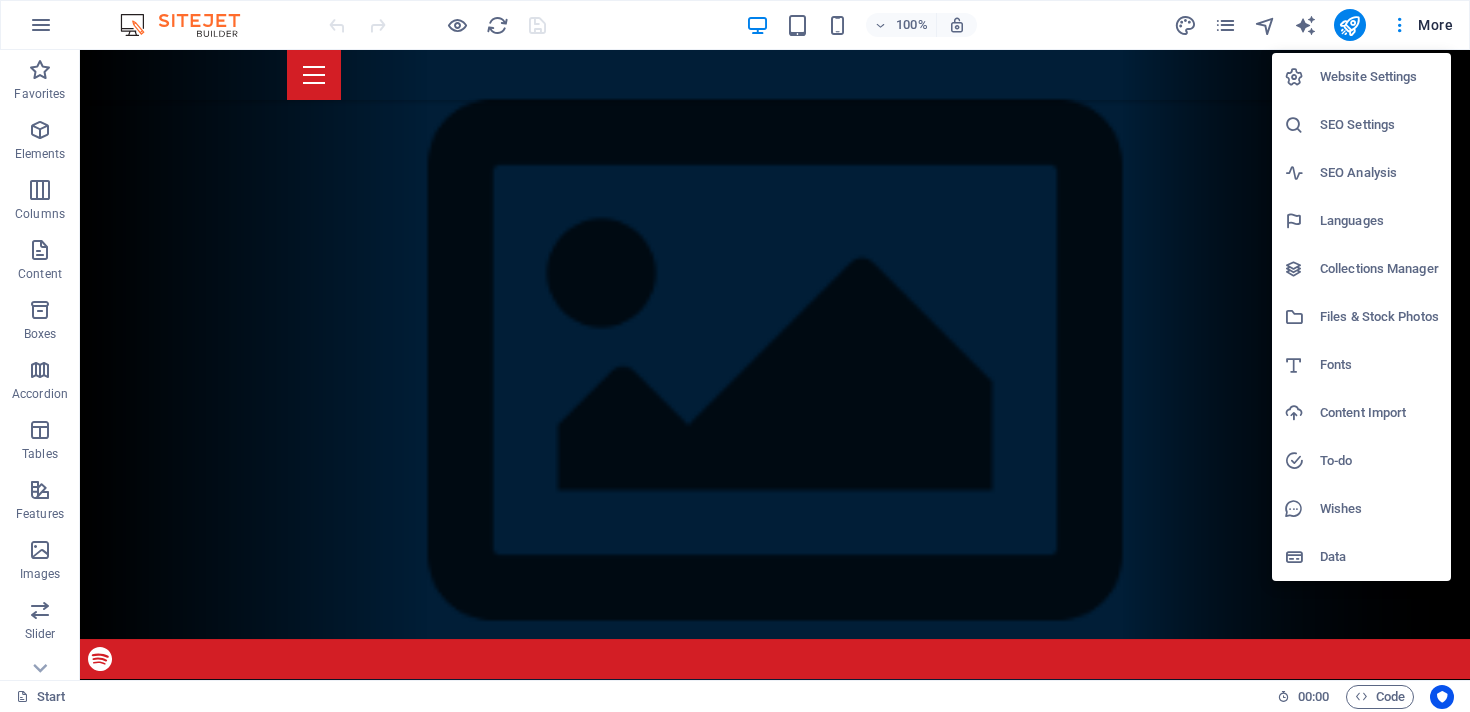 click on "Website Settings" at bounding box center (1379, 77) 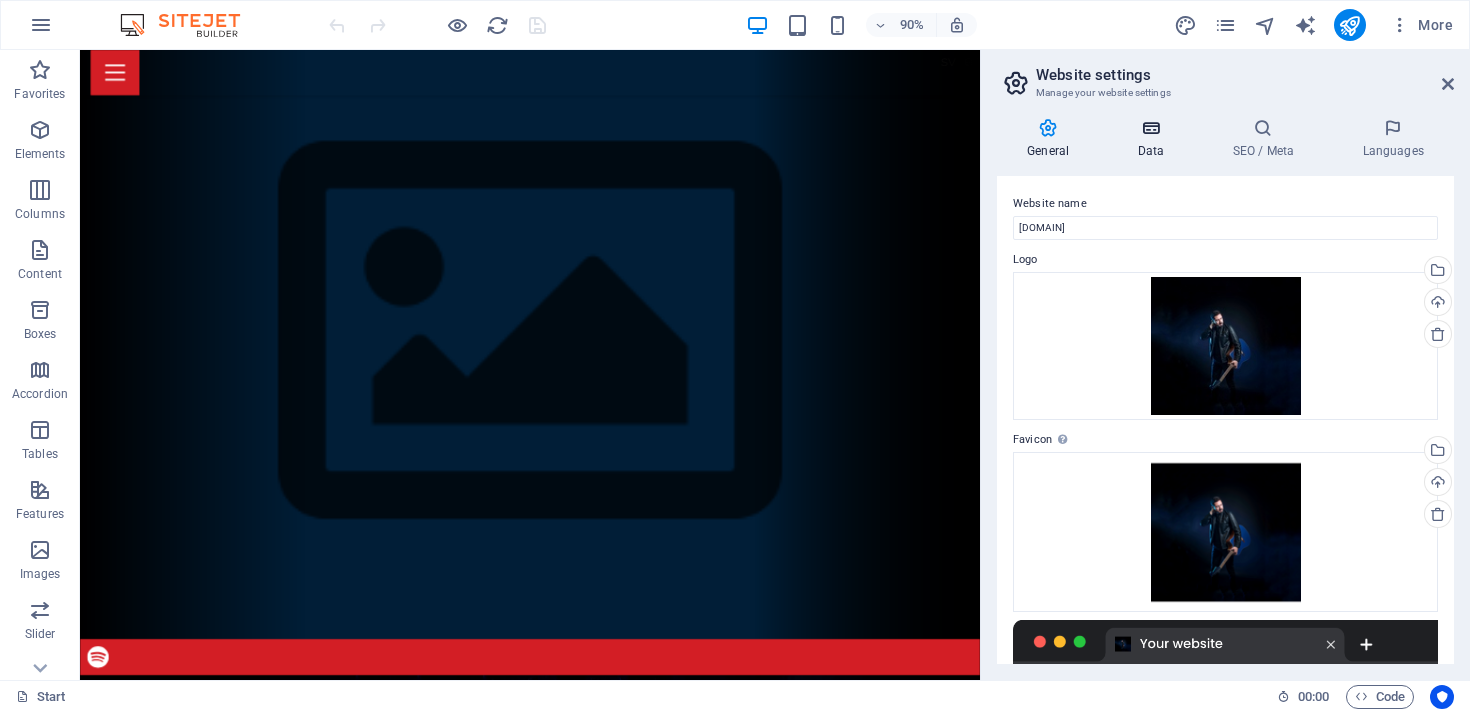 click on "Data" at bounding box center [1154, 139] 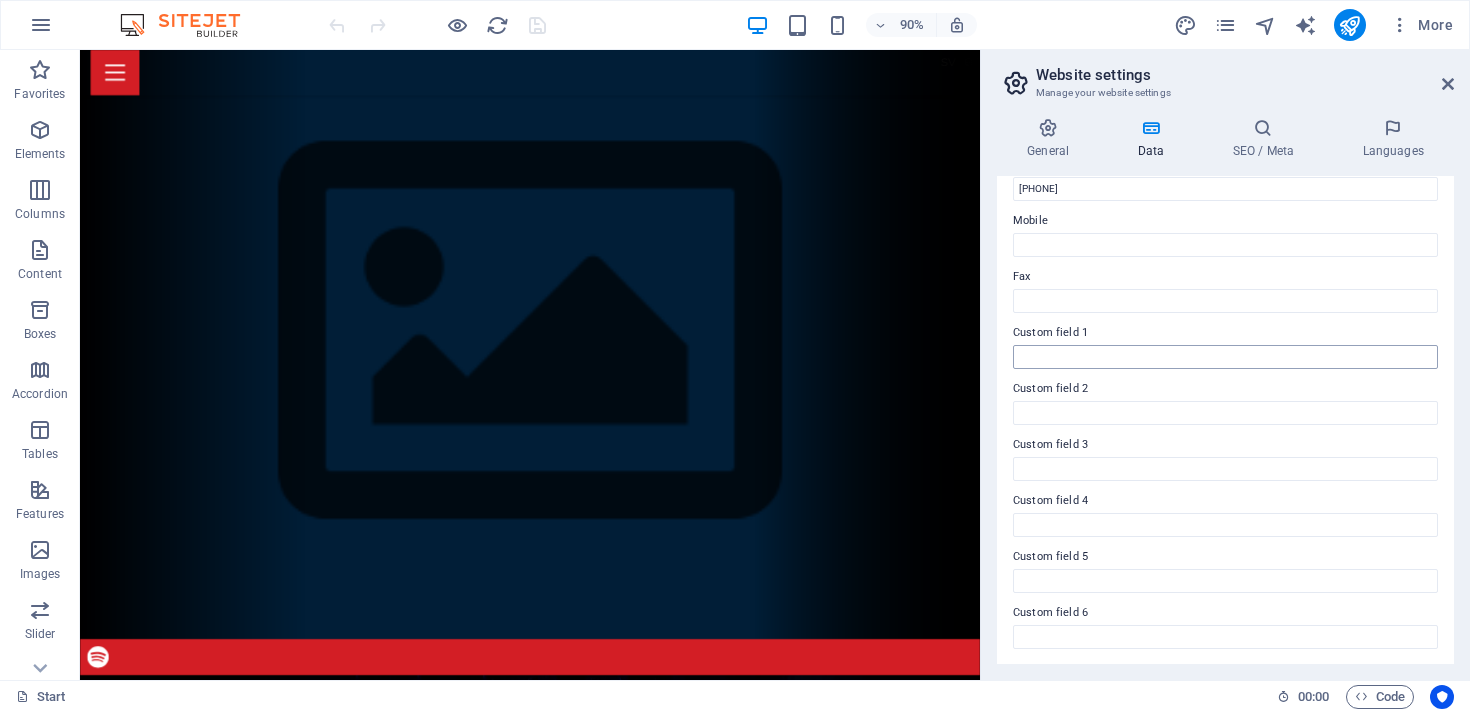 scroll, scrollTop: 0, scrollLeft: 0, axis: both 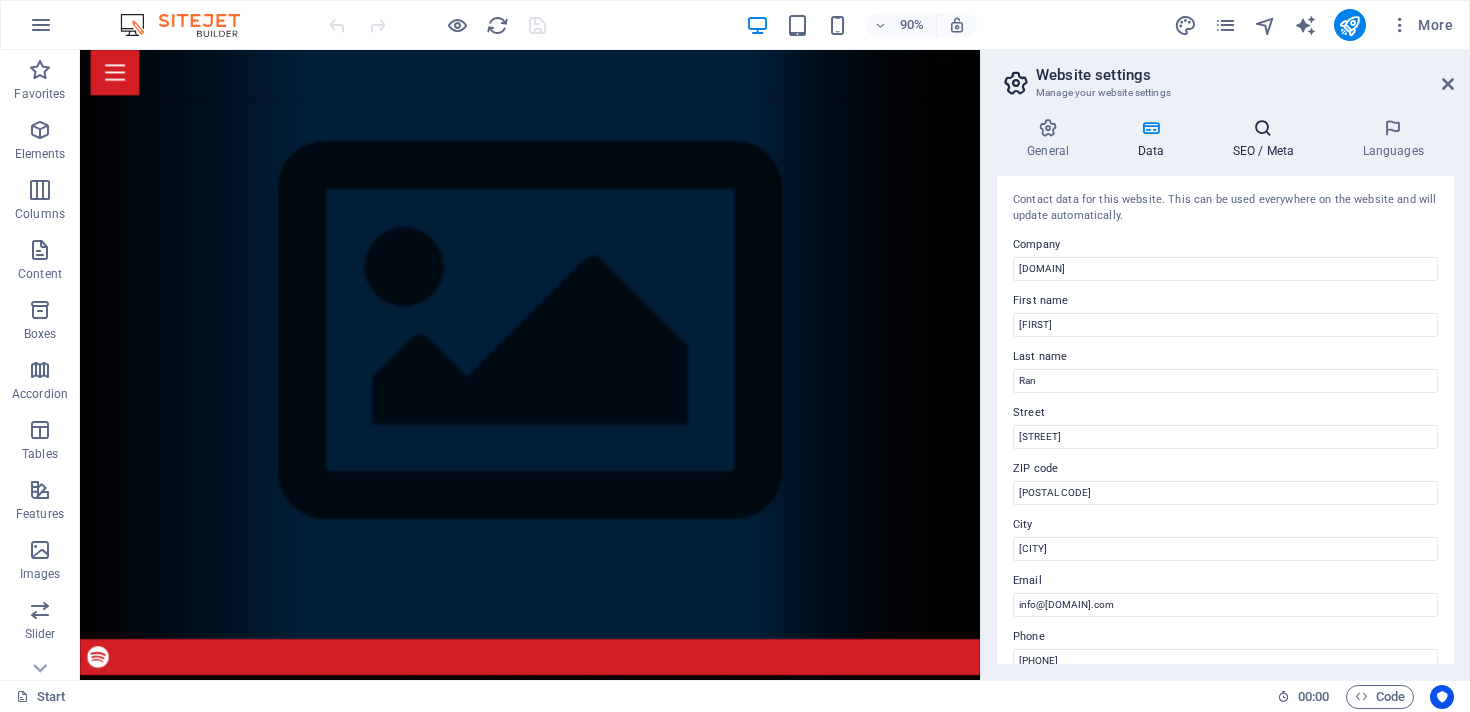 click at bounding box center [1263, 128] 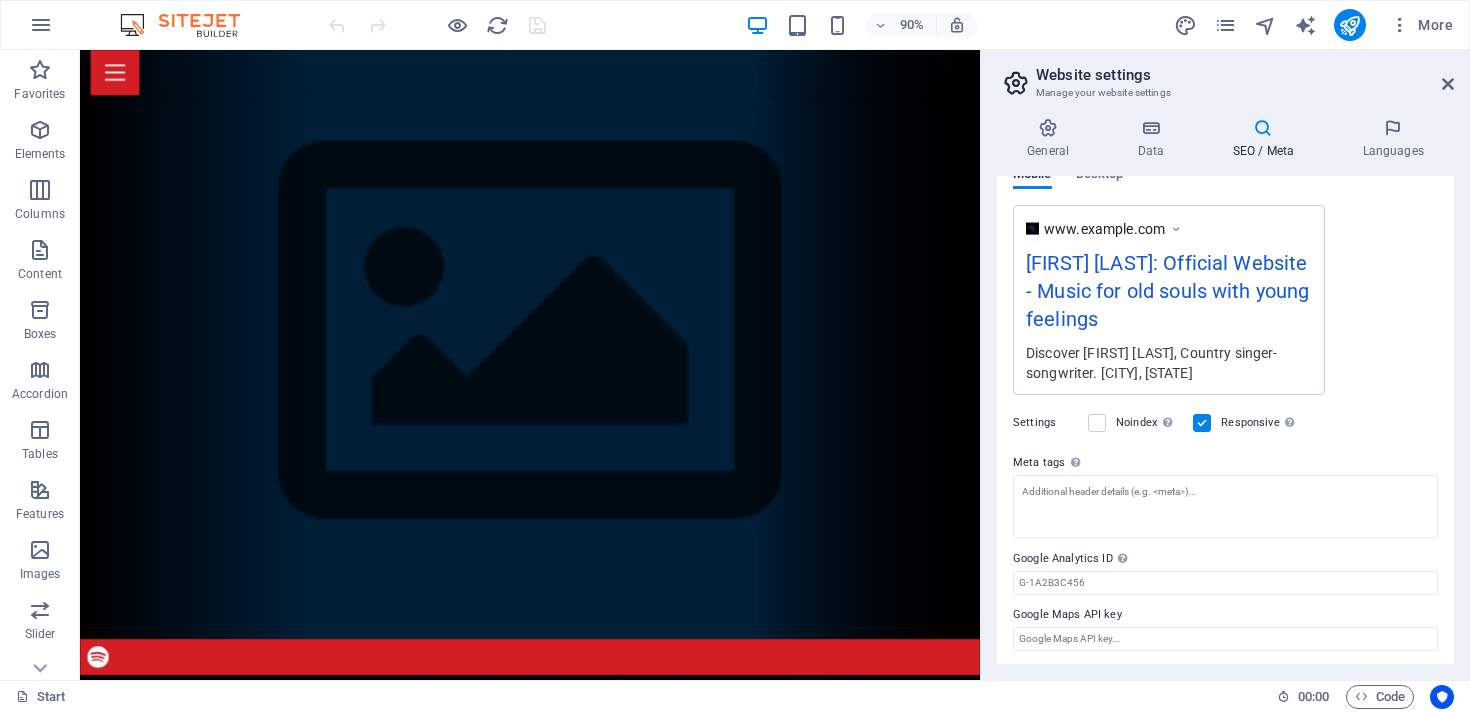 scroll, scrollTop: 323, scrollLeft: 0, axis: vertical 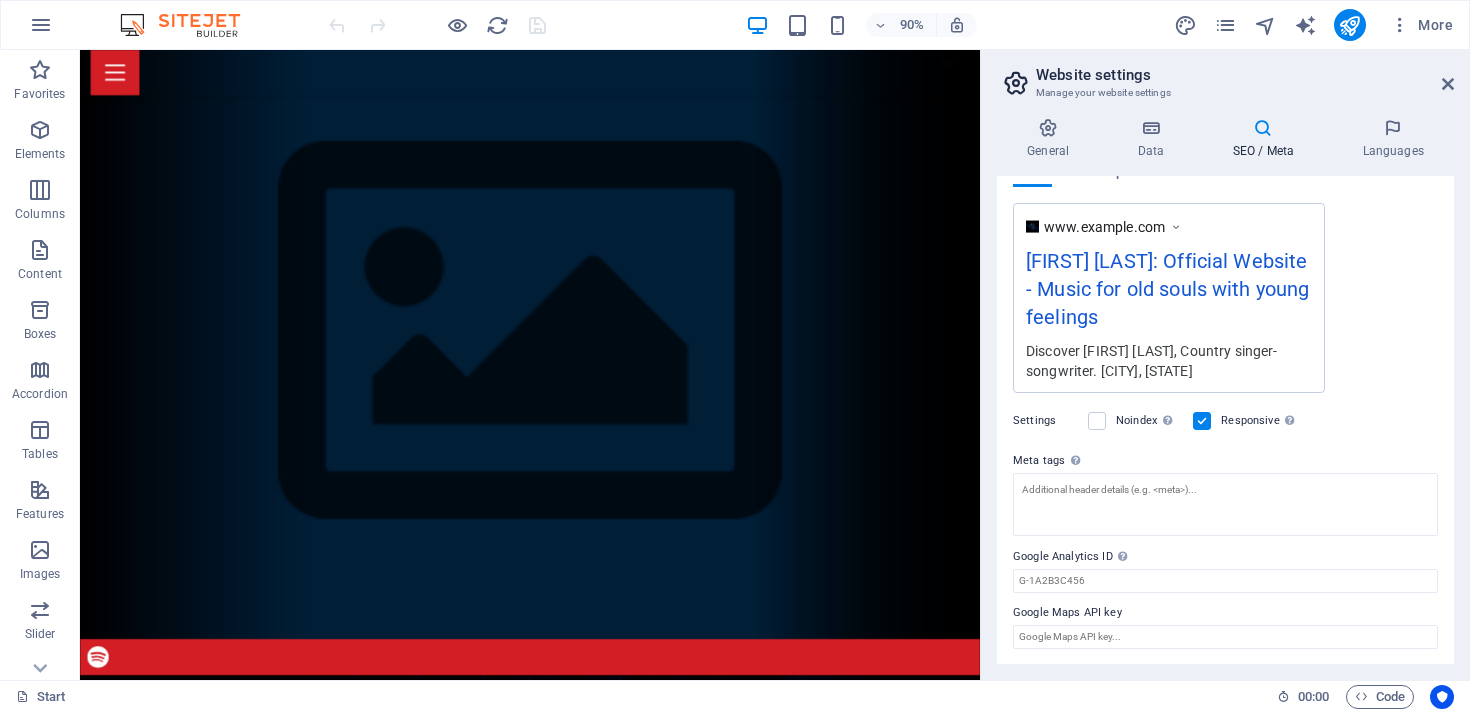 click on "Website settings Manage your website settings  General  Data  SEO / Meta  Languages Website name johnnyran.com Logo Drag files here, click to choose files or select files from Files or our free stock photos & videos Select files from the file manager, stock photos, or upload file(s) Upload Favicon Set the favicon of your website here. A favicon is a small icon shown in the browser tab next to your website title. It helps visitors identify your website. Drag files here, click to choose files or select files from Files or our free stock photos & videos Select files from the file manager, stock photos, or upload file(s) Upload Preview Image (Open Graph) This image will be shown when the website is shared on social networks Drag files here, click to choose files or select files from Files or our free stock photos & videos Select files from the file manager, stock photos, or upload file(s) Upload Contact data for this website. This can be used everywhere on the website and will update automatically. Company Johnny" at bounding box center [1225, 365] 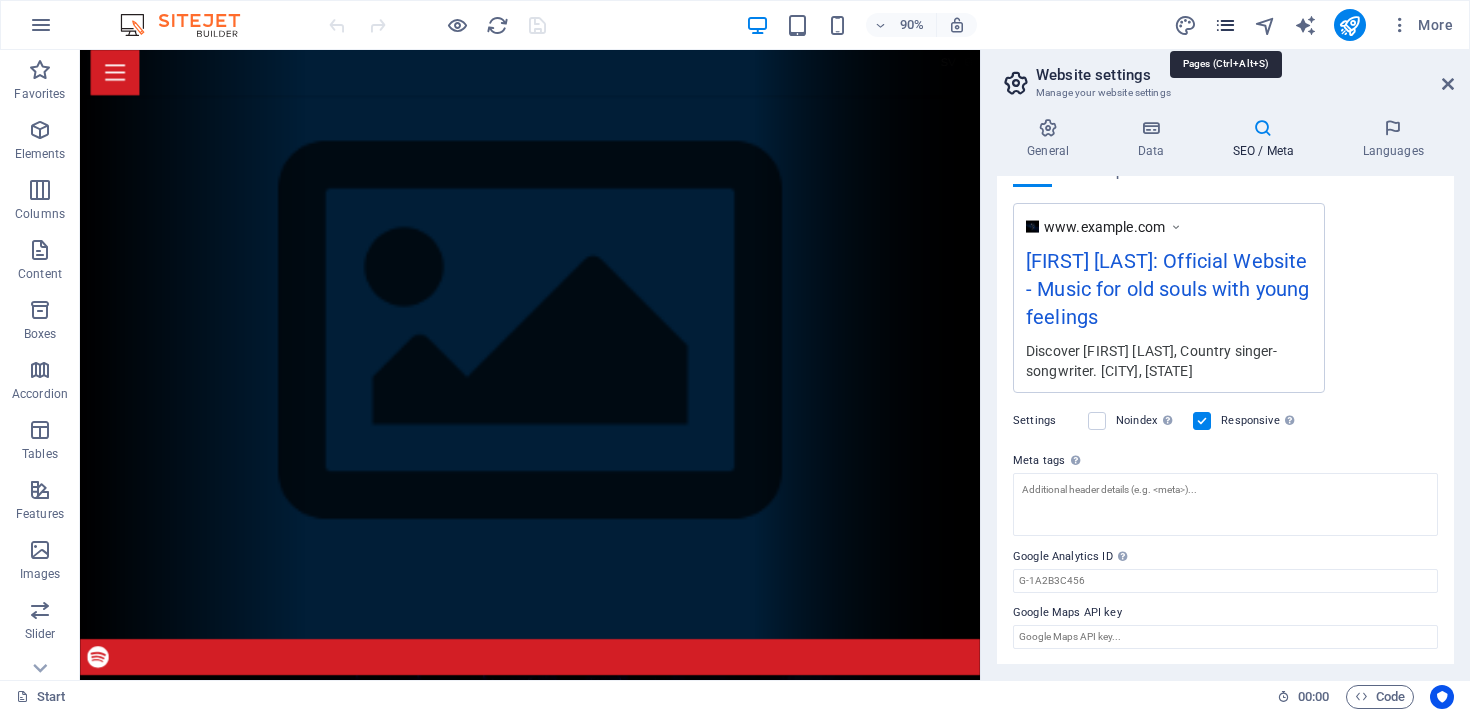 click at bounding box center (1225, 25) 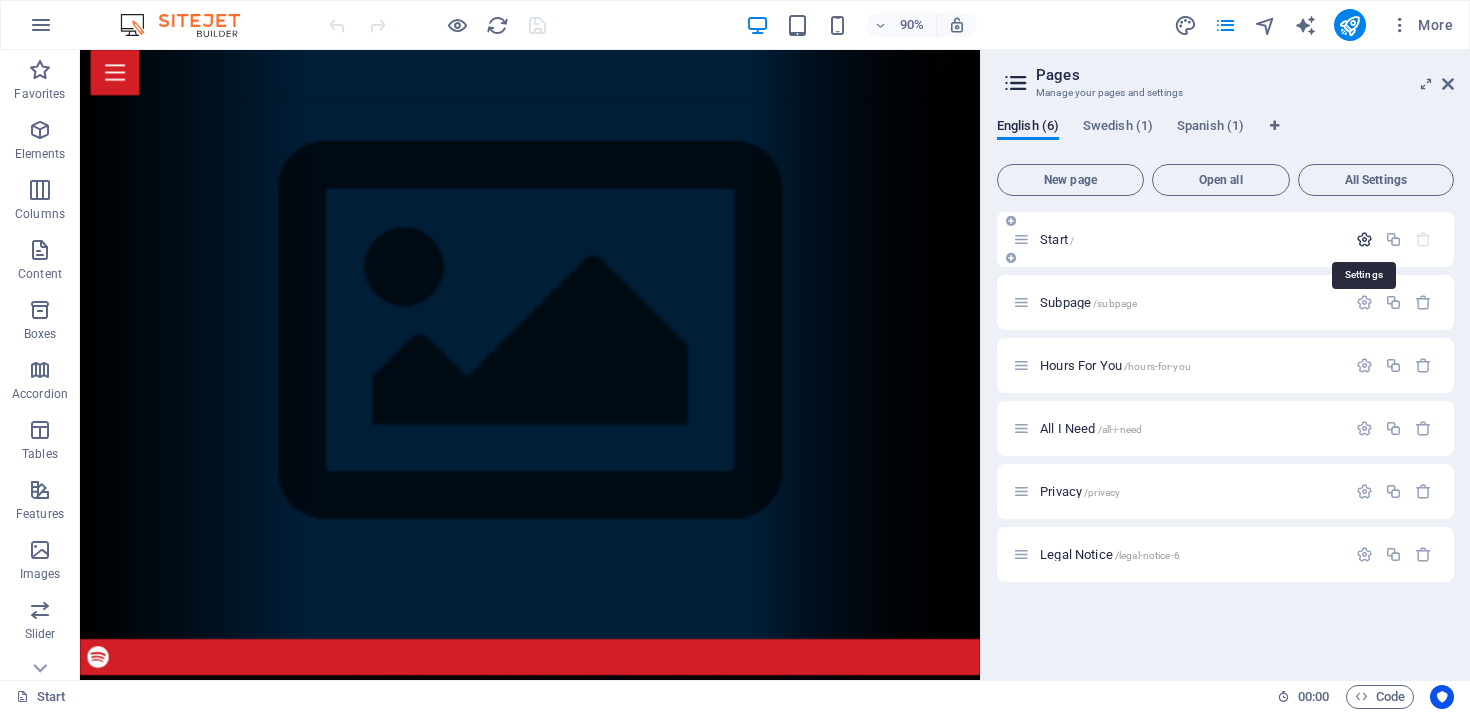click at bounding box center [1364, 239] 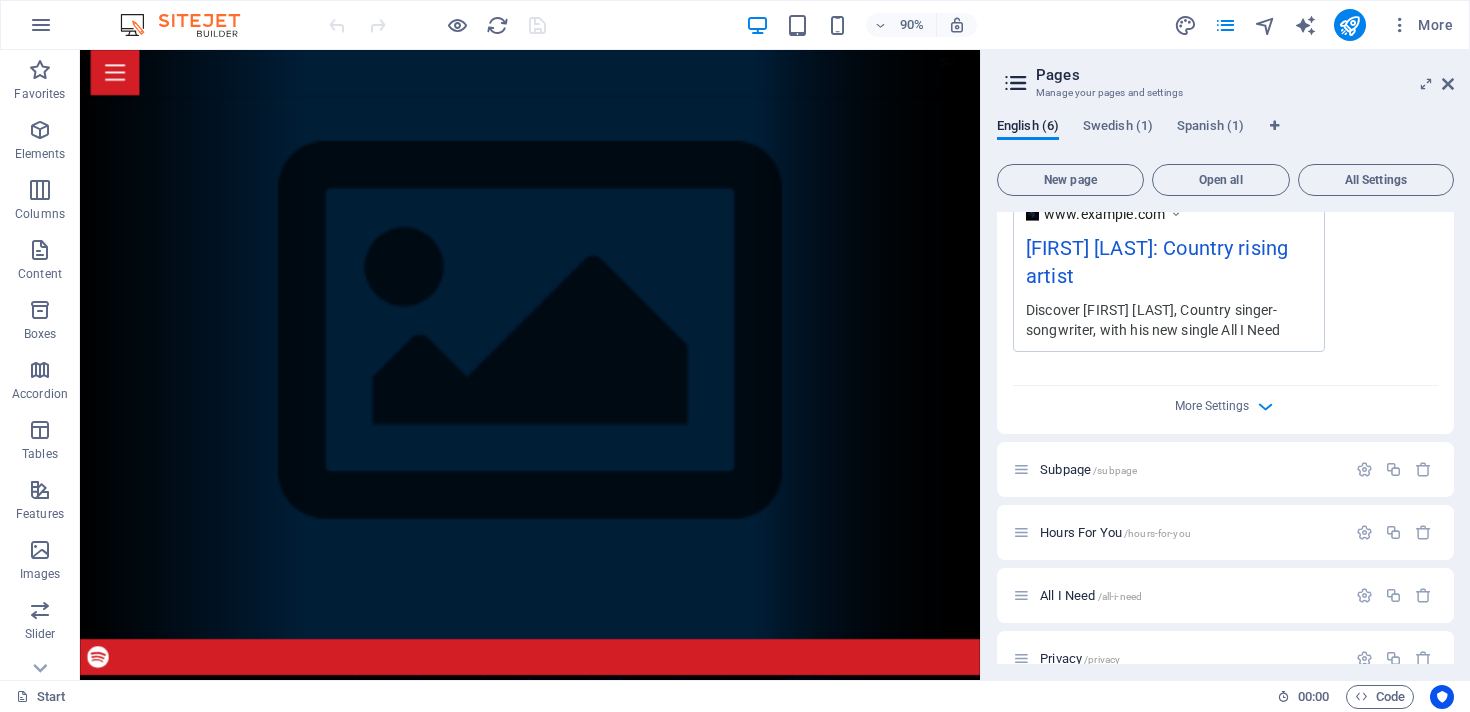 scroll, scrollTop: 589, scrollLeft: 0, axis: vertical 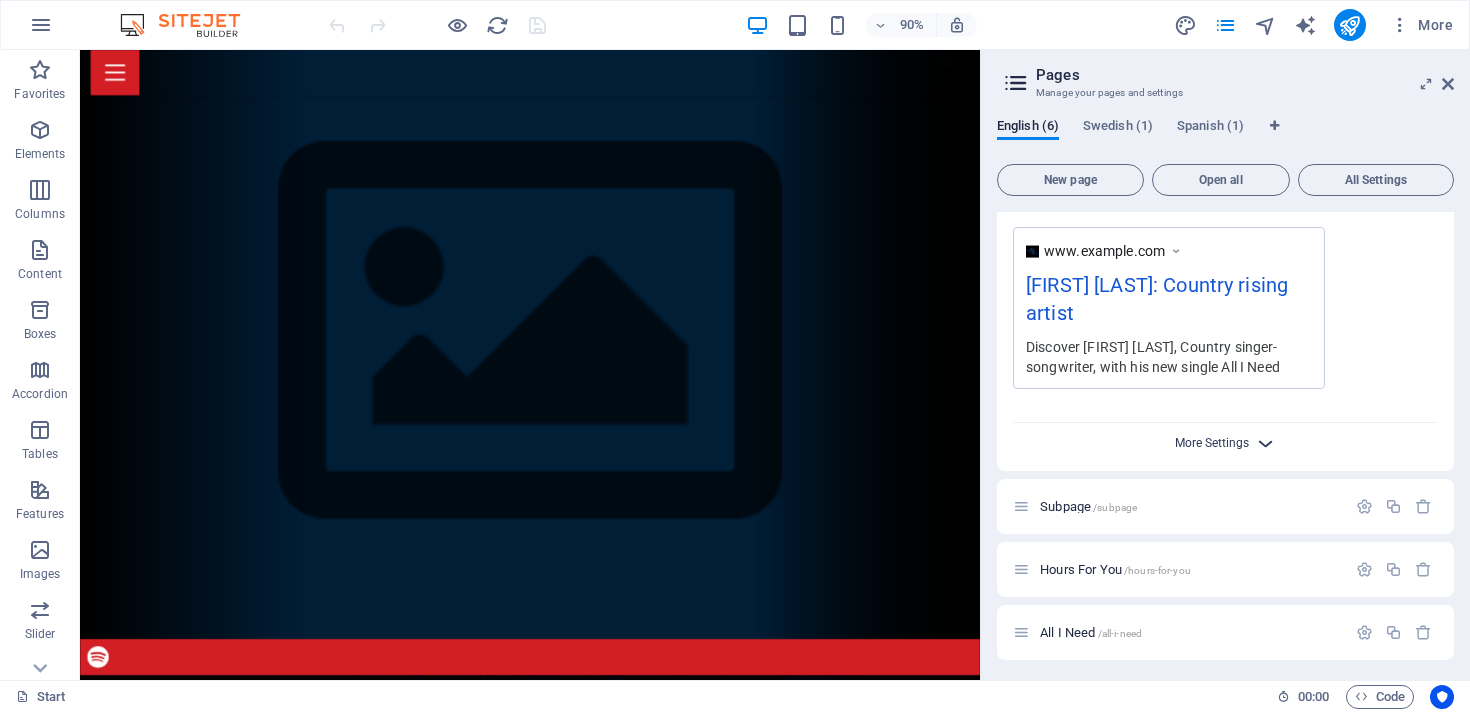 click on "More Settings" at bounding box center (1212, 443) 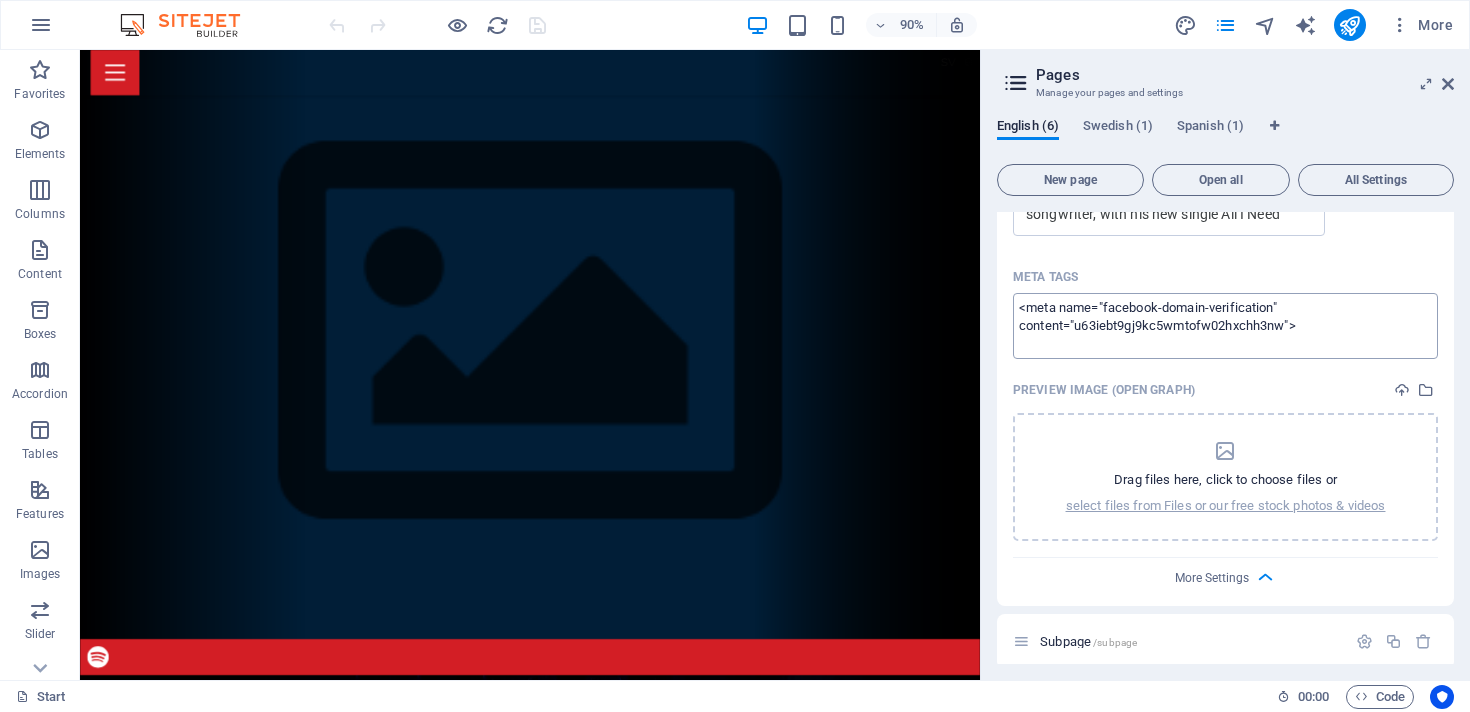 scroll, scrollTop: 684, scrollLeft: 0, axis: vertical 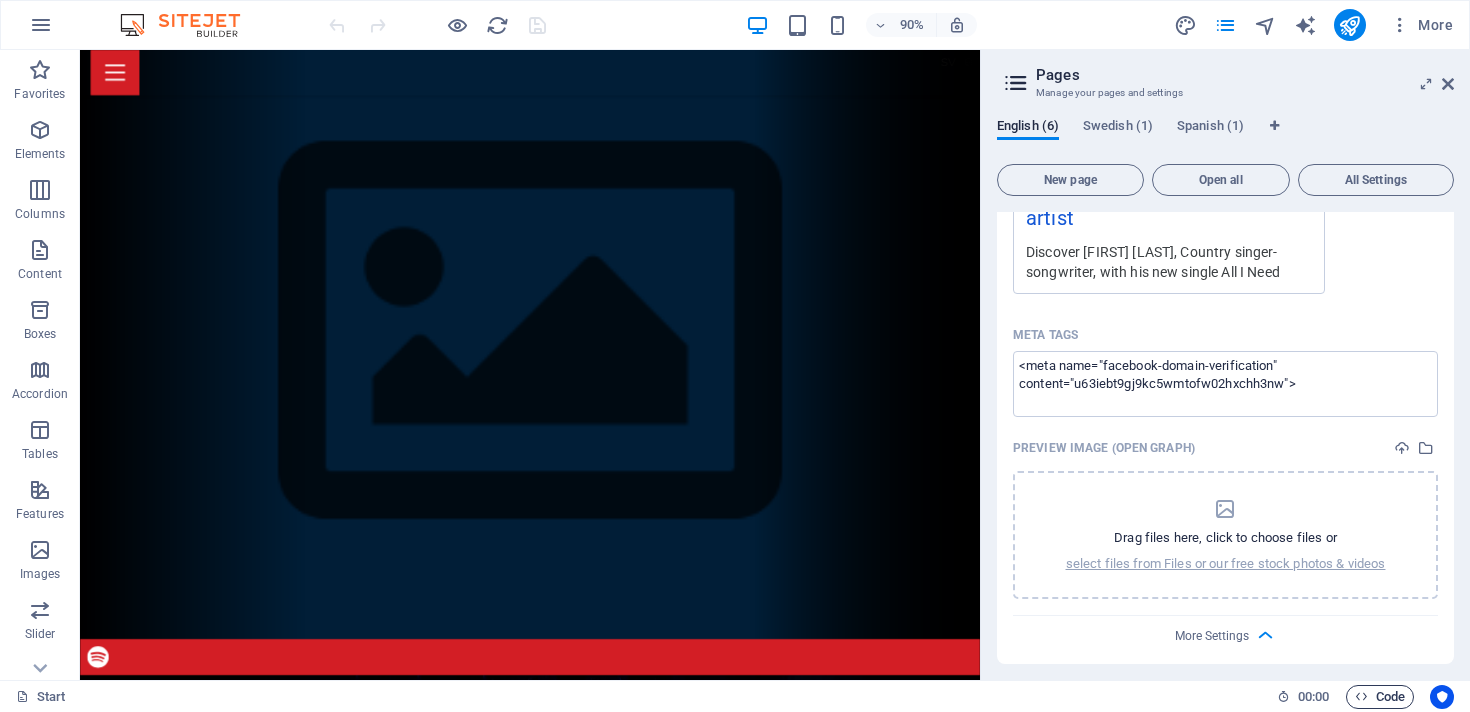 click on "Code" at bounding box center (1380, 697) 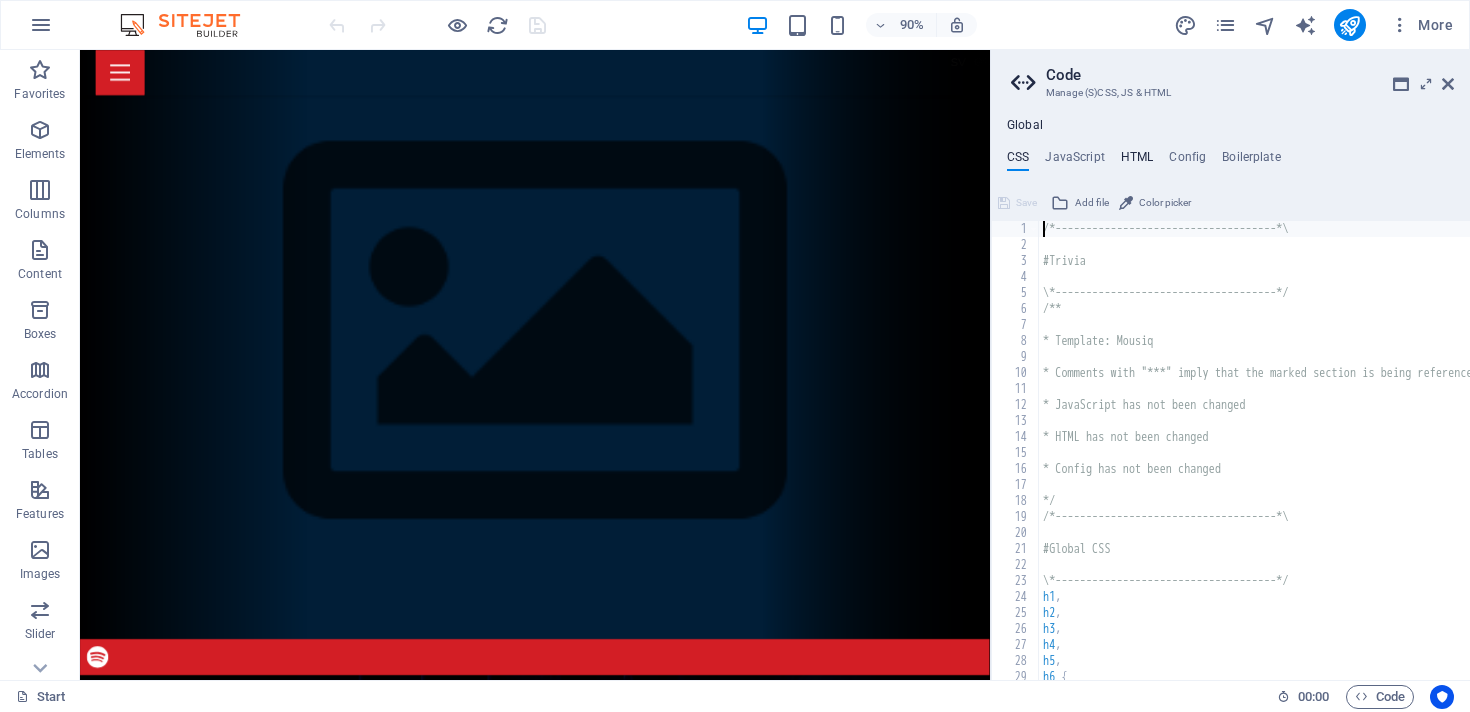 click on "HTML" at bounding box center [1137, 161] 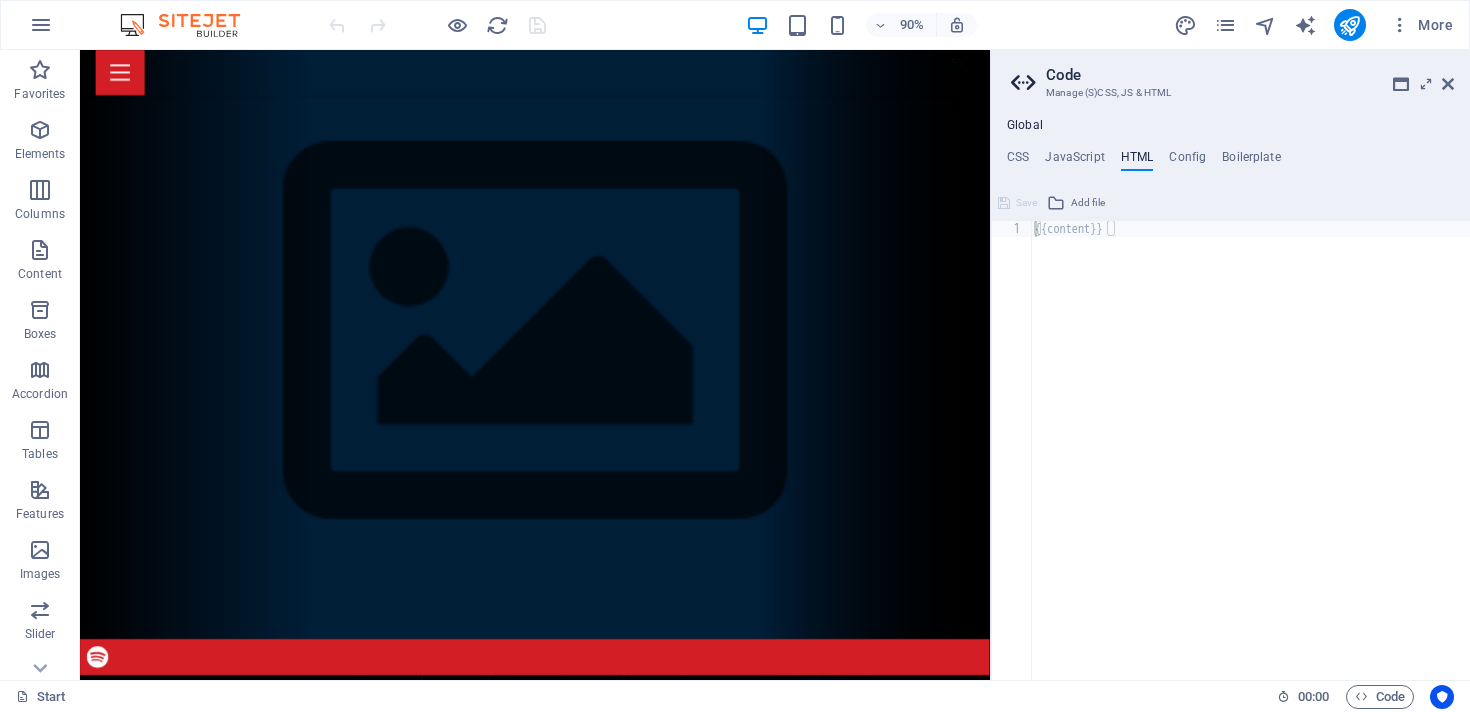 click on "Global" at bounding box center (1025, 126) 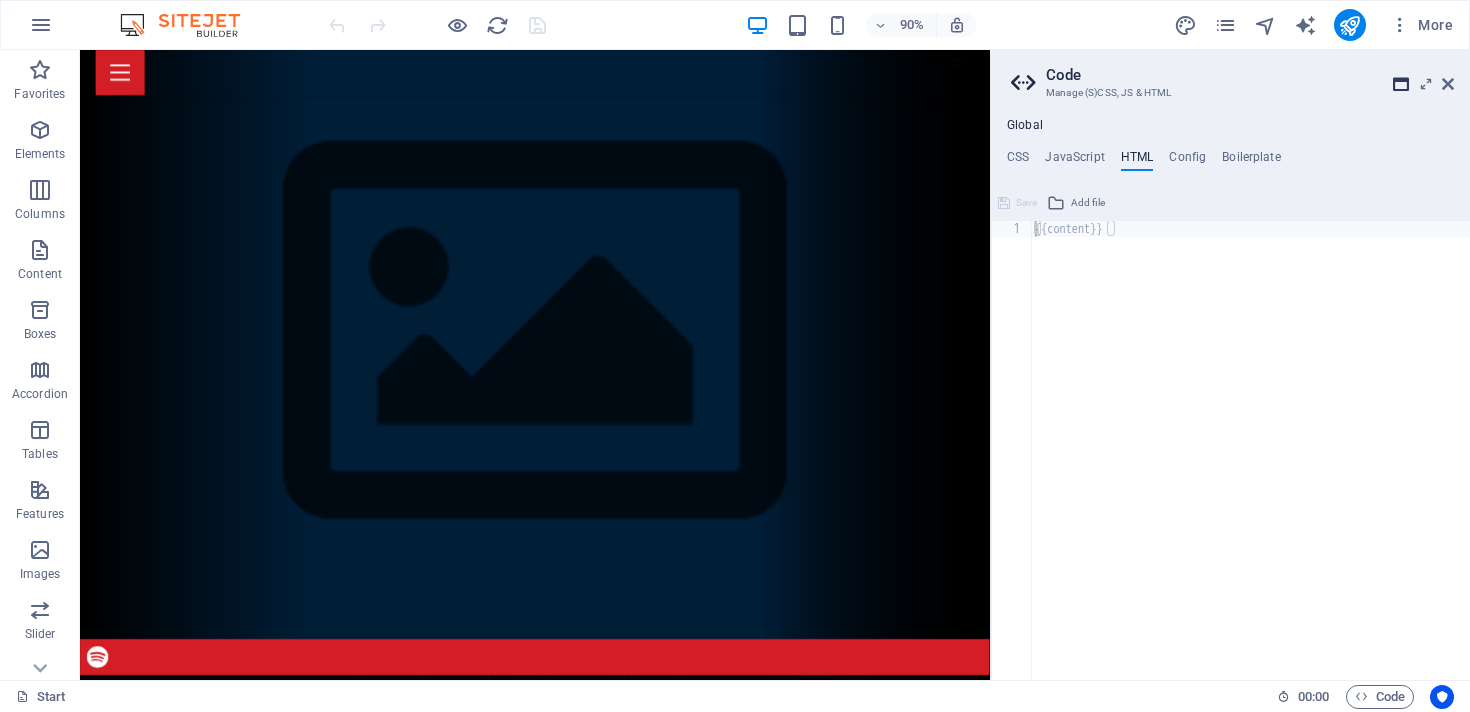 click at bounding box center (1401, 84) 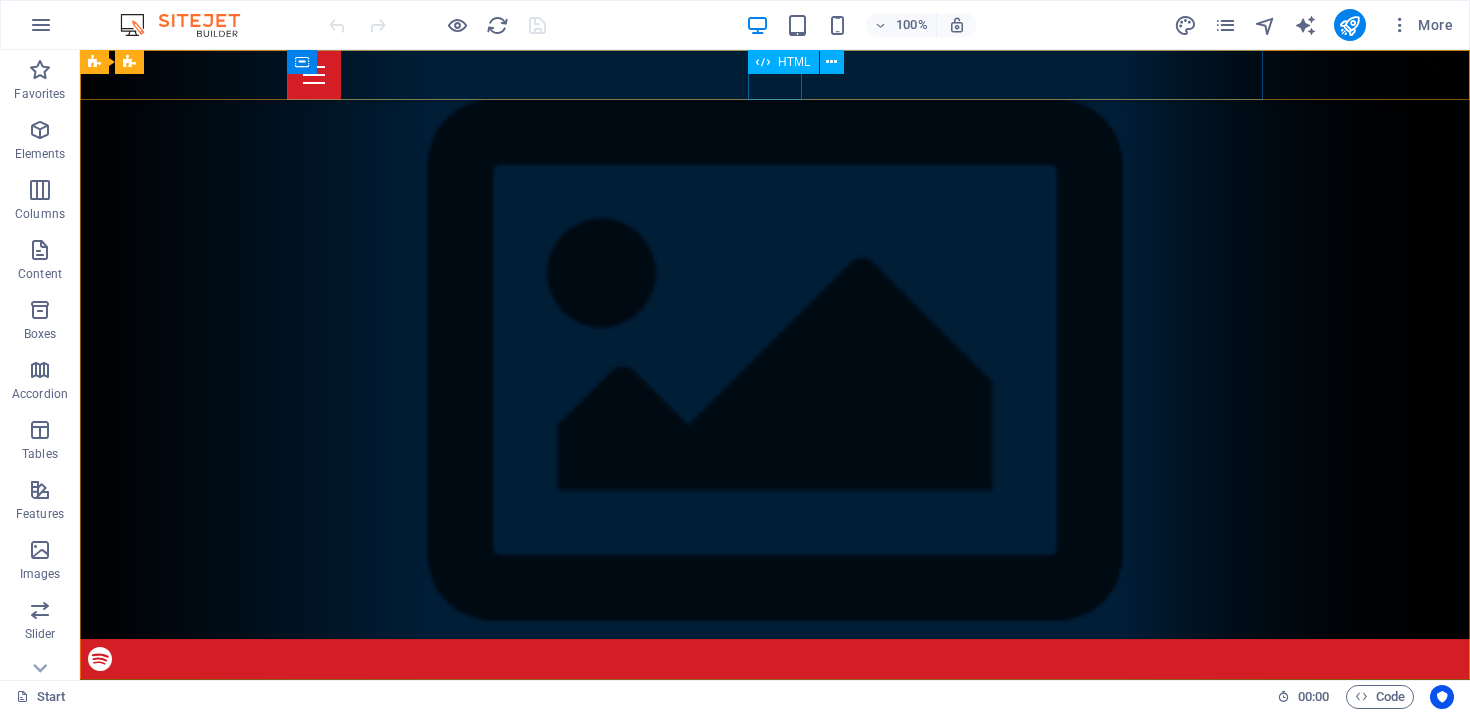 click on "HTML" at bounding box center (783, 62) 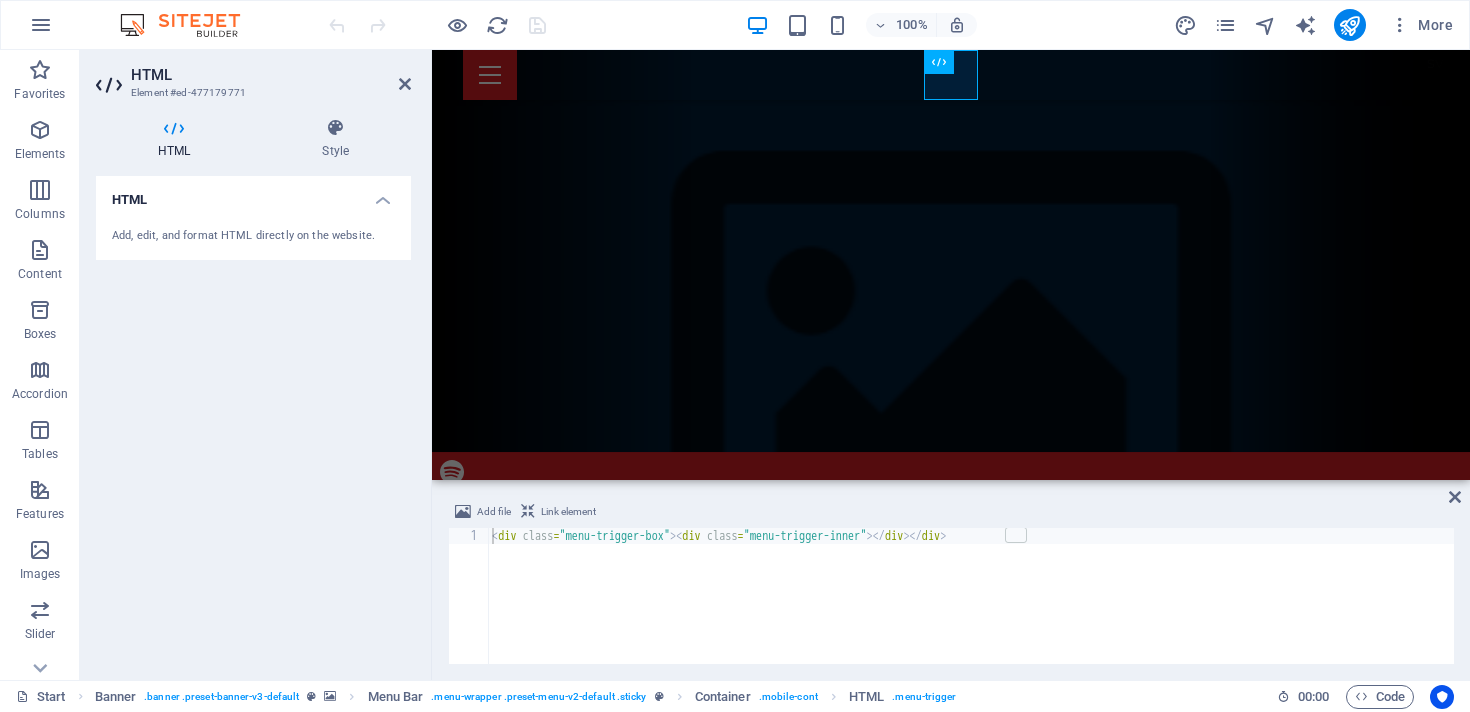 click on "HTML" at bounding box center [253, 194] 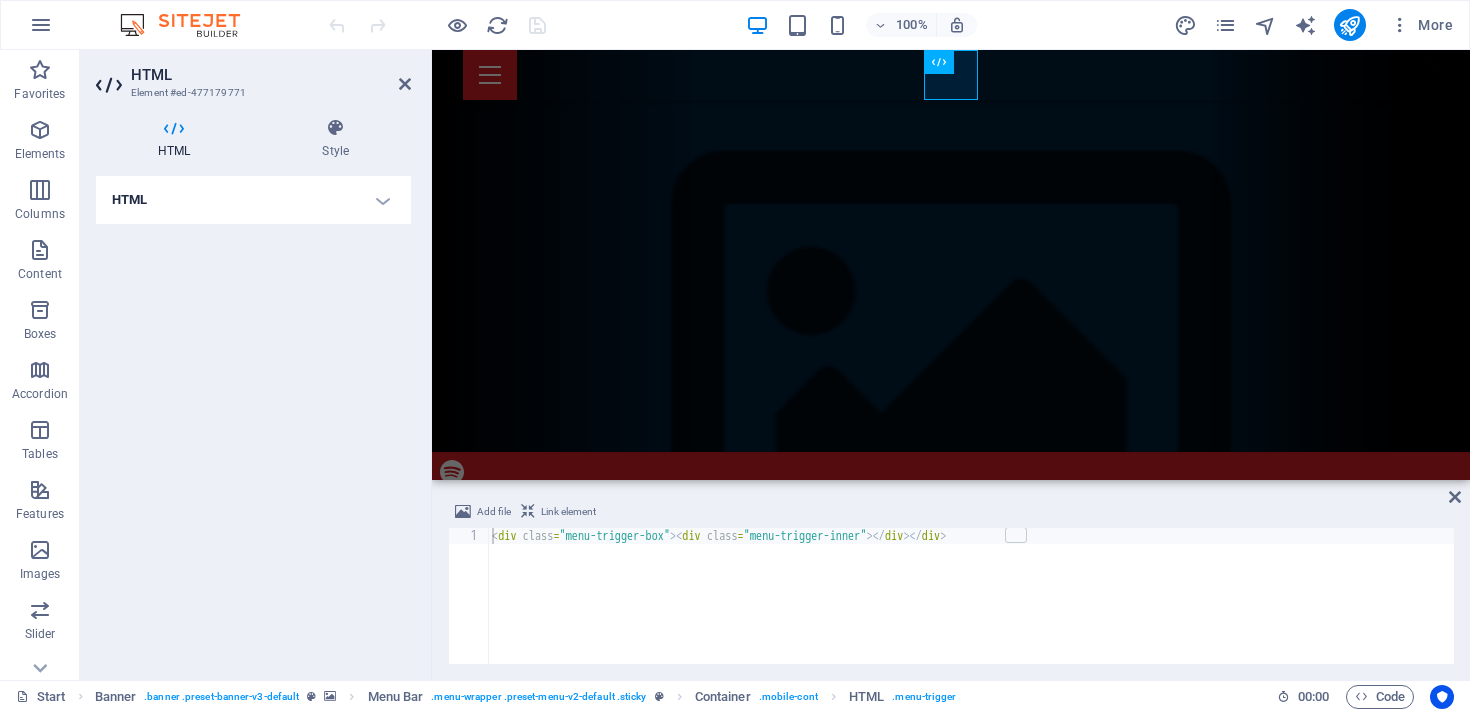 click on "HTML" at bounding box center [253, 200] 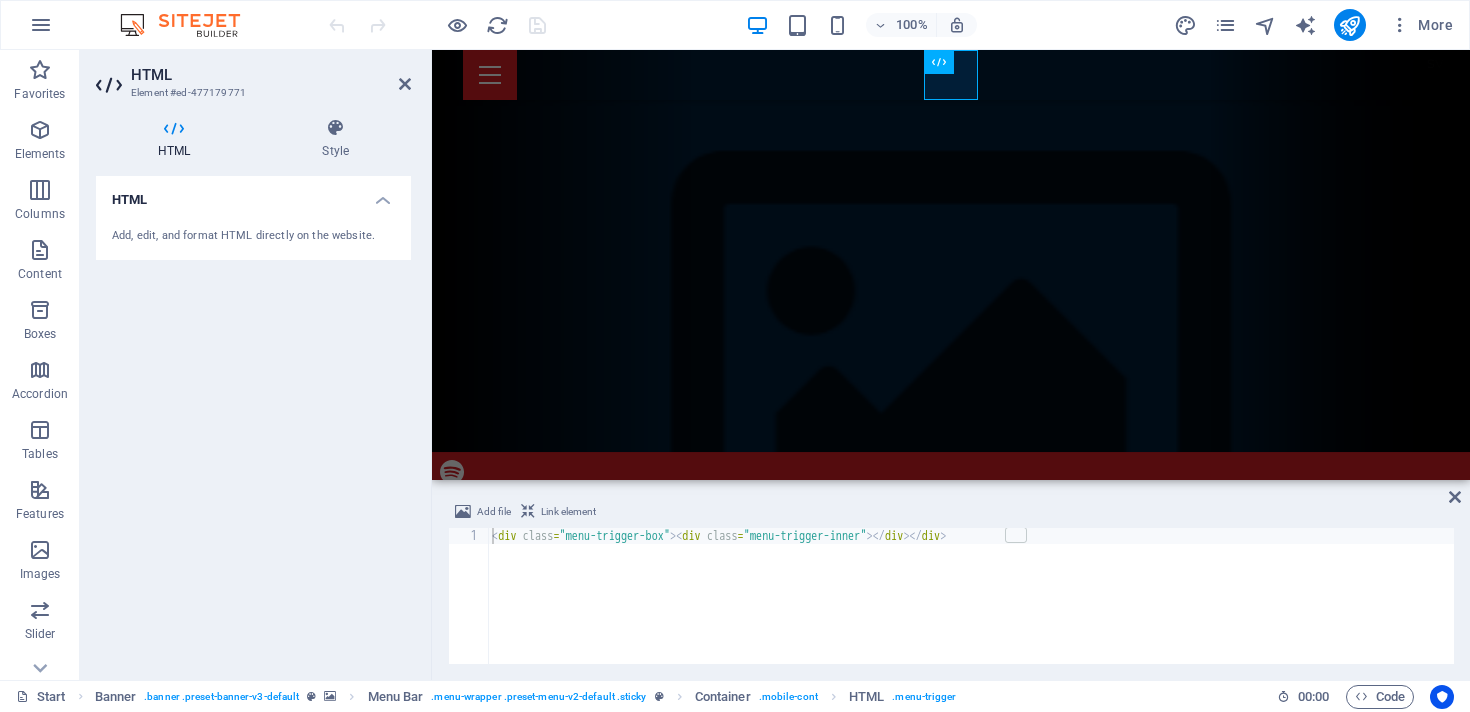 click on "Add, edit, and format HTML directly on the website." at bounding box center (253, 236) 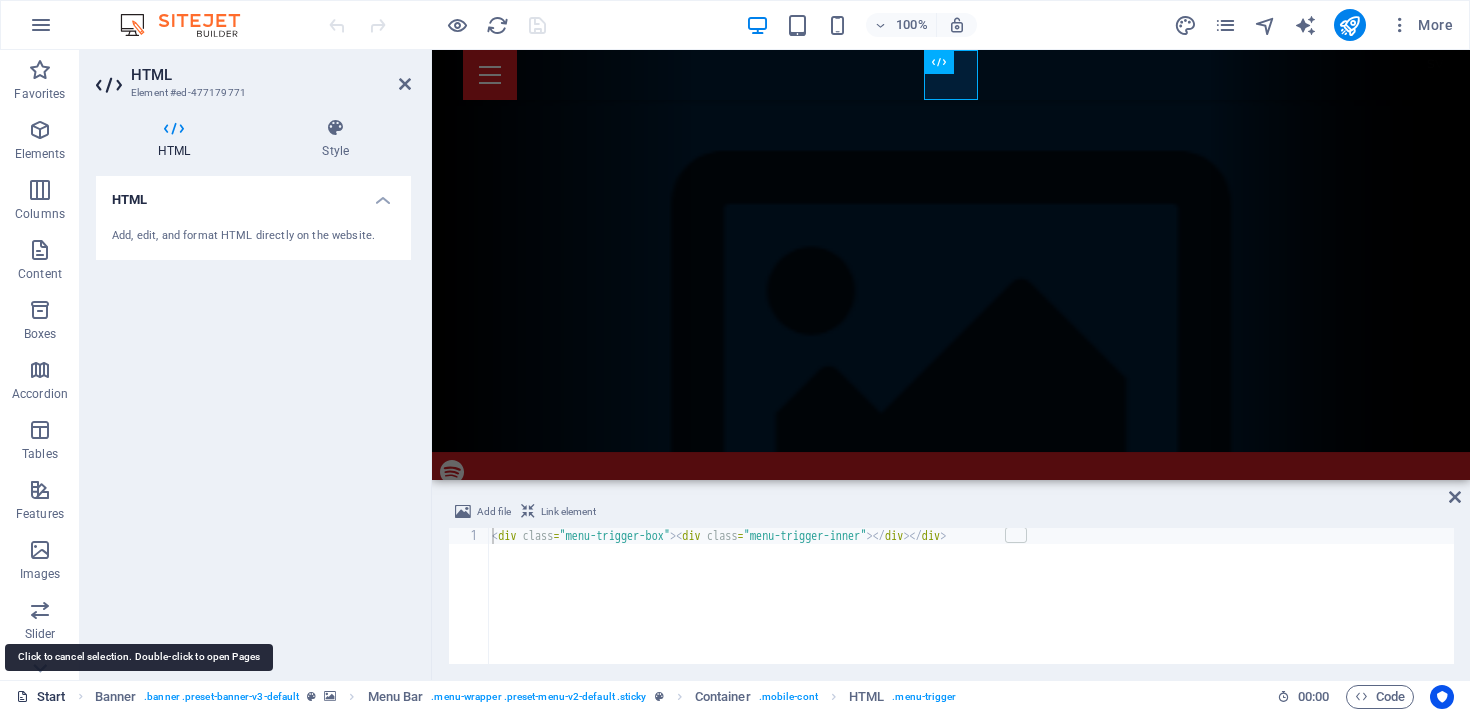 click on "Start" at bounding box center [41, 697] 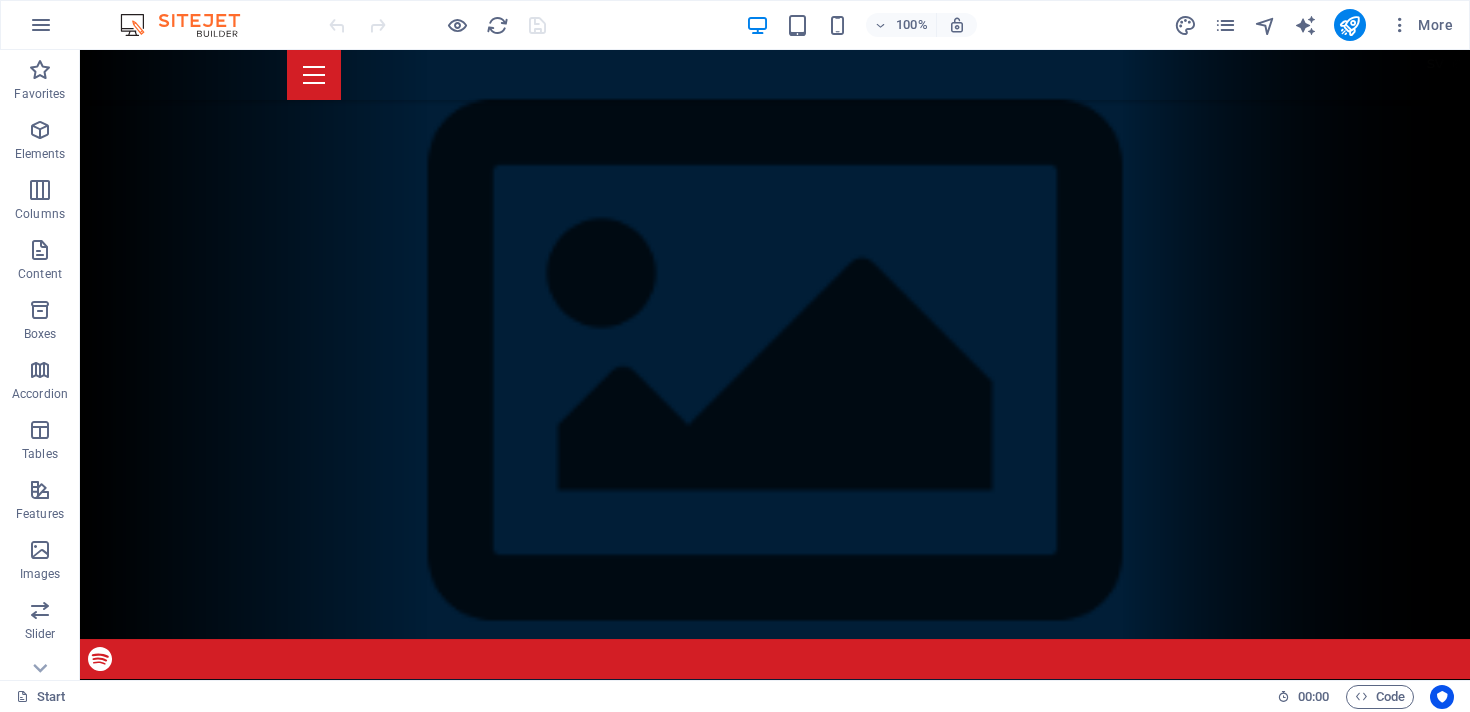 click on "Start" at bounding box center [638, 697] 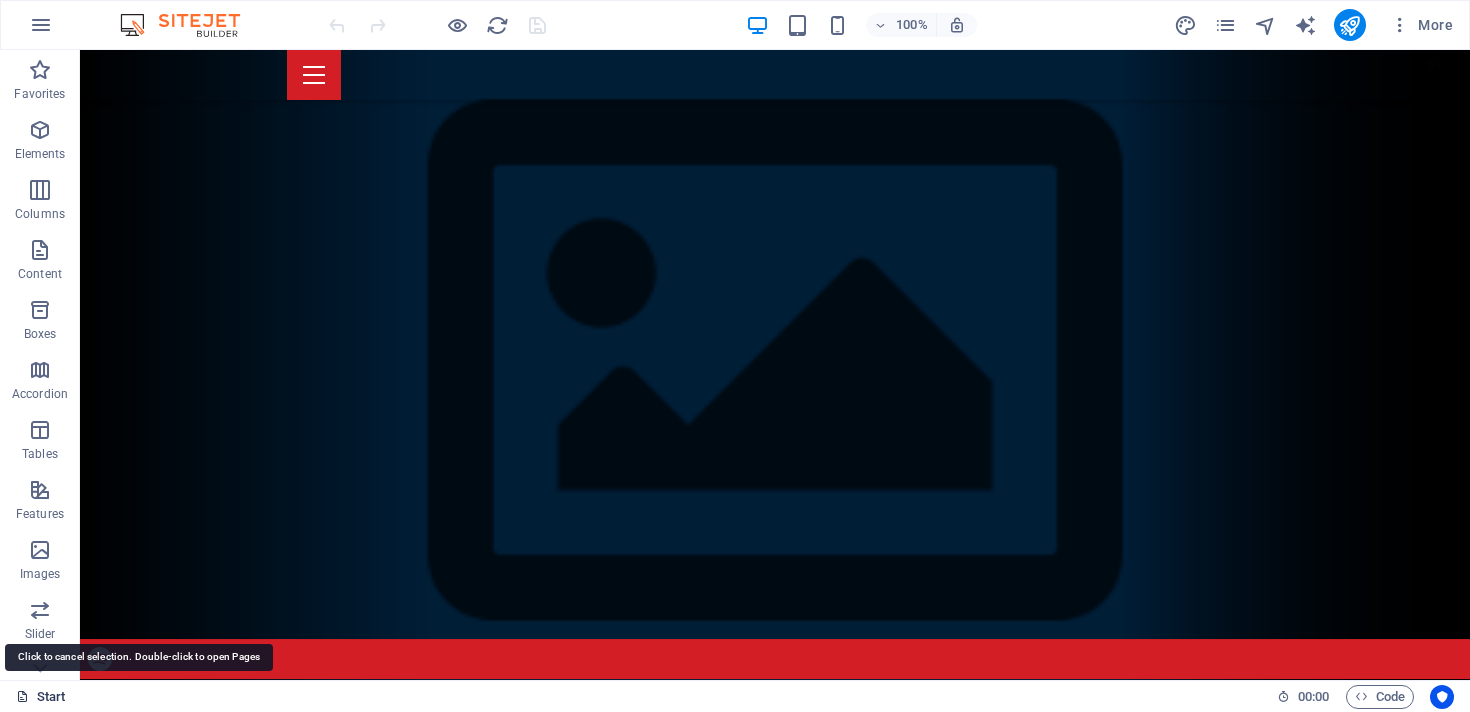 click on "Start" at bounding box center [41, 697] 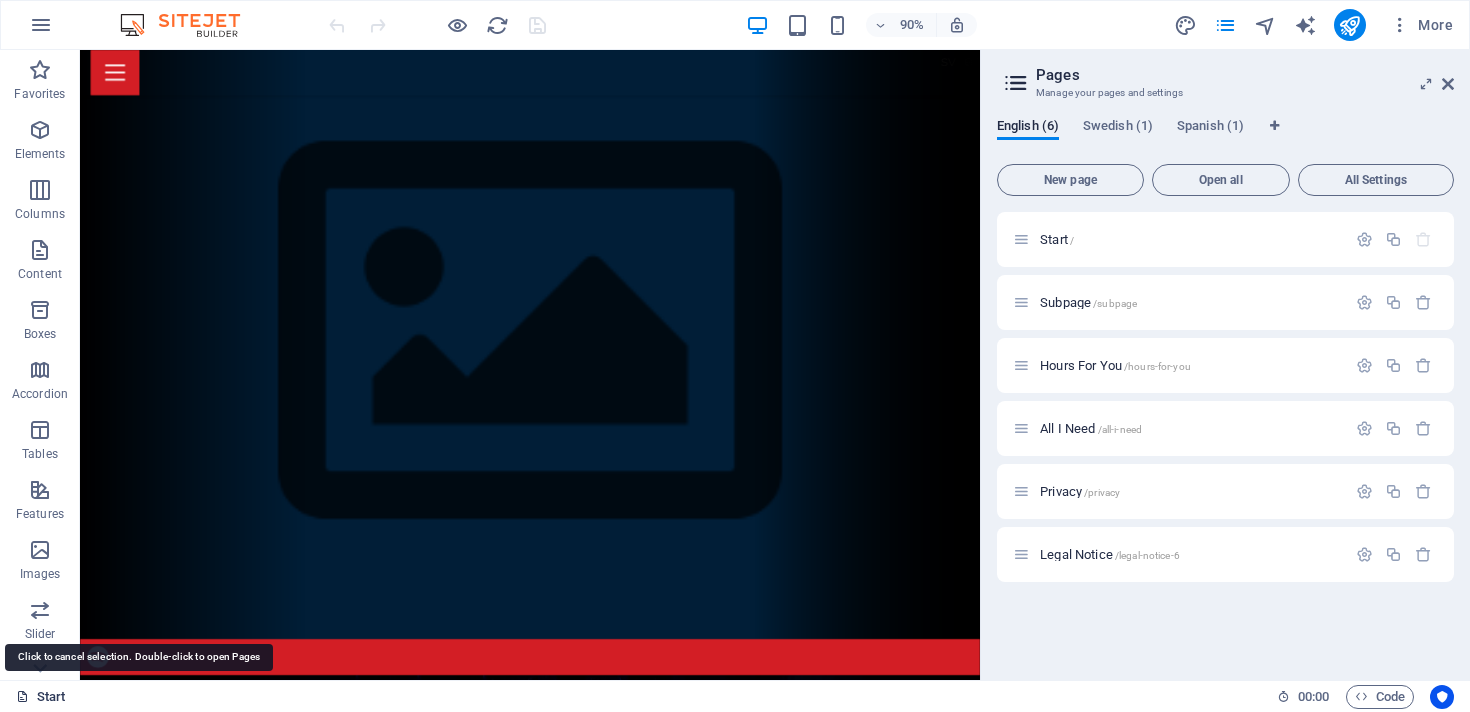 click on "Start" at bounding box center (41, 697) 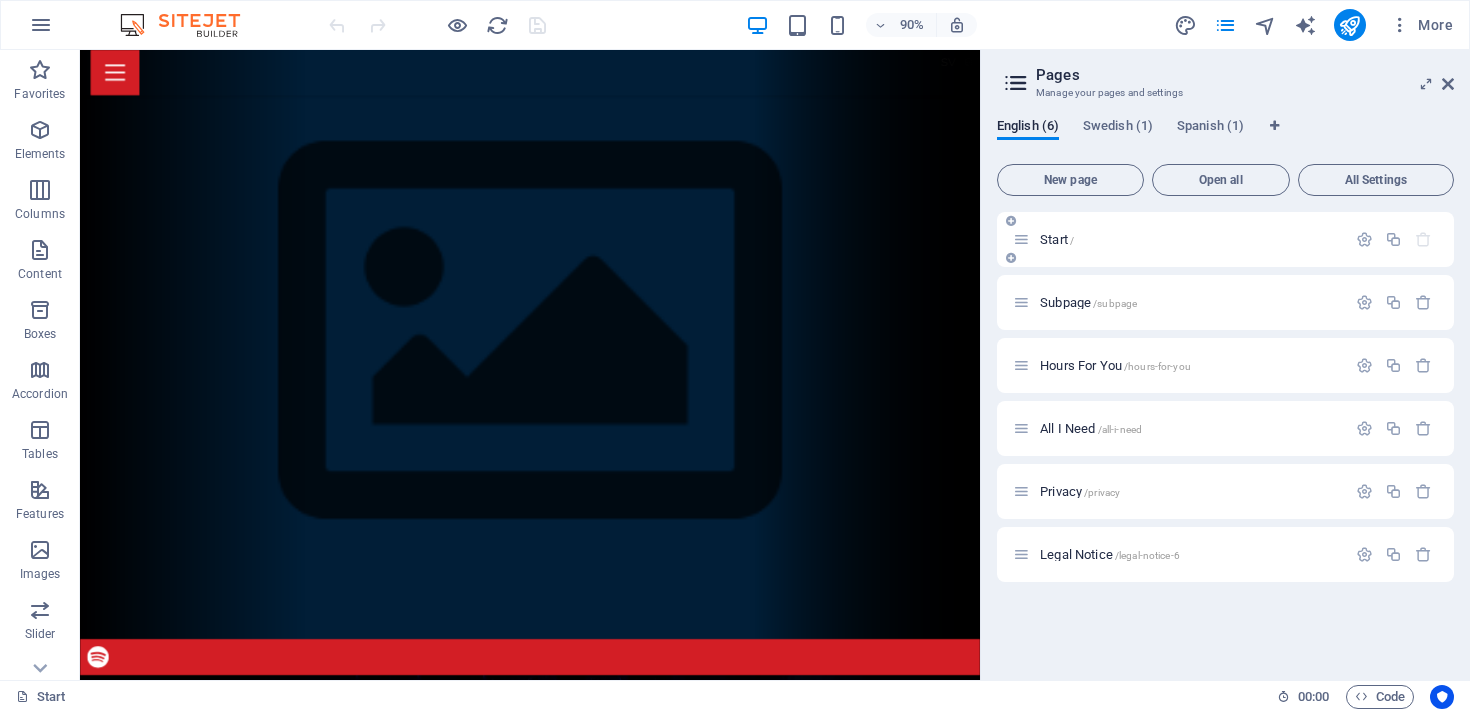 click on "Start /" at bounding box center [1179, 239] 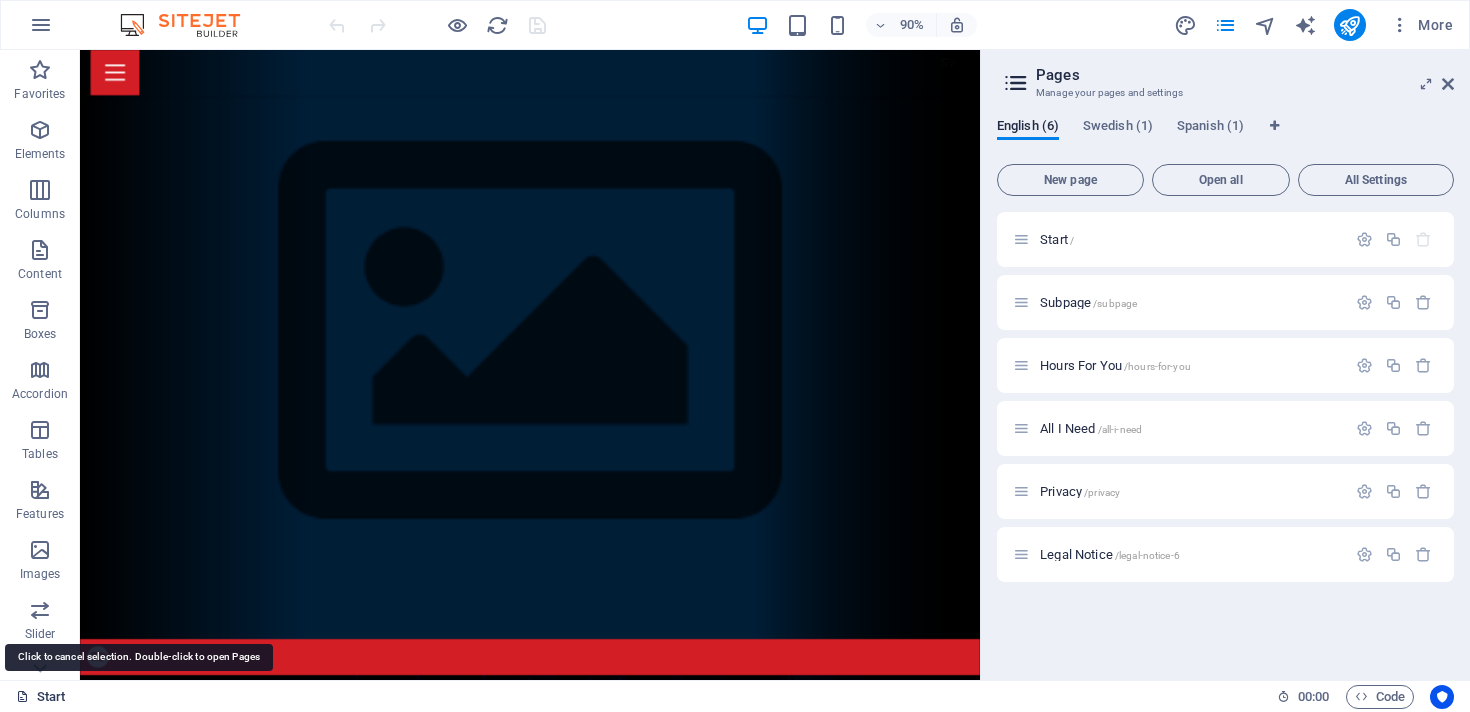 click at bounding box center (22, 696) 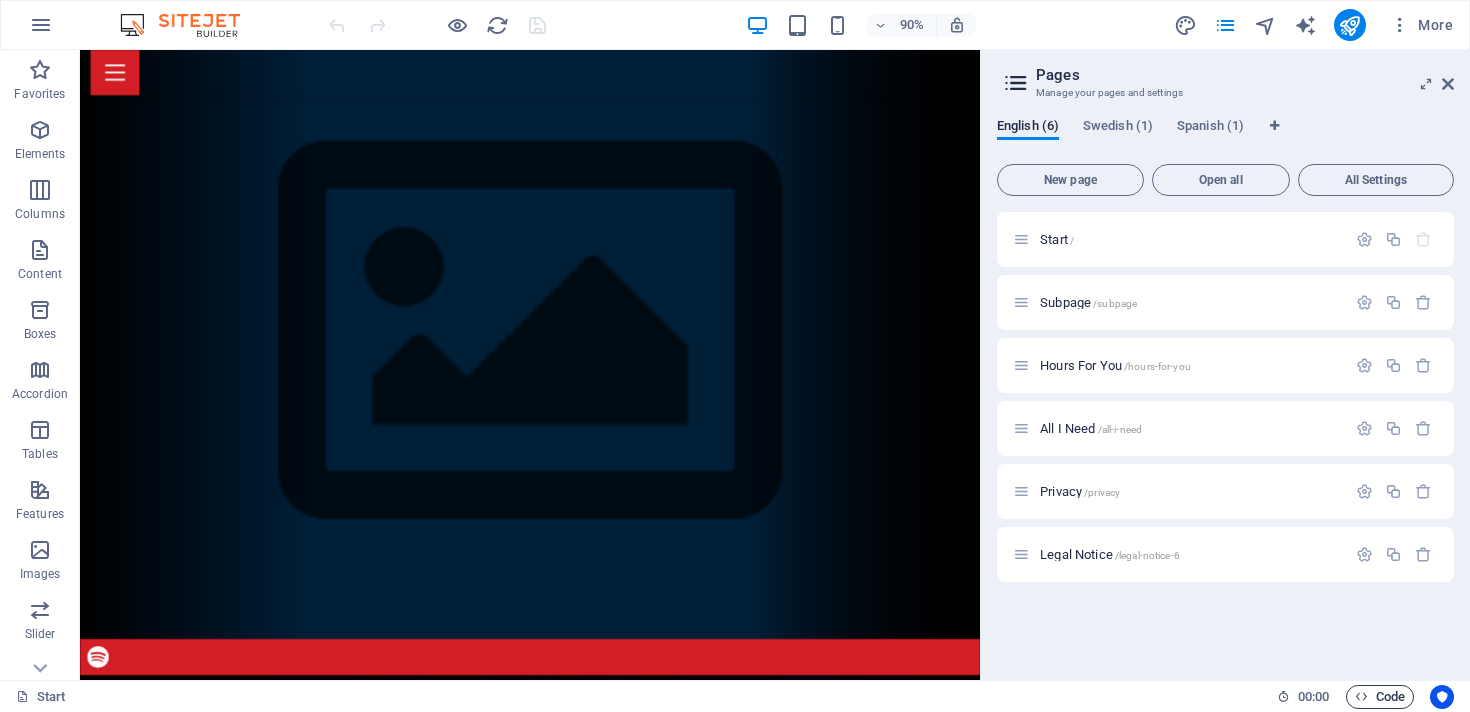 click at bounding box center (1361, 696) 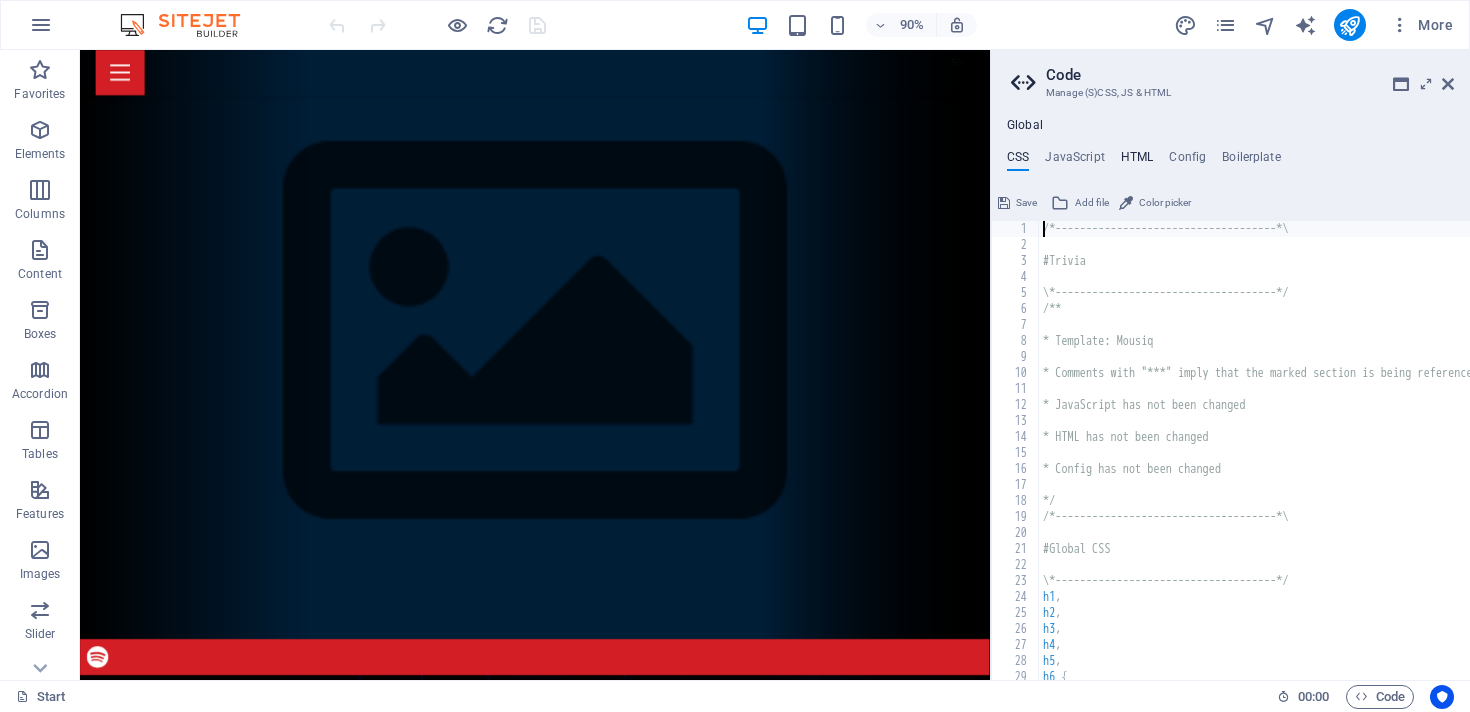 click on "HTML" at bounding box center [1137, 161] 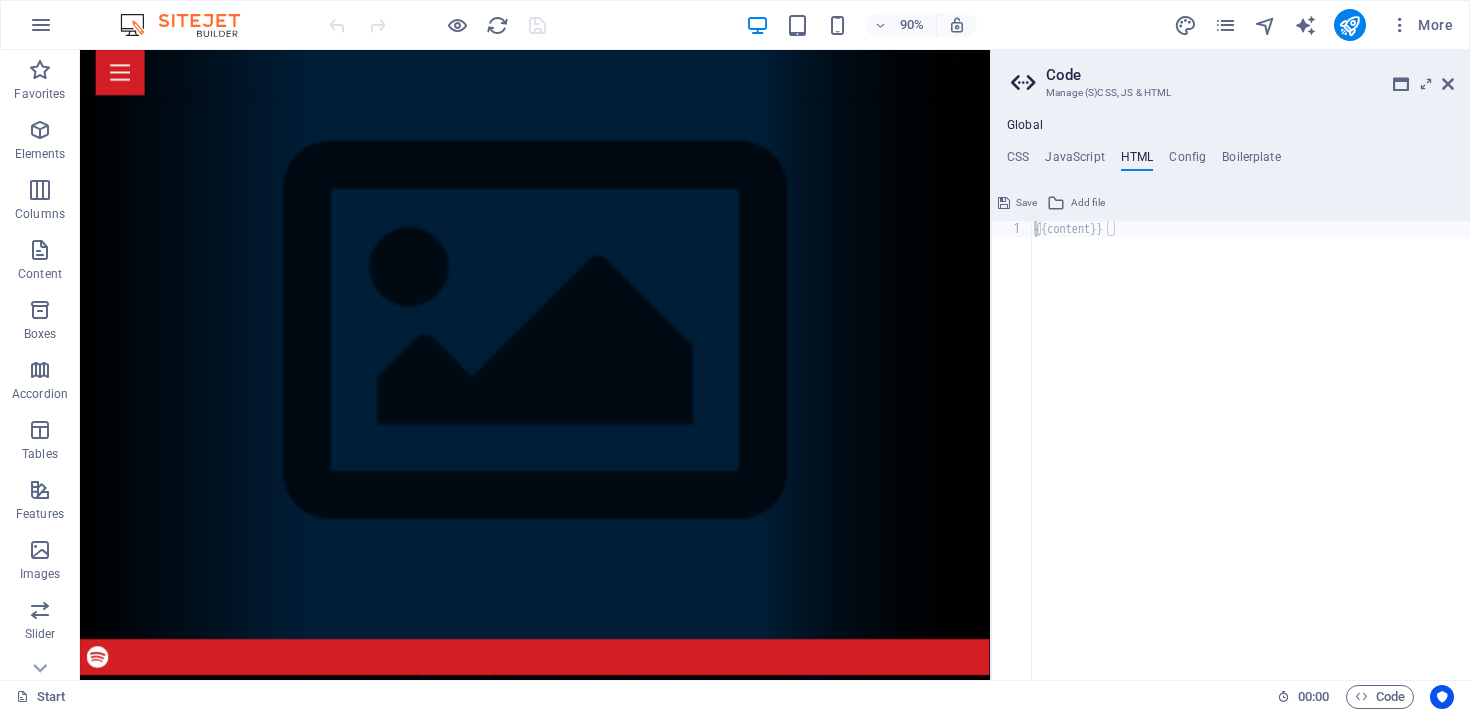 click on "Global" at bounding box center (1025, 126) 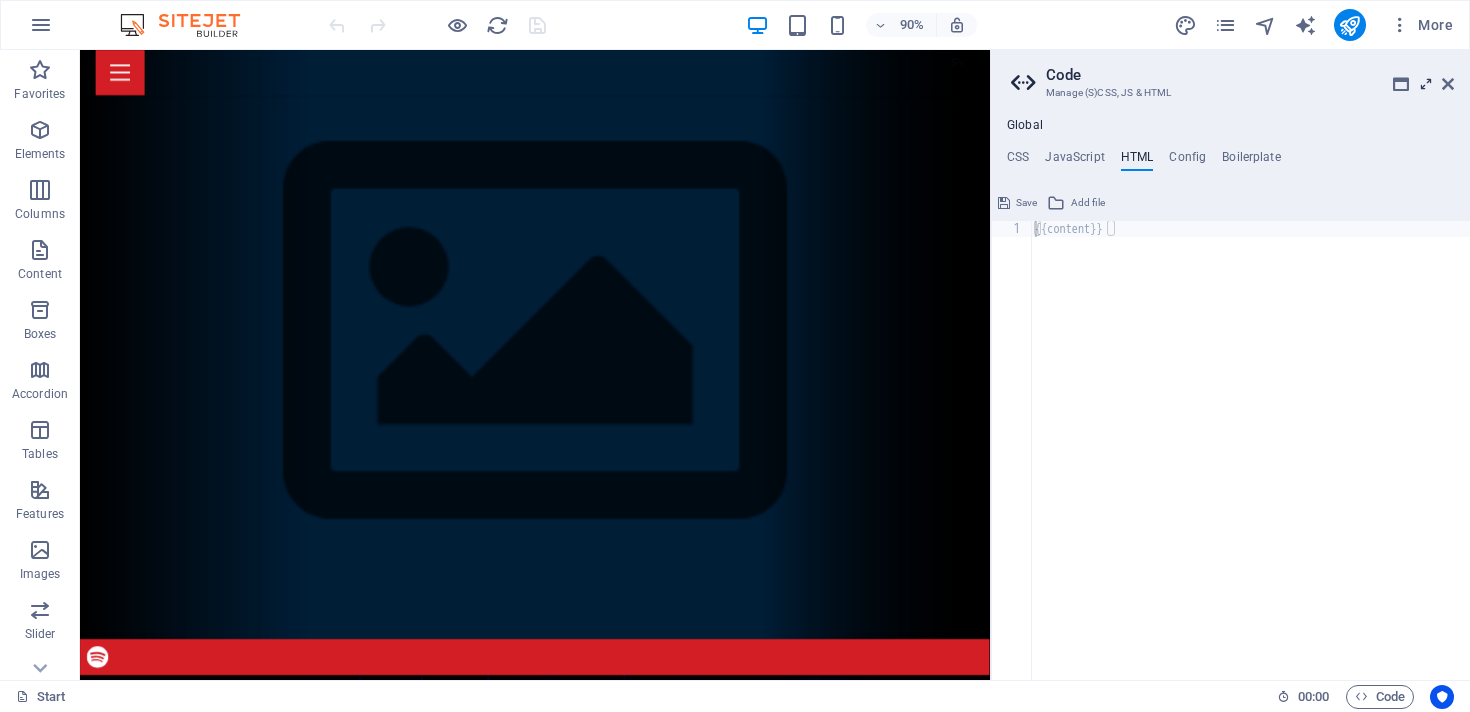 click at bounding box center (1426, 84) 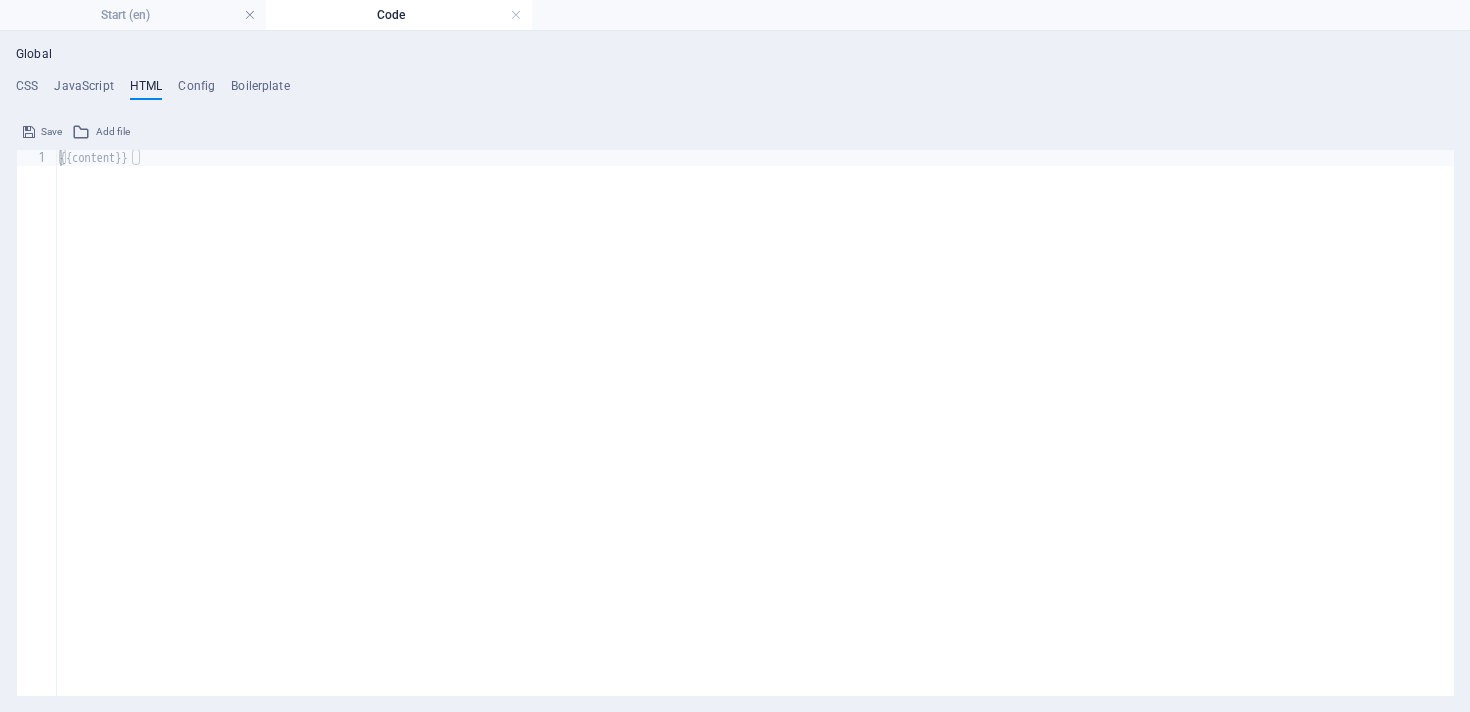 click on "HTML" at bounding box center (146, 90) 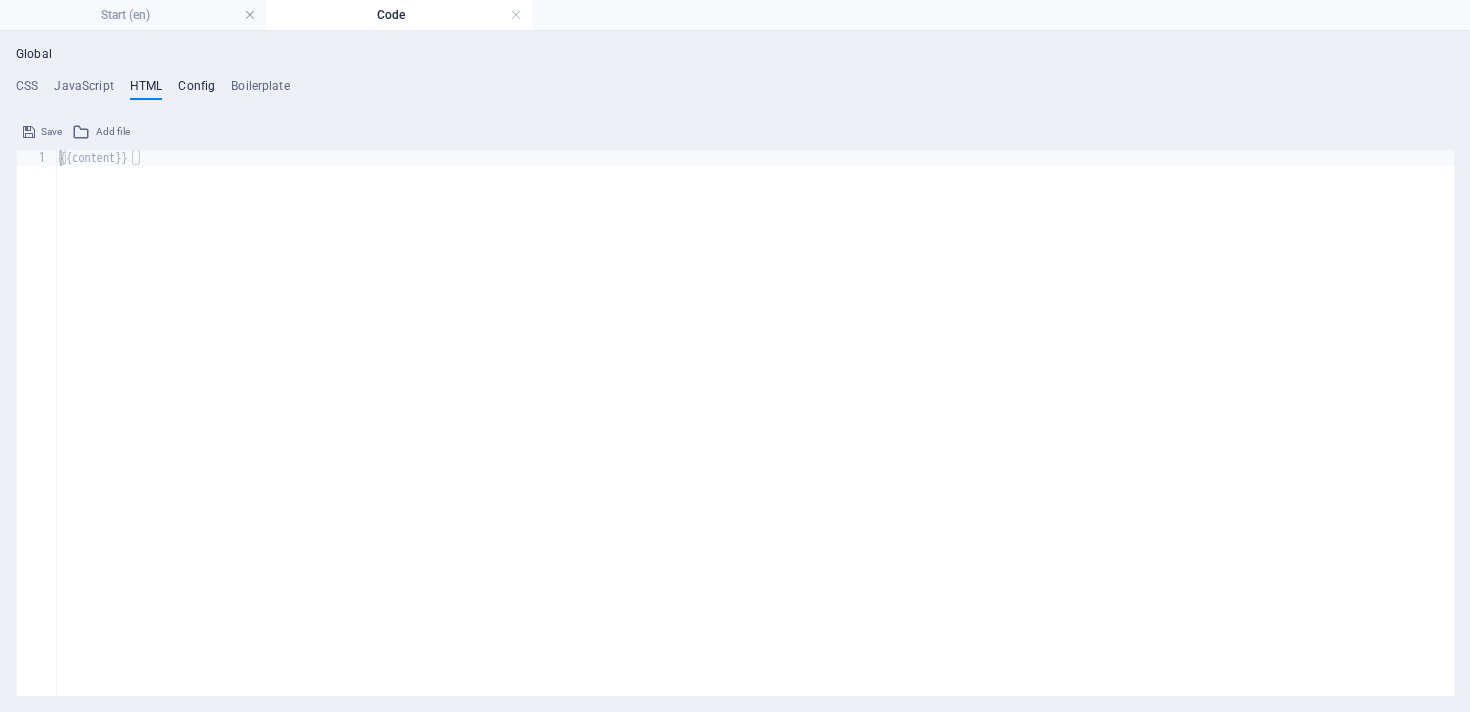 click on "Config" at bounding box center [196, 90] 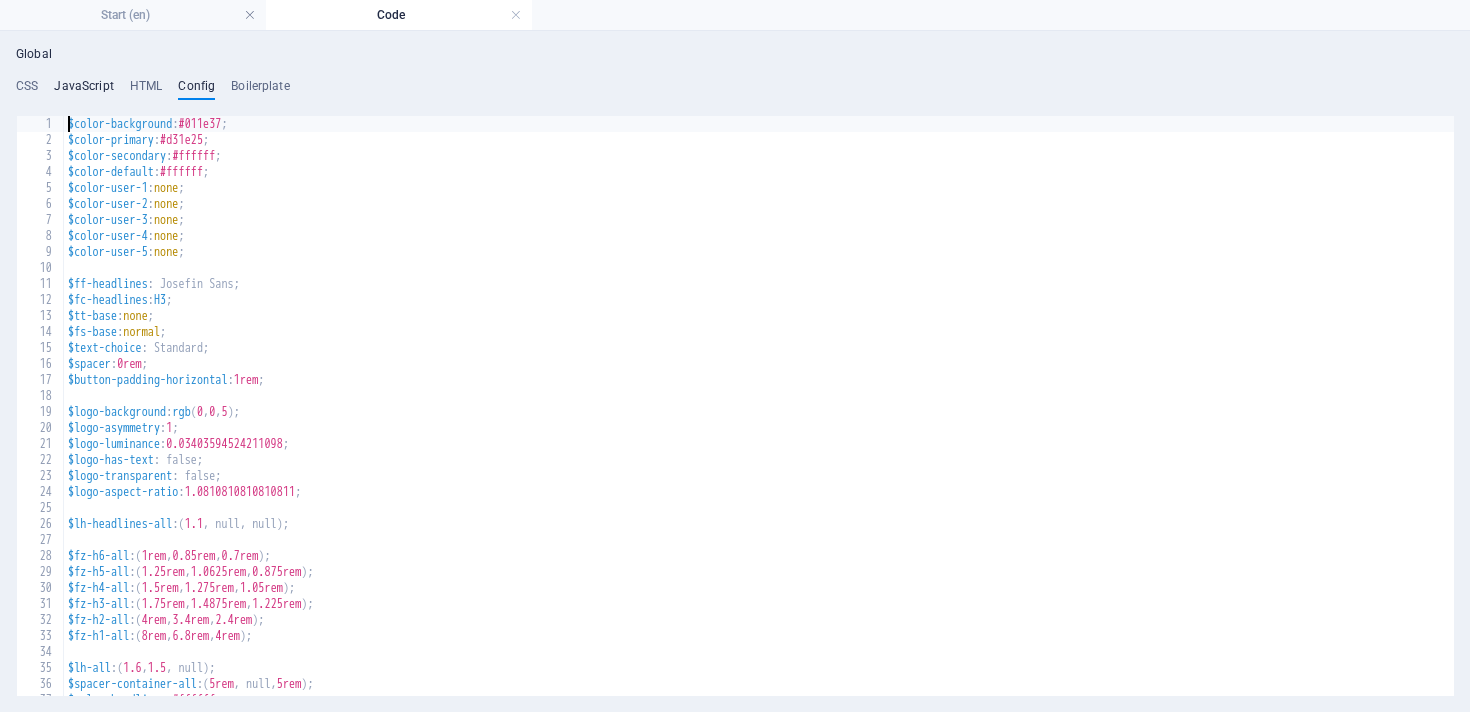 click on "JavaScript" at bounding box center (83, 90) 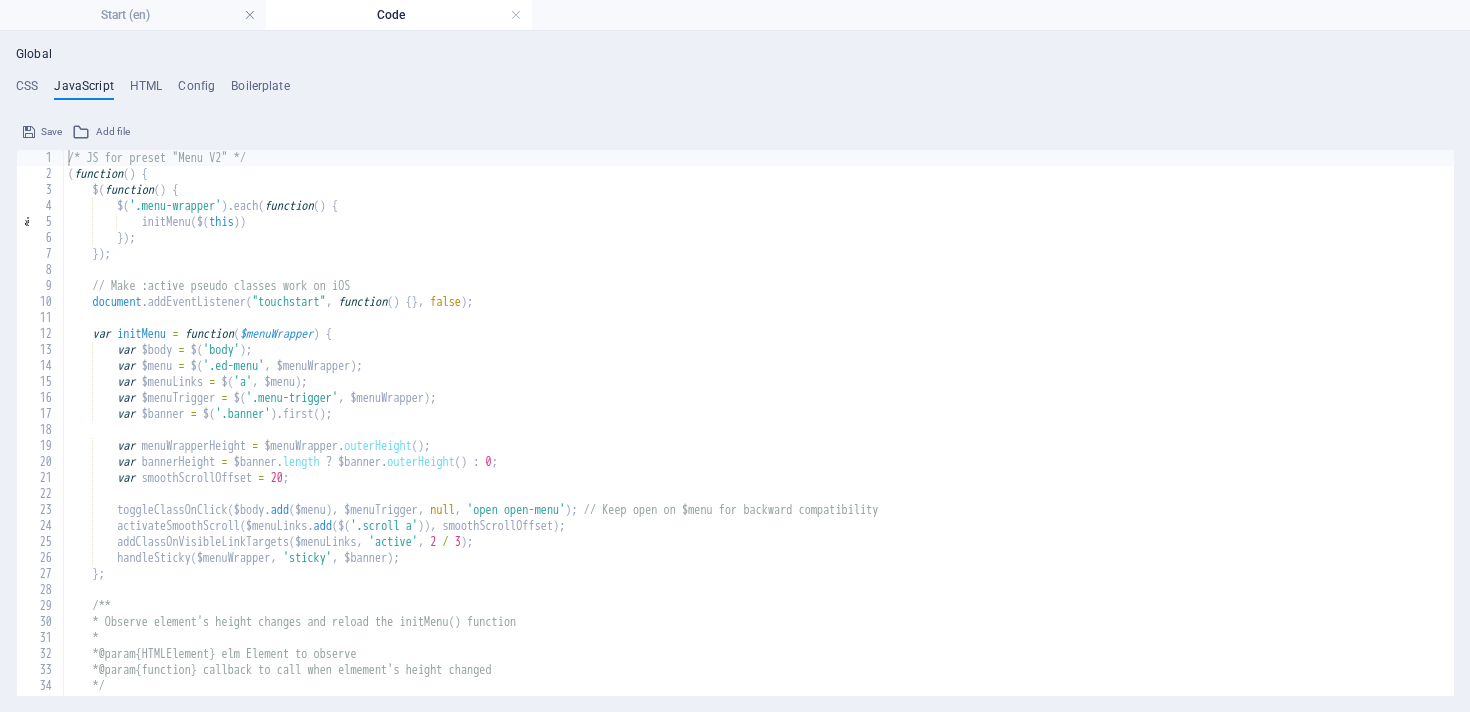 click on "CSS JavaScript HTML Config Boilerplate" at bounding box center (735, 90) 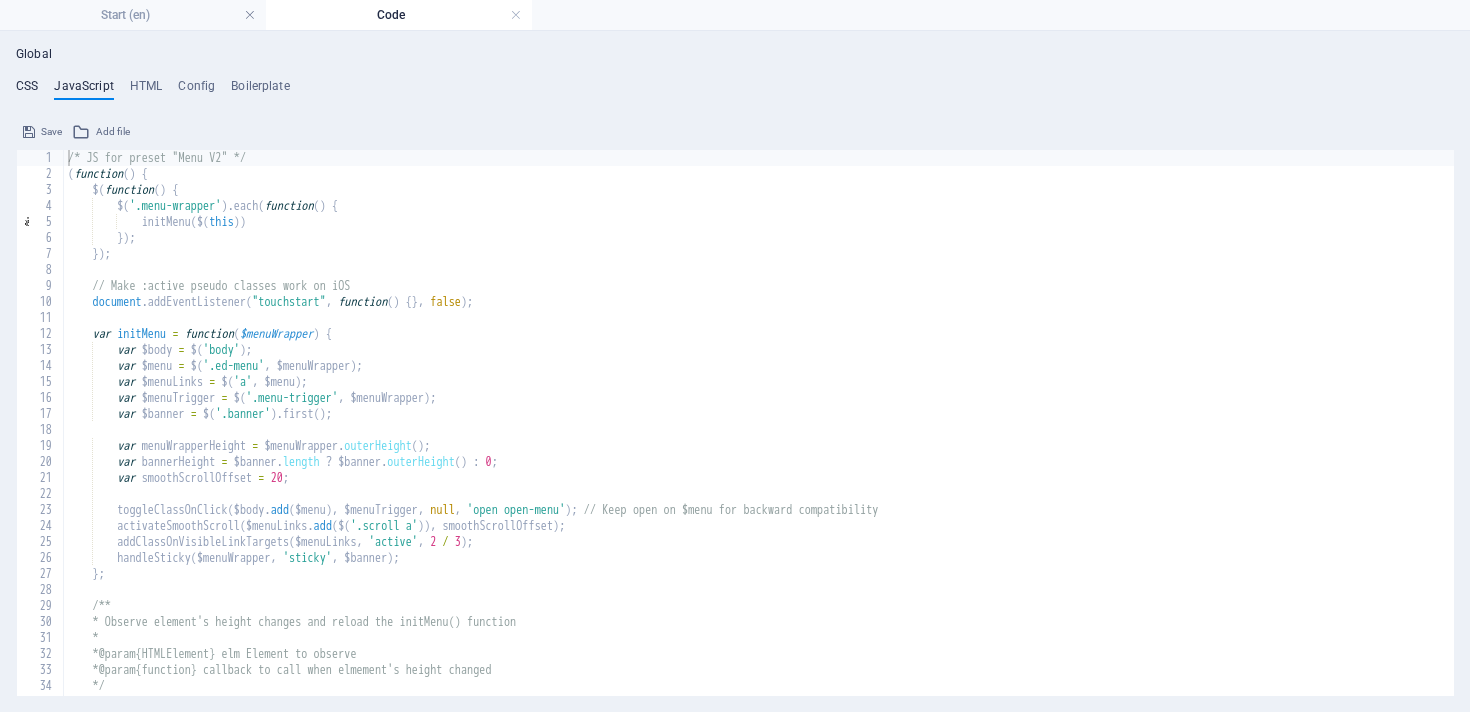click on "CSS" at bounding box center [27, 90] 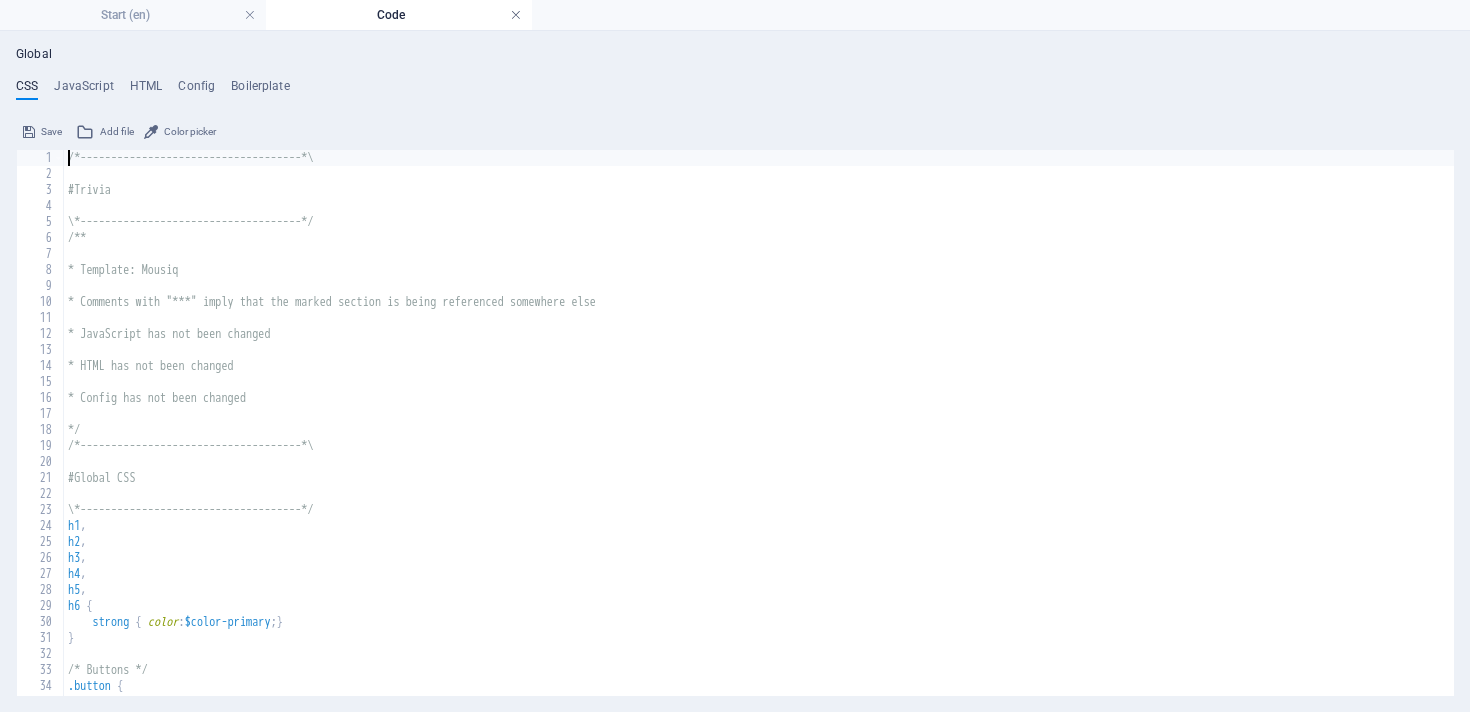 click at bounding box center (516, 15) 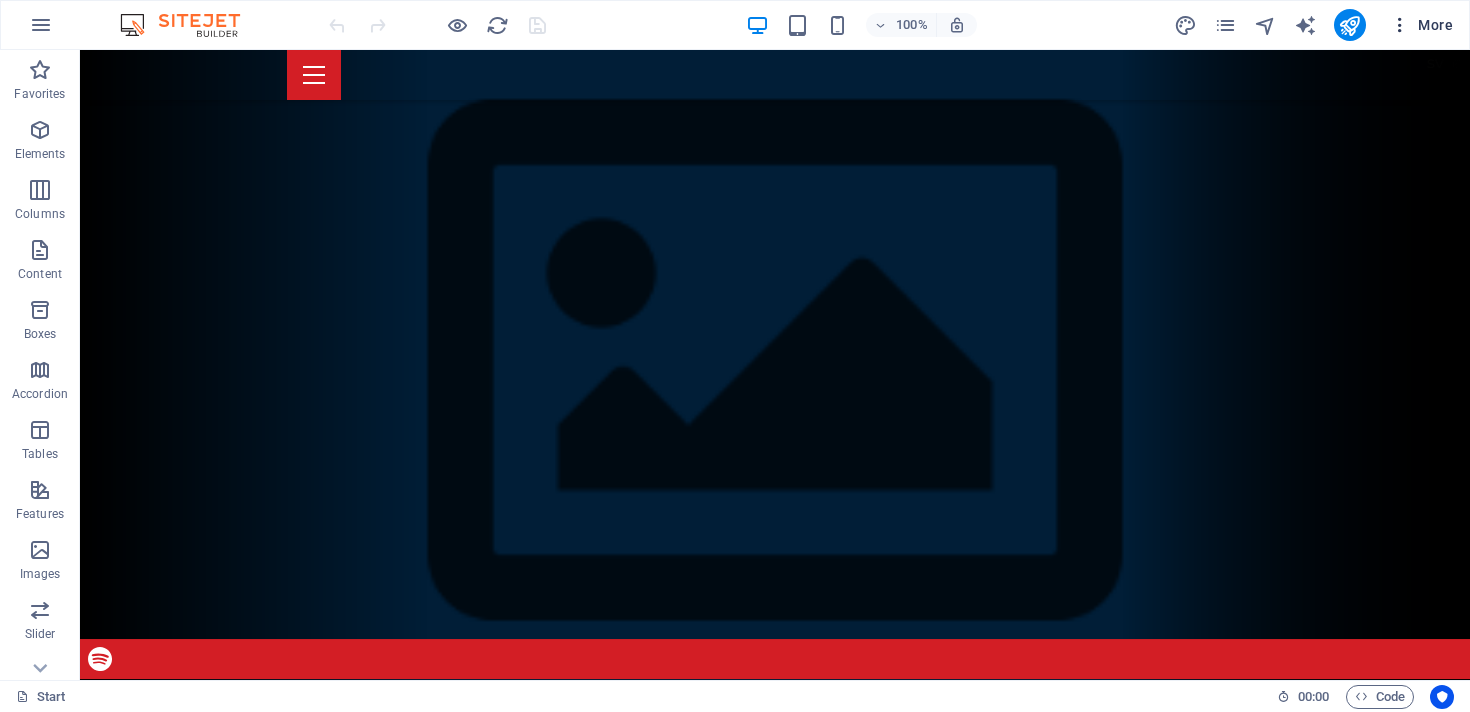 click on "More" at bounding box center (1421, 25) 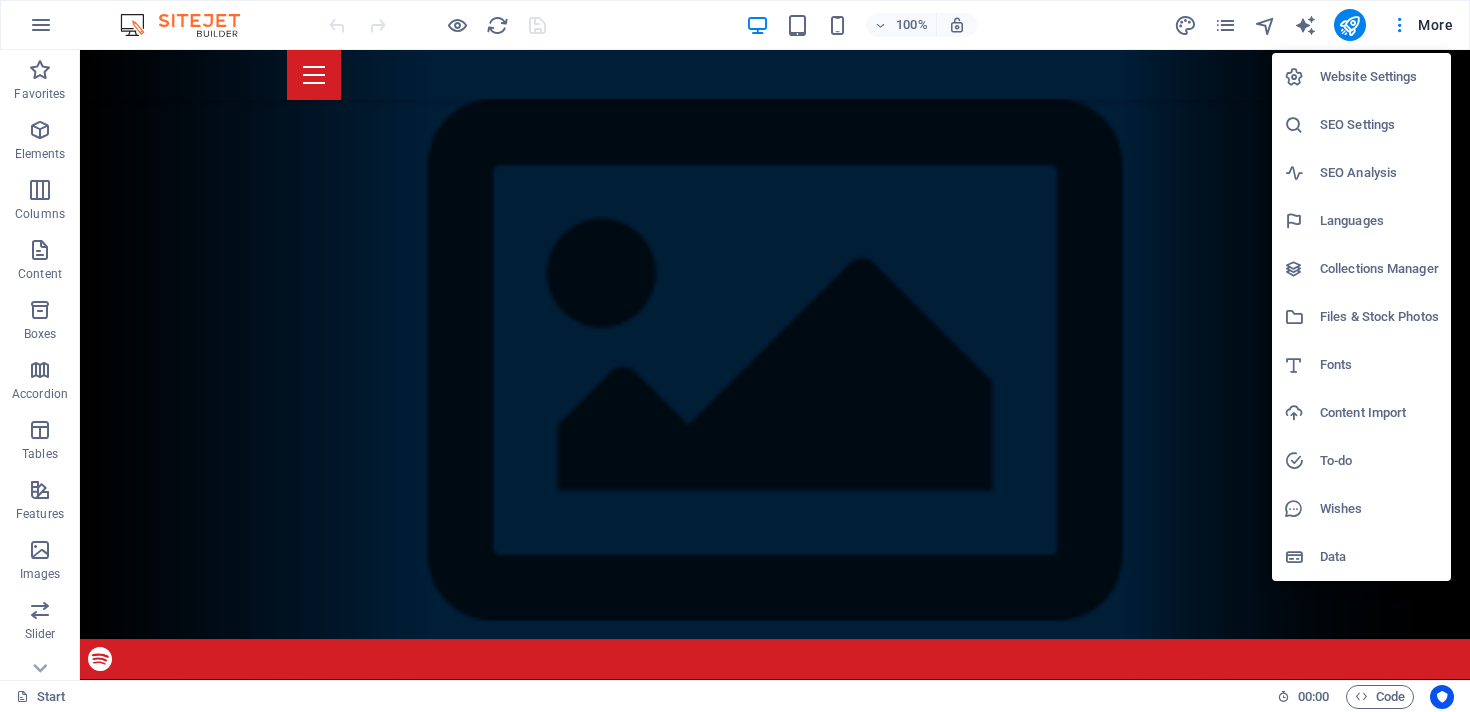 click at bounding box center (735, 356) 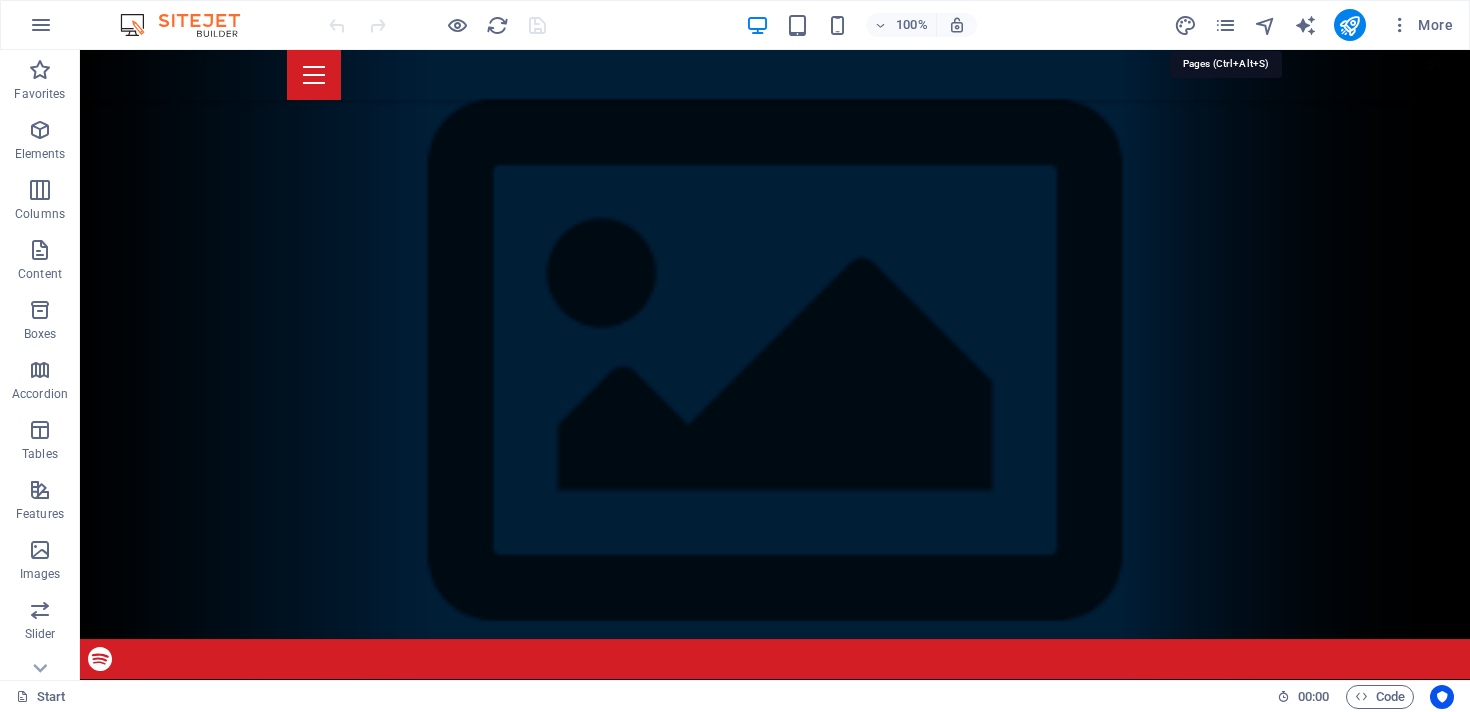 click at bounding box center (1225, 25) 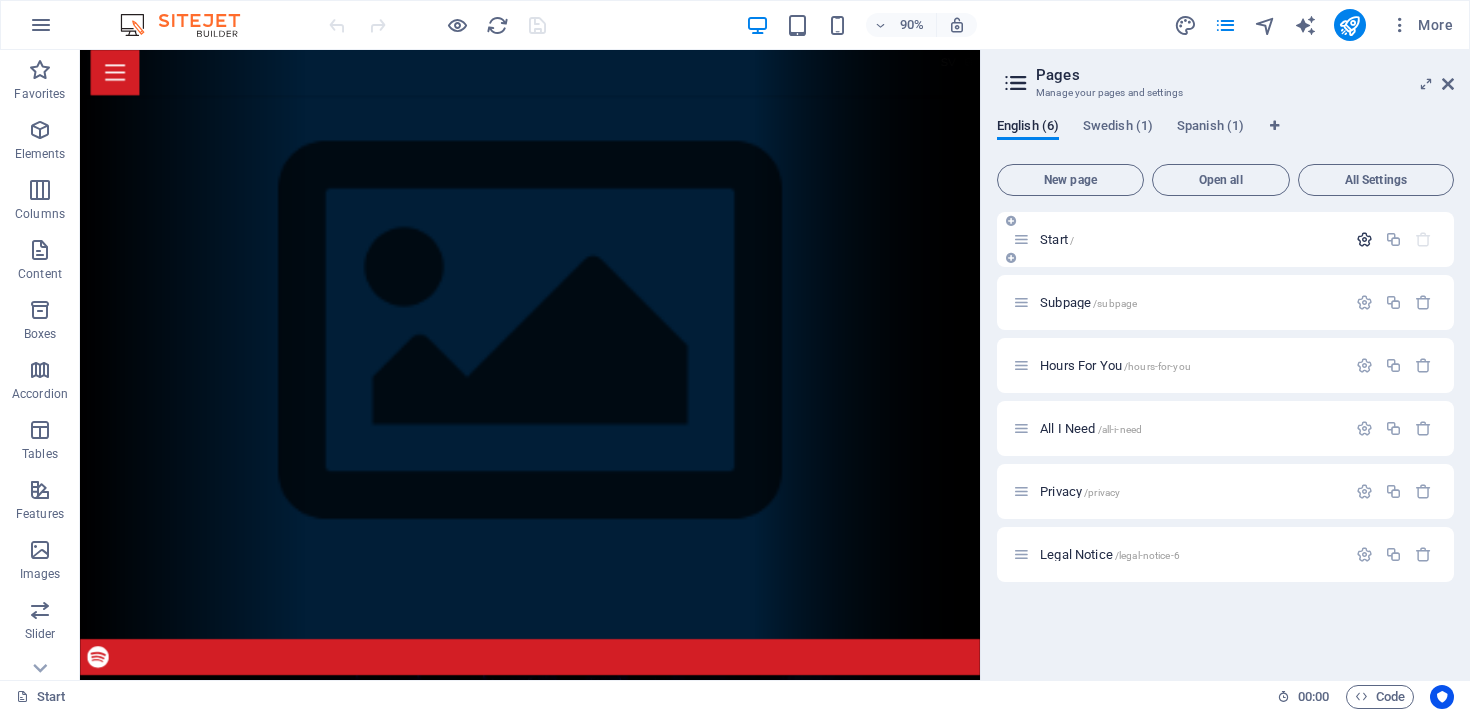click at bounding box center (1364, 239) 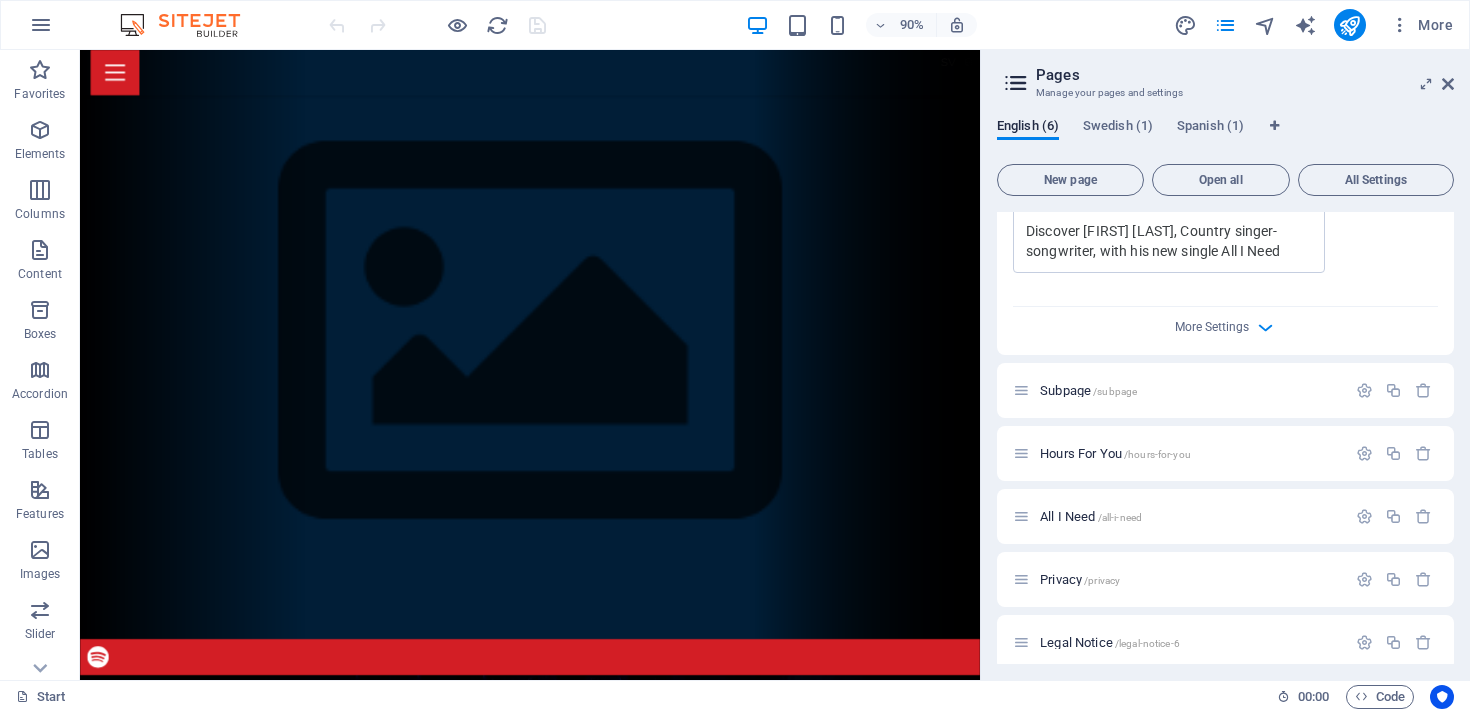scroll, scrollTop: 719, scrollLeft: 0, axis: vertical 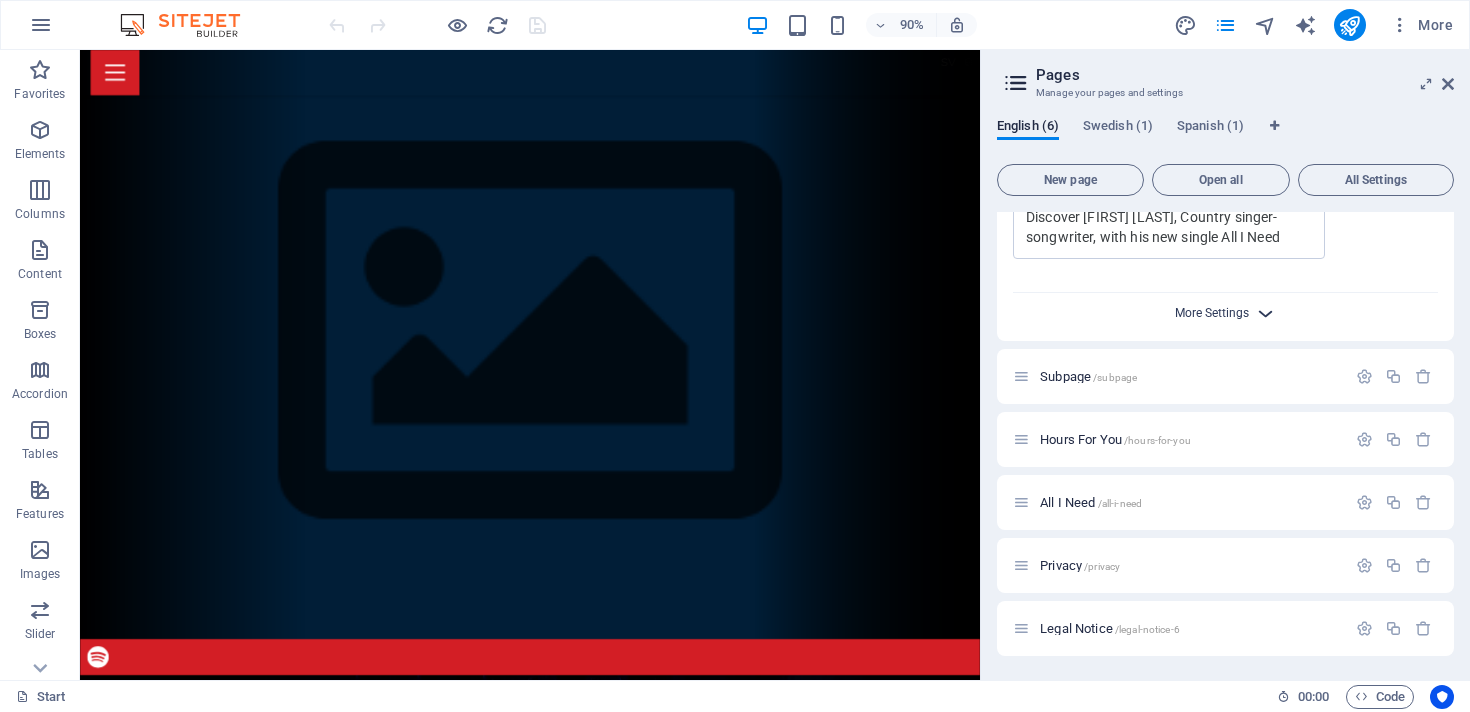 click on "More Settings" at bounding box center (1212, 313) 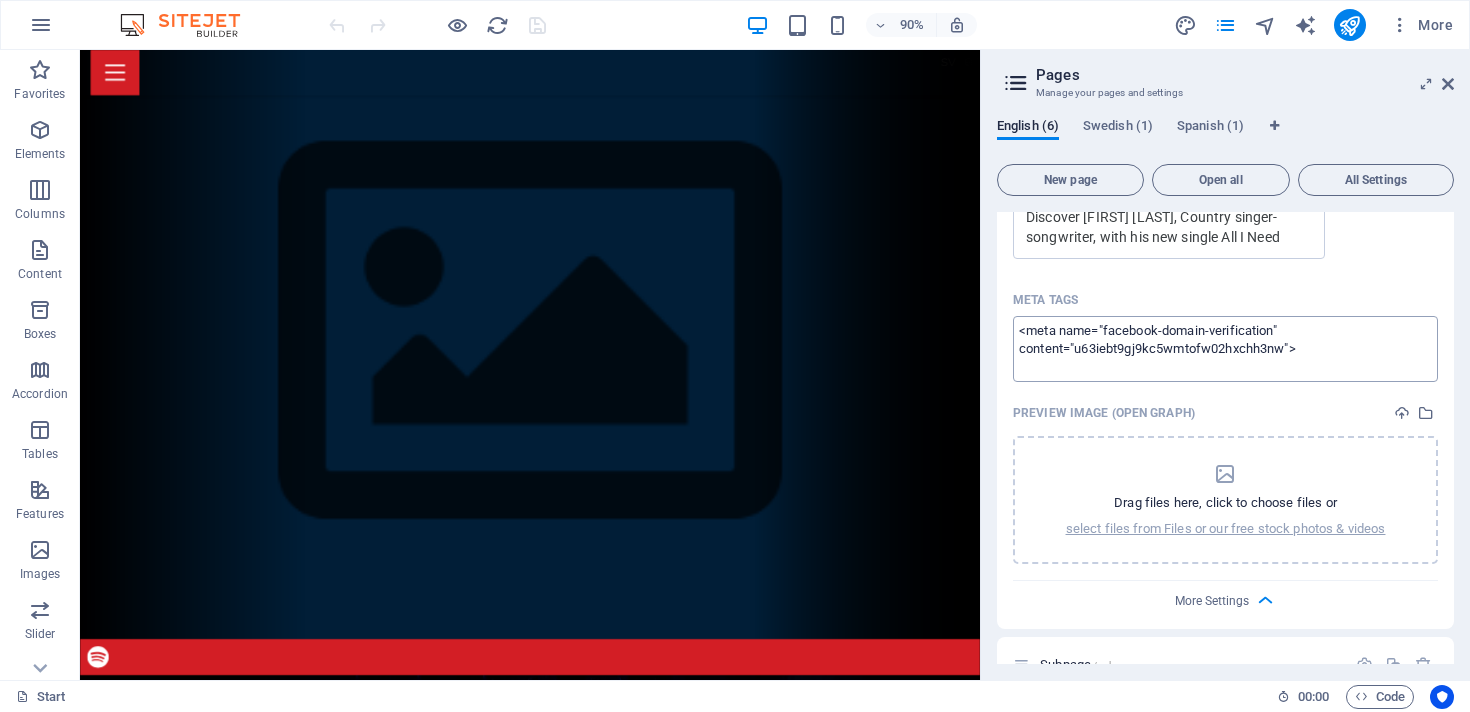 click on "<meta name="facebook-domain-verification" content="u63iebt9gj9kc5wmtofw02hxchh3nw">" at bounding box center (1225, 348) 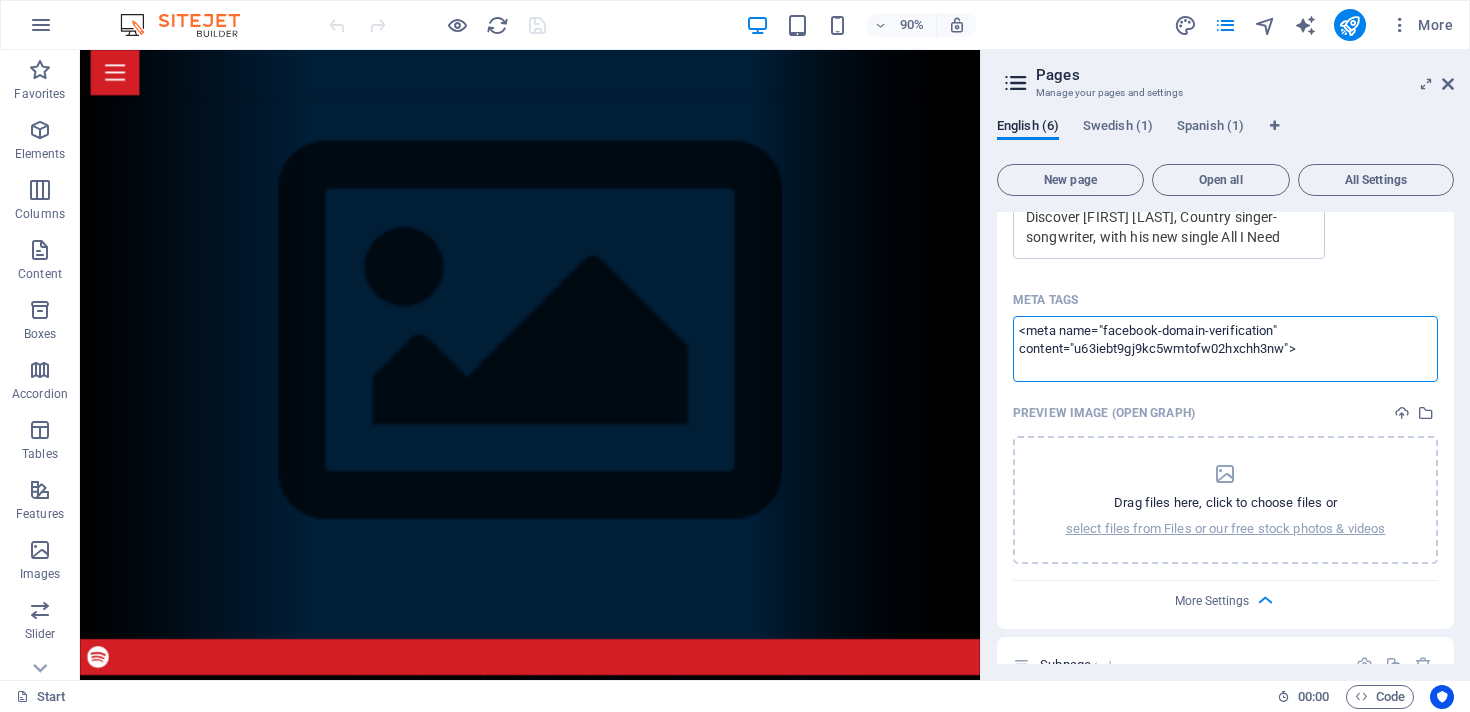 click on "<meta name="facebook-domain-verification" content="u63iebt9gj9kc5wmtofw02hxchh3nw">" at bounding box center [1225, 348] 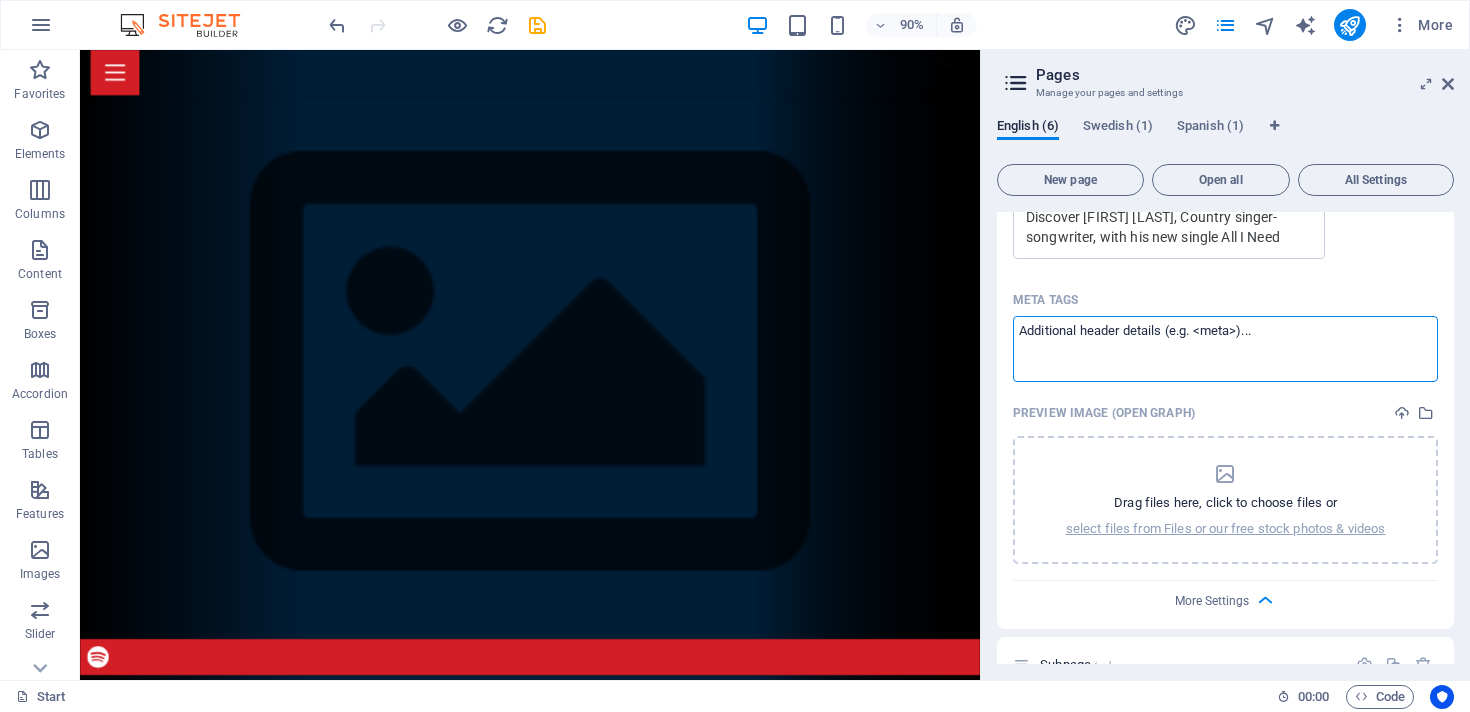 type 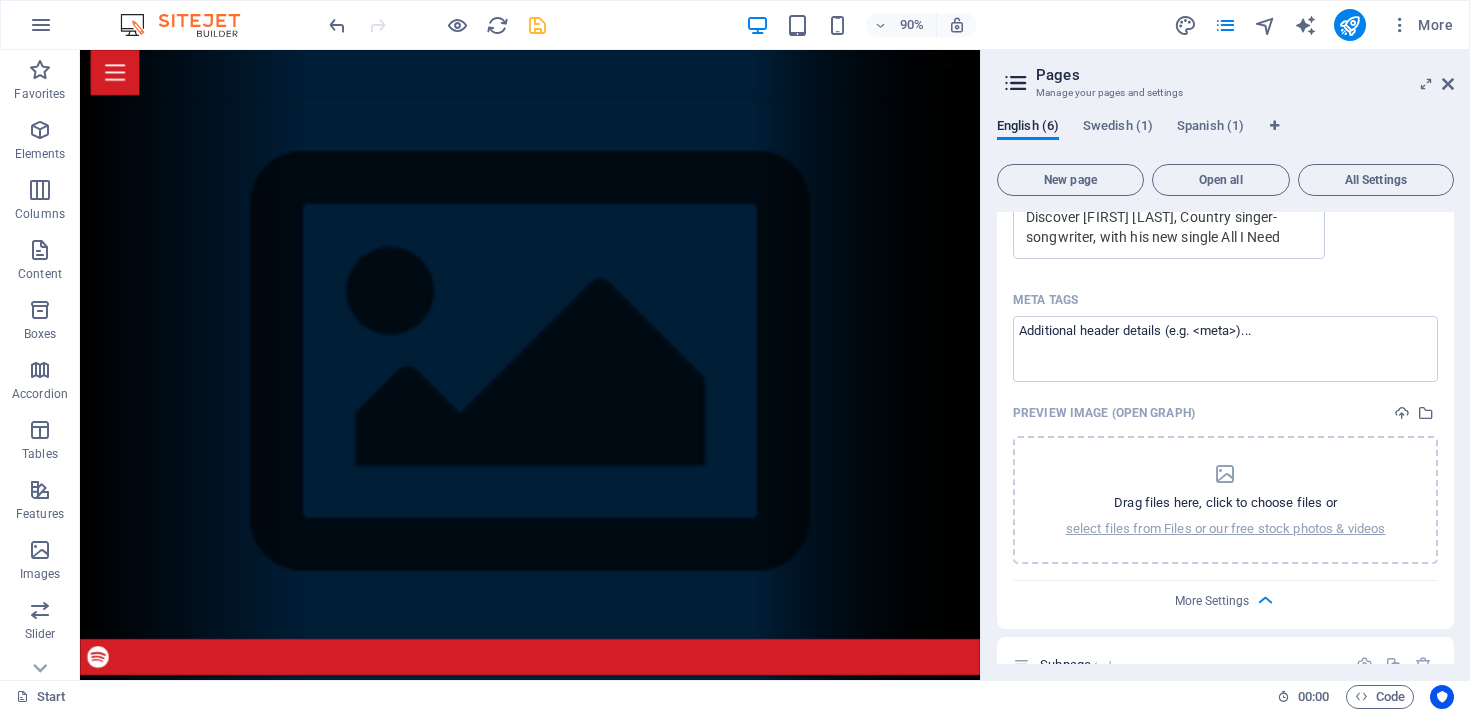 click at bounding box center [537, 25] 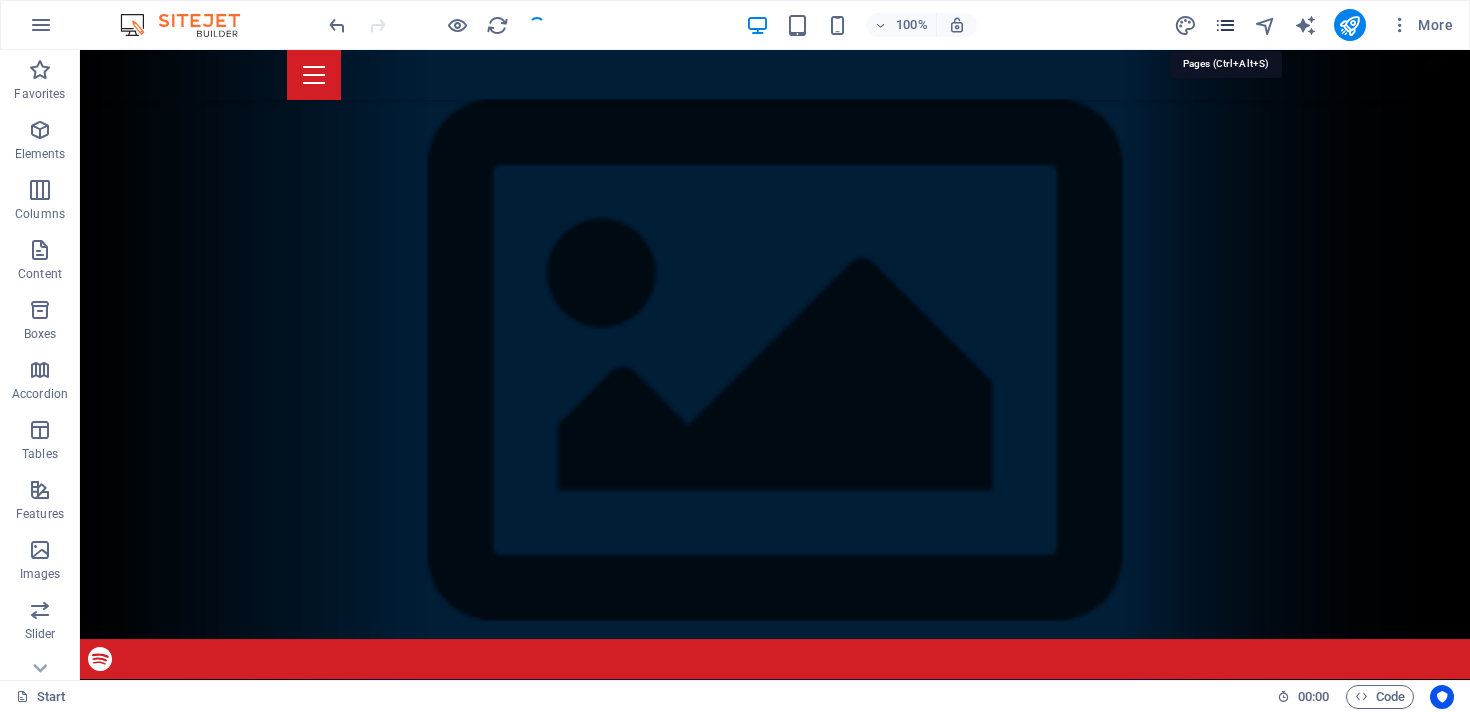 click at bounding box center [1225, 25] 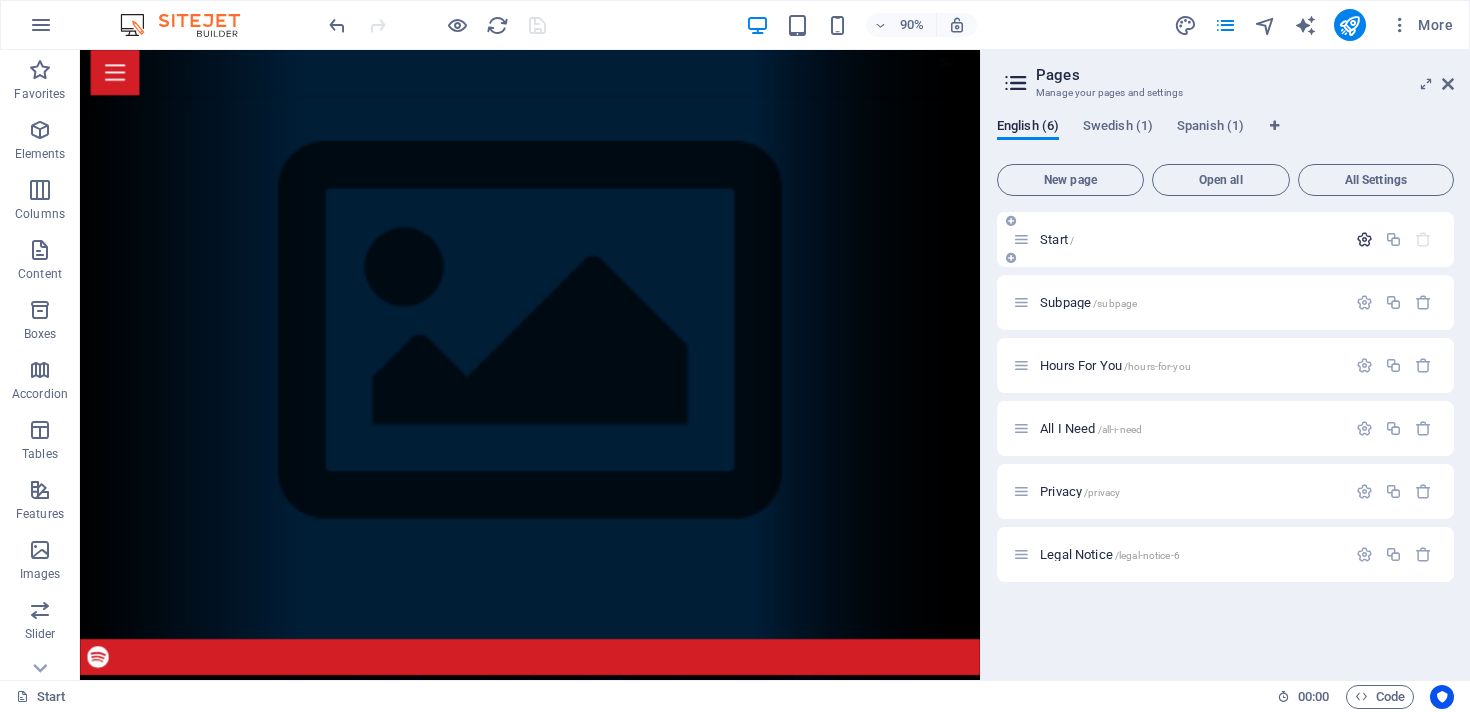 click at bounding box center [1364, 239] 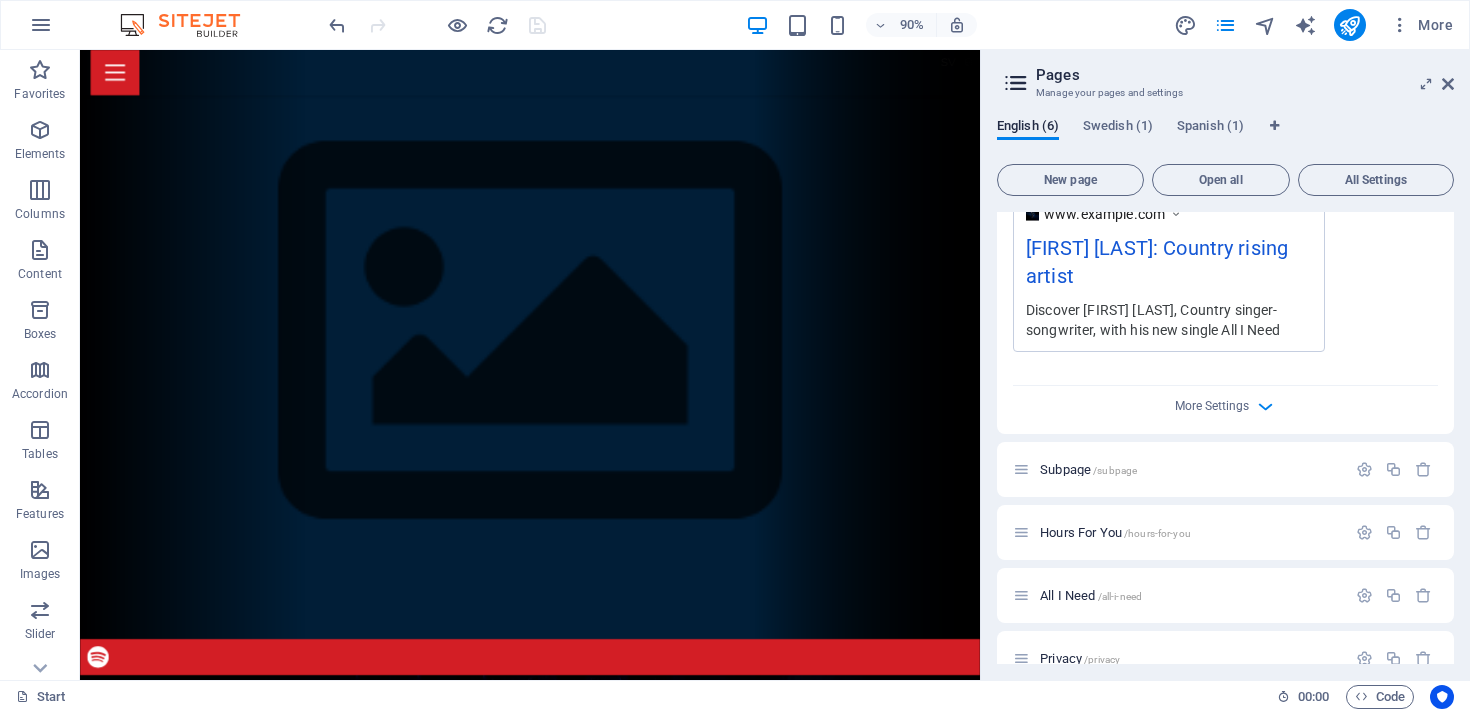 scroll, scrollTop: 719, scrollLeft: 0, axis: vertical 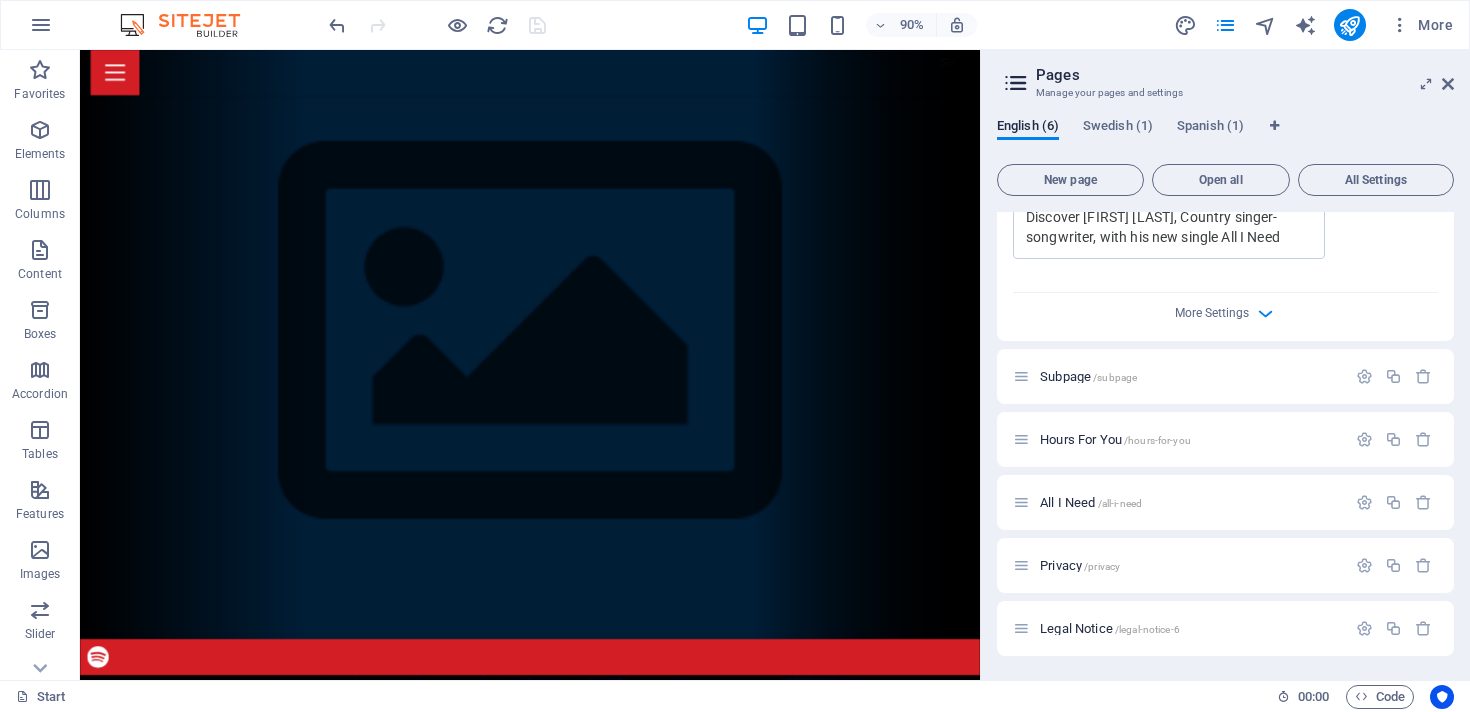 click on "More Settings" at bounding box center (1225, 309) 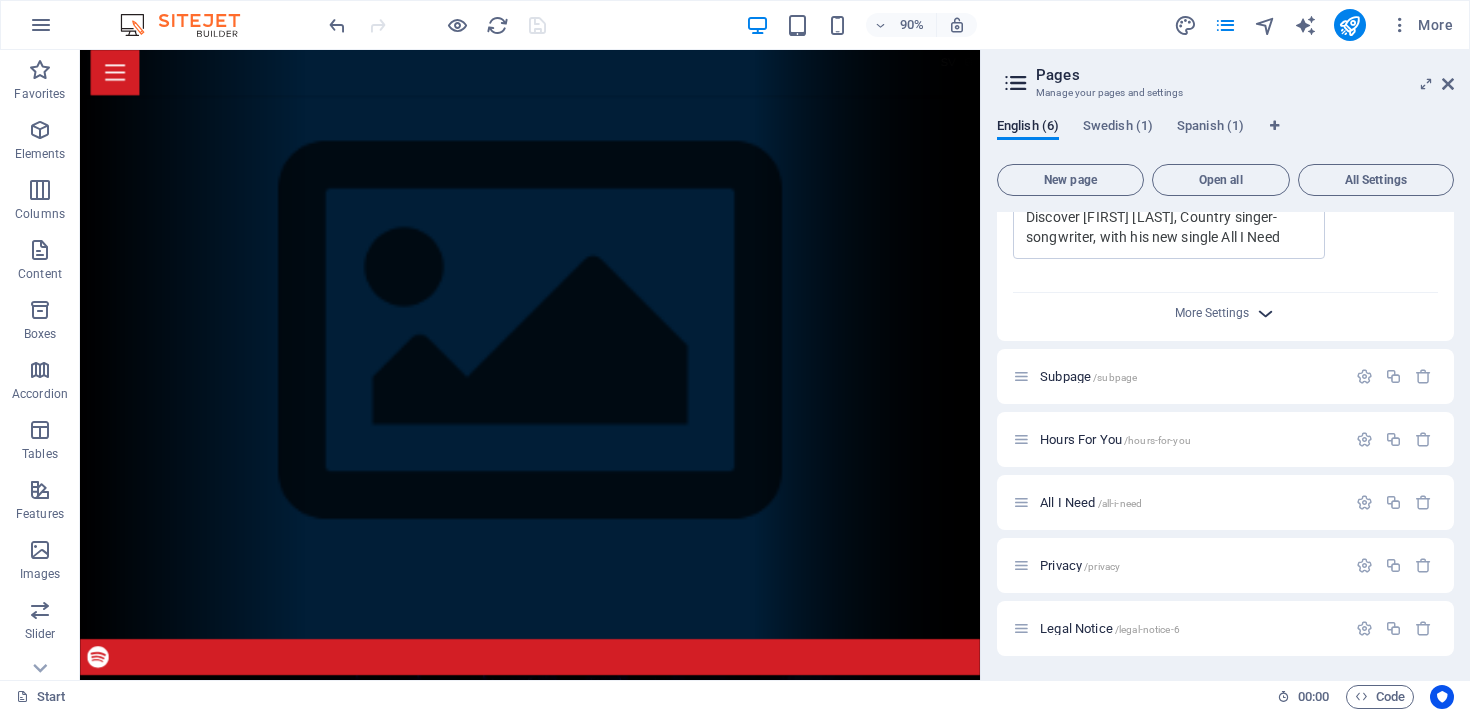 click at bounding box center [1265, 313] 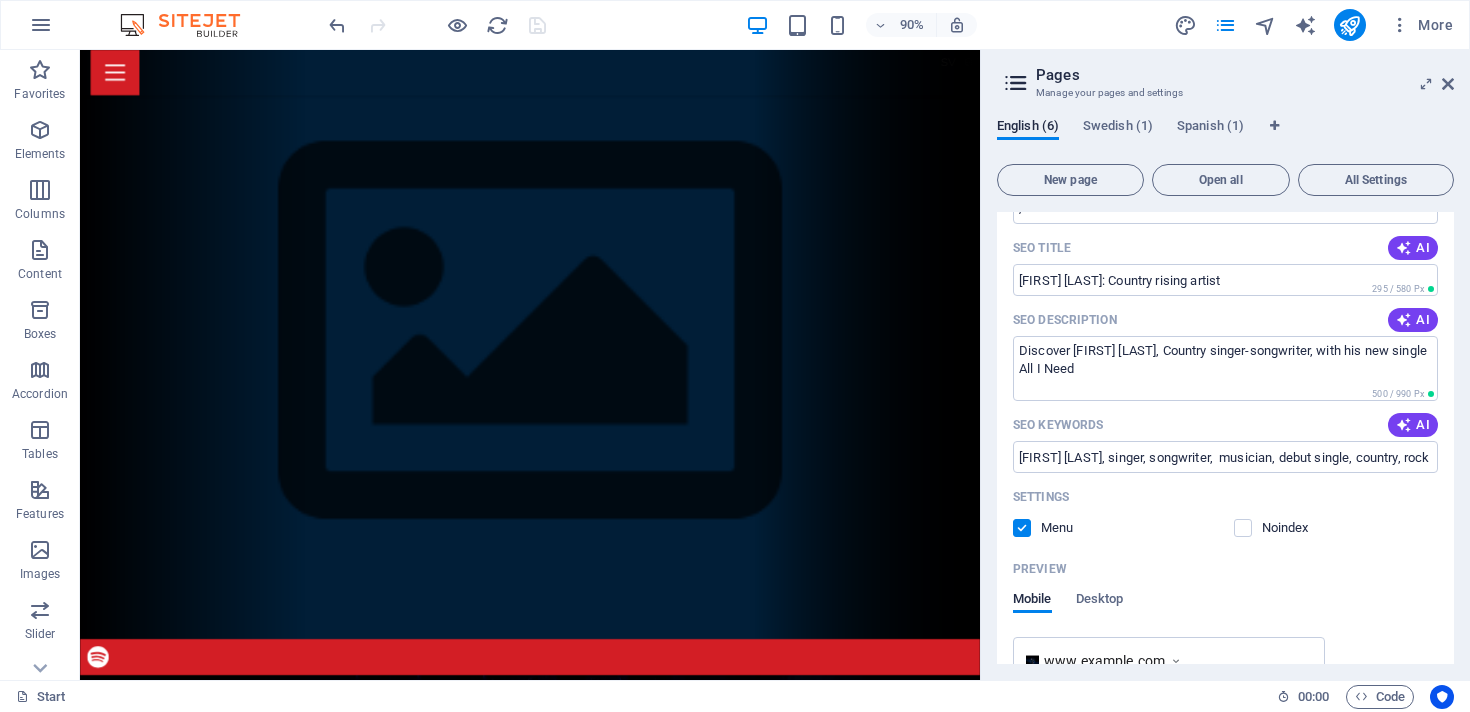 scroll, scrollTop: 0, scrollLeft: 0, axis: both 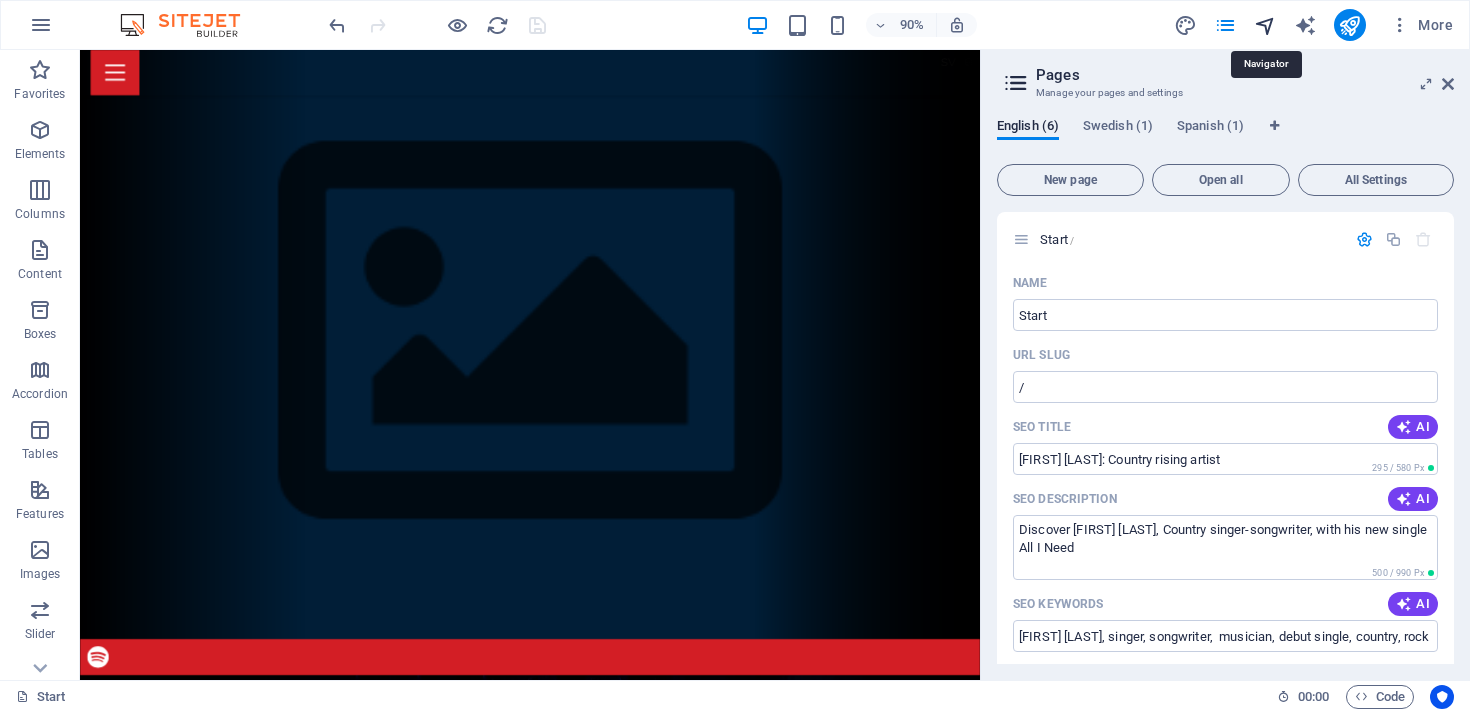 click at bounding box center (1265, 25) 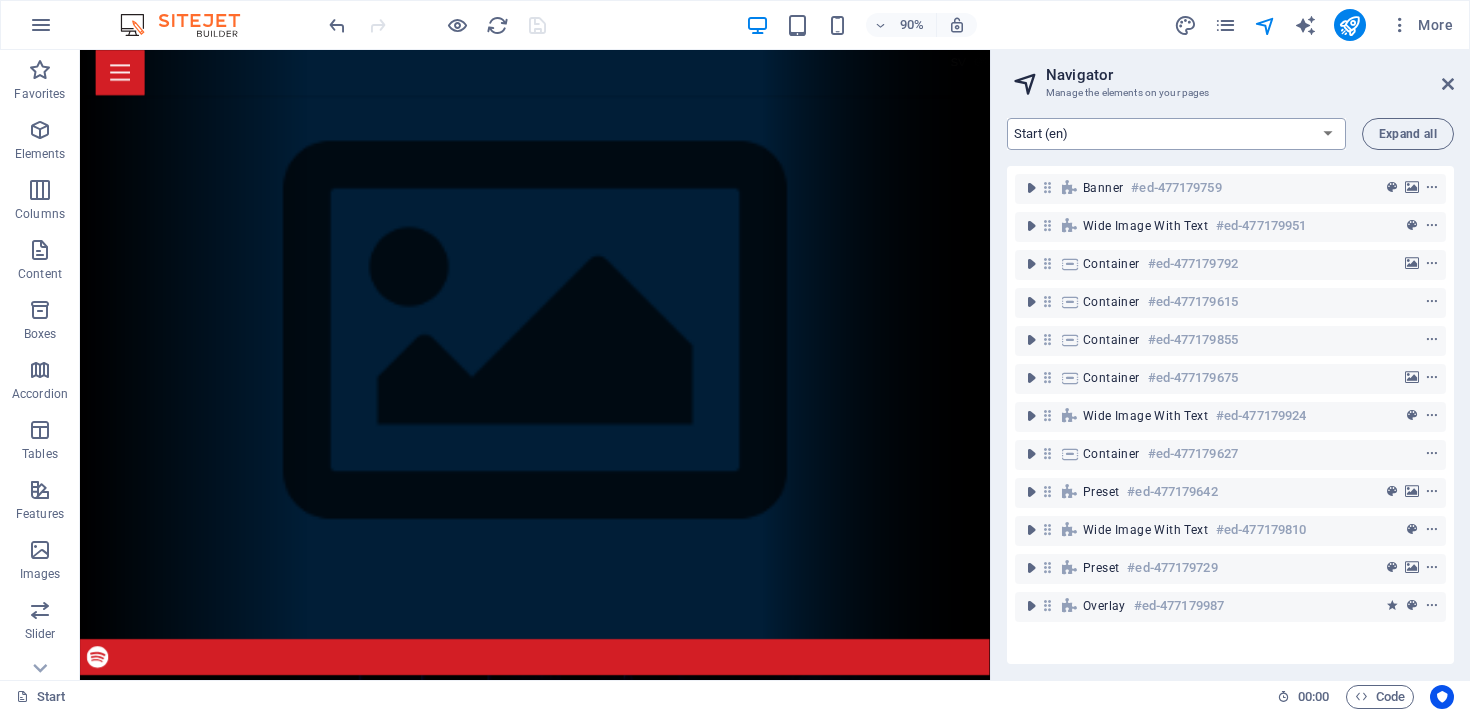 click on "Start  (en) Subpage  (en) Hours For You  (en) All I Need  (en) Privacy  (en) Legal Notice  (en) Start  (sv) Start  (es)" at bounding box center (1176, 134) 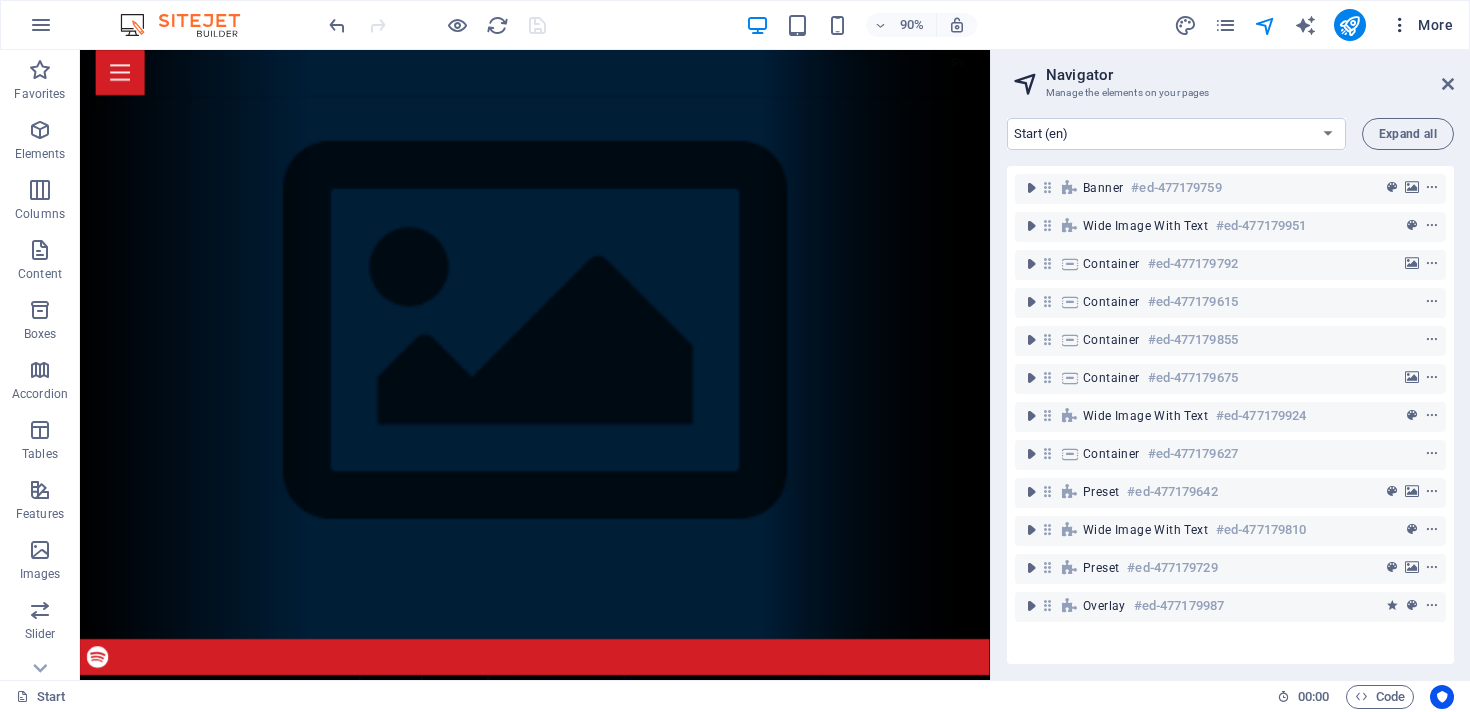click on "More" at bounding box center [1421, 25] 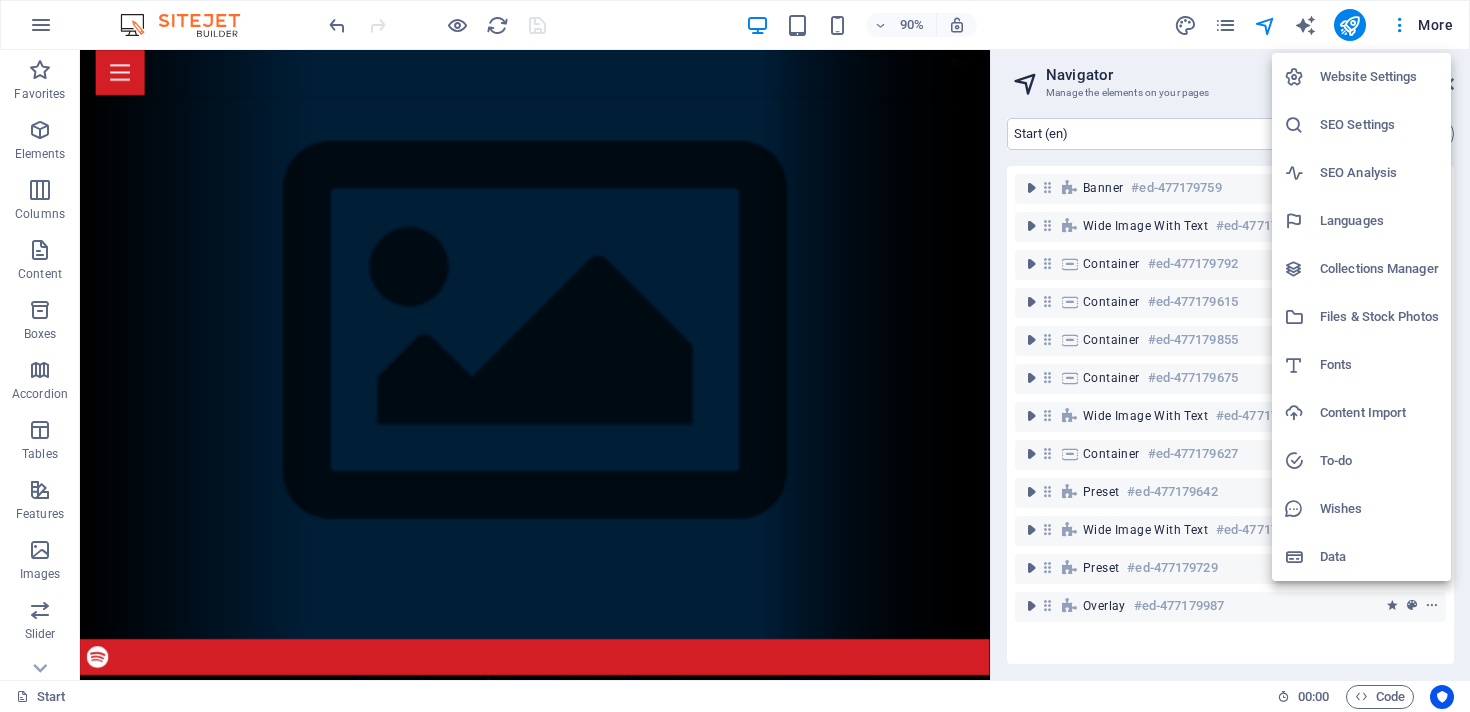 click on "Website Settings" at bounding box center (1379, 77) 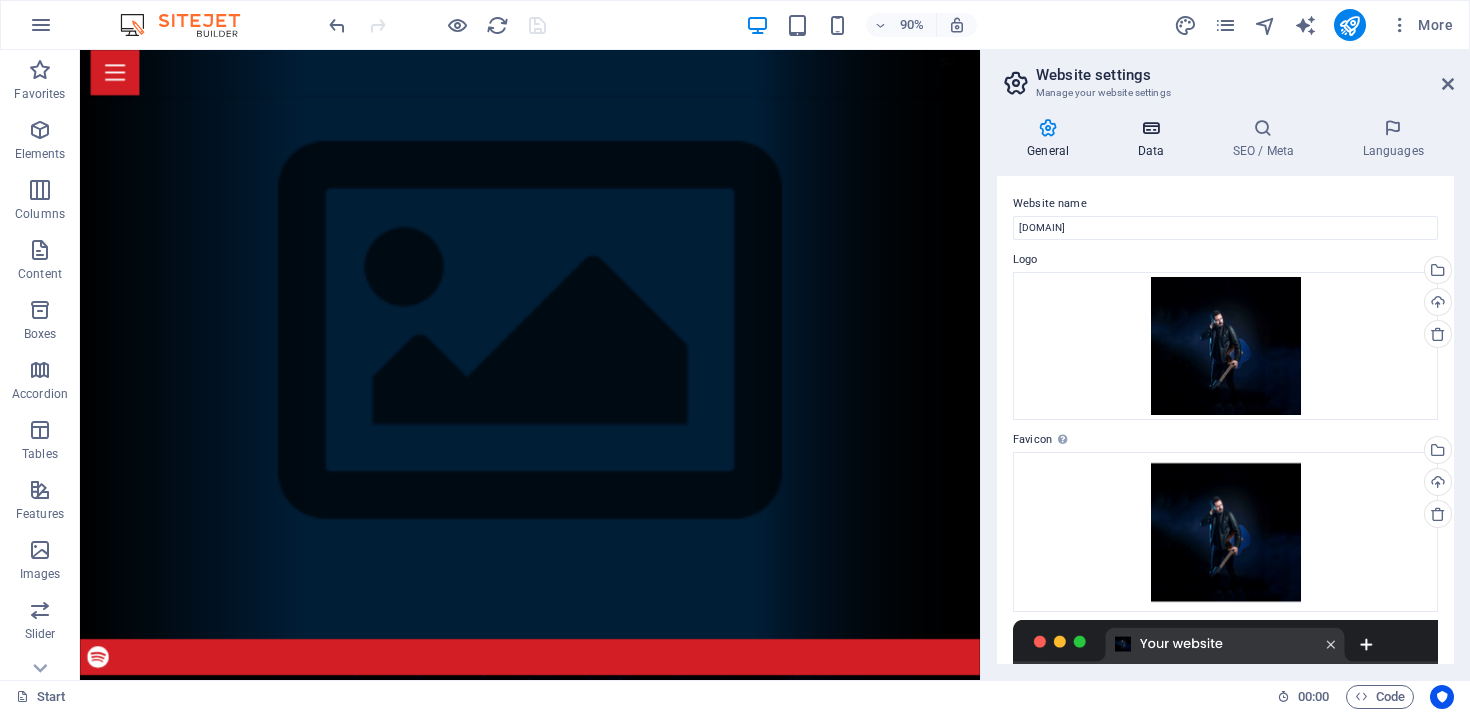 click at bounding box center [1150, 128] 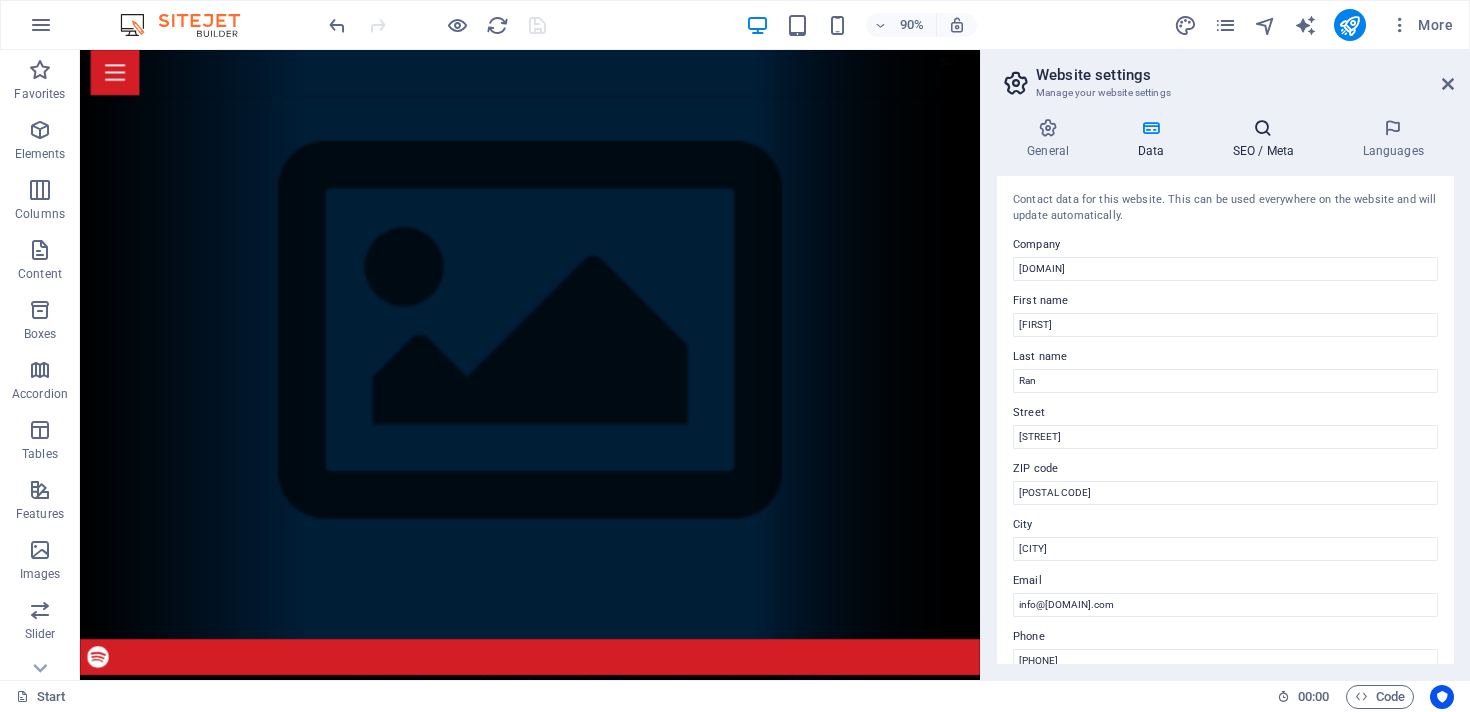 click at bounding box center [1263, 128] 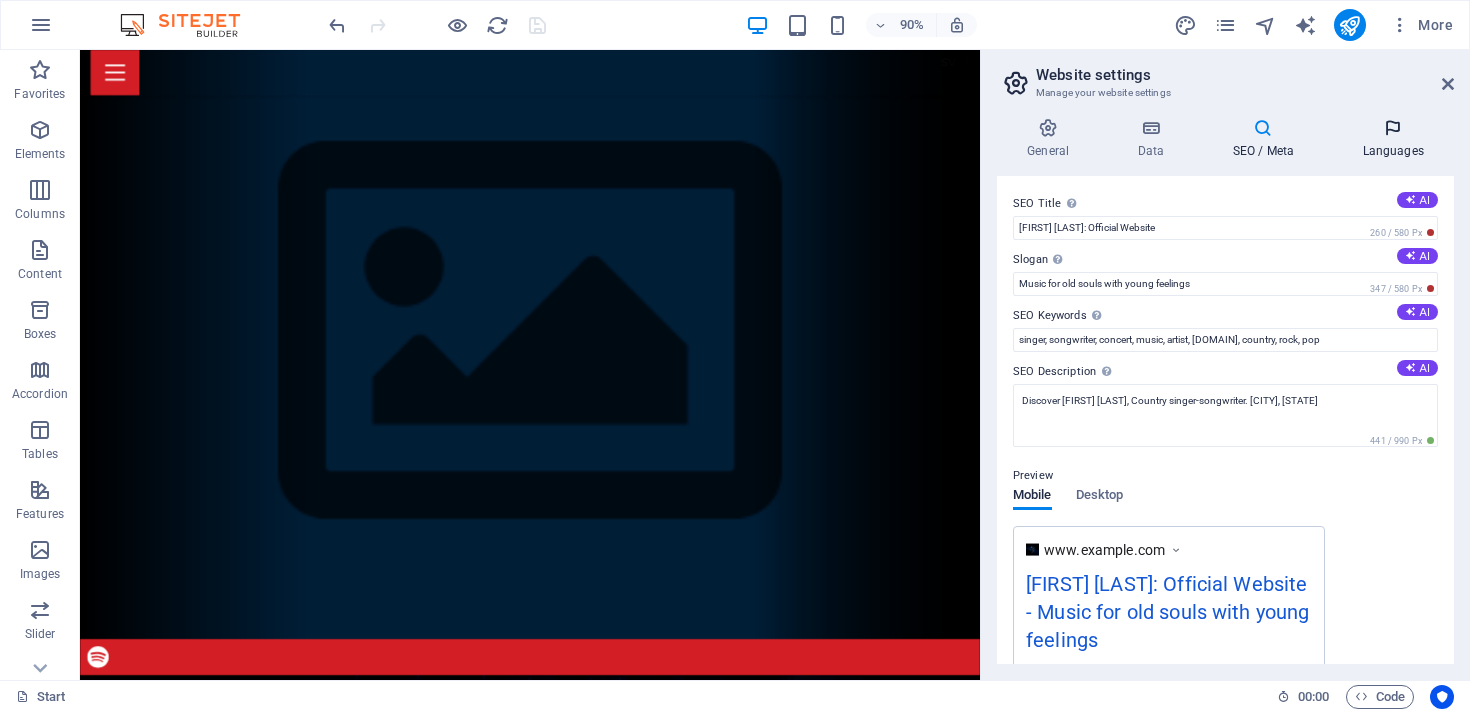 click on "Languages" at bounding box center [1393, 139] 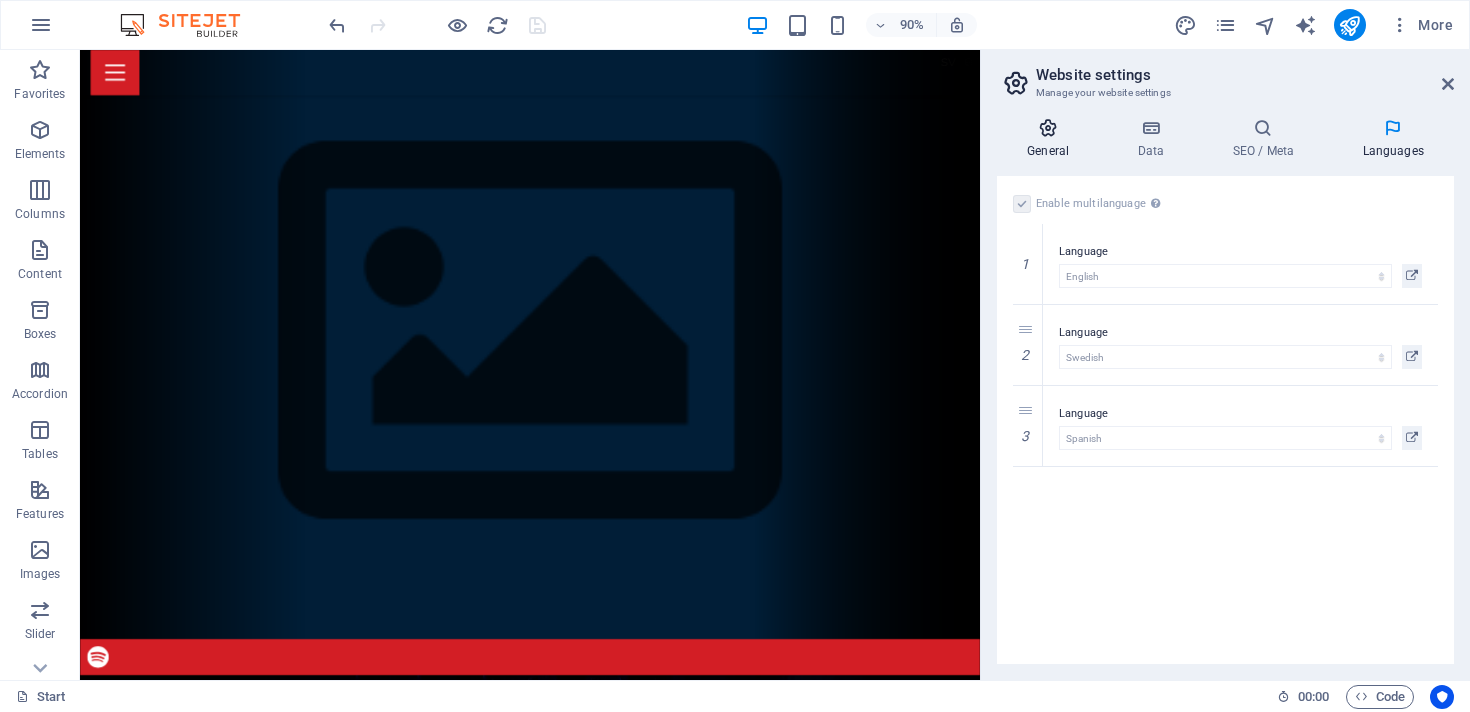 click at bounding box center [1048, 128] 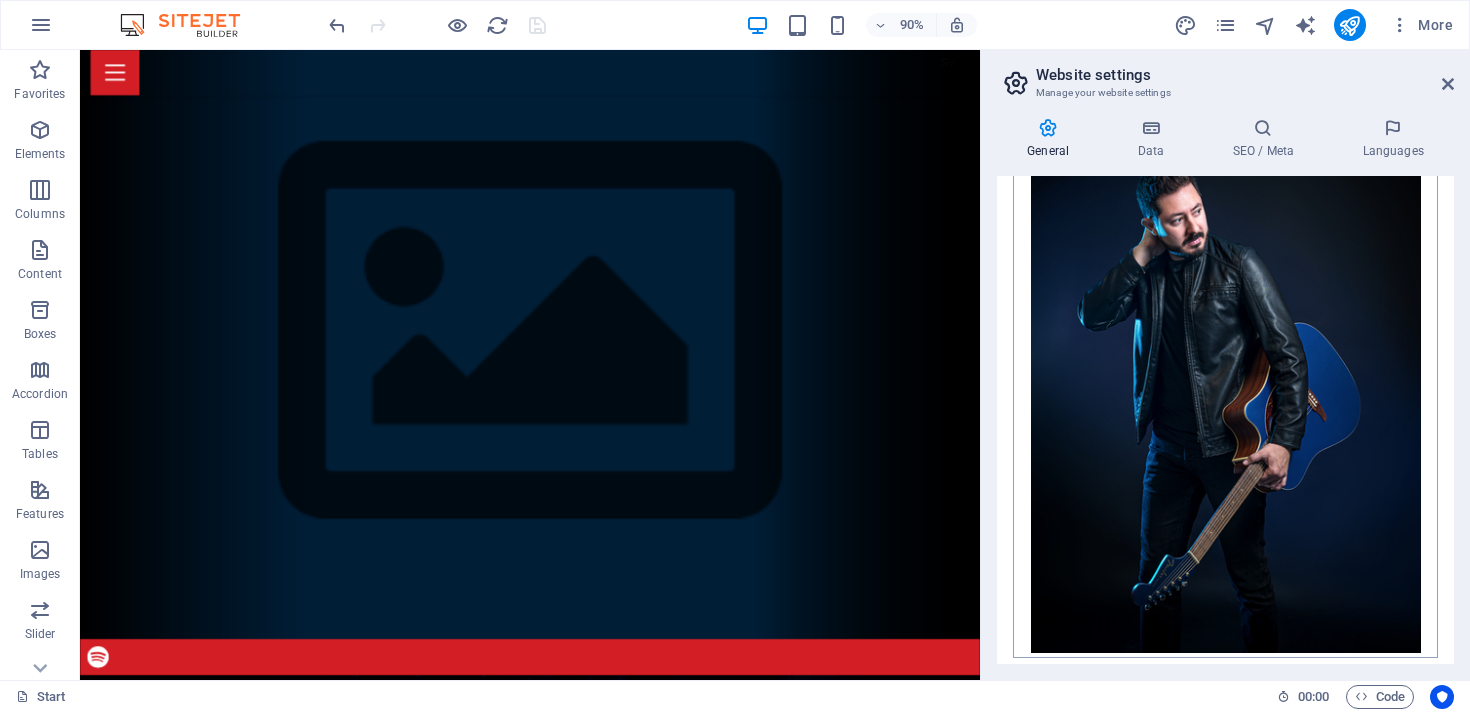 scroll, scrollTop: 672, scrollLeft: 0, axis: vertical 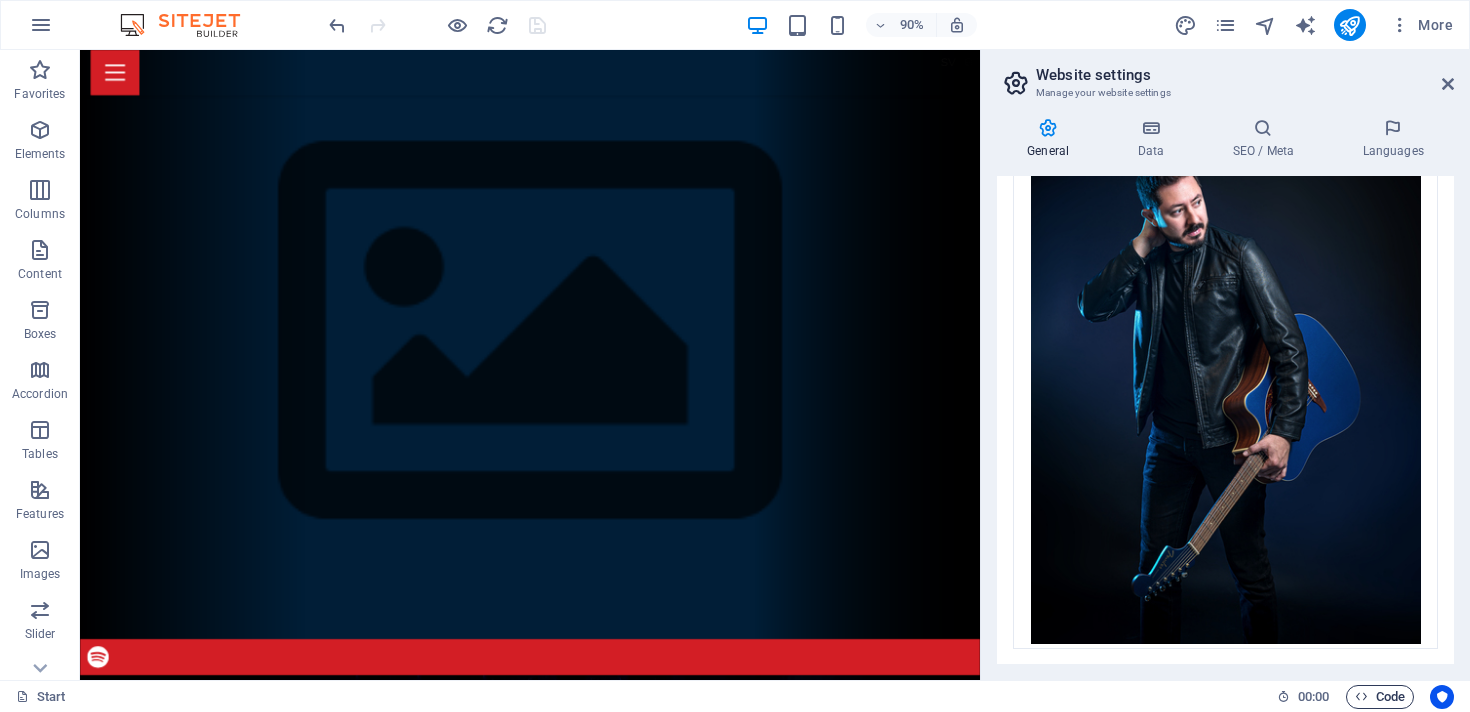 click on "Code" at bounding box center (1380, 697) 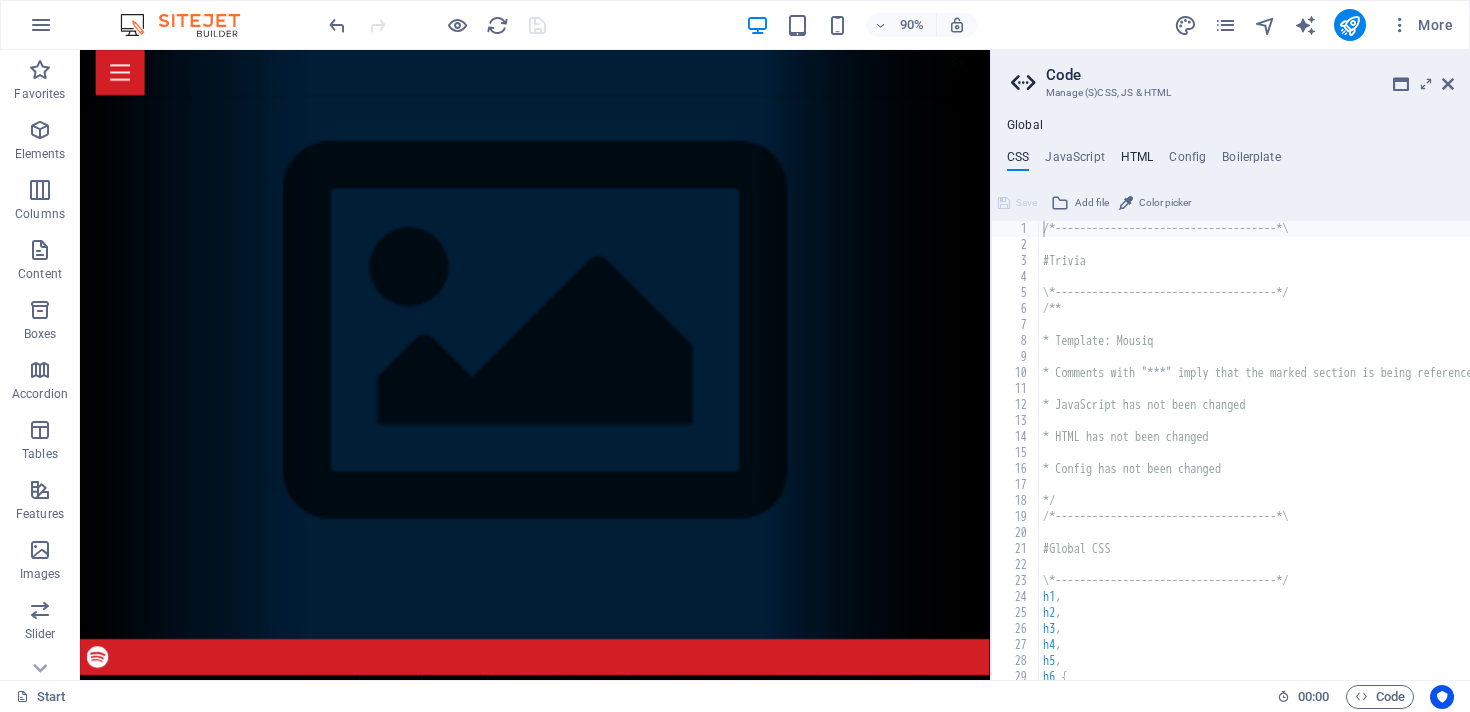 click on "HTML" at bounding box center (1137, 161) 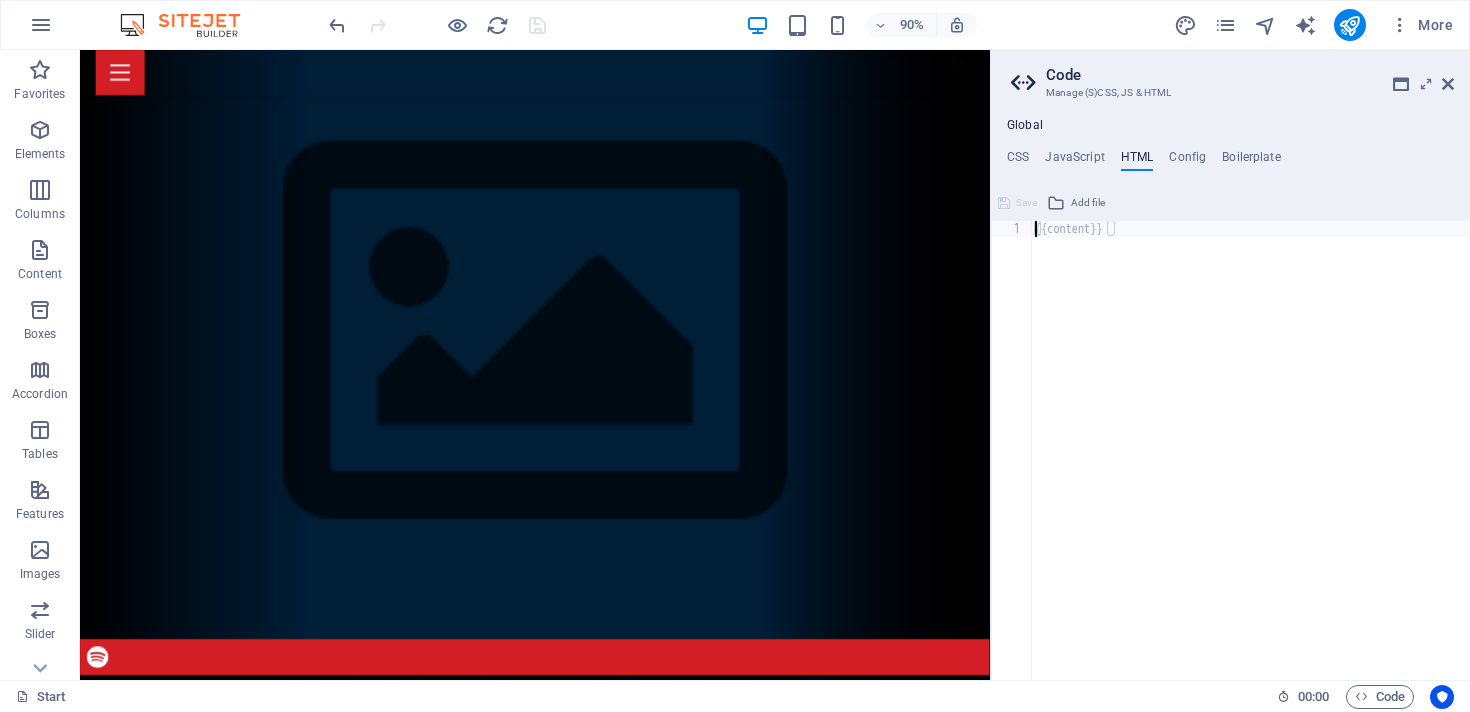 click on "HTML" at bounding box center [1137, 161] 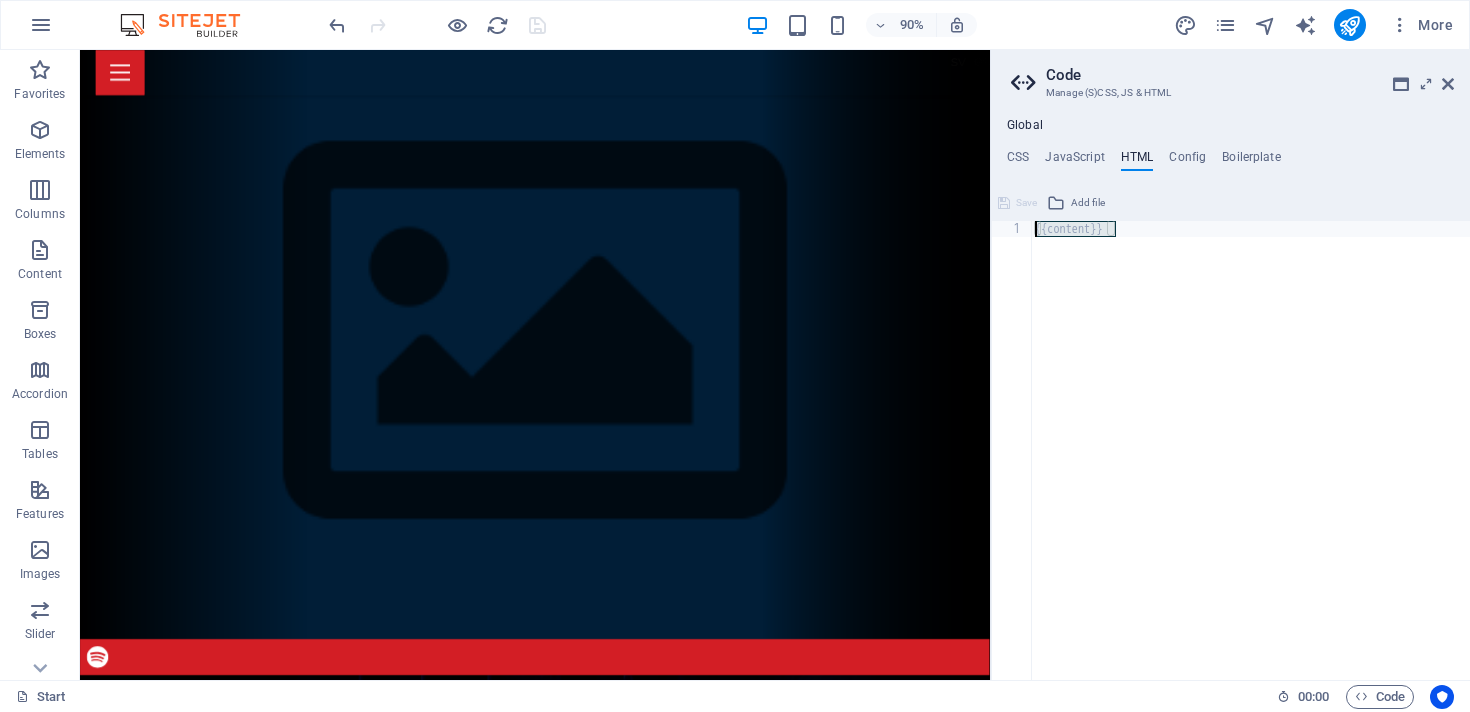drag, startPoint x: 1217, startPoint y: 280, endPoint x: 1068, endPoint y: 250, distance: 151.99013 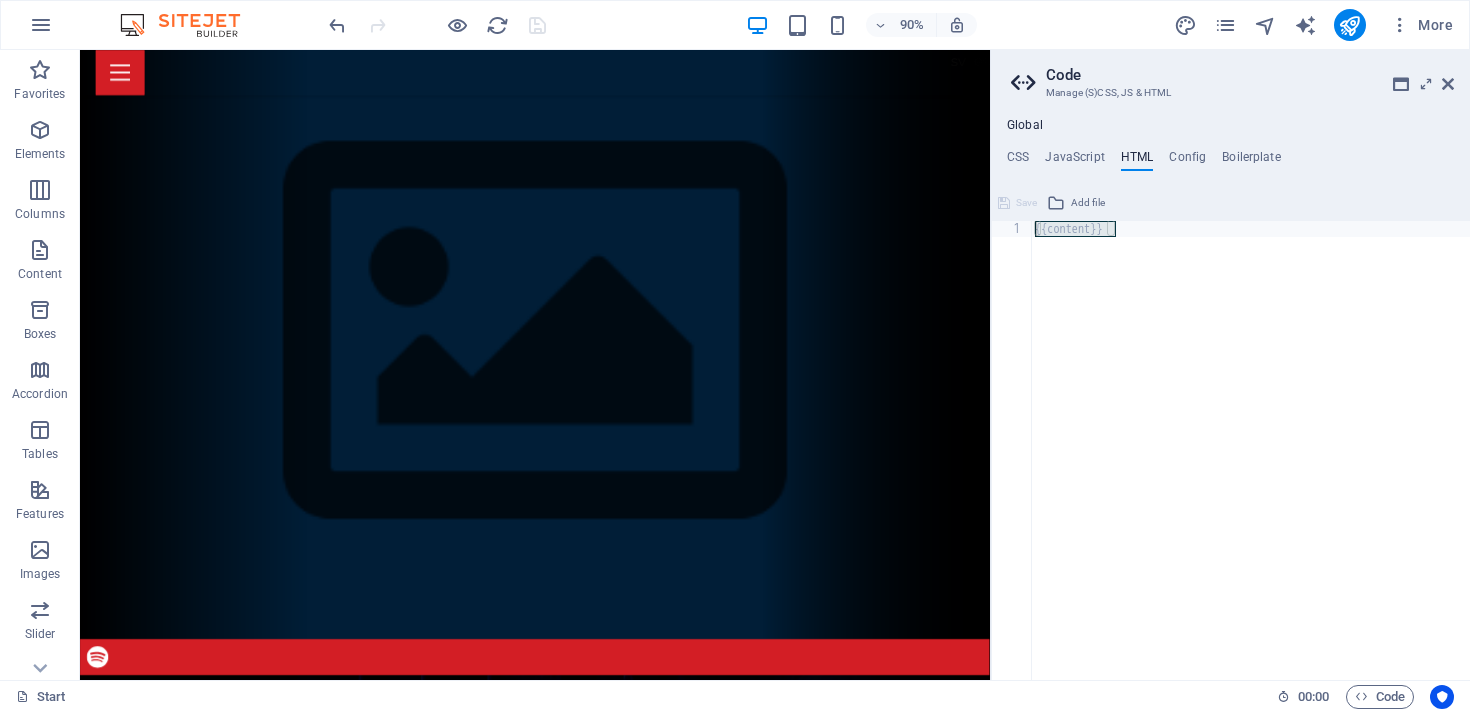 click on "{{content}}" at bounding box center [1250, 466] 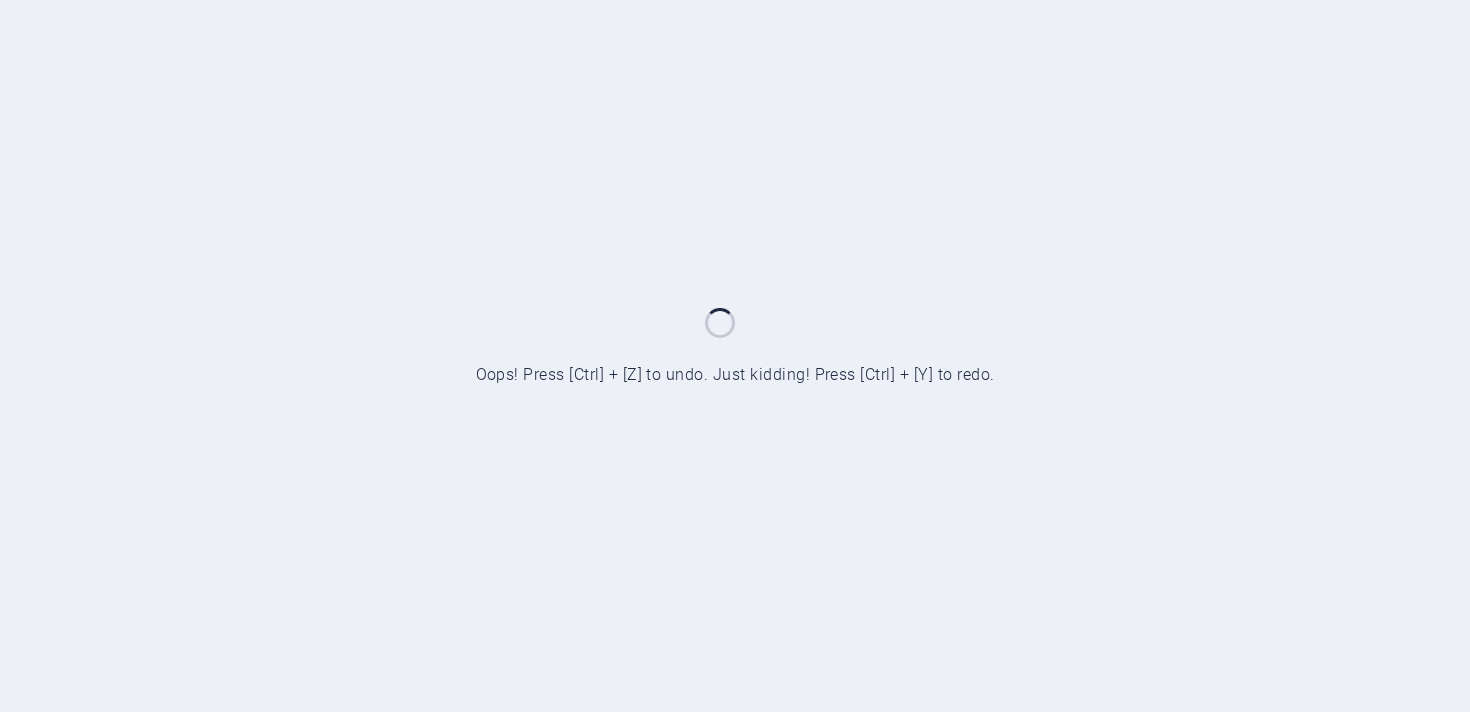 scroll, scrollTop: 0, scrollLeft: 0, axis: both 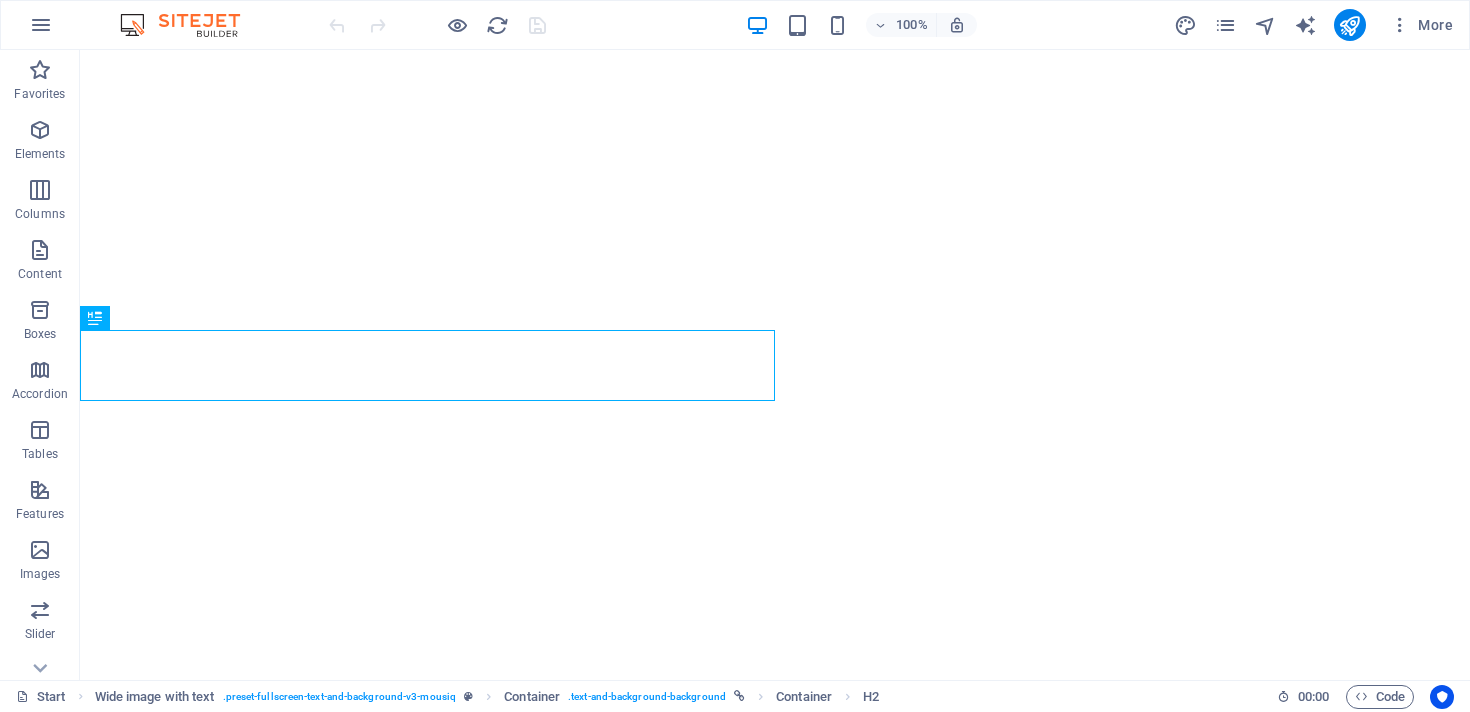 click on "More" at bounding box center (1317, 25) 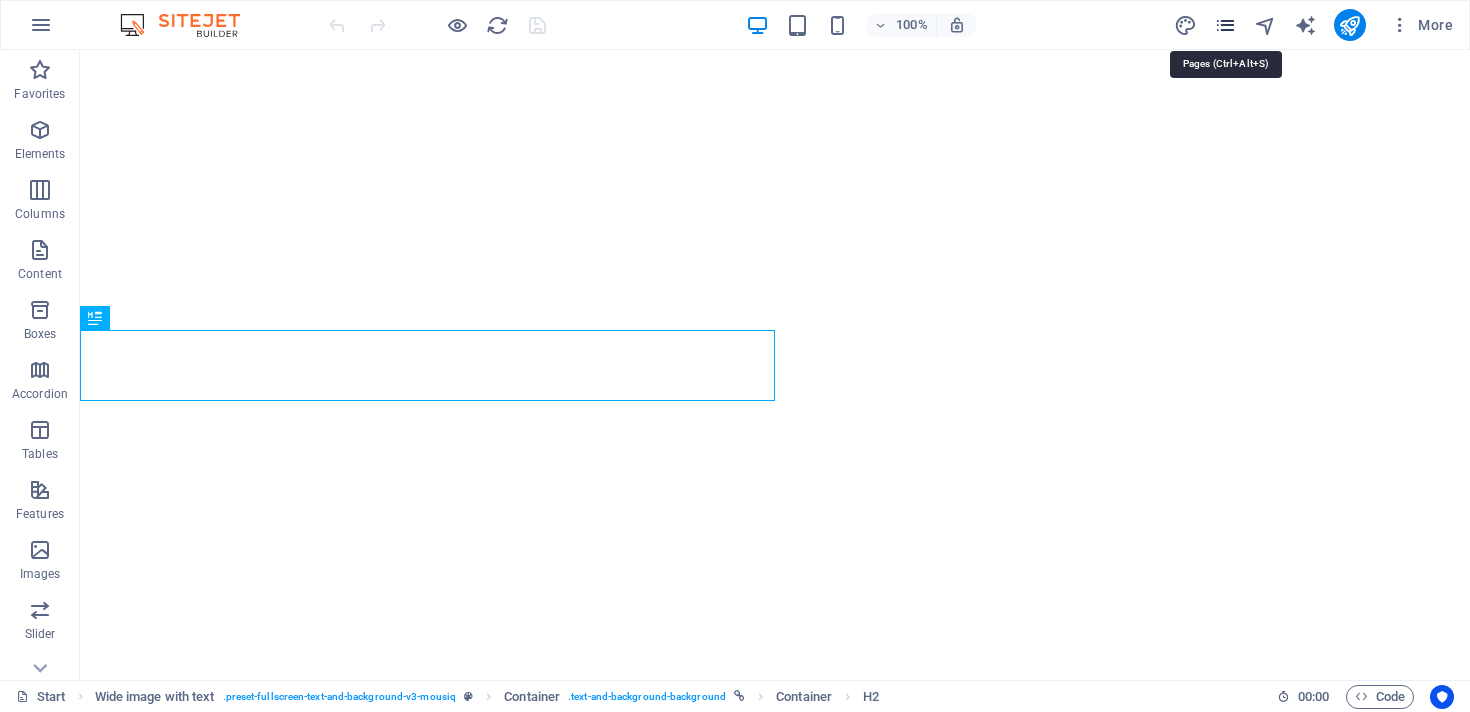 click at bounding box center (1225, 25) 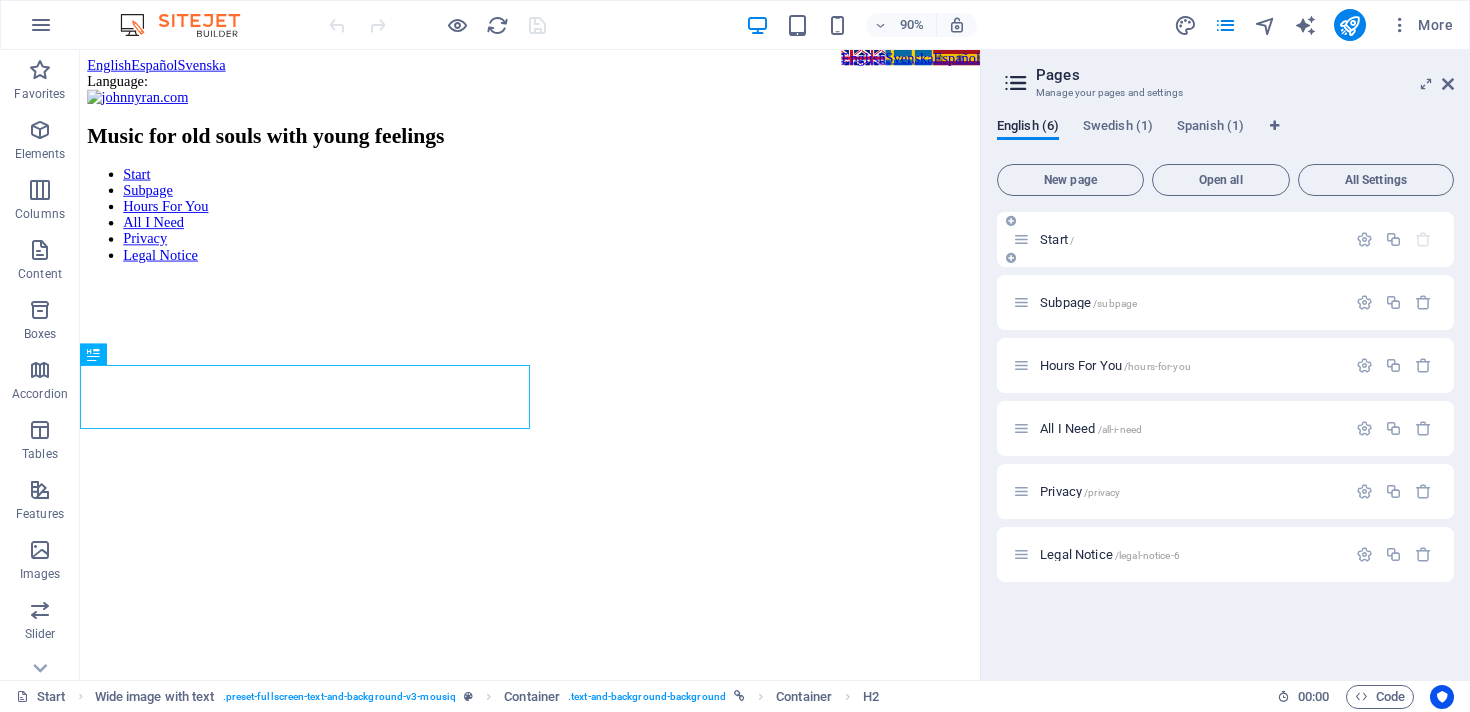 scroll, scrollTop: 802, scrollLeft: 0, axis: vertical 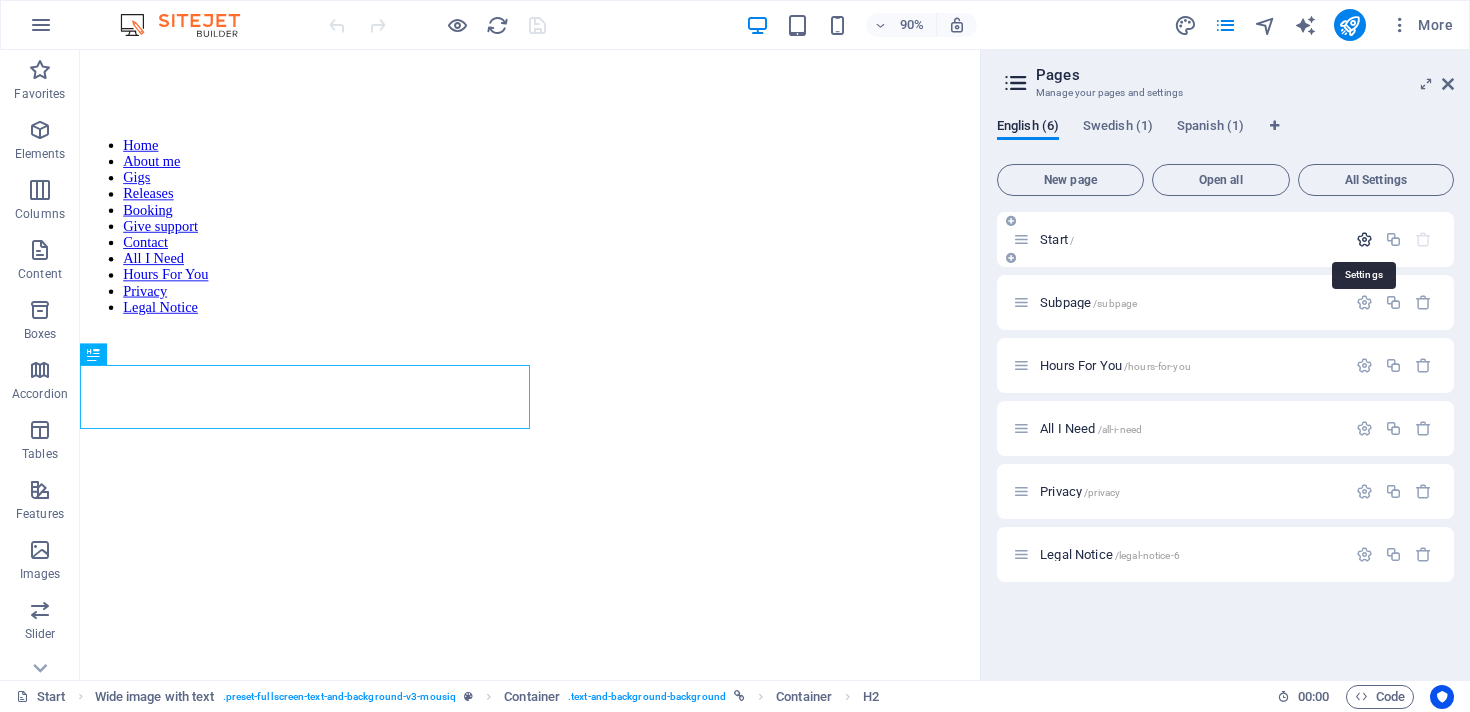click at bounding box center (1364, 239) 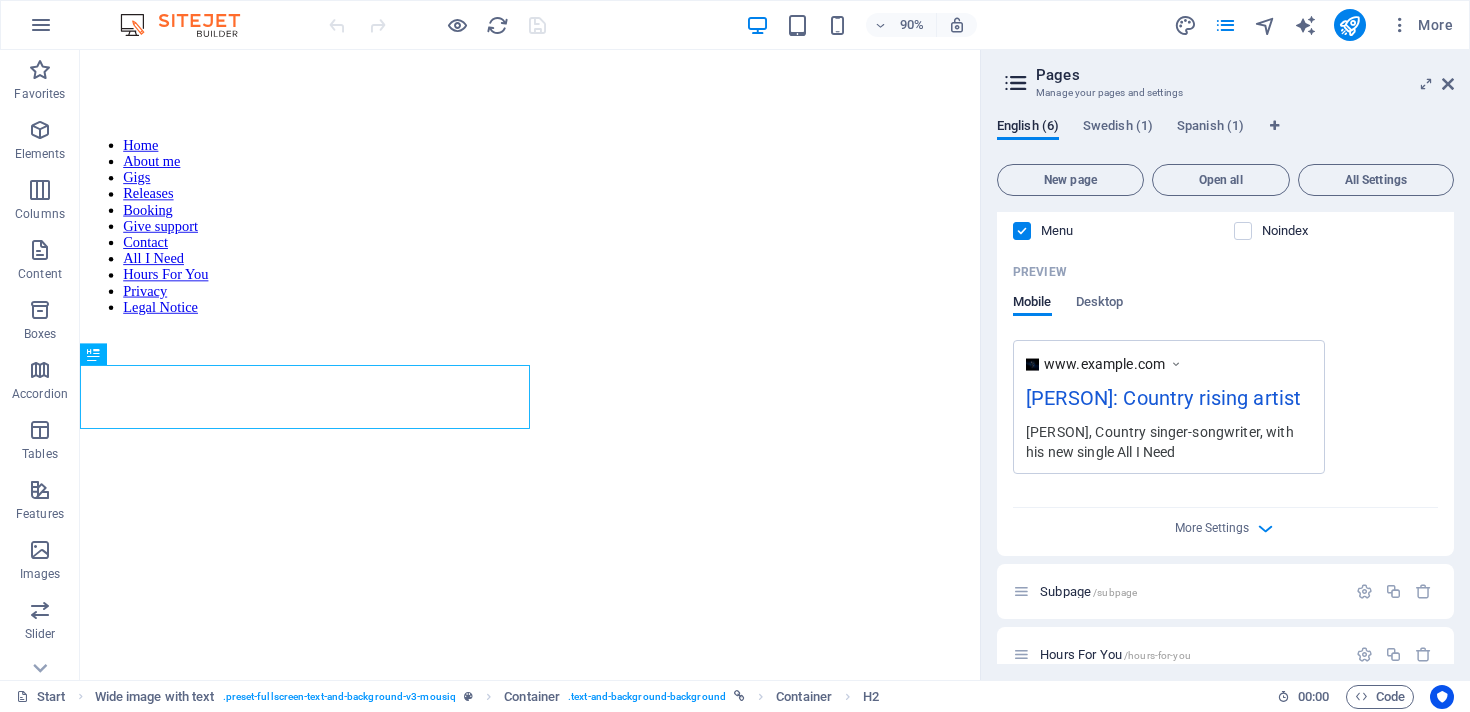 scroll, scrollTop: 675, scrollLeft: 0, axis: vertical 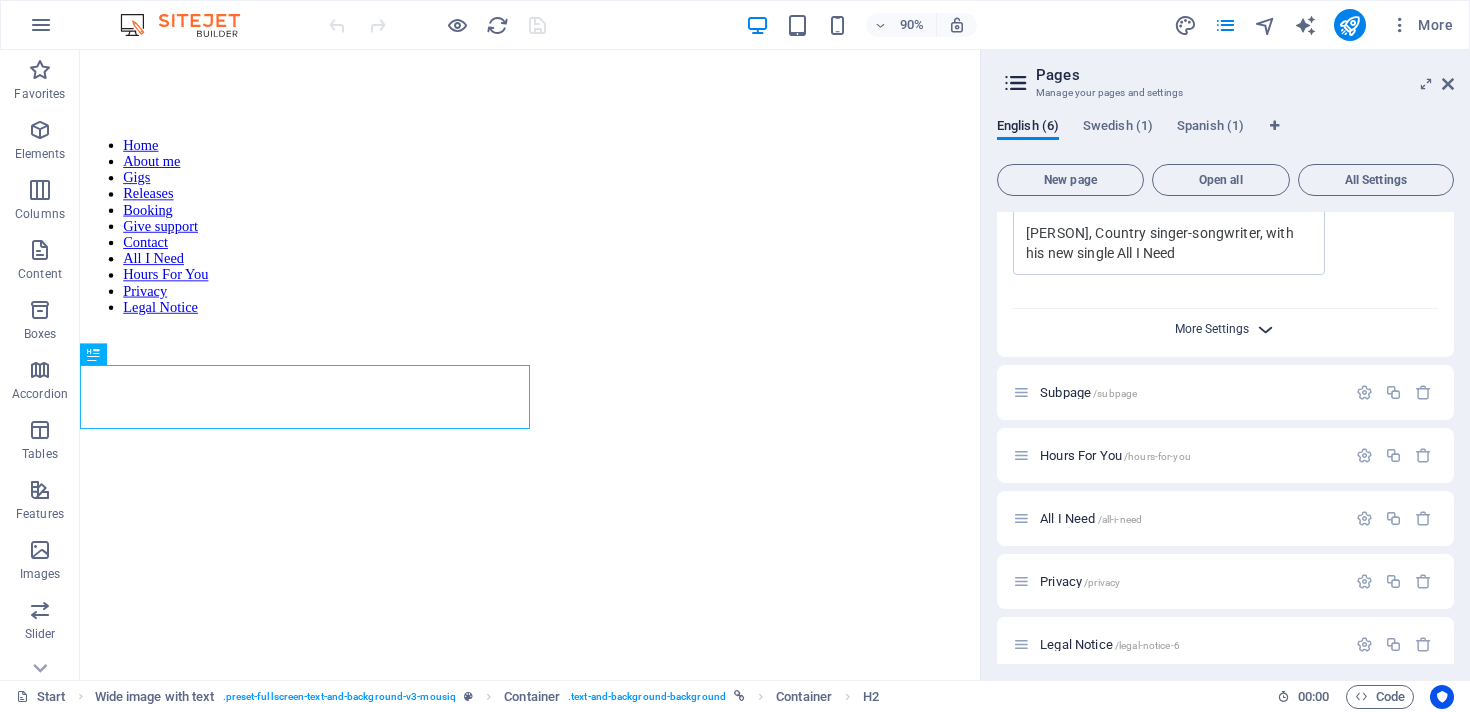 click on "More Settings" at bounding box center (1212, 329) 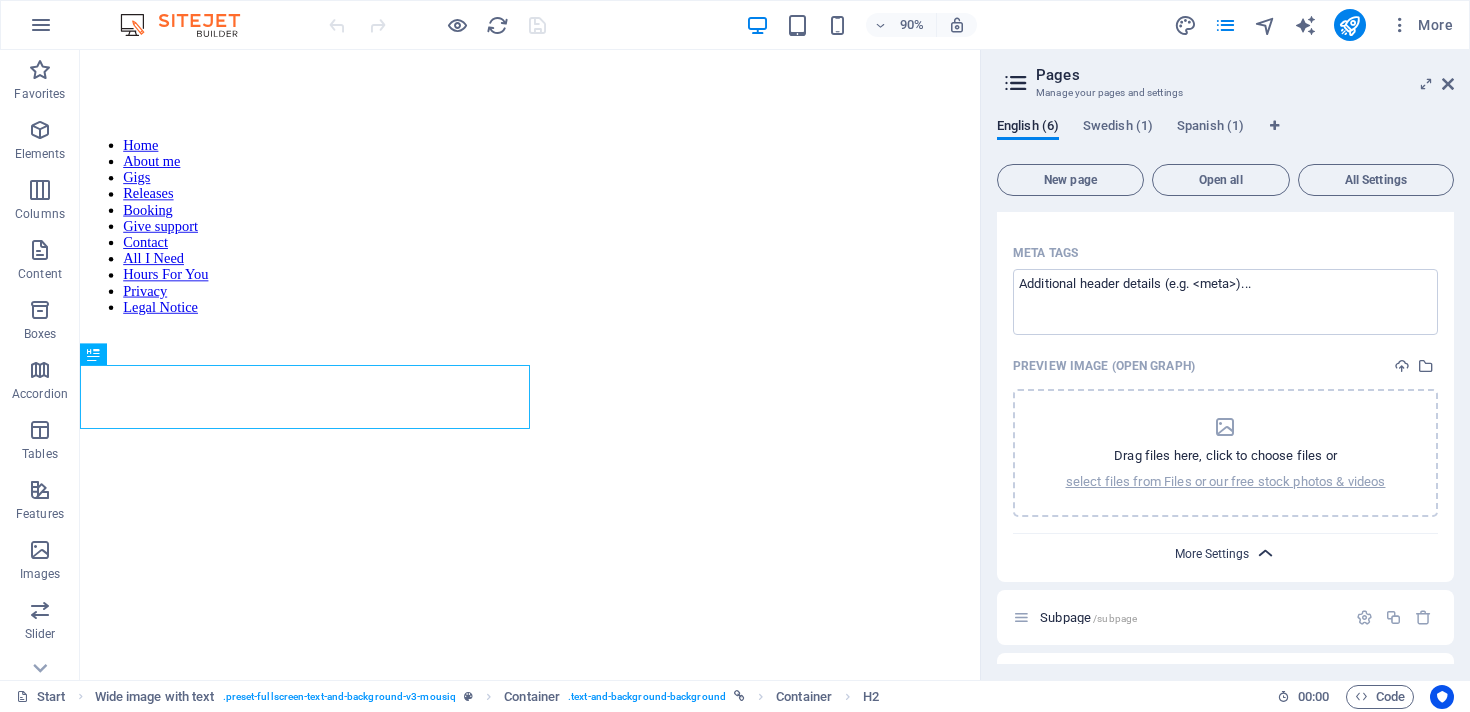 scroll, scrollTop: 739, scrollLeft: 0, axis: vertical 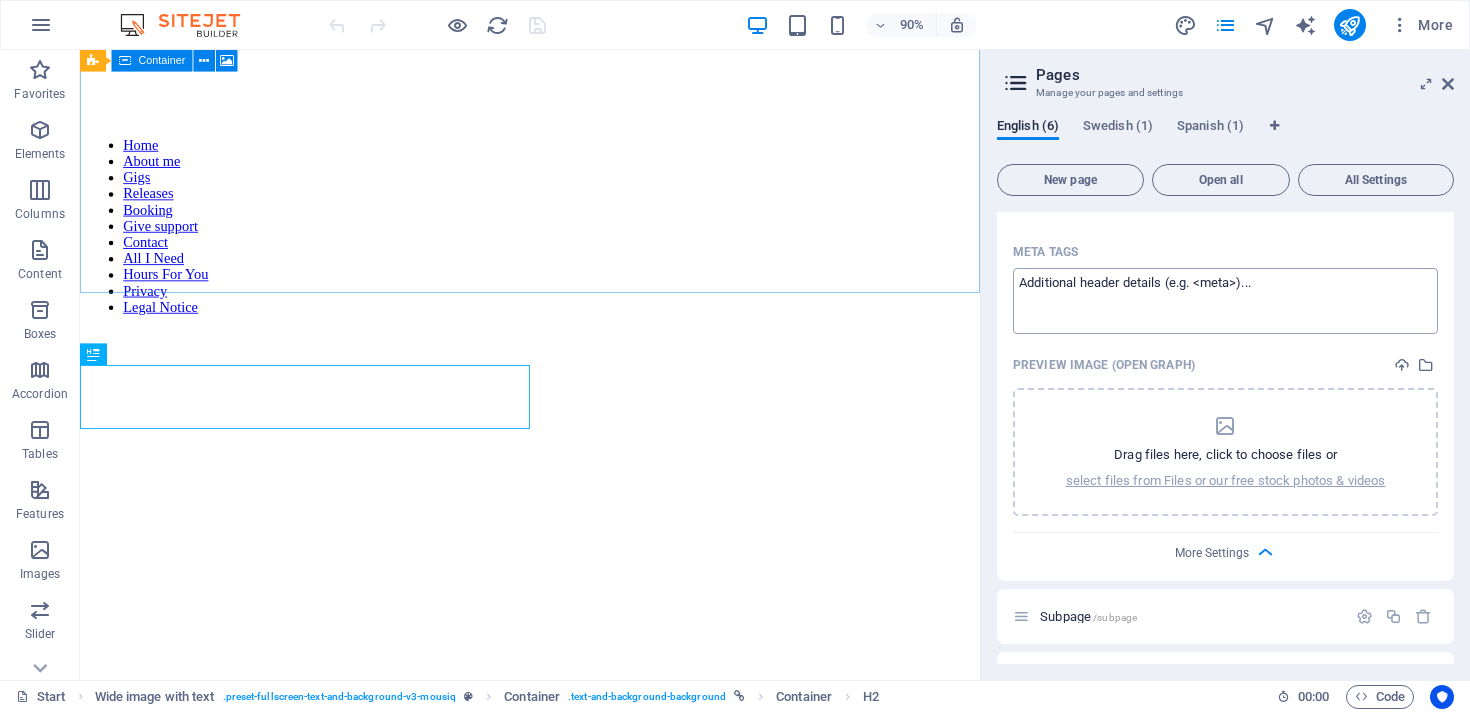 type 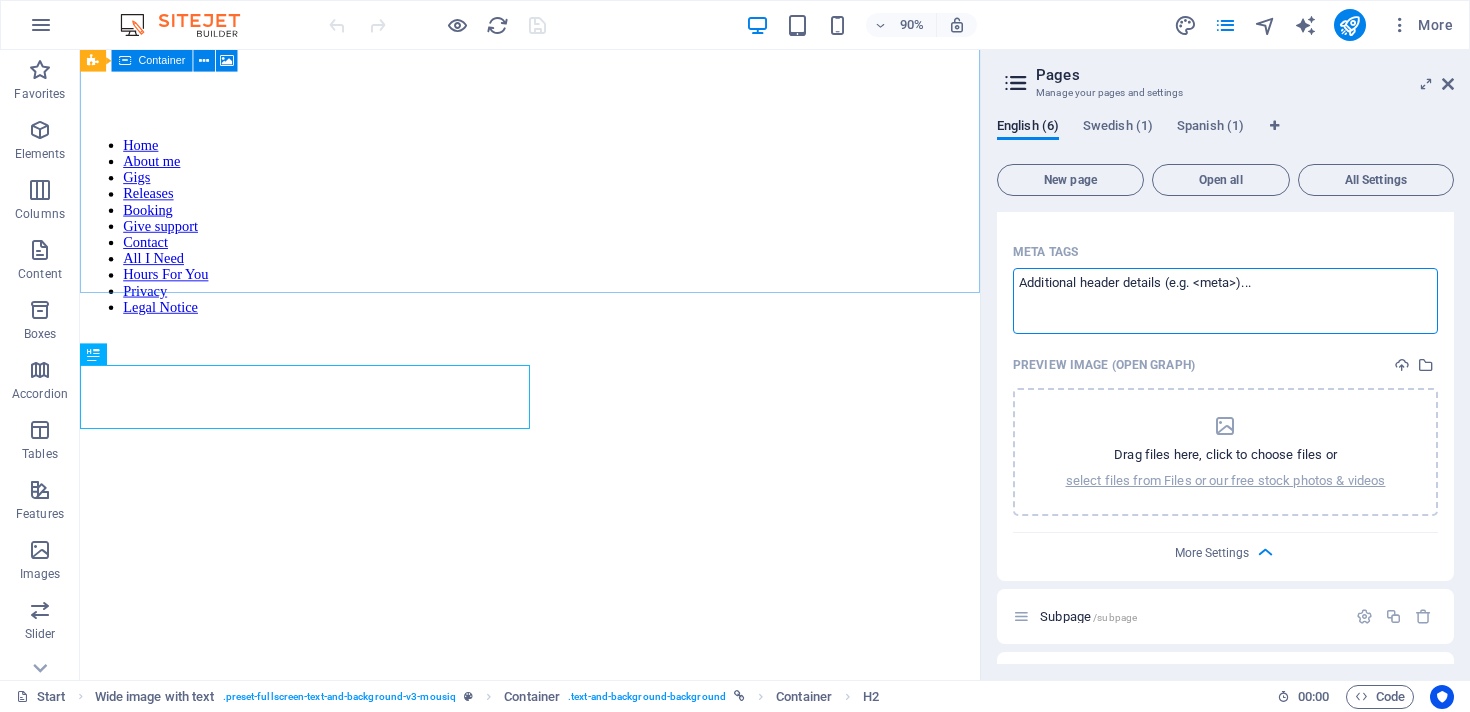 paste on "<meta name="facebook-domain-verification" content="u63iebt9gj9kc5wmtofw02hxchh3nw" />" 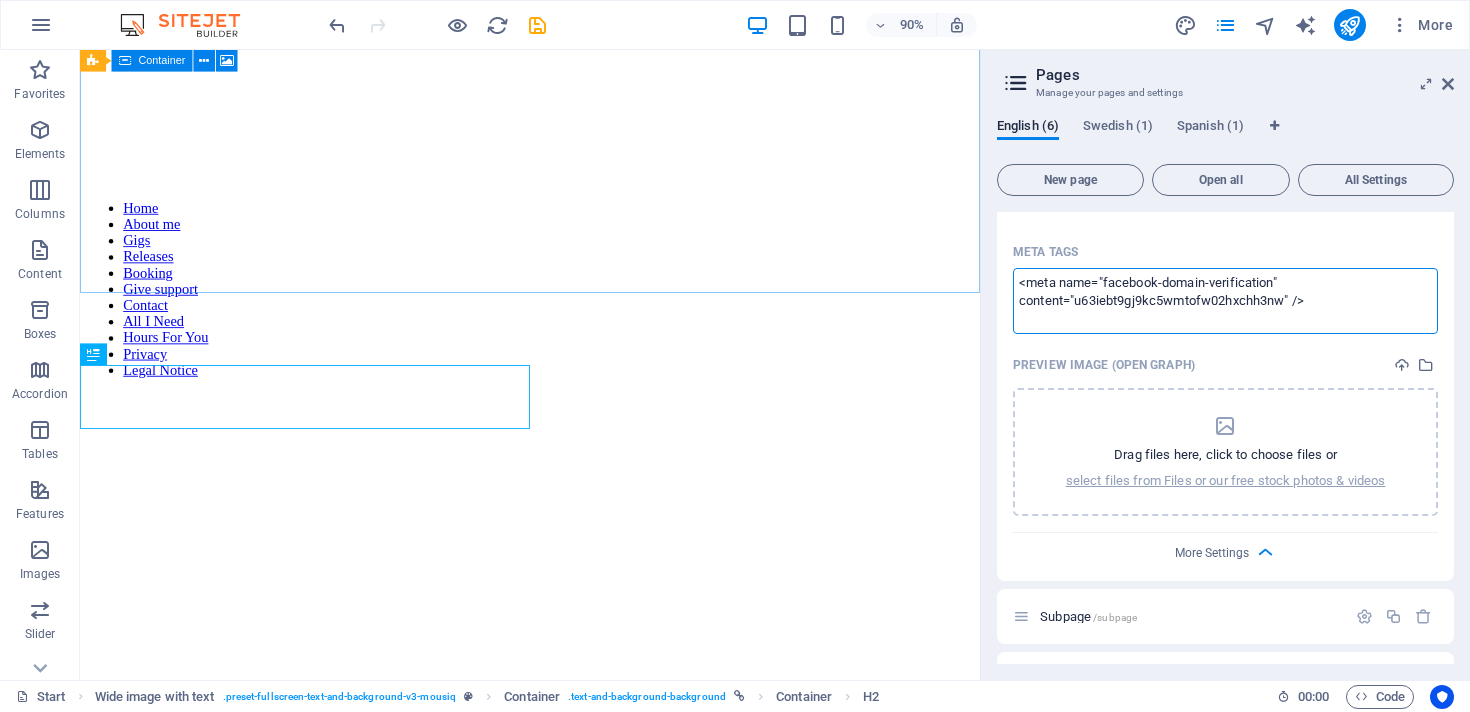 type on "<meta name="facebook-domain-verification" content="u63iebt9gj9kc5wmtofw02hxchh3nw" />" 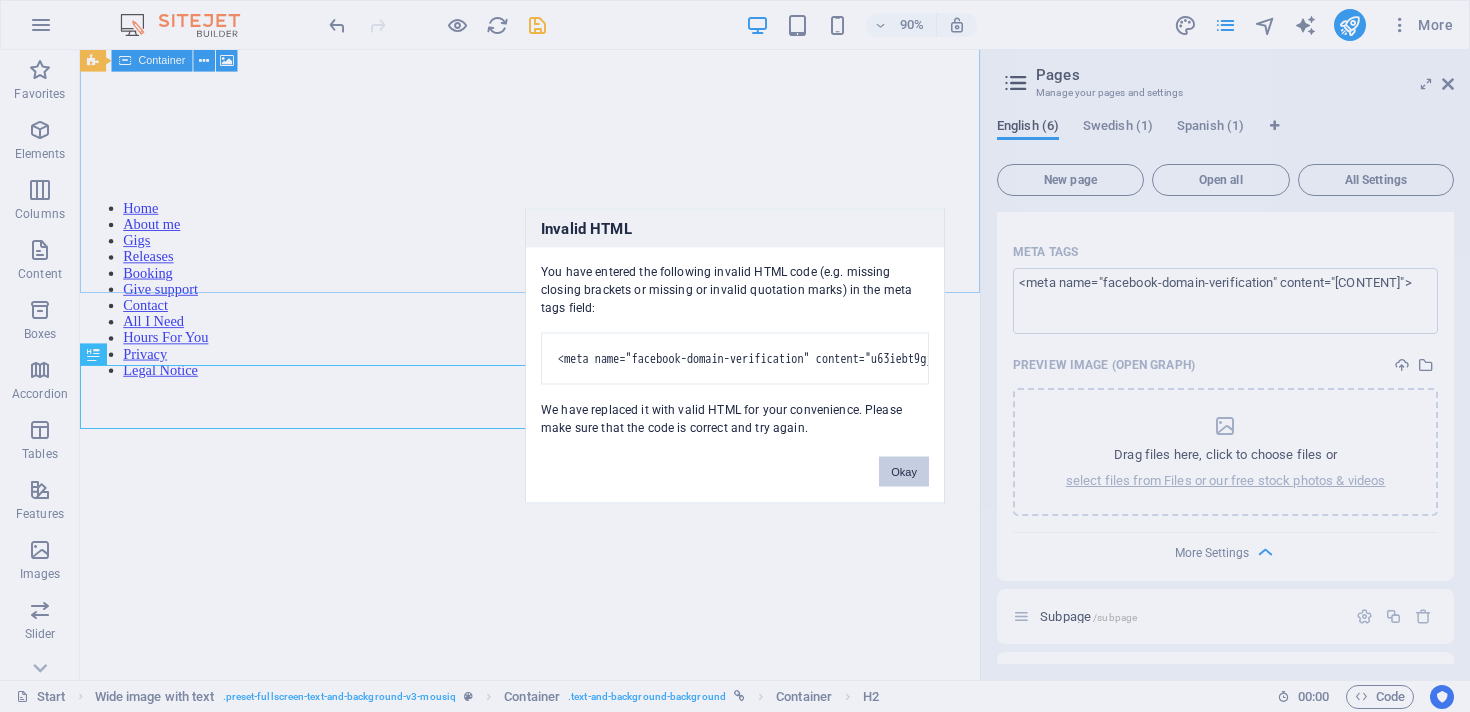 click on "Okay" at bounding box center (904, 472) 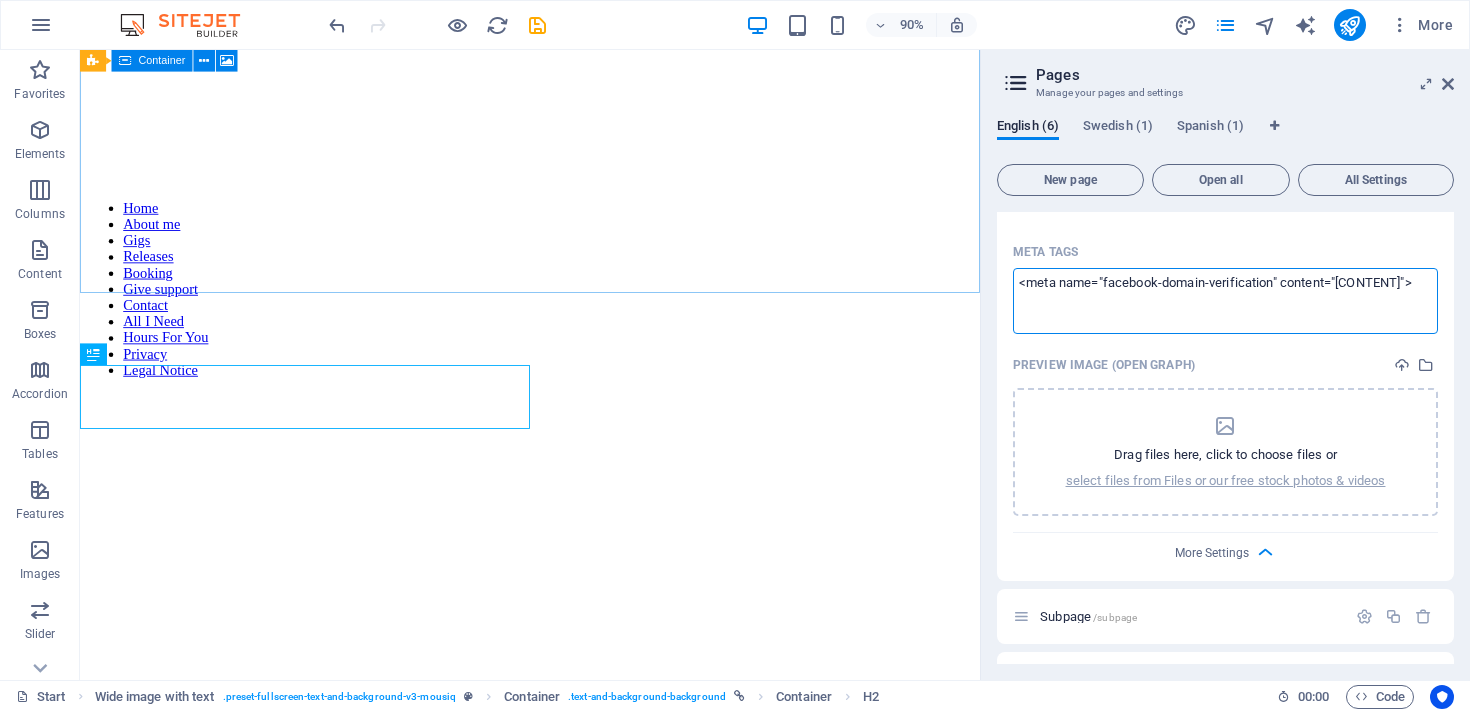 click on "<meta name="facebook-domain-verification" content="u63iebt9gj9kc5wmtofw02hxchh3nw">" at bounding box center [1225, 300] 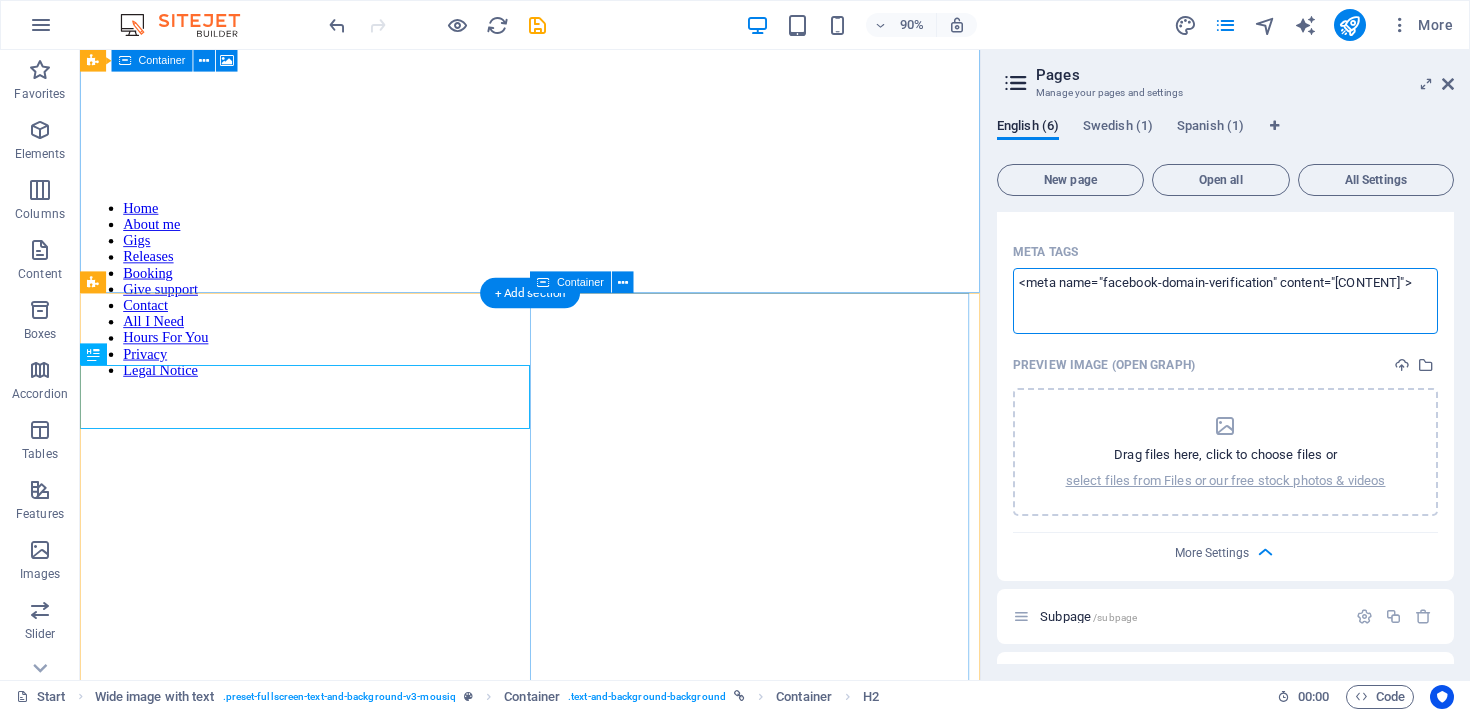 drag, startPoint x: 1418, startPoint y: 387, endPoint x: 1077, endPoint y: 318, distance: 347.91092 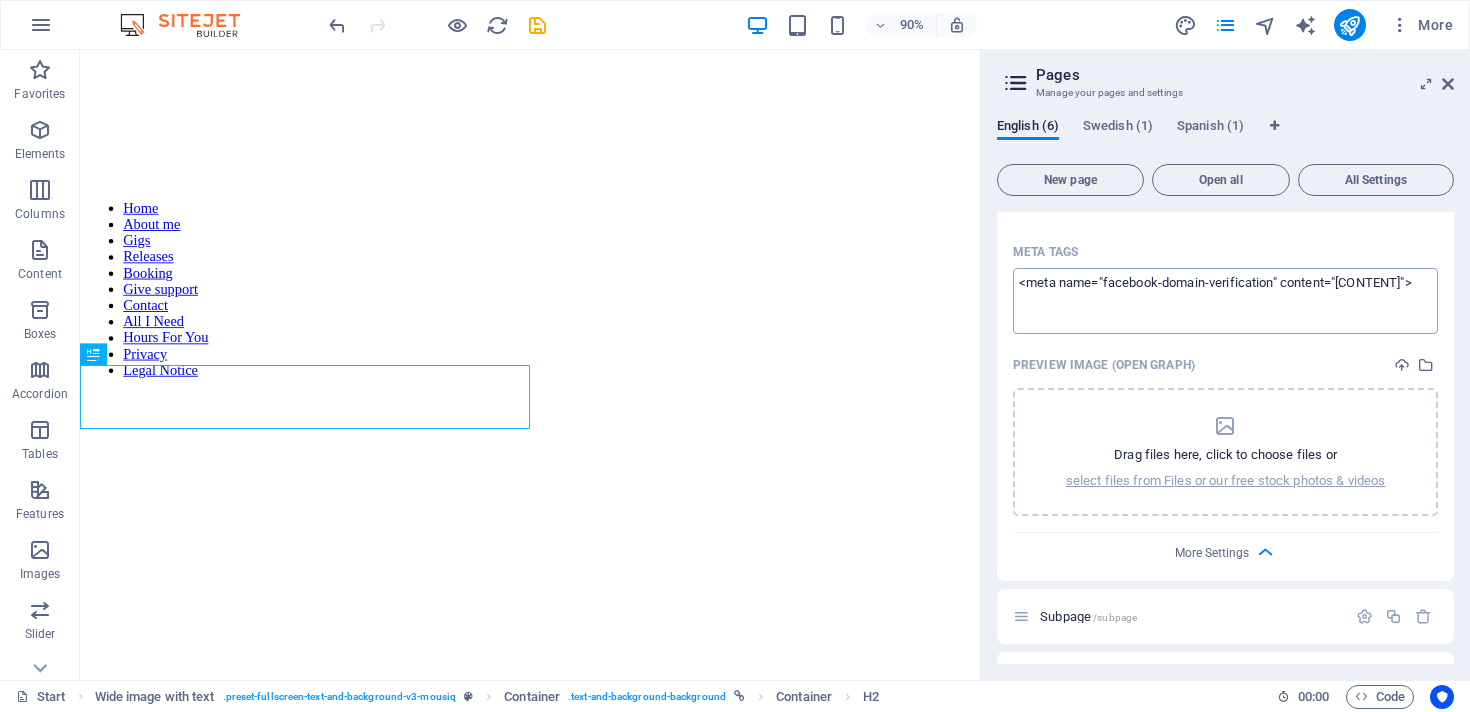 click on "<meta name="facebook-domain-verification" content="u63iebt9gj9kc5wmtofw02hxchh3nw">" at bounding box center (1225, 300) 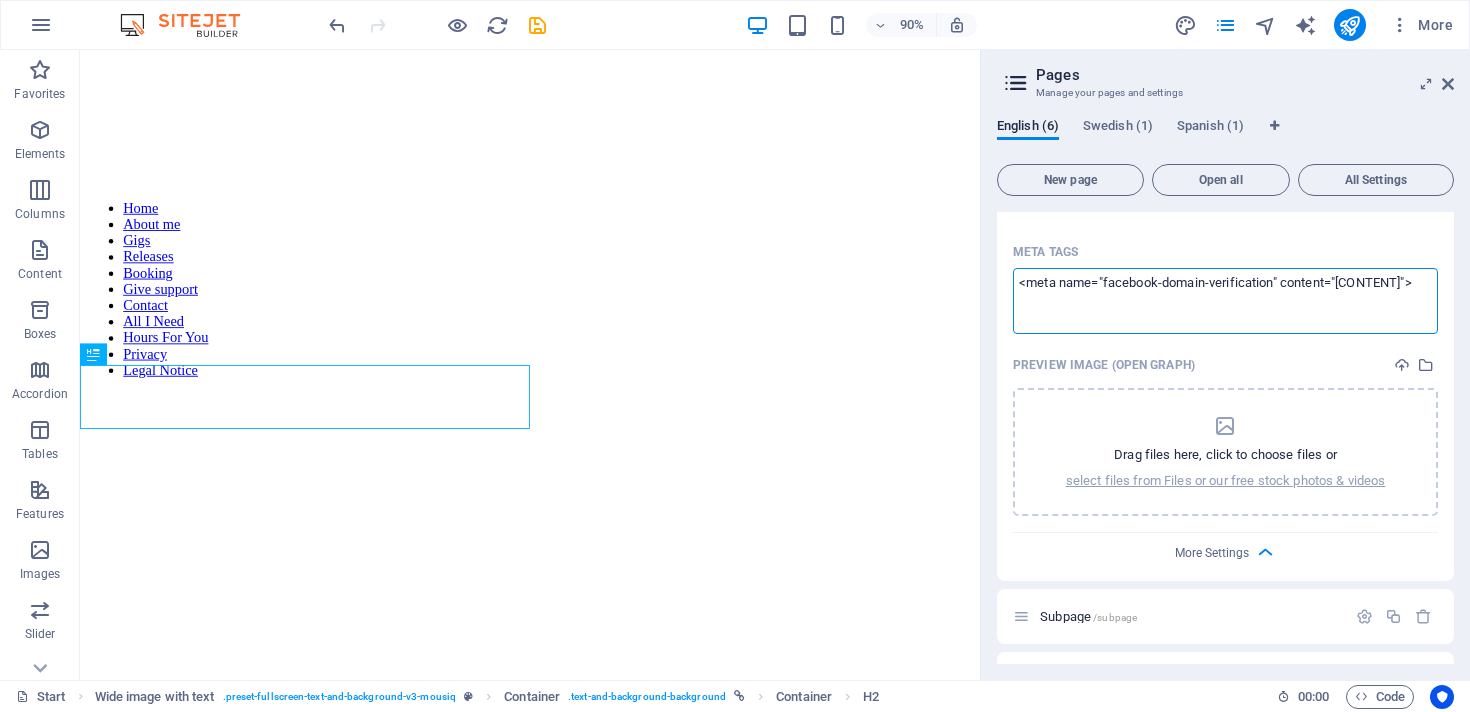 click on "<meta name="facebook-domain-verification" content="u63iebt9gj9kc5wmtofw02hxchh3nw">" at bounding box center [1225, 300] 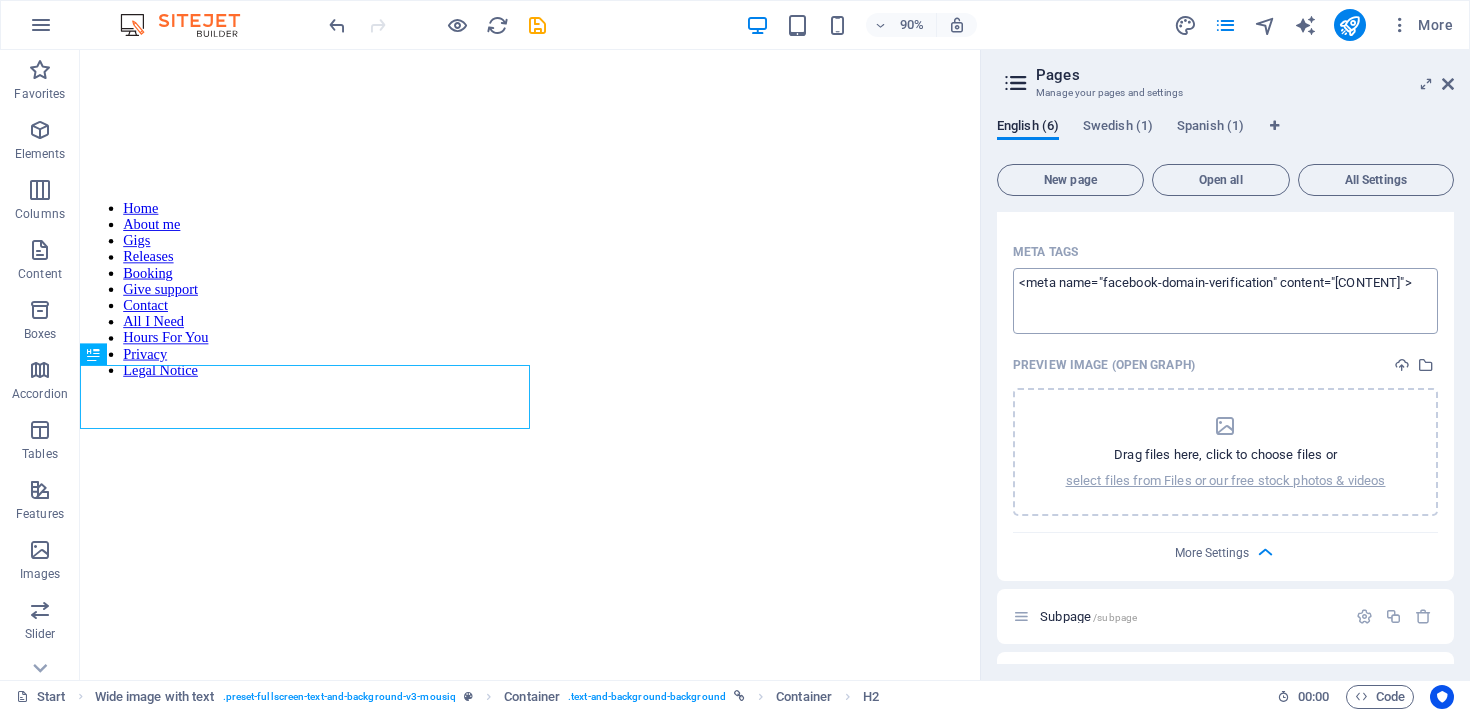 click on "<meta name="facebook-domain-verification" content="u63iebt9gj9kc5wmtofw02hxchh3nw">" at bounding box center (1225, 300) 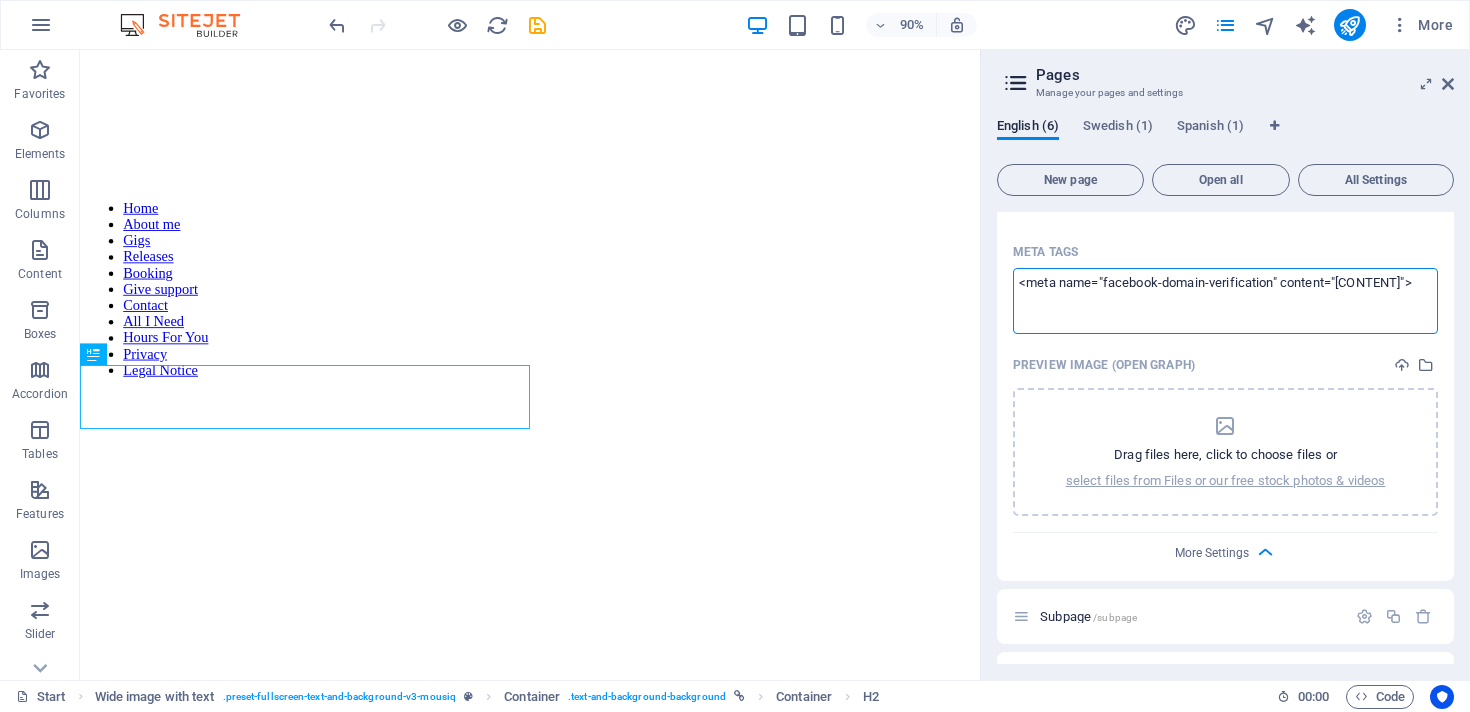 click on "<meta name="facebook-domain-verification" content="u63iebt9gj9kc5wmtofw02hxchh3nw">" at bounding box center (1225, 300) 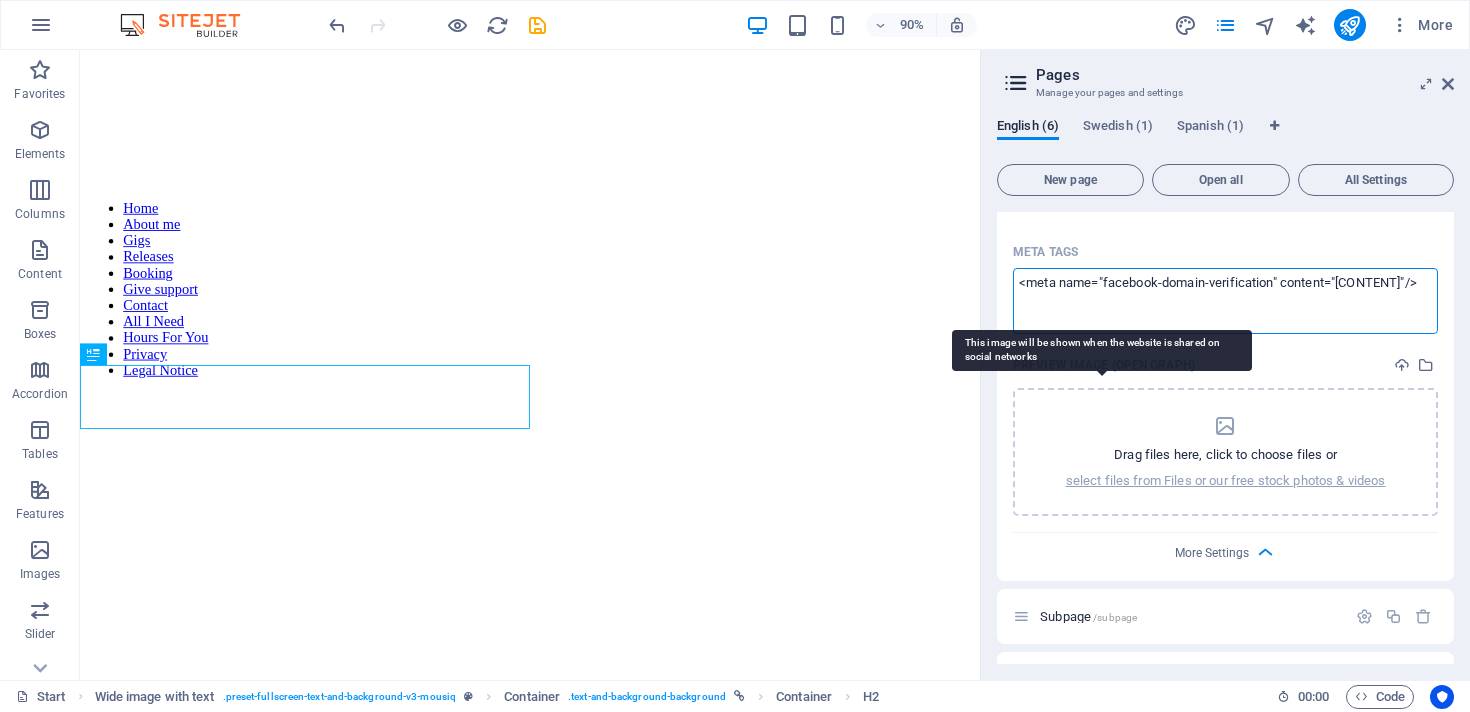 click on "johnnyran.com Start (en) Favorites Elements Columns Content Boxes Accordion Tables Features Images Slider Header Footer Forms Marketing Collections
Drag here to replace the existing content. Press “Ctrl” if you want to create a new element.
H2   Wide image with text   Wide image with text   Container   Container   Container   Social Media Icons   Banner   Banner   Container   Menu Bar   Container   Menu Bar   HTML   Icon   Preset   Icon   Icon 90% More Start Wide image with text . preset-fullscreen-text-and-background-v3-mousiq Container . text-and-background-background Container H2 00 : 00 Code Pages Manage your pages and settings English (6) Swedish (1) Spanish (1) New page Open all All Settings Start / Name Start ​ URL SLUG / ​ SEO Title AI Johnny Ran: Country rising artist ​ 295 / 580 Px SEO Description AI Discover Johnny Ran, Country singer-songwriter, with his new single All I Need" at bounding box center (735, 356) 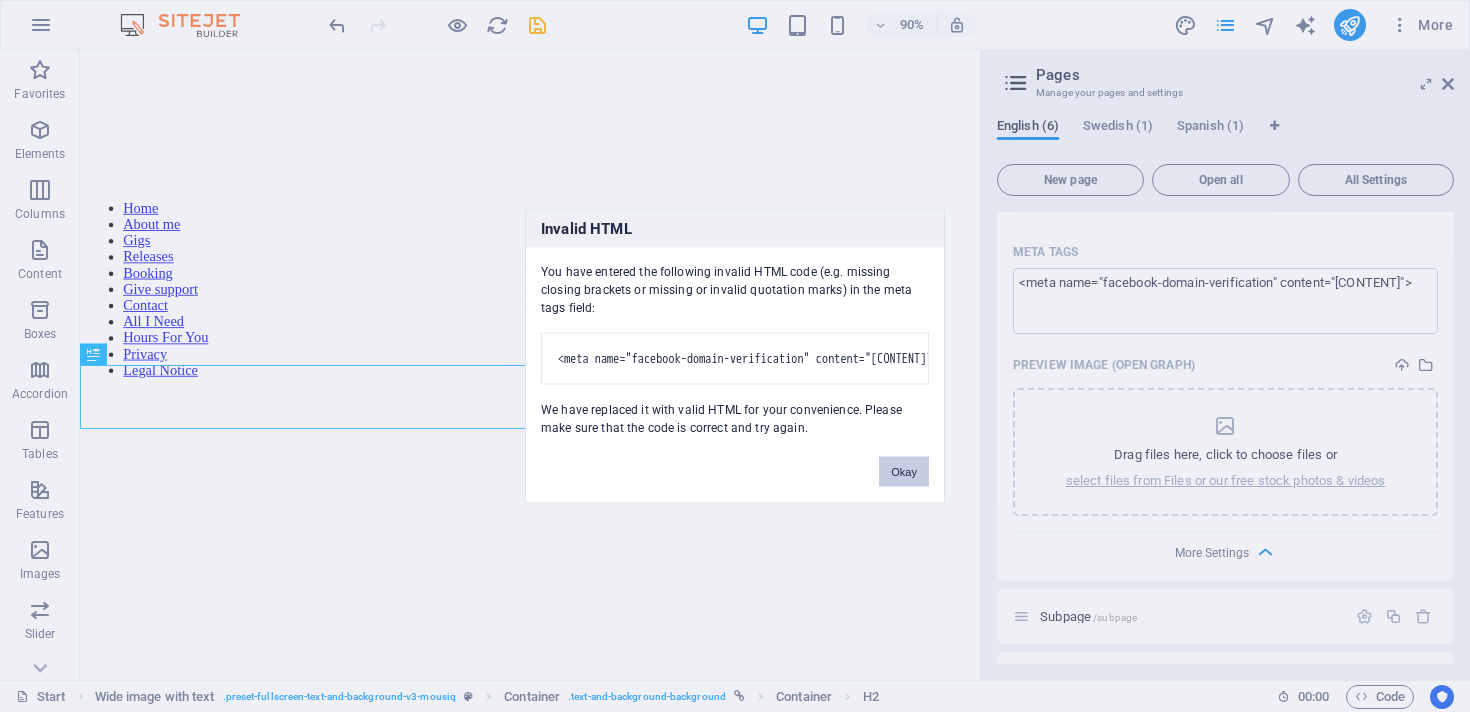 click on "Okay" at bounding box center (904, 472) 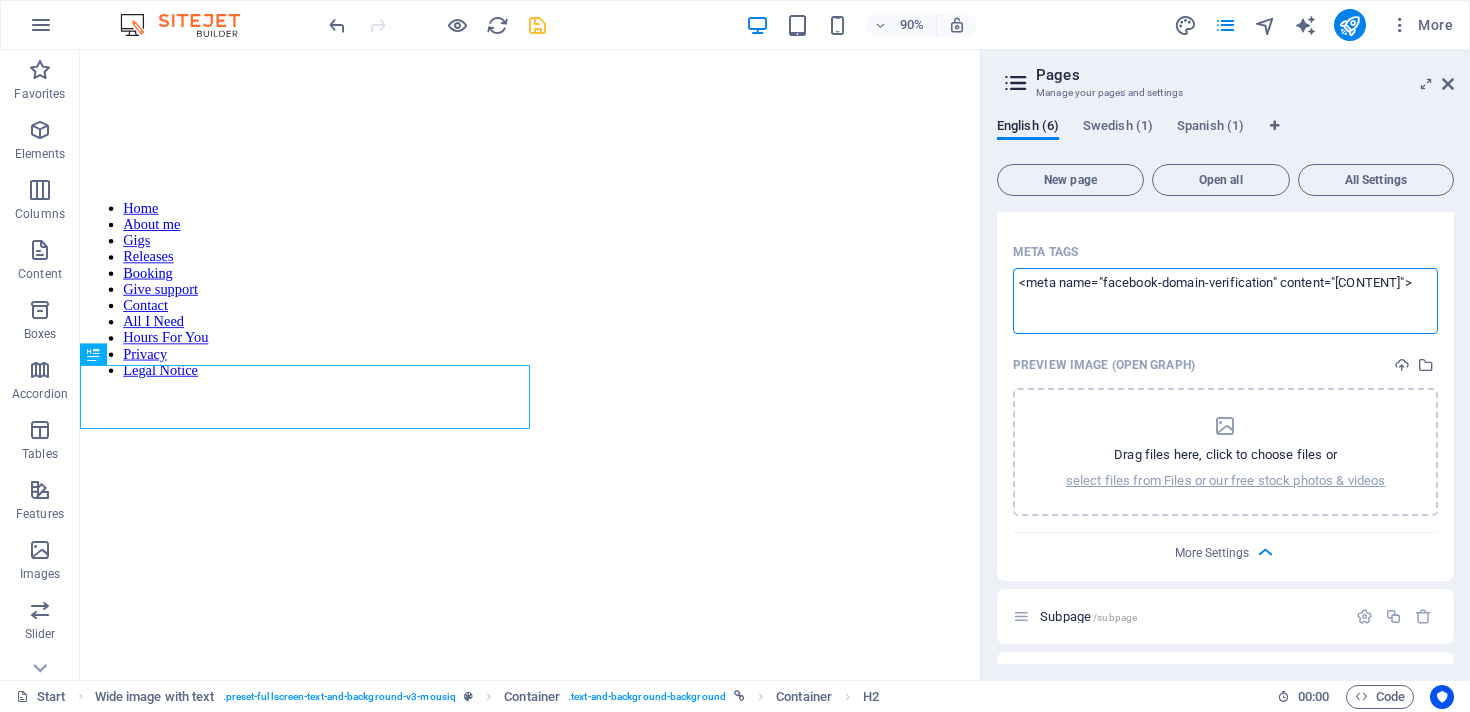 click at bounding box center [537, 25] 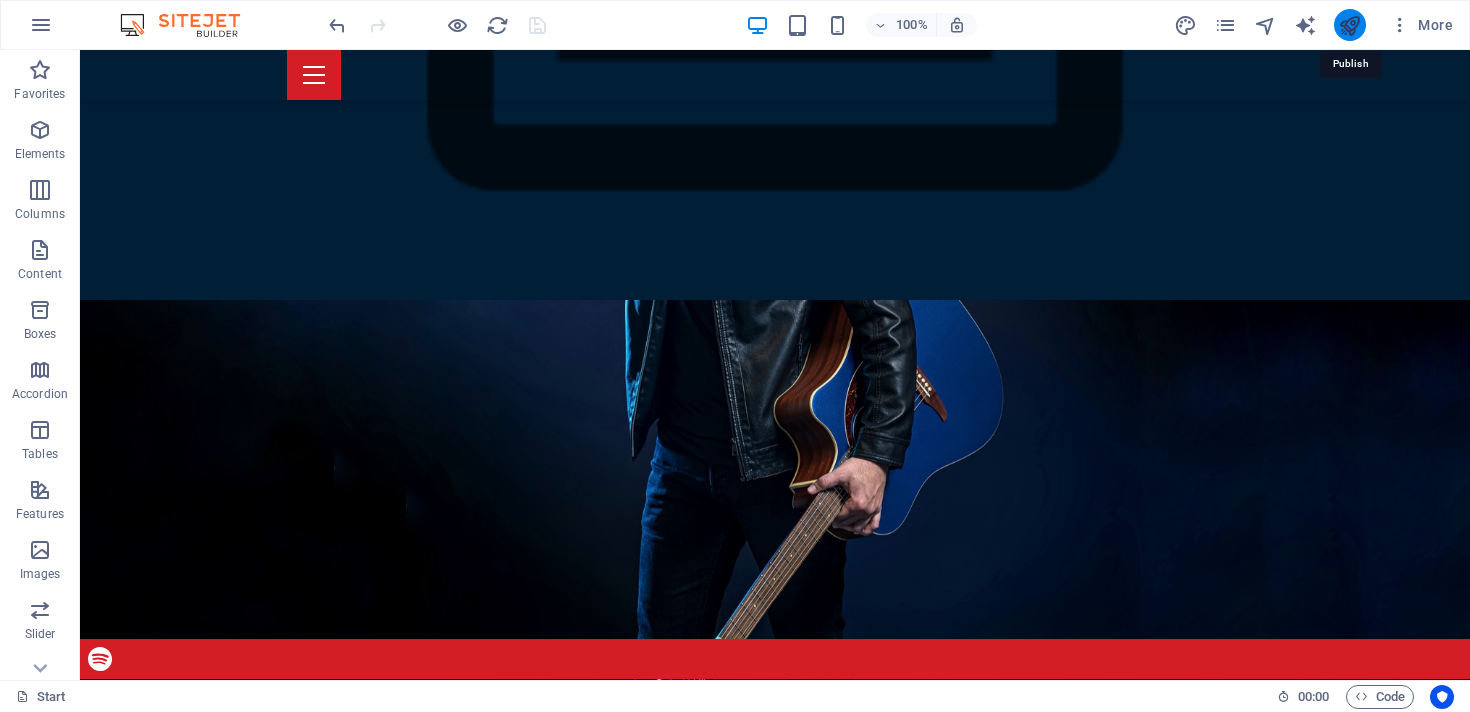 click at bounding box center (1349, 25) 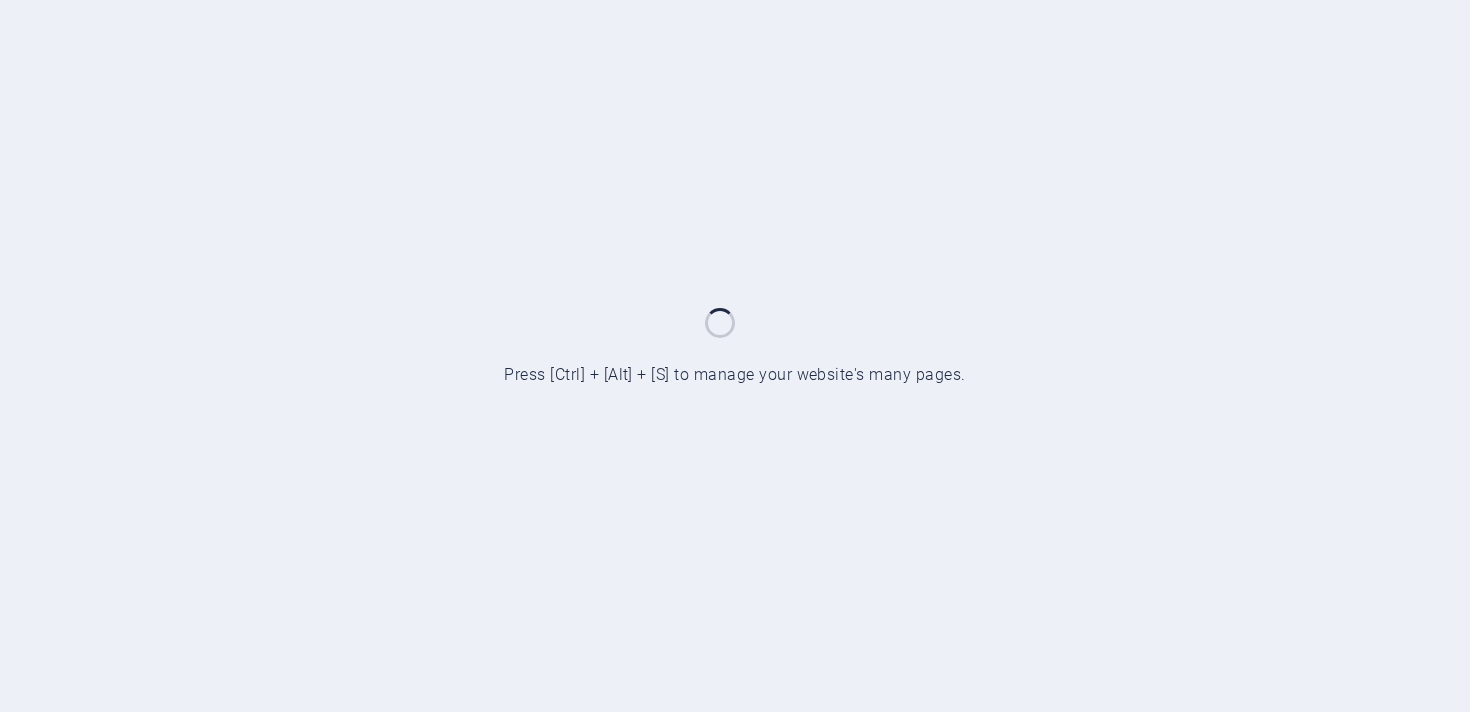 scroll, scrollTop: 0, scrollLeft: 0, axis: both 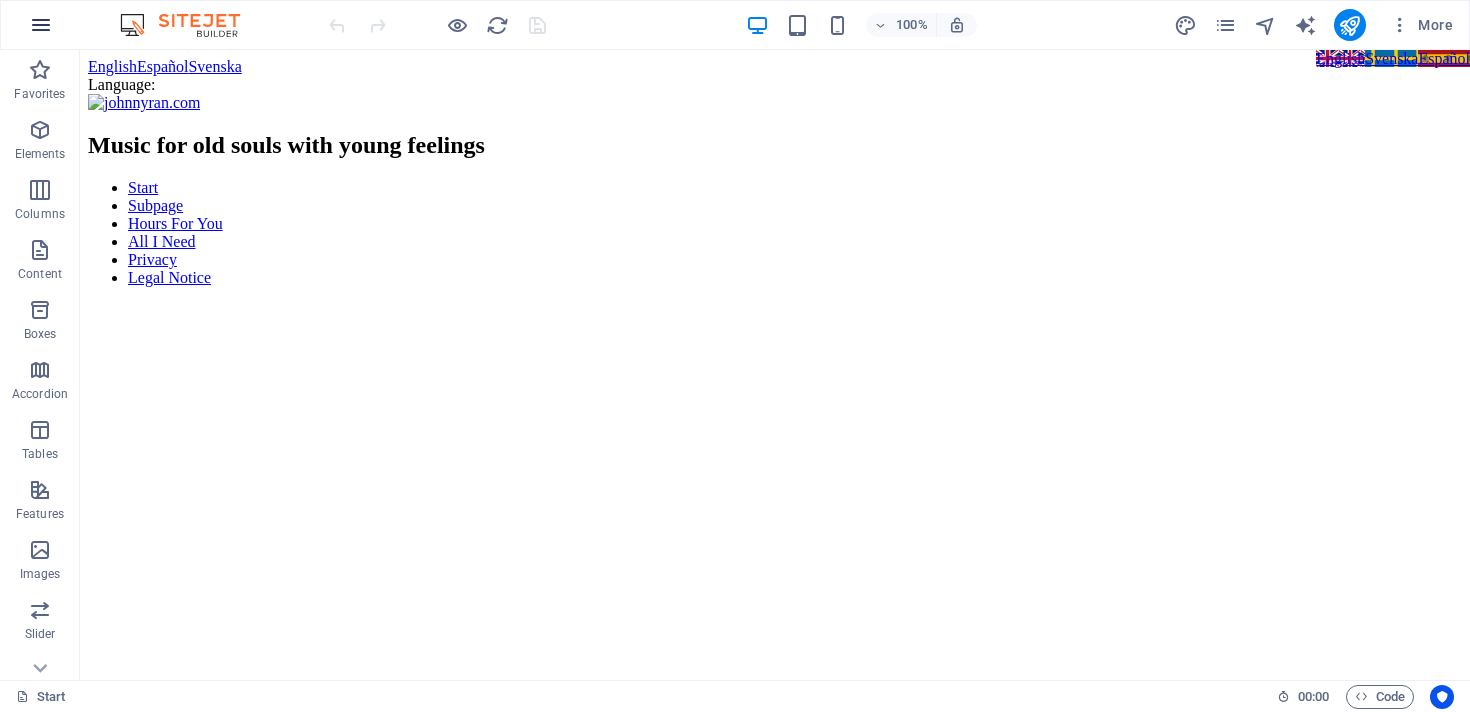 click at bounding box center [41, 25] 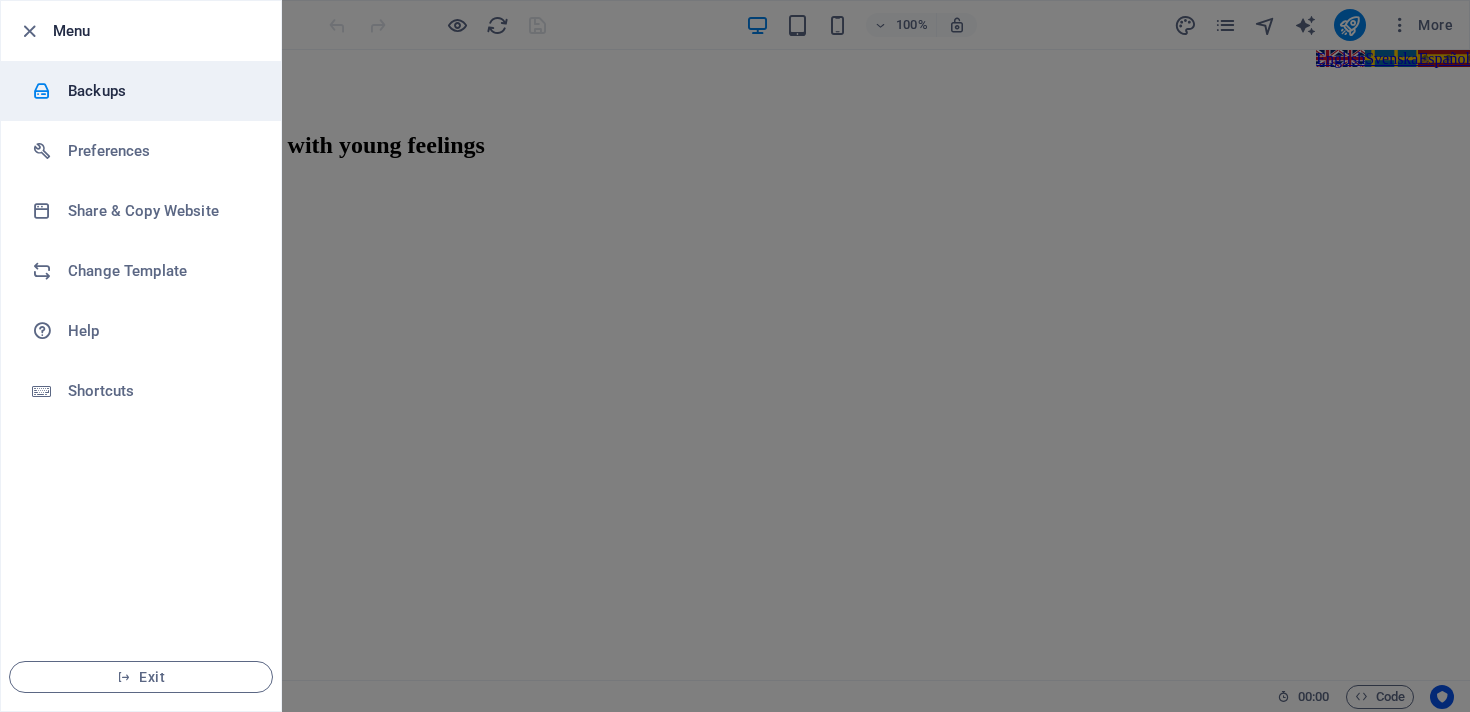 click on "Backups" at bounding box center [160, 91] 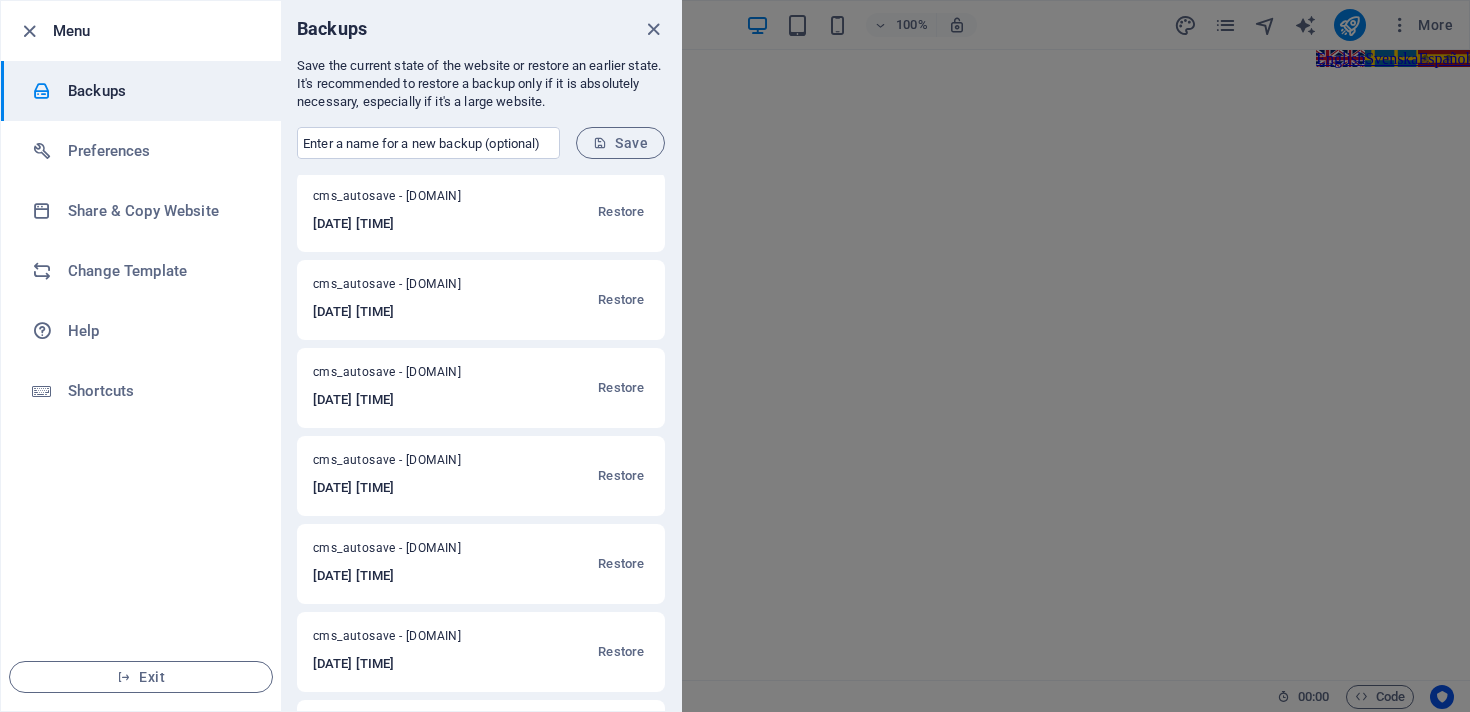 scroll, scrollTop: 0, scrollLeft: 0, axis: both 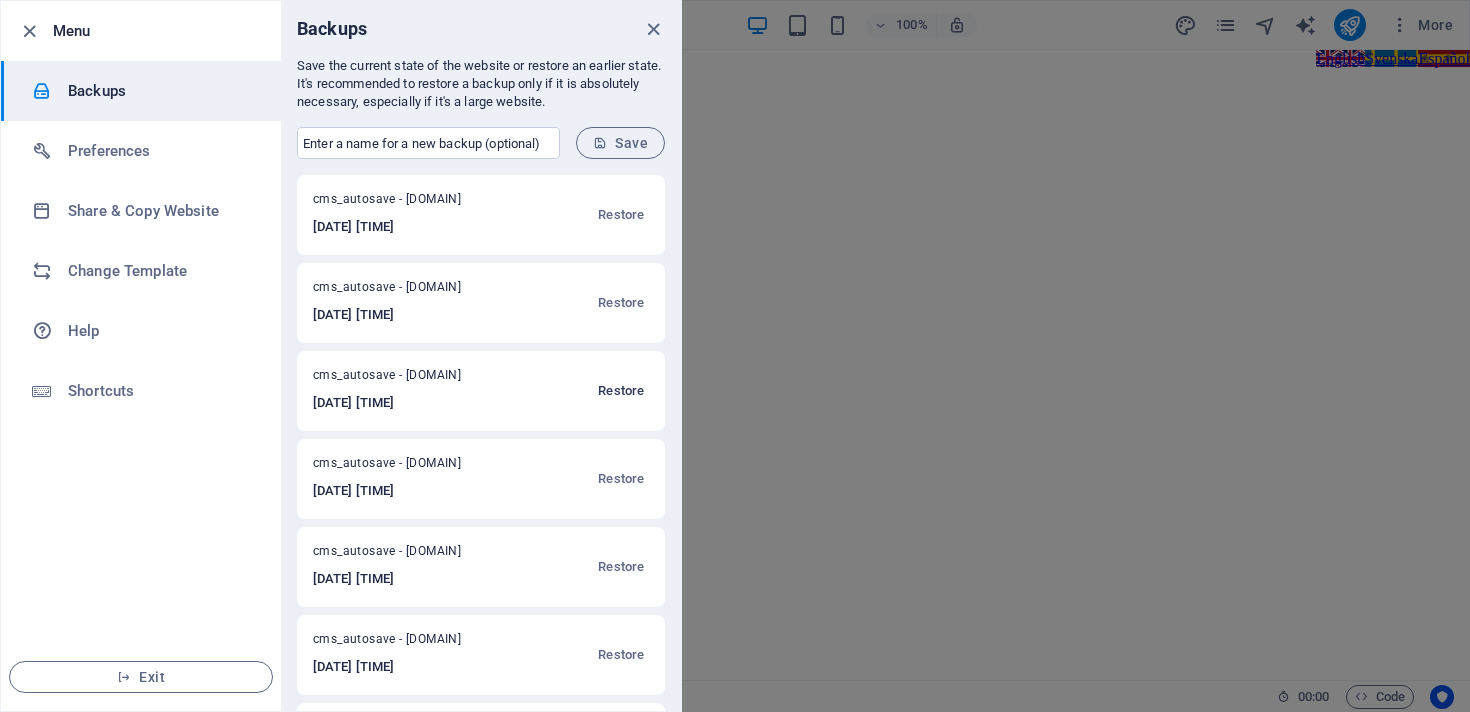 click on "Restore" at bounding box center (621, 391) 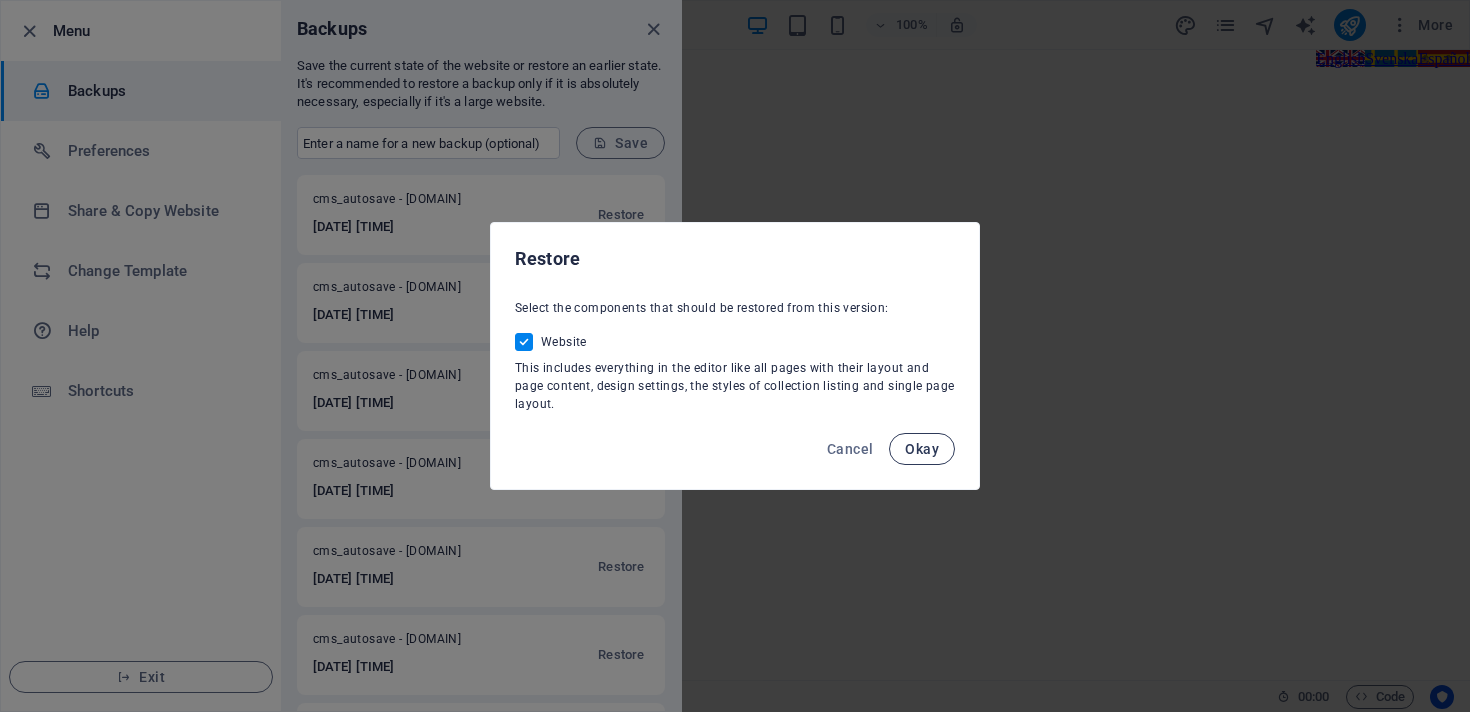 click on "Okay" at bounding box center (922, 449) 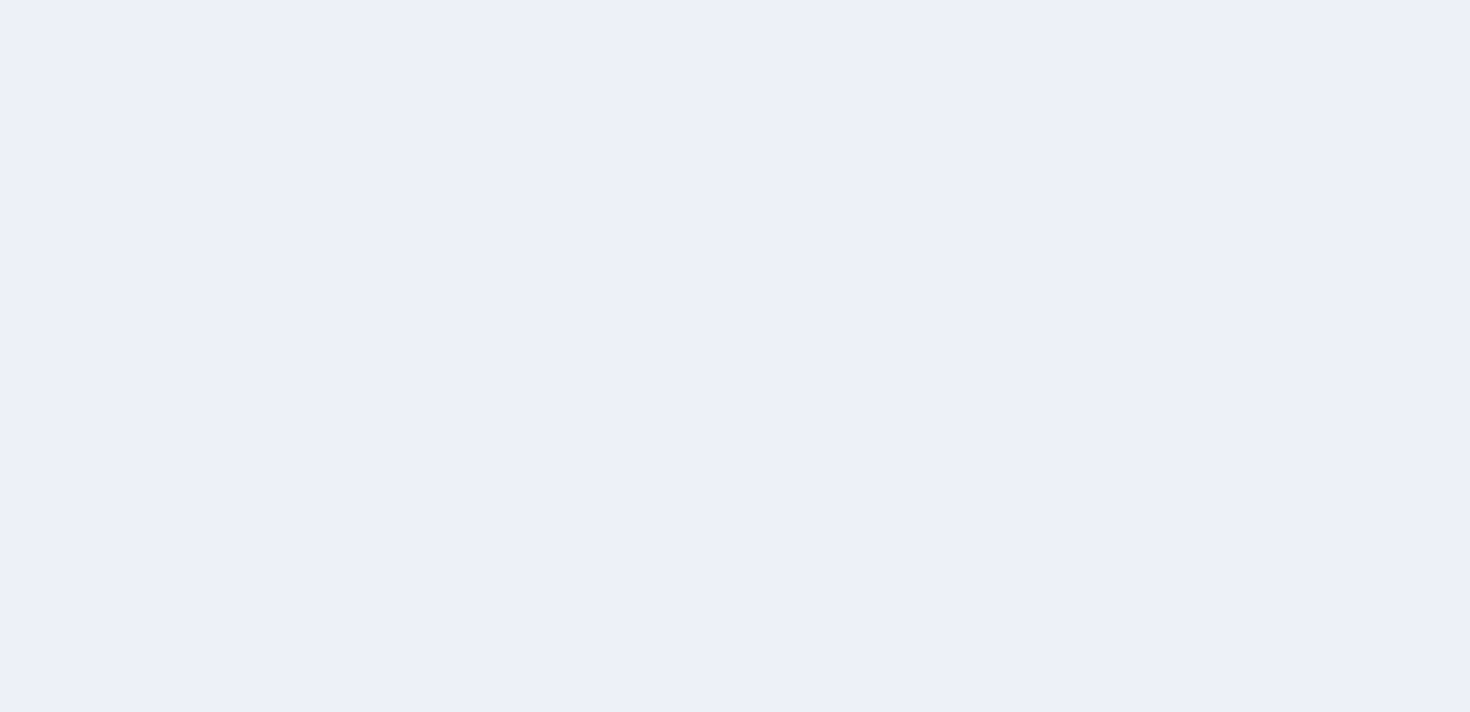 scroll, scrollTop: 0, scrollLeft: 0, axis: both 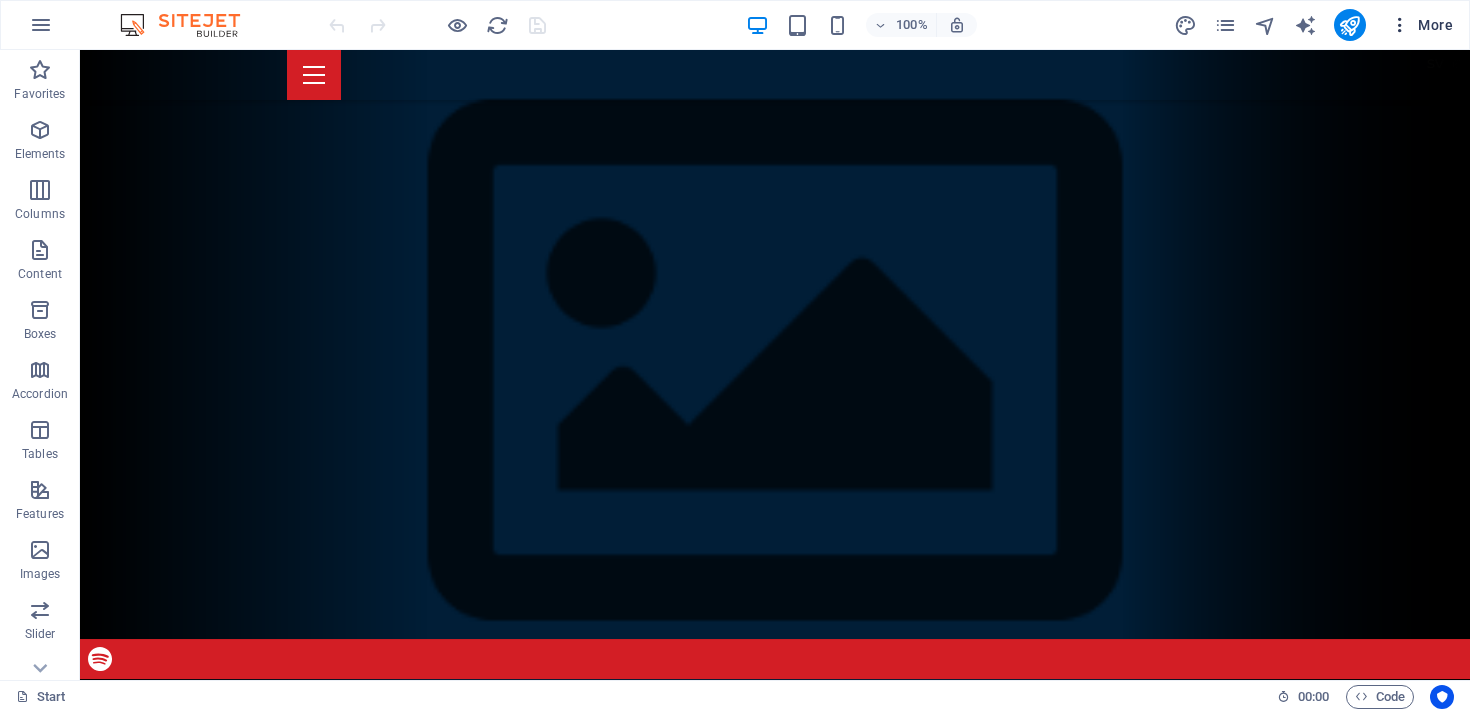 click on "More" at bounding box center [1421, 25] 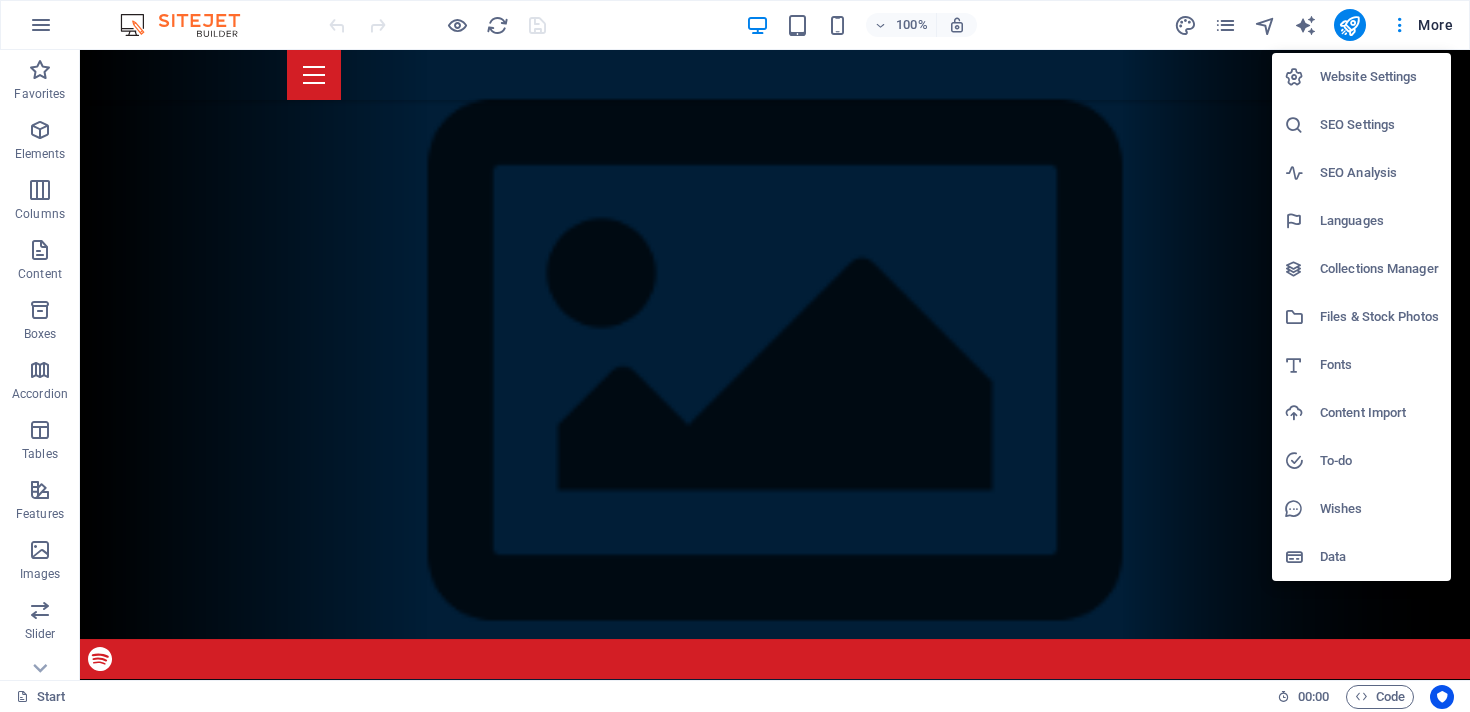 click on "SEO Settings" at bounding box center (1379, 125) 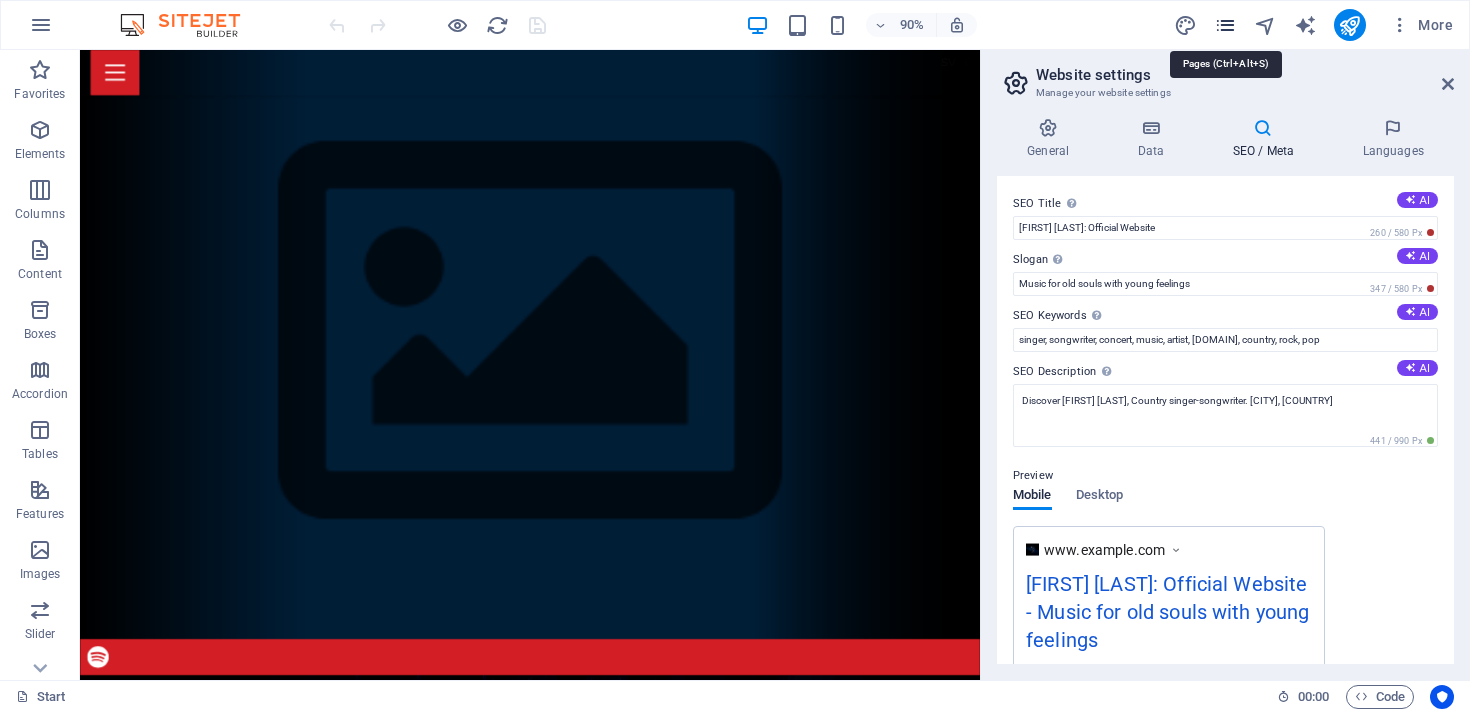 click at bounding box center (1225, 25) 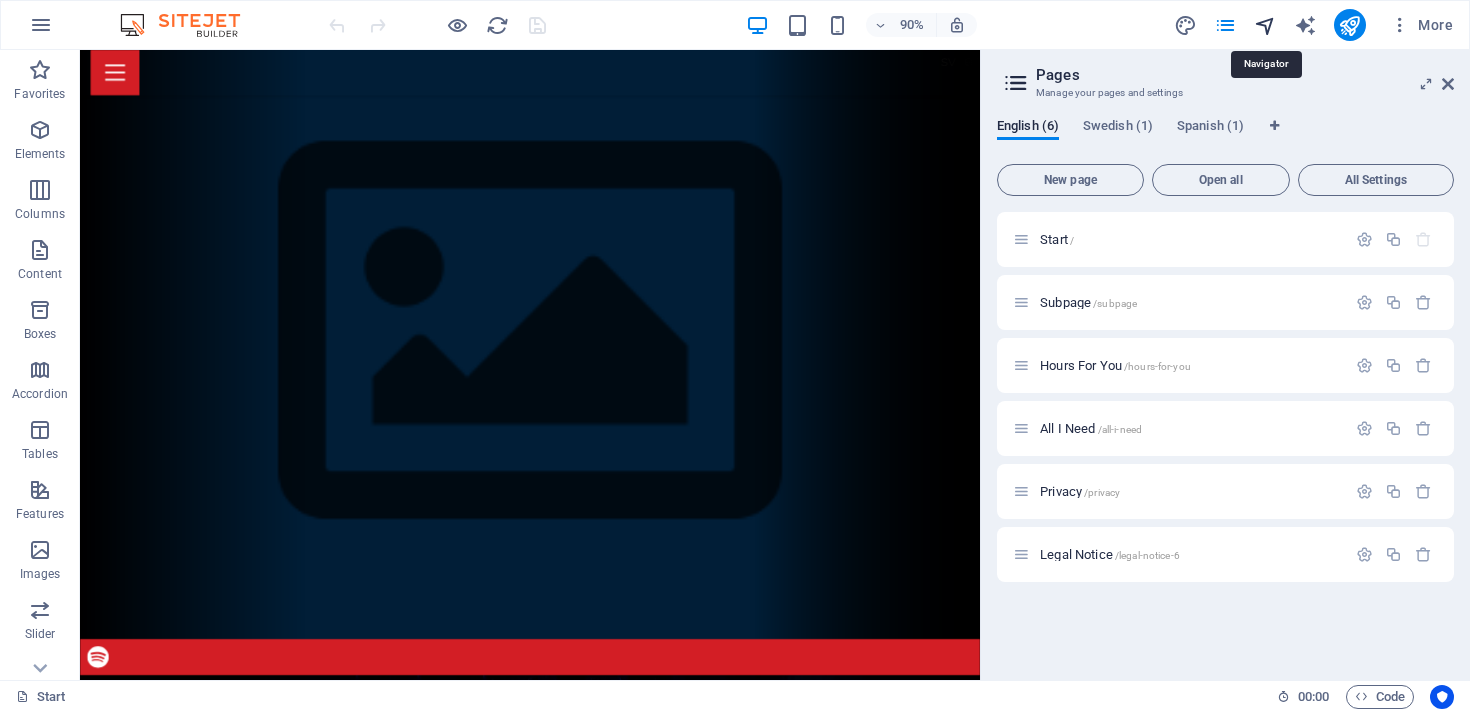 click at bounding box center (1265, 25) 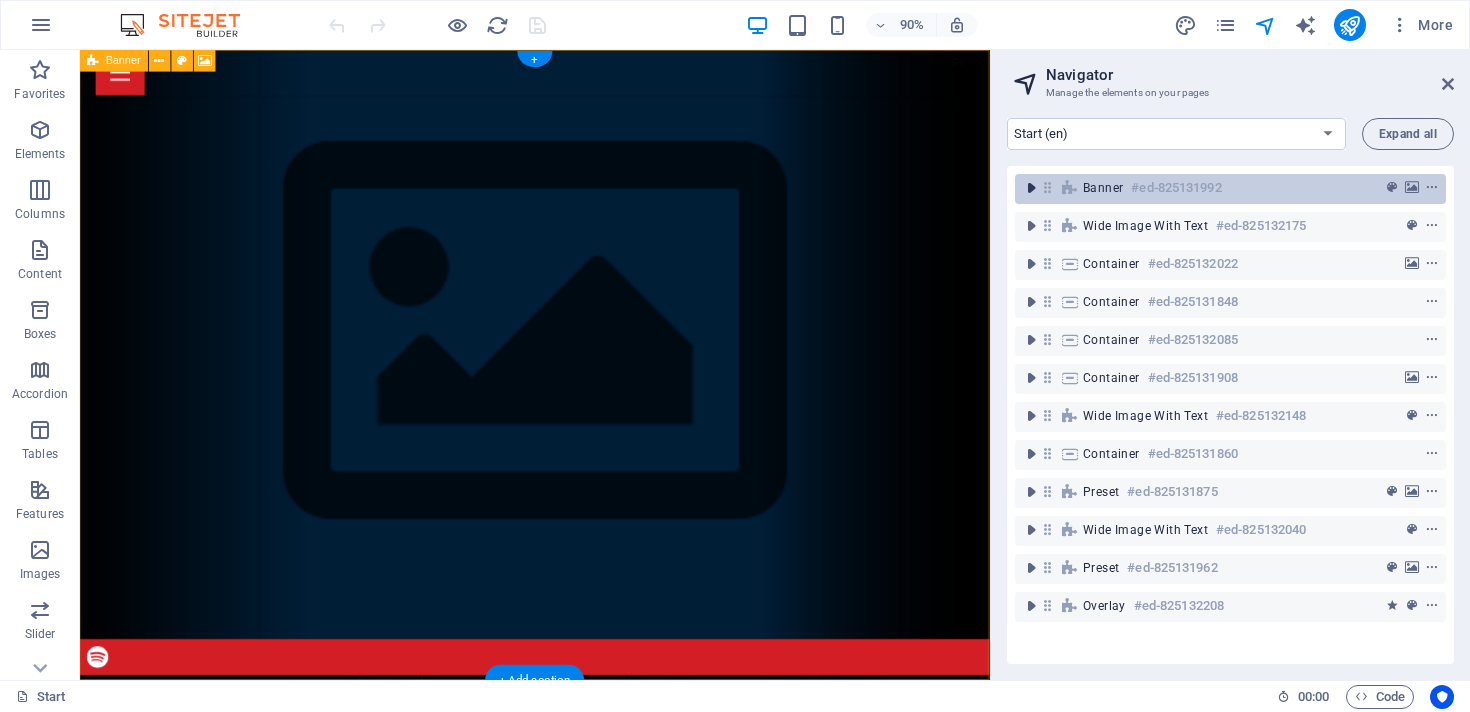 click at bounding box center (1031, 188) 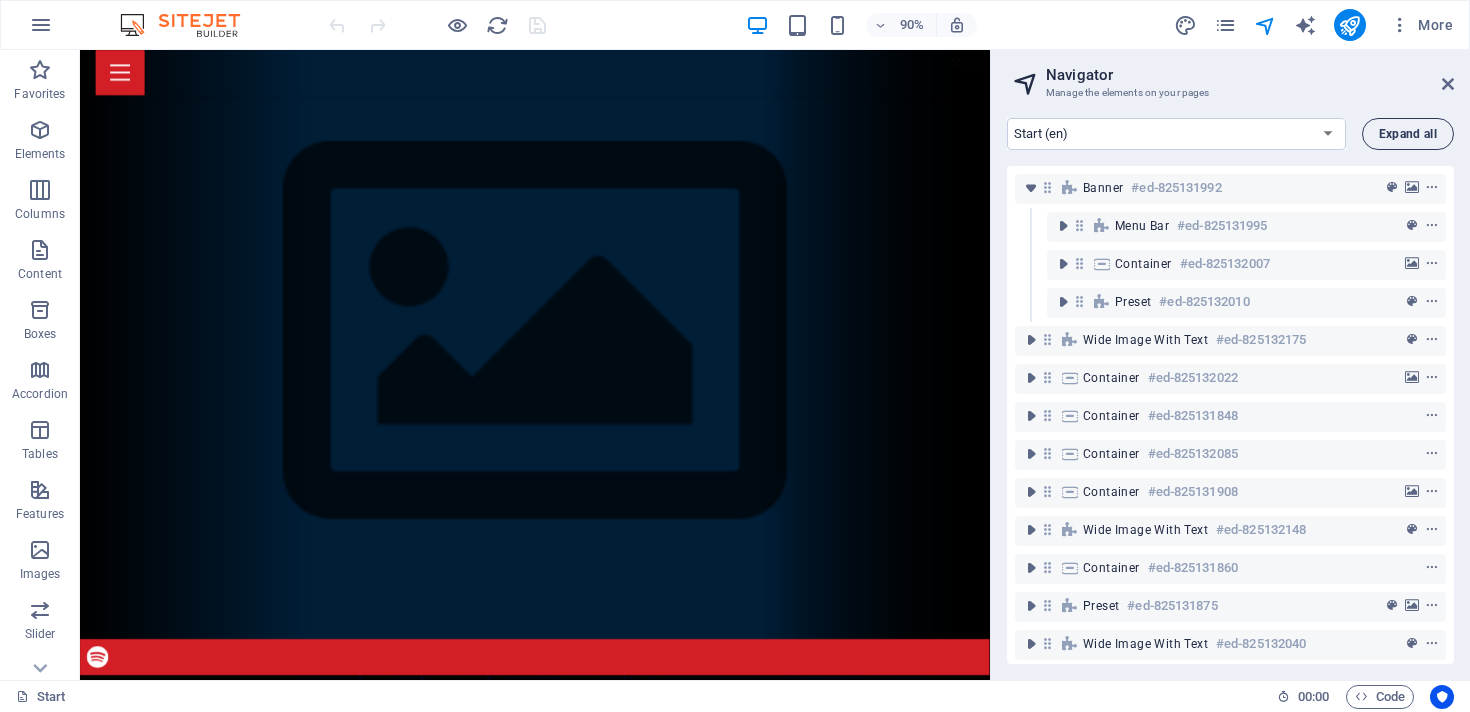 click on "Expand all" at bounding box center (1408, 134) 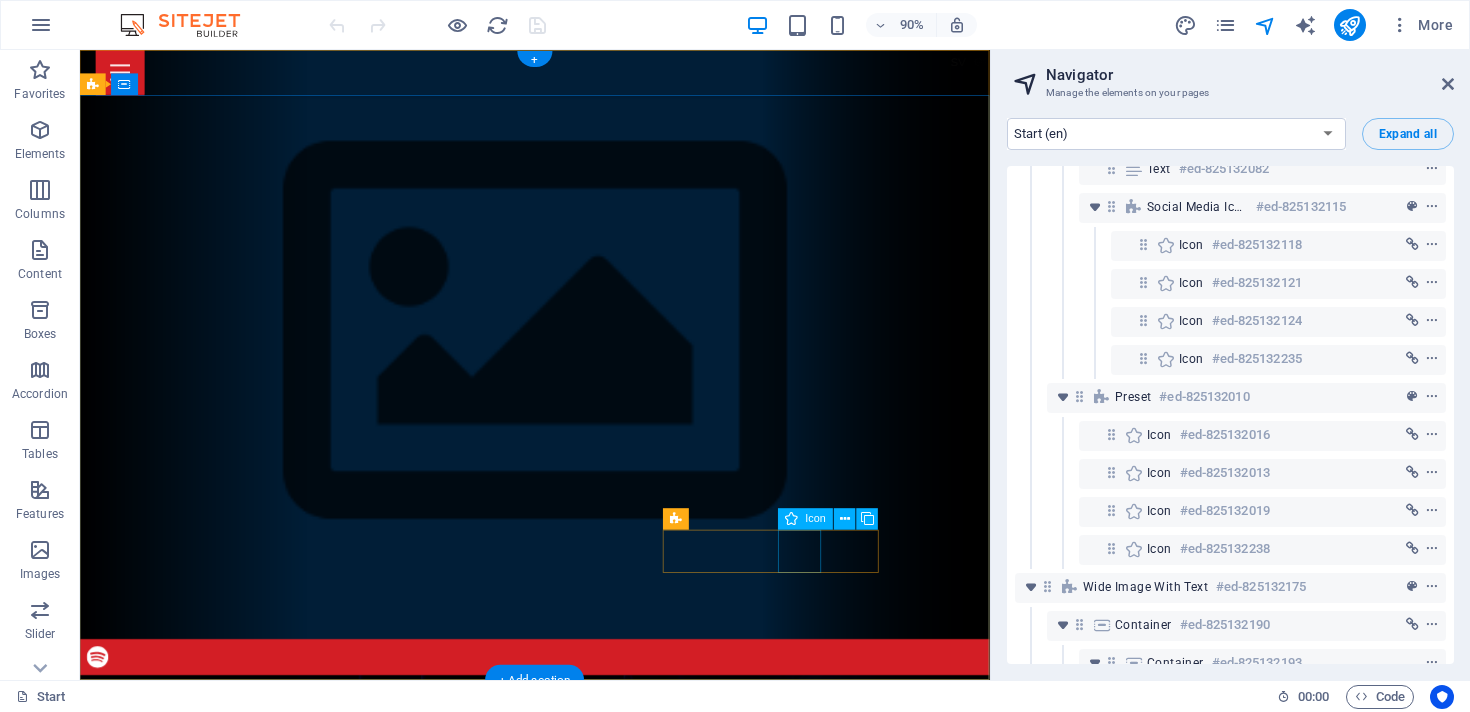 scroll, scrollTop: 315, scrollLeft: 0, axis: vertical 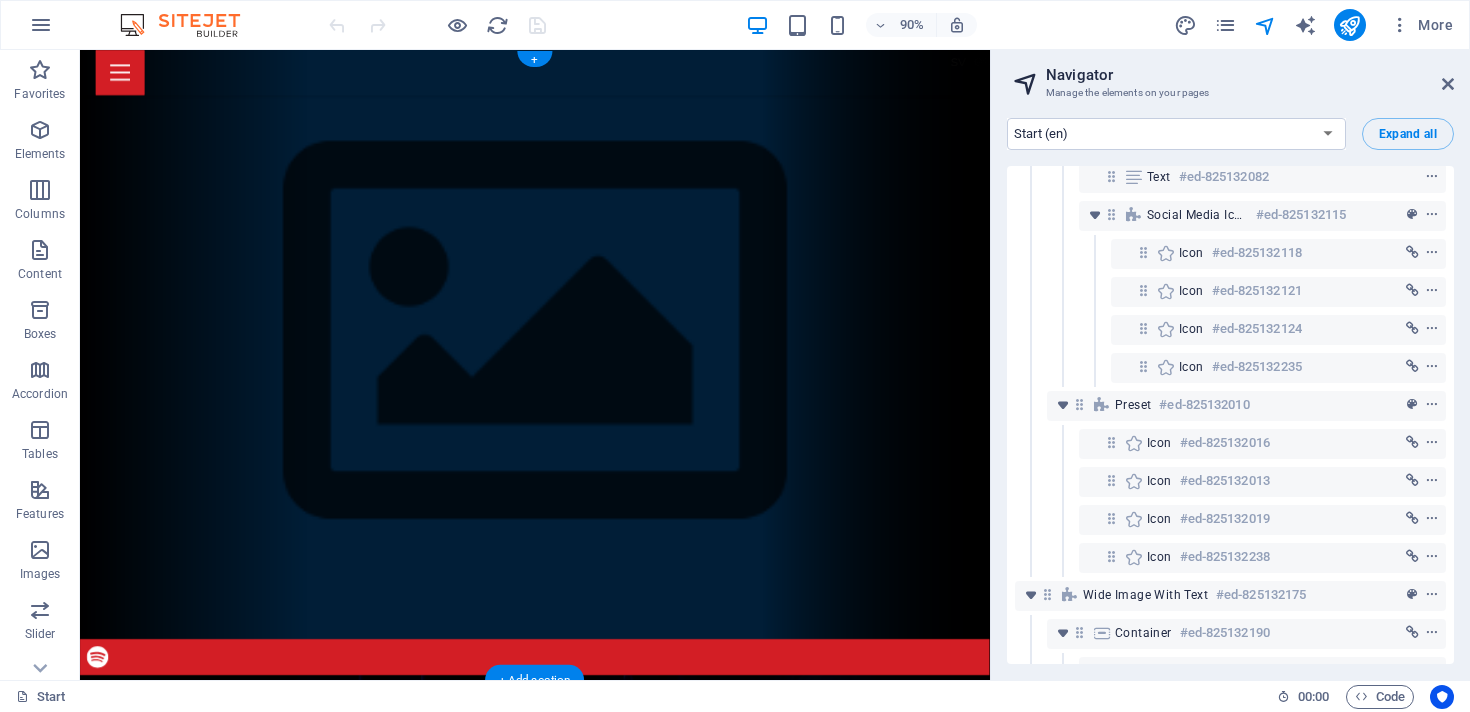 click at bounding box center (585, 1080) 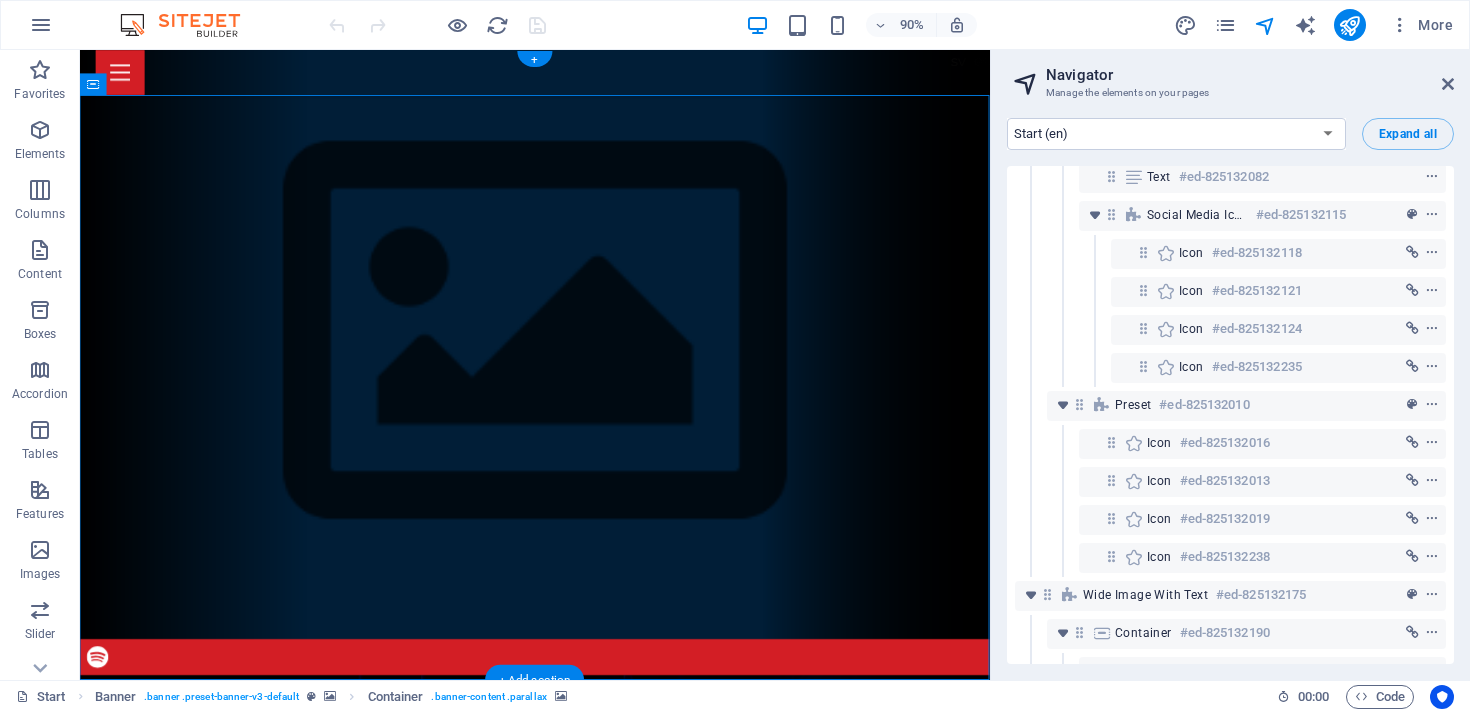 click at bounding box center [585, 1080] 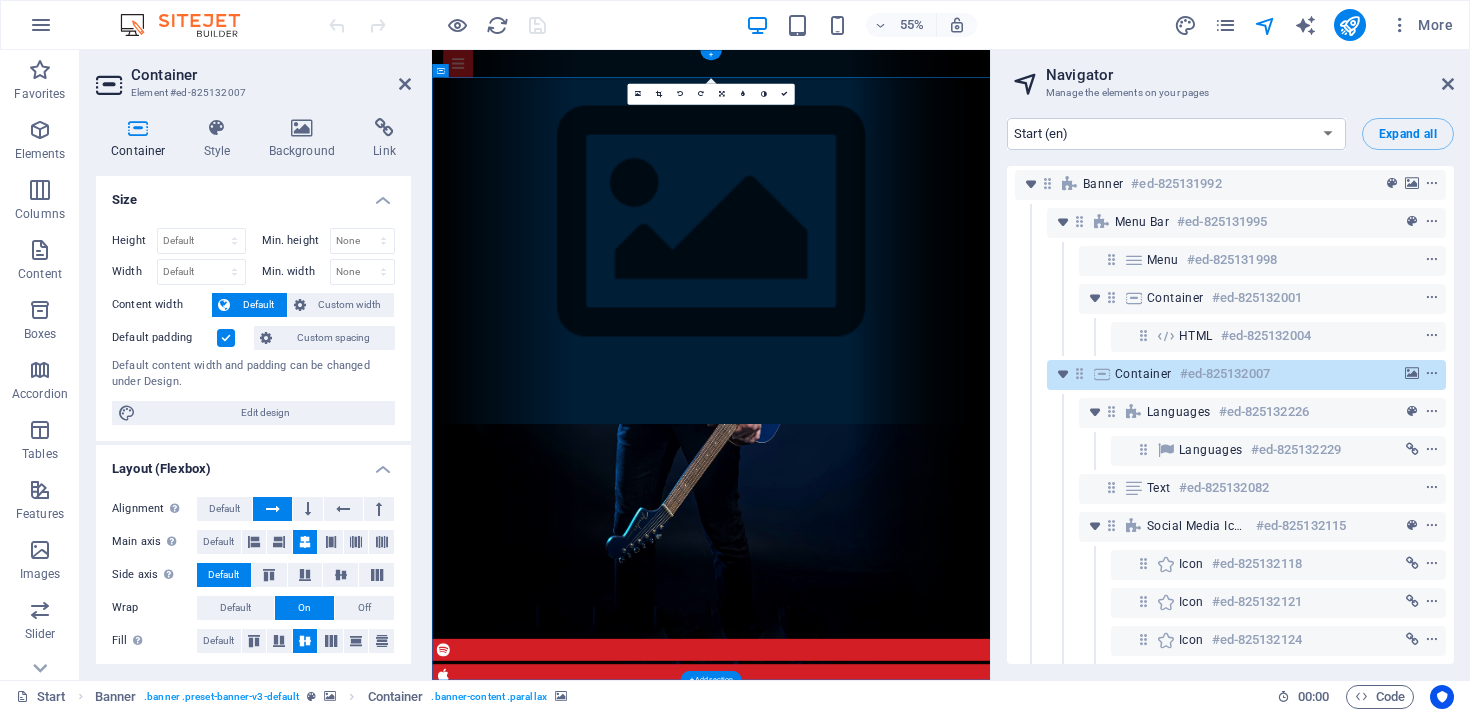 scroll, scrollTop: 0, scrollLeft: 0, axis: both 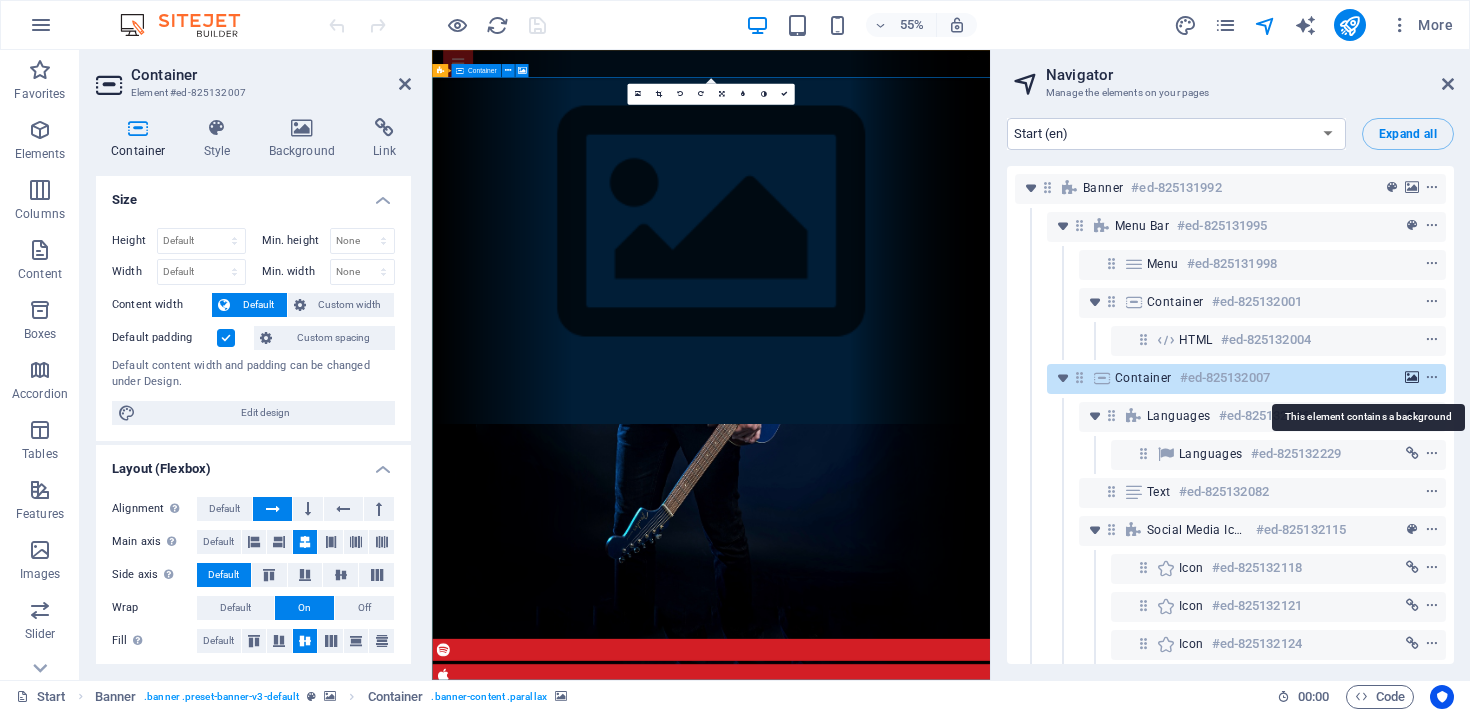 click at bounding box center (1412, 378) 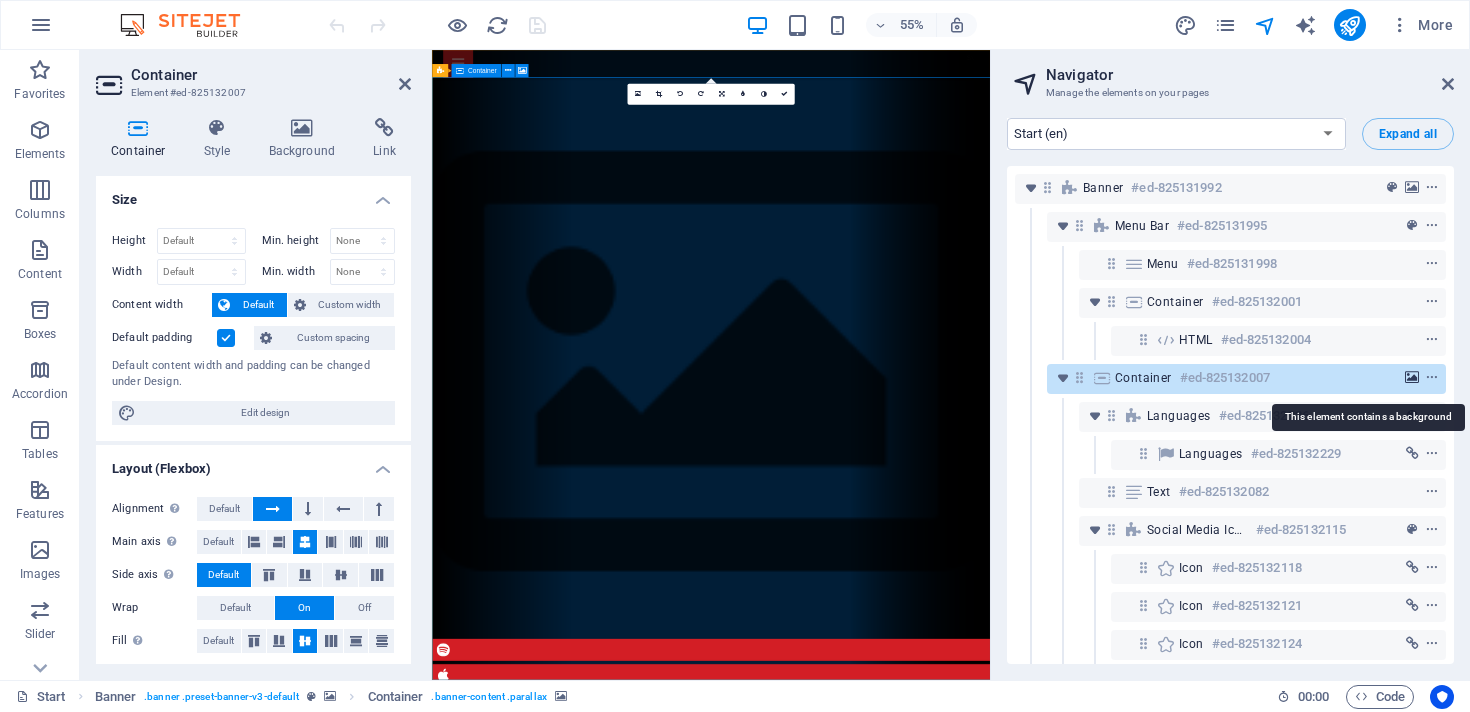 scroll, scrollTop: 25, scrollLeft: 0, axis: vertical 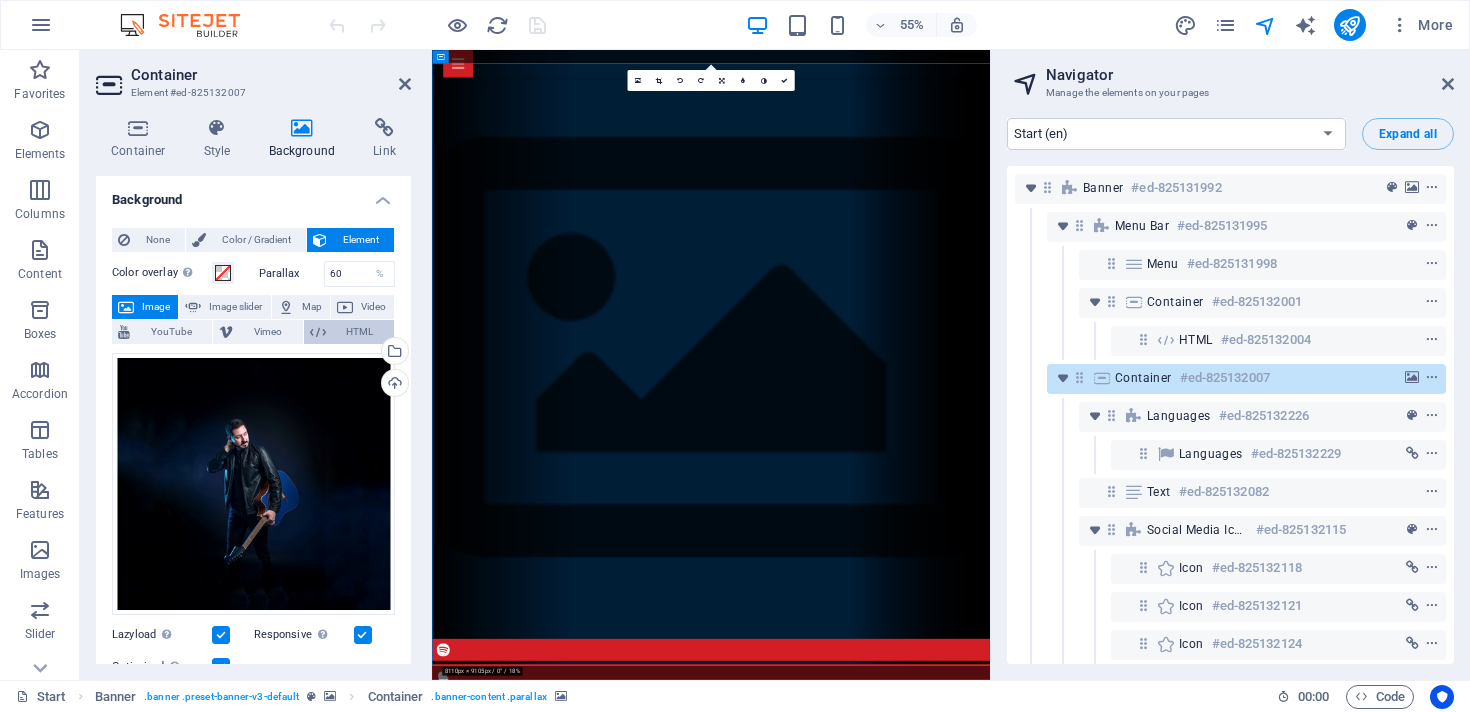 type 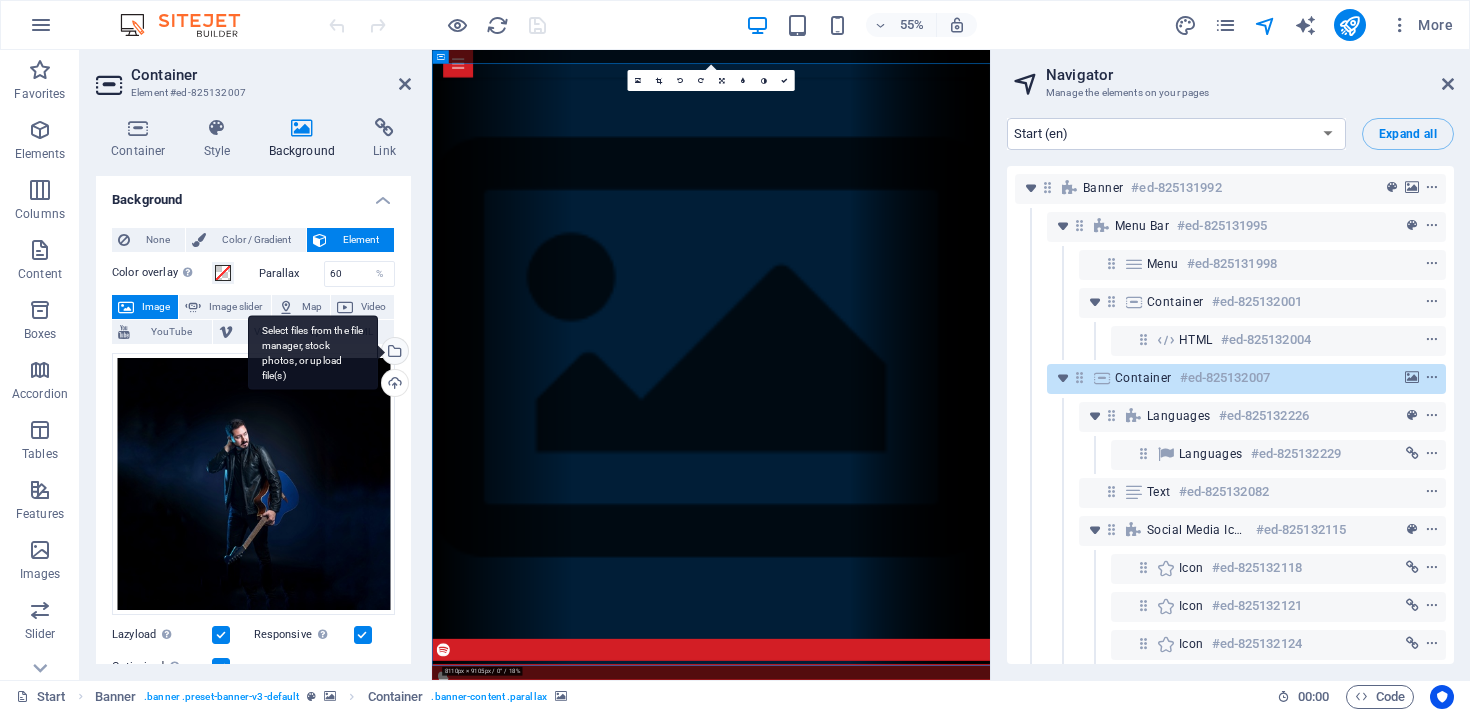 click on "Select files from the file manager, stock photos, or upload file(s)" at bounding box center (393, 353) 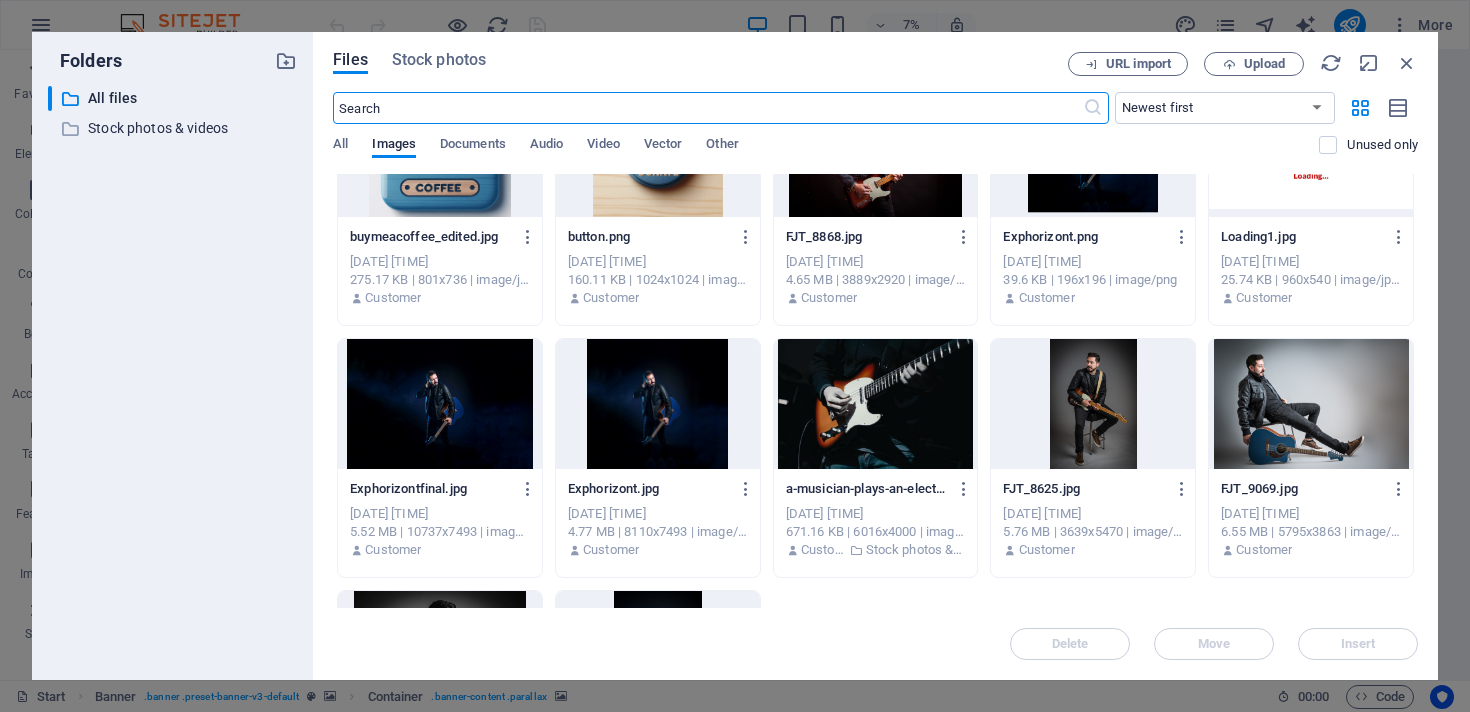 scroll, scrollTop: 308, scrollLeft: 0, axis: vertical 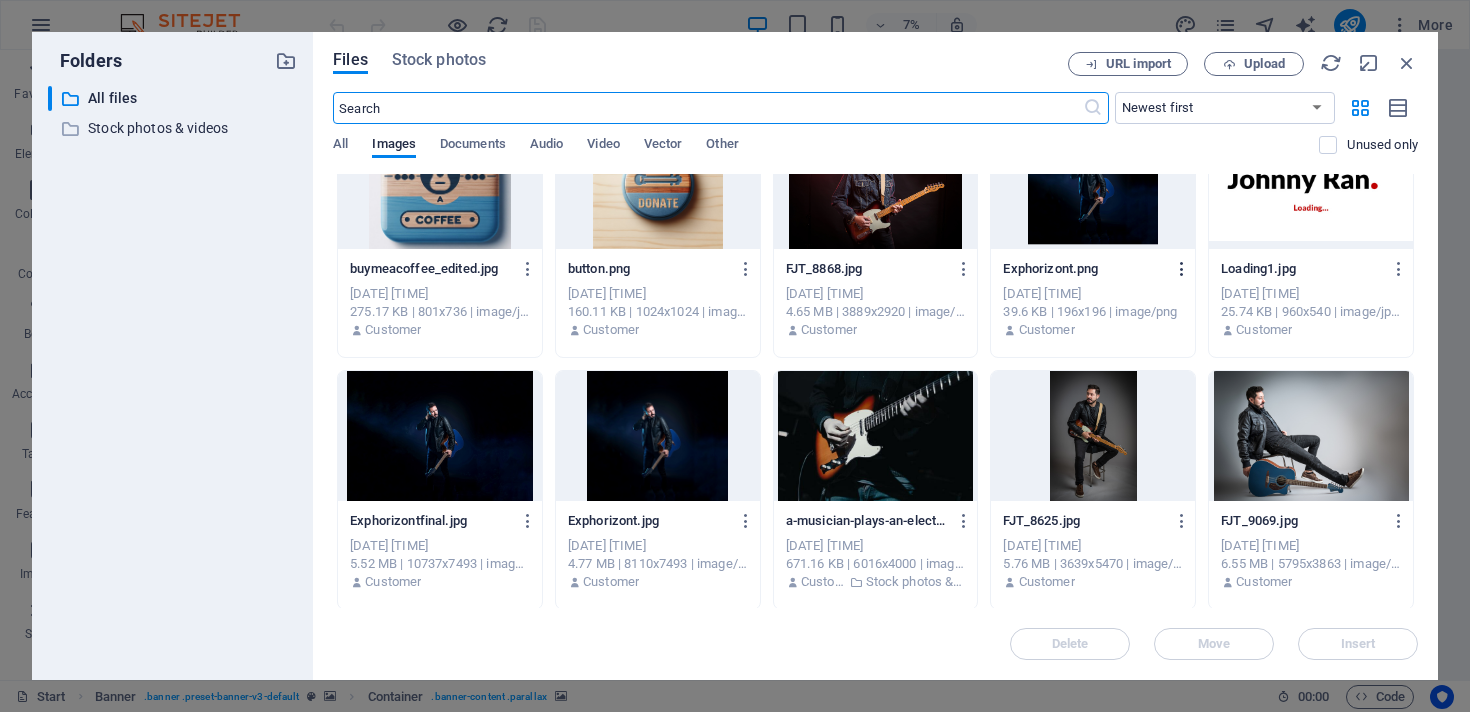 click at bounding box center (1182, 269) 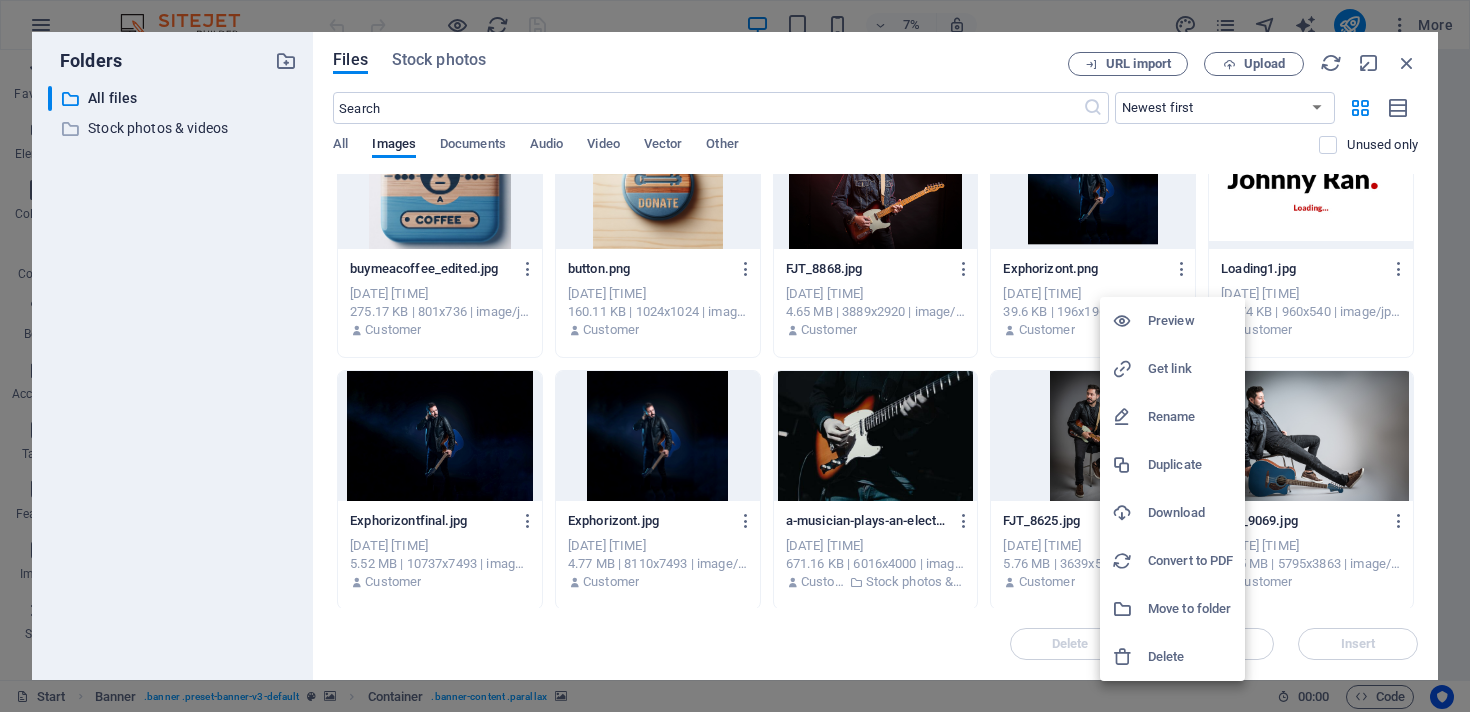 click at bounding box center (735, 356) 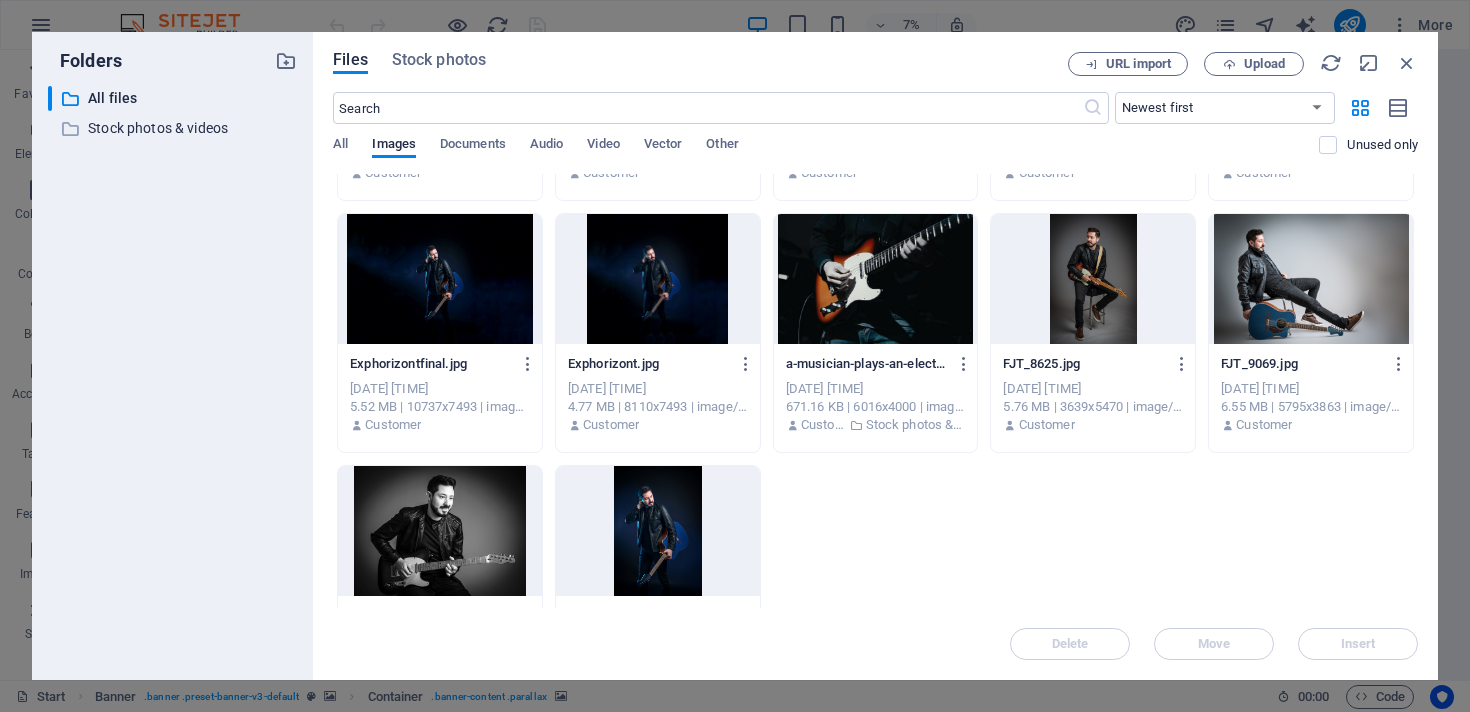 scroll, scrollTop: 421, scrollLeft: 0, axis: vertical 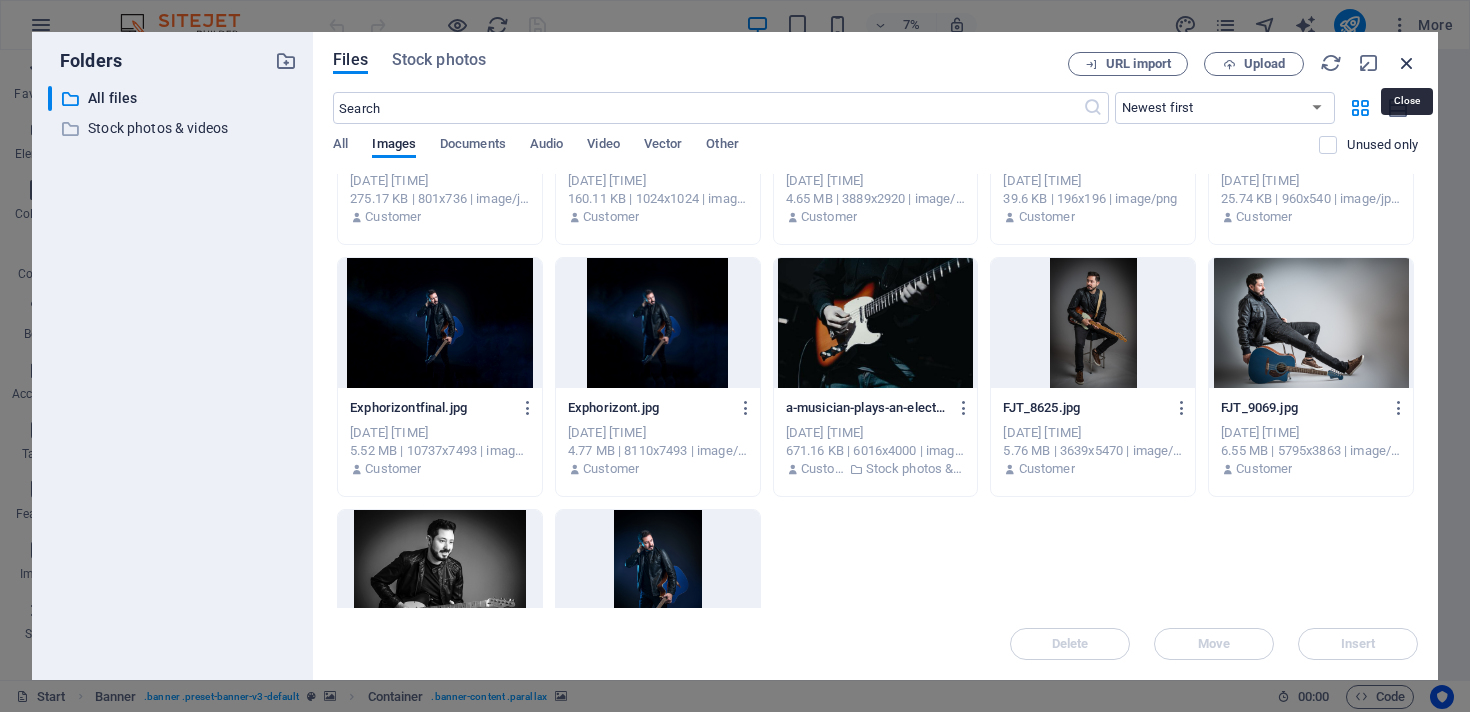 click at bounding box center [1407, 63] 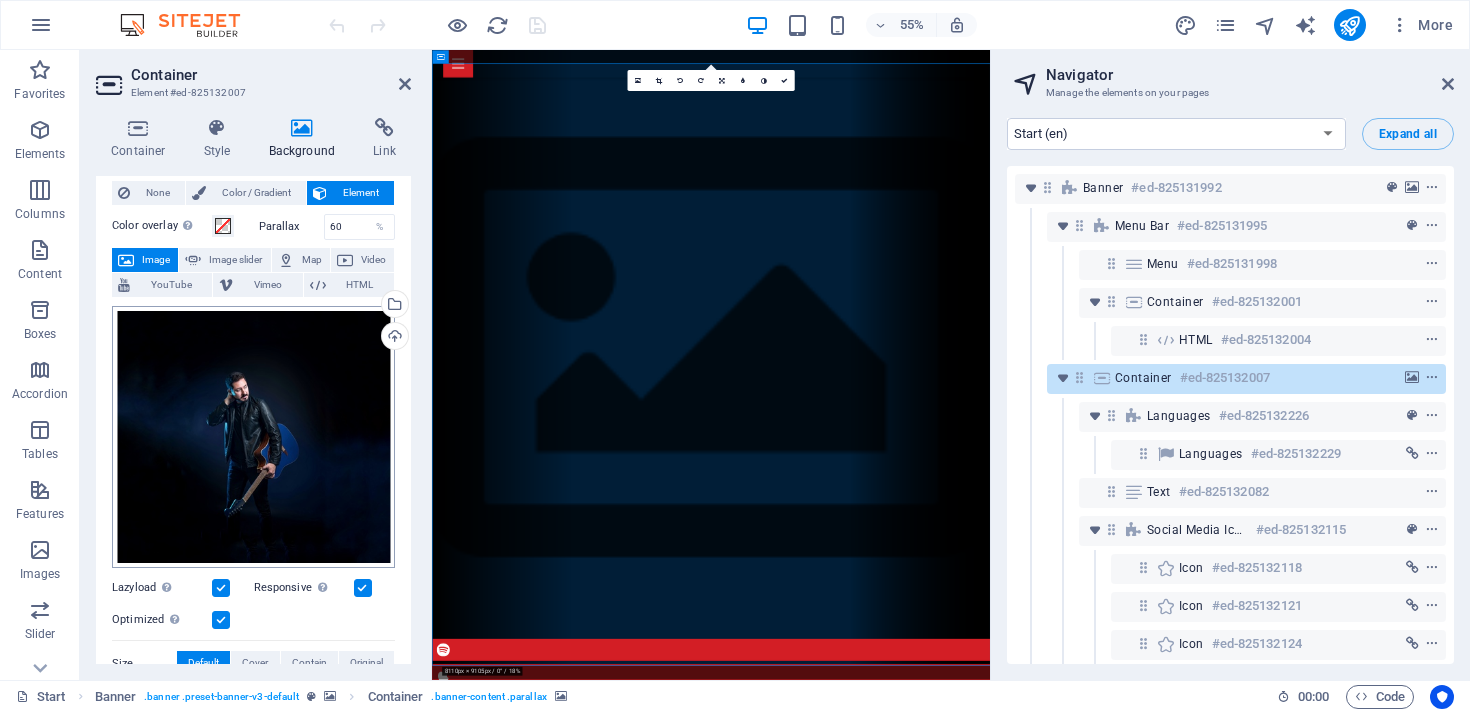 scroll, scrollTop: 43, scrollLeft: 0, axis: vertical 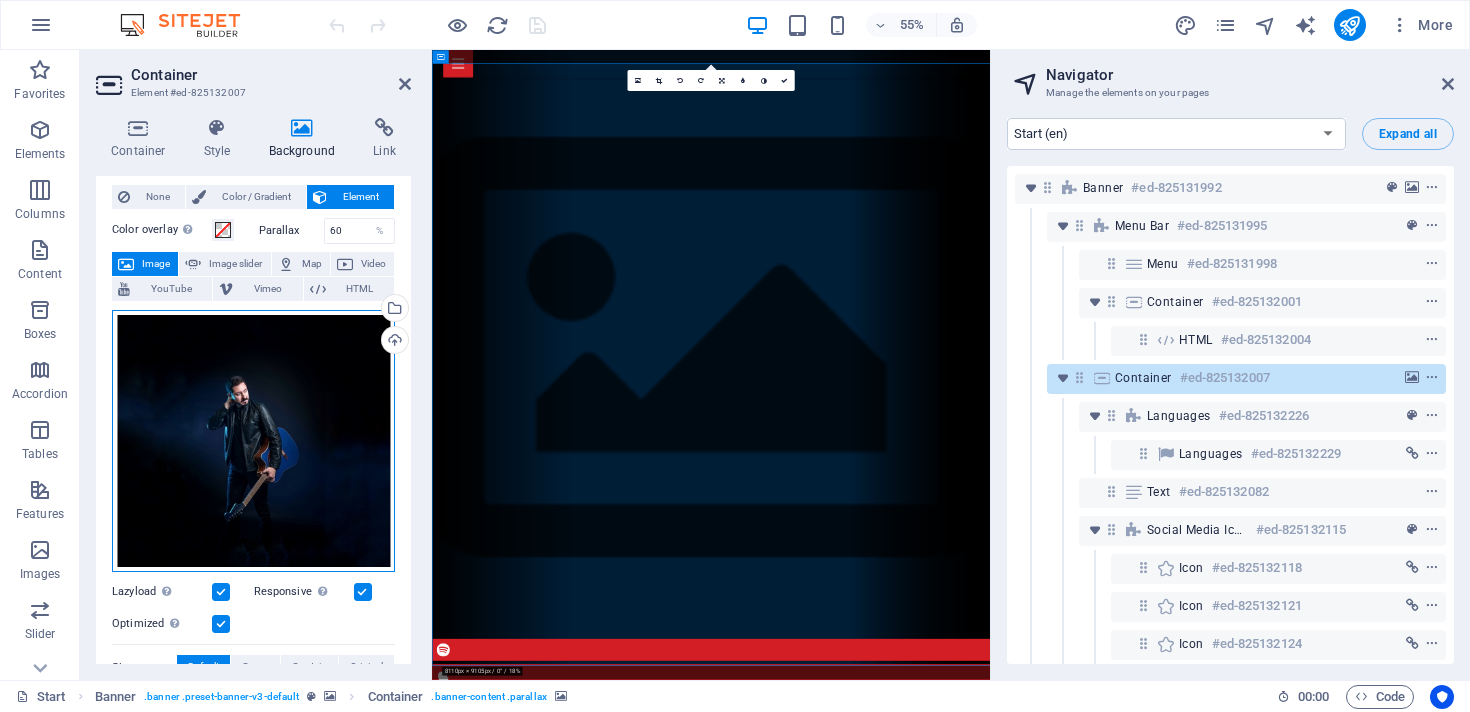 click on "Drag files here, click to choose files or select files from Files or our free stock photos & videos" at bounding box center [253, 441] 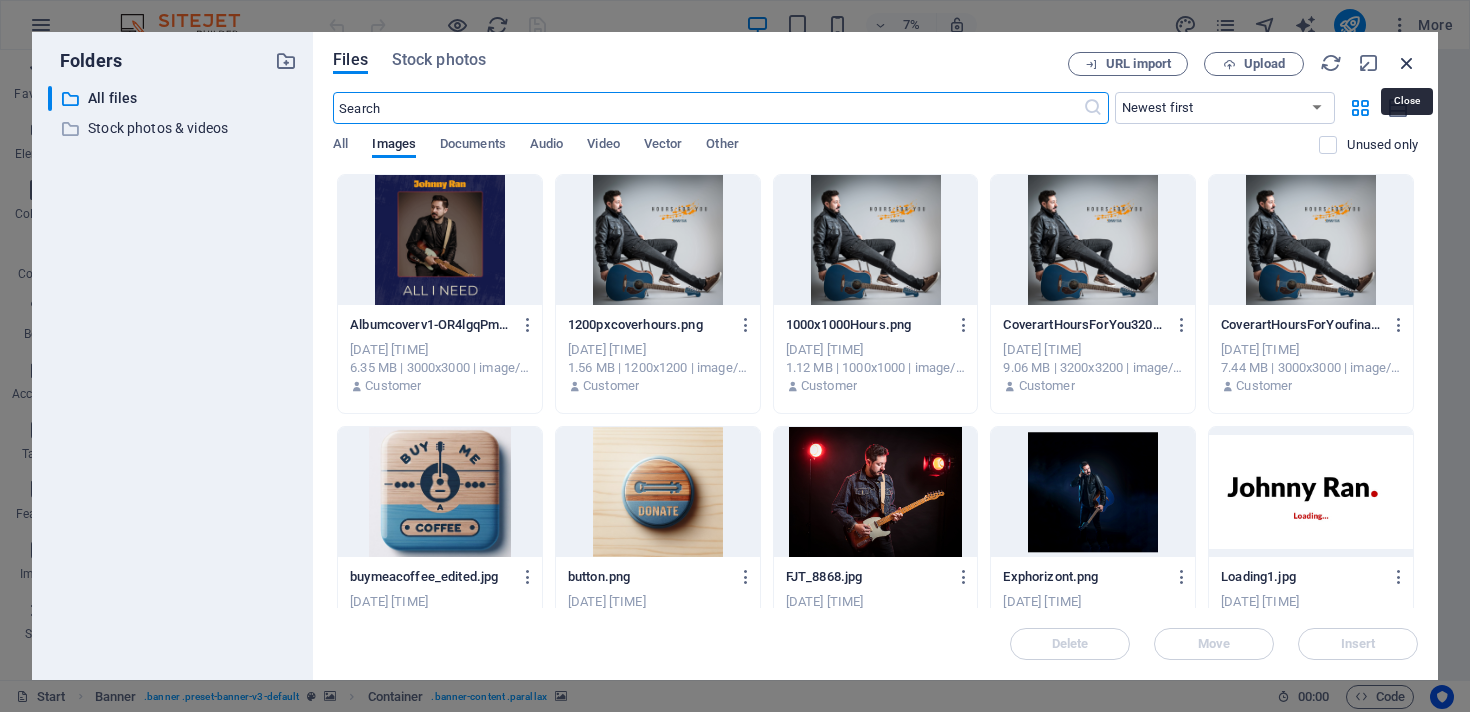 click at bounding box center (1407, 63) 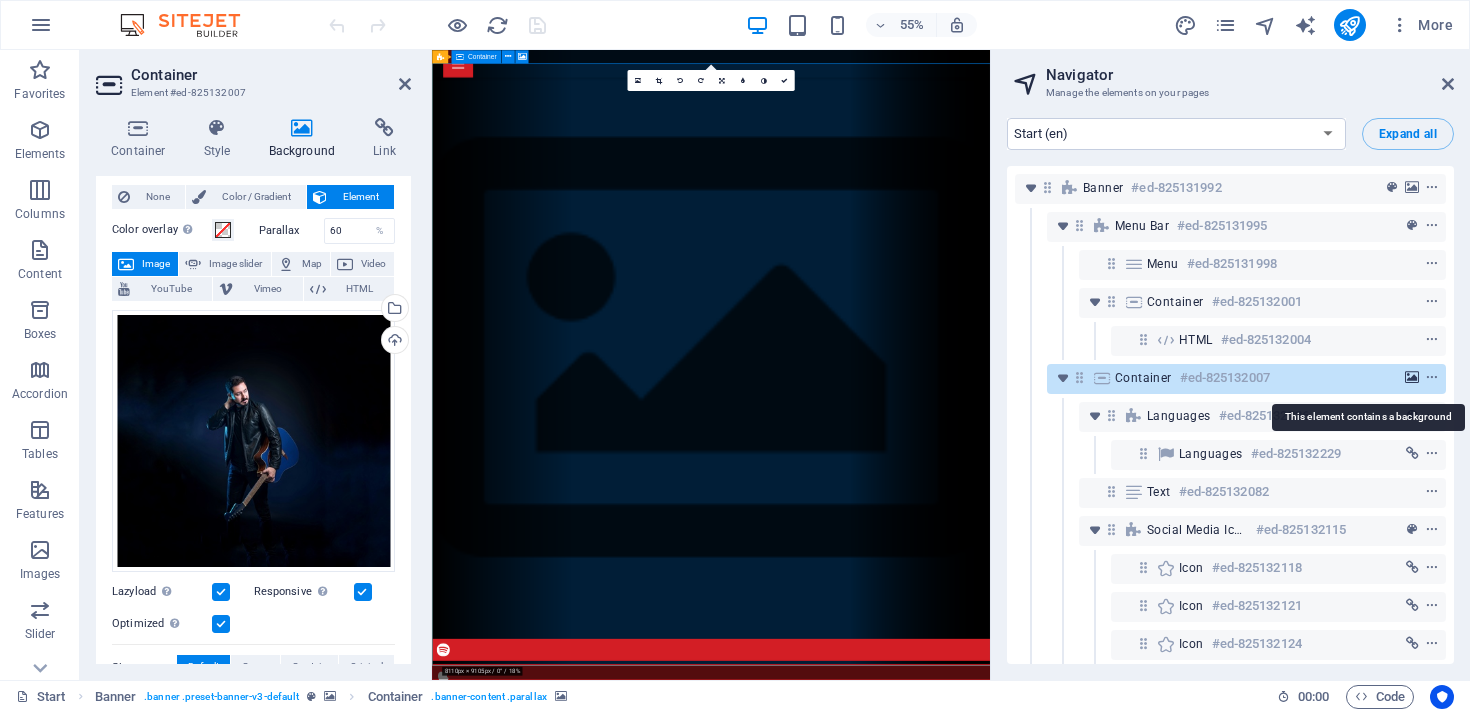click at bounding box center [1412, 378] 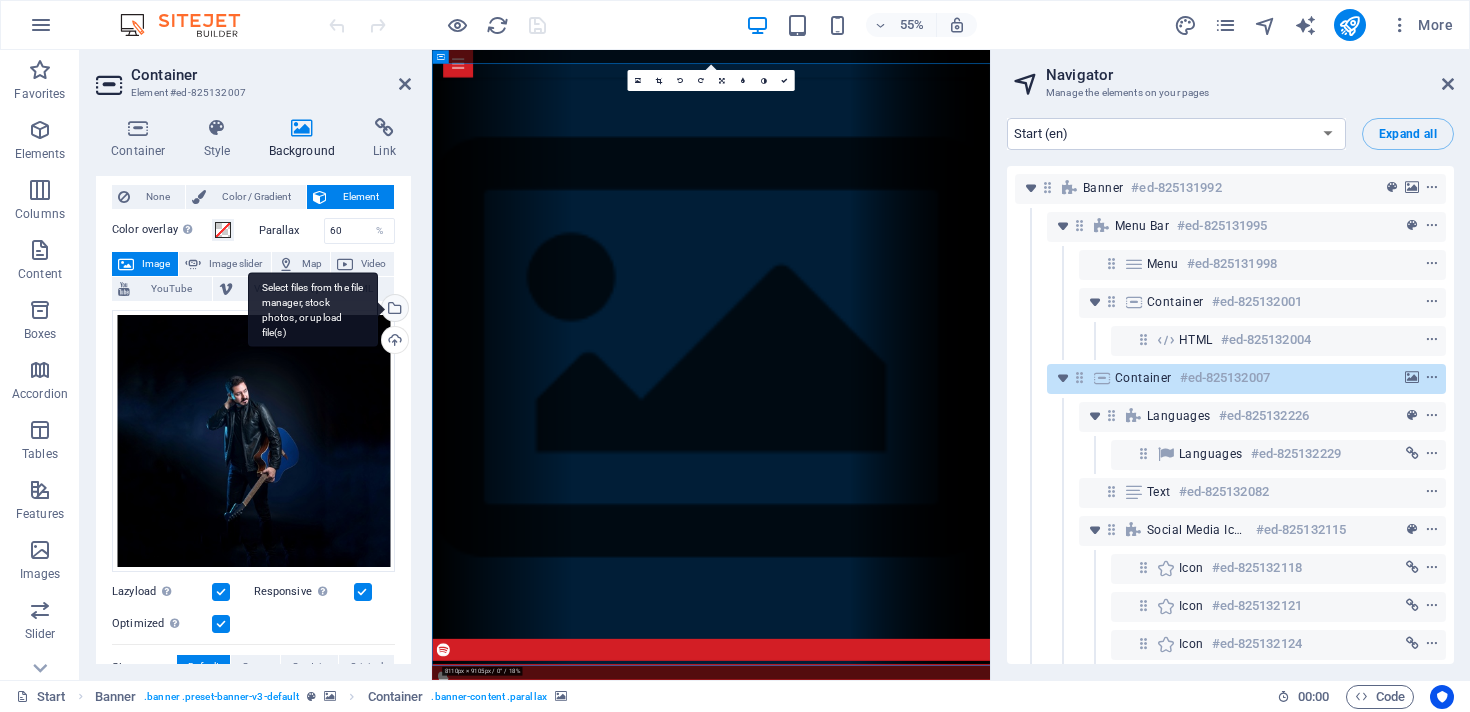click on "Select files from the file manager, stock photos, or upload file(s)" at bounding box center [393, 310] 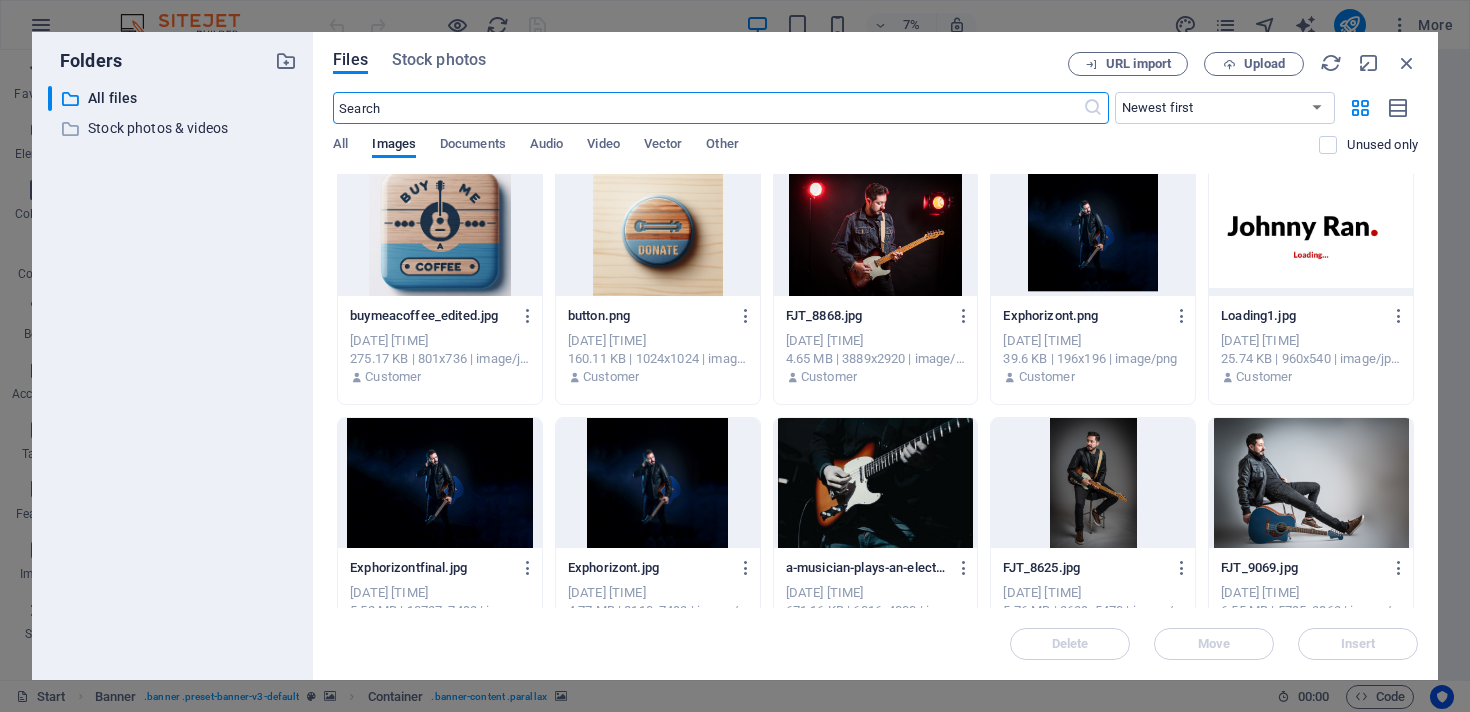 scroll, scrollTop: 248, scrollLeft: 0, axis: vertical 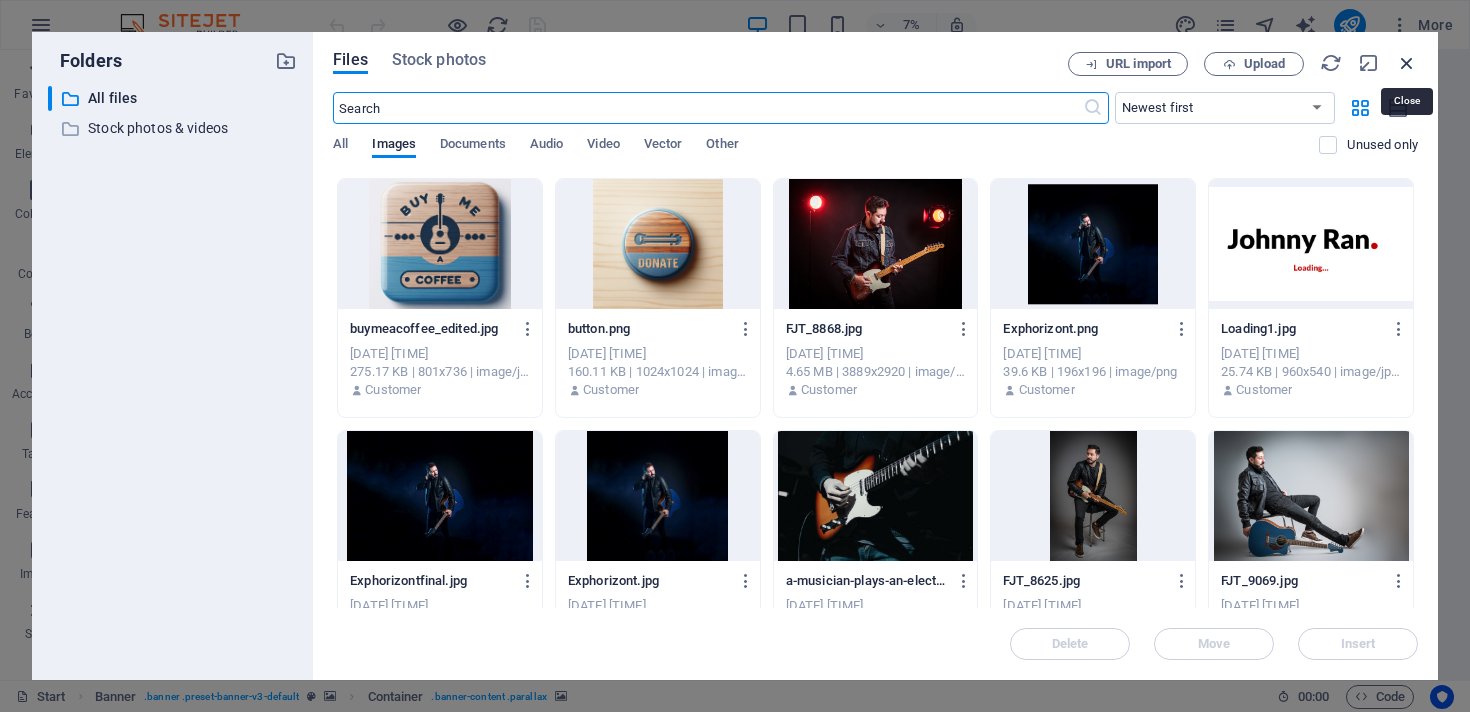 click at bounding box center (1407, 63) 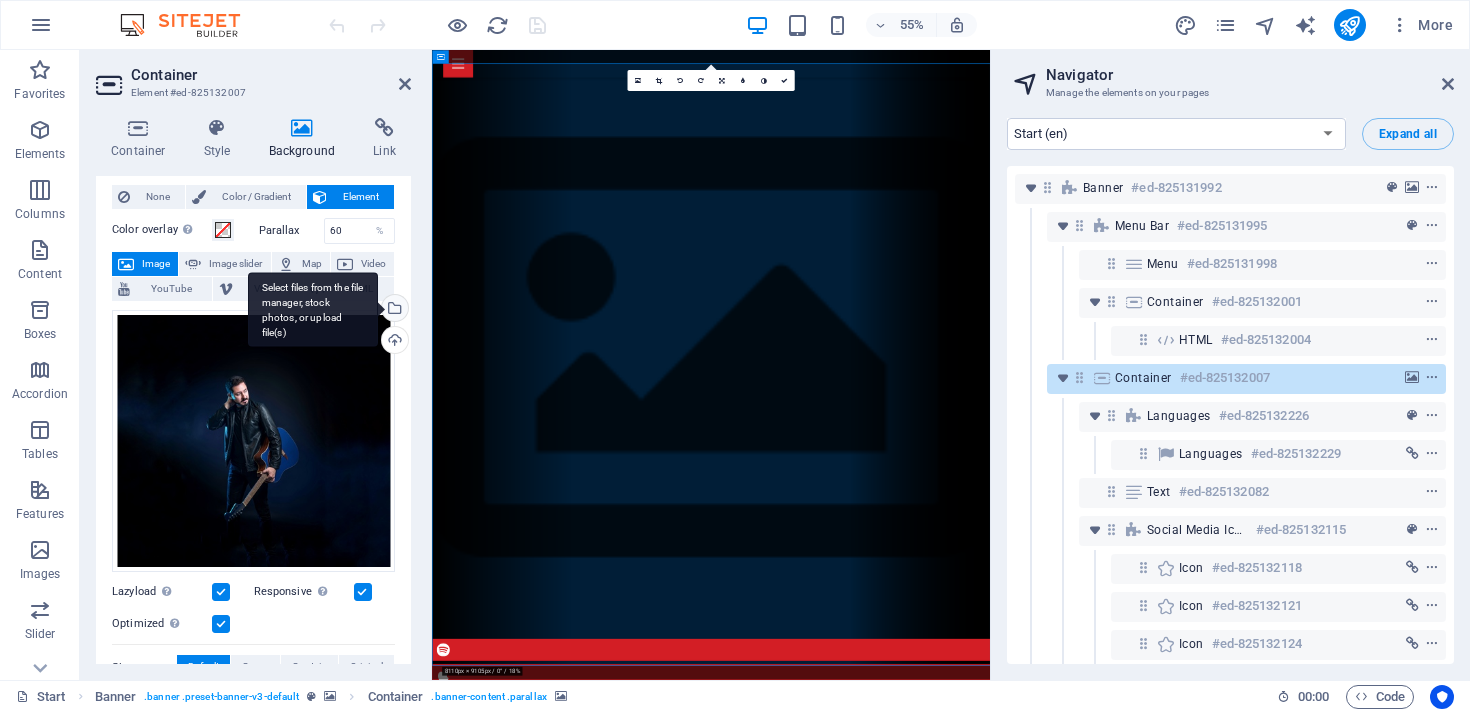 click on "Select files from the file manager, stock photos, or upload file(s)" at bounding box center [393, 310] 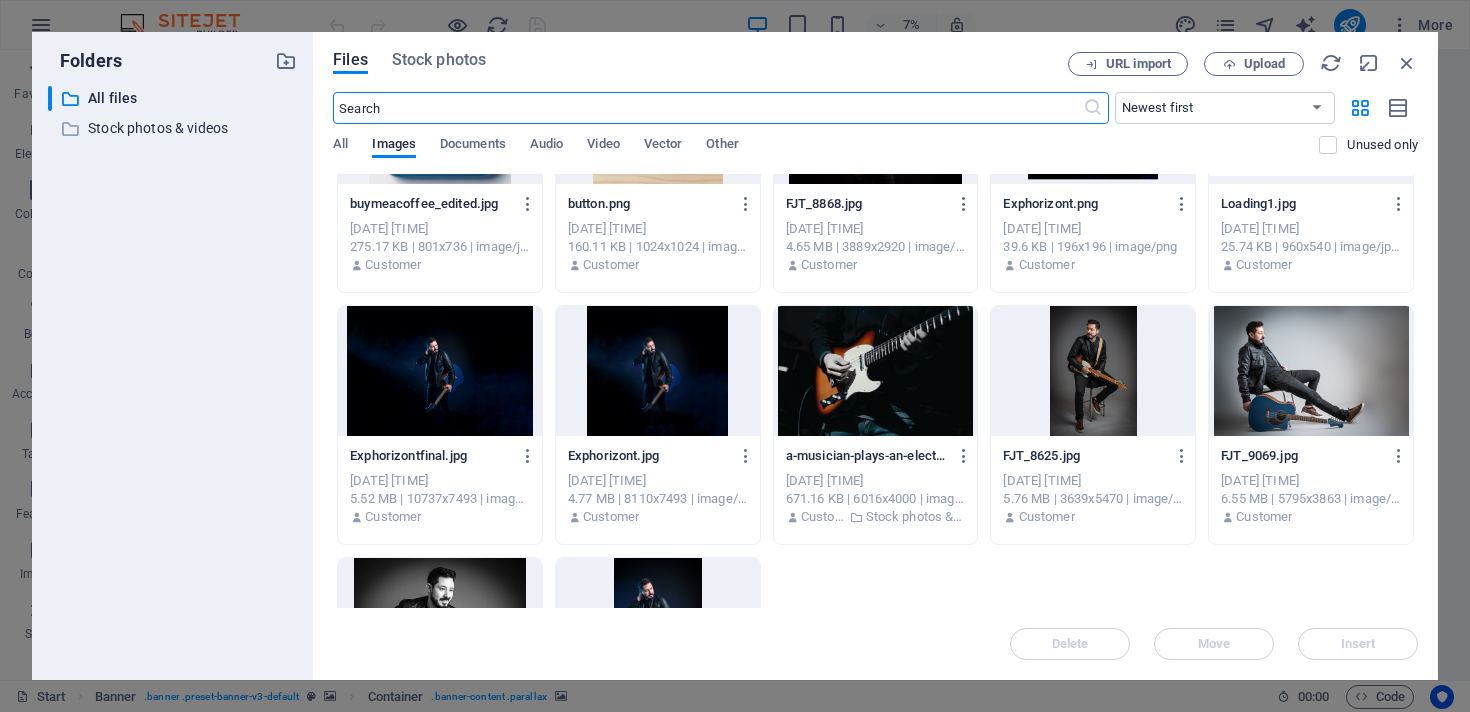 scroll, scrollTop: 410, scrollLeft: 0, axis: vertical 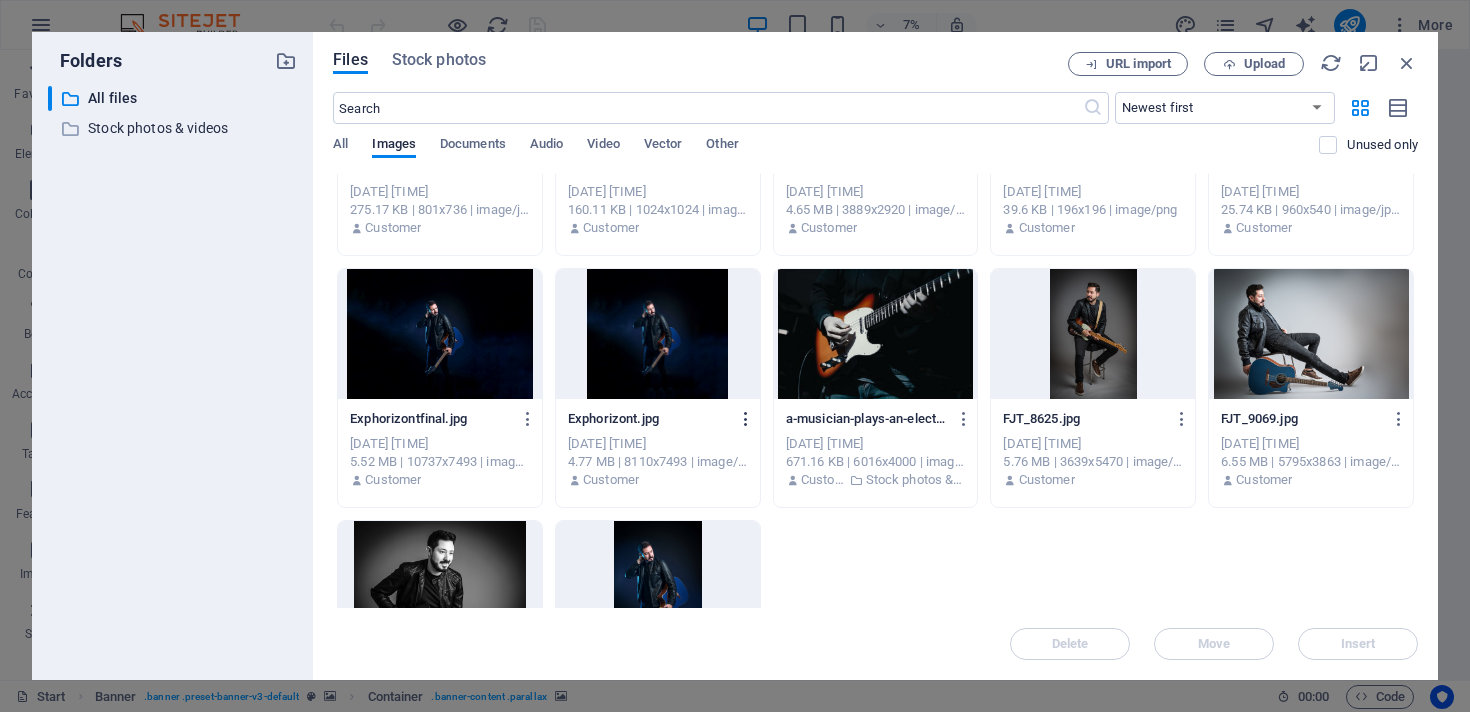 click at bounding box center (746, 419) 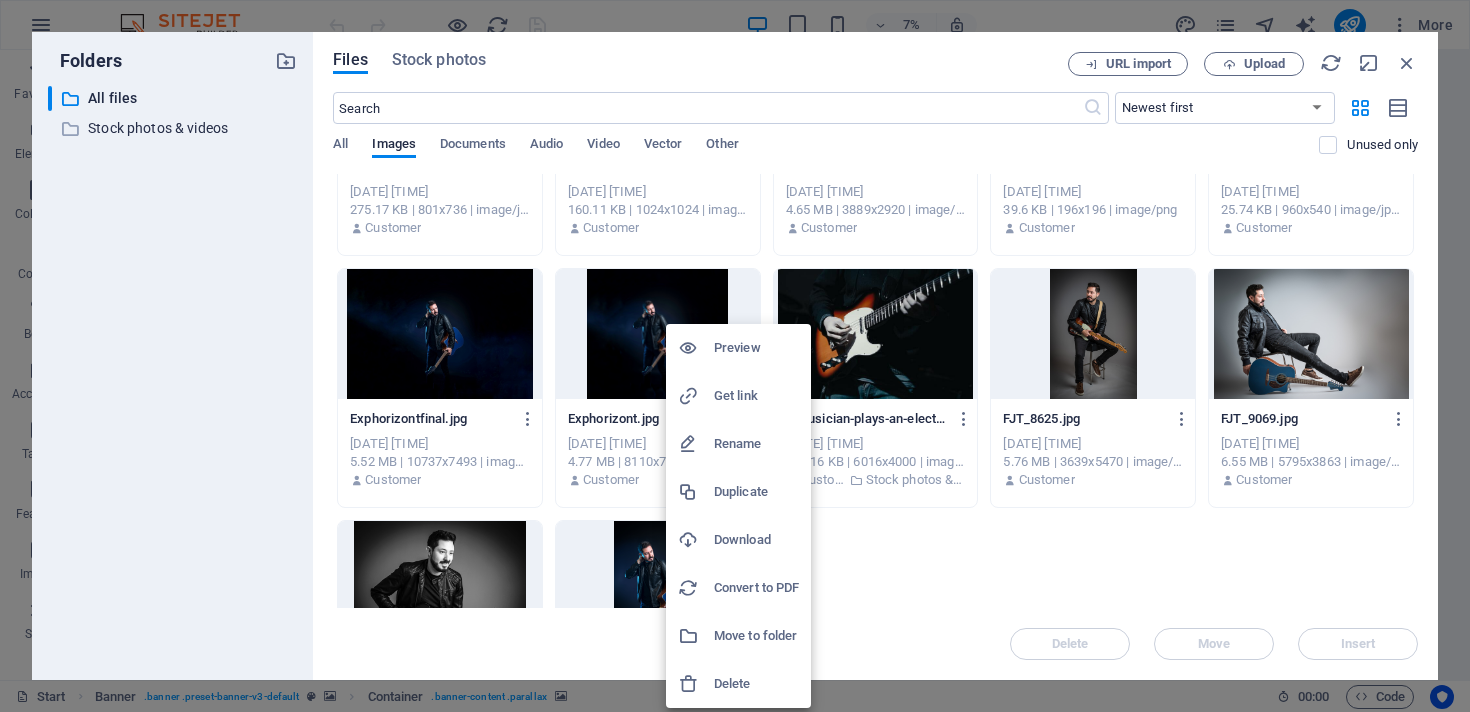 click on "Get link" at bounding box center (756, 396) 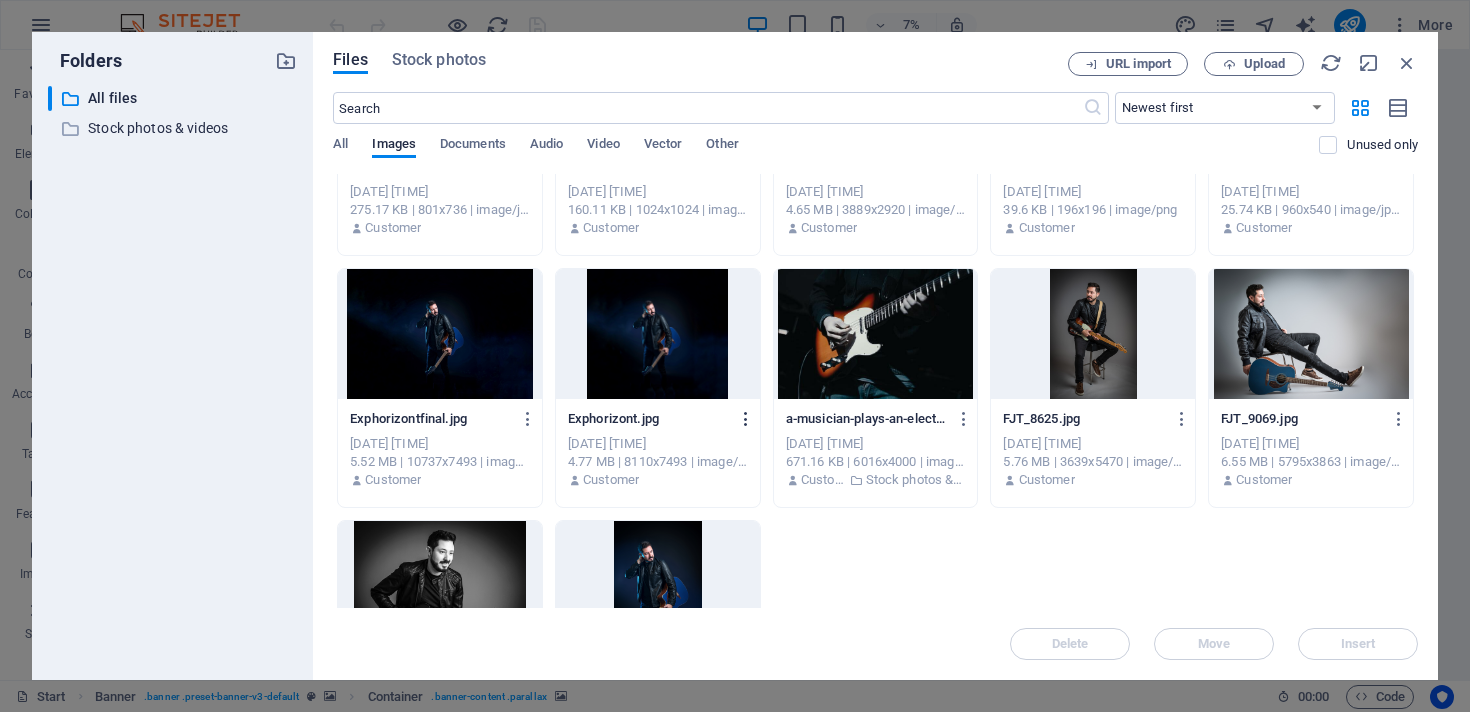 click at bounding box center [746, 419] 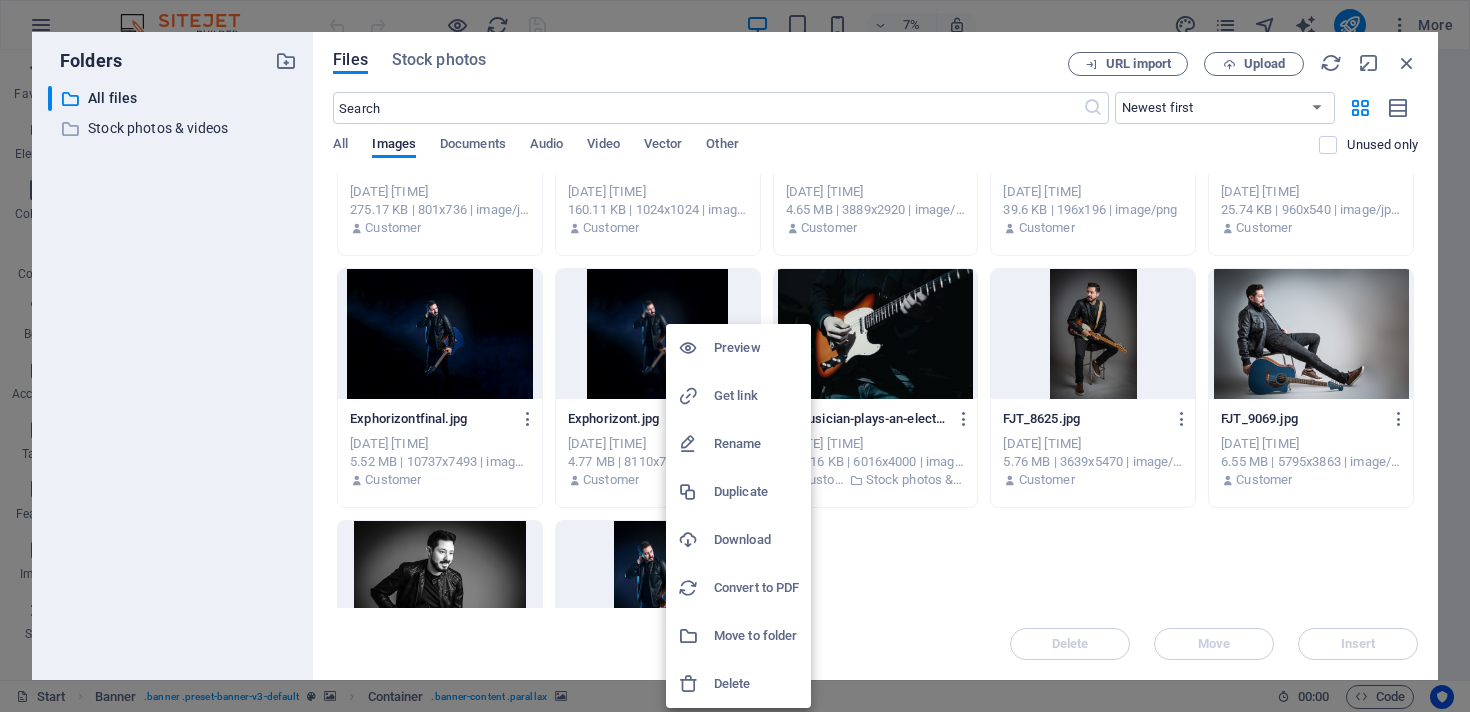 click on "Preview" at bounding box center [756, 348] 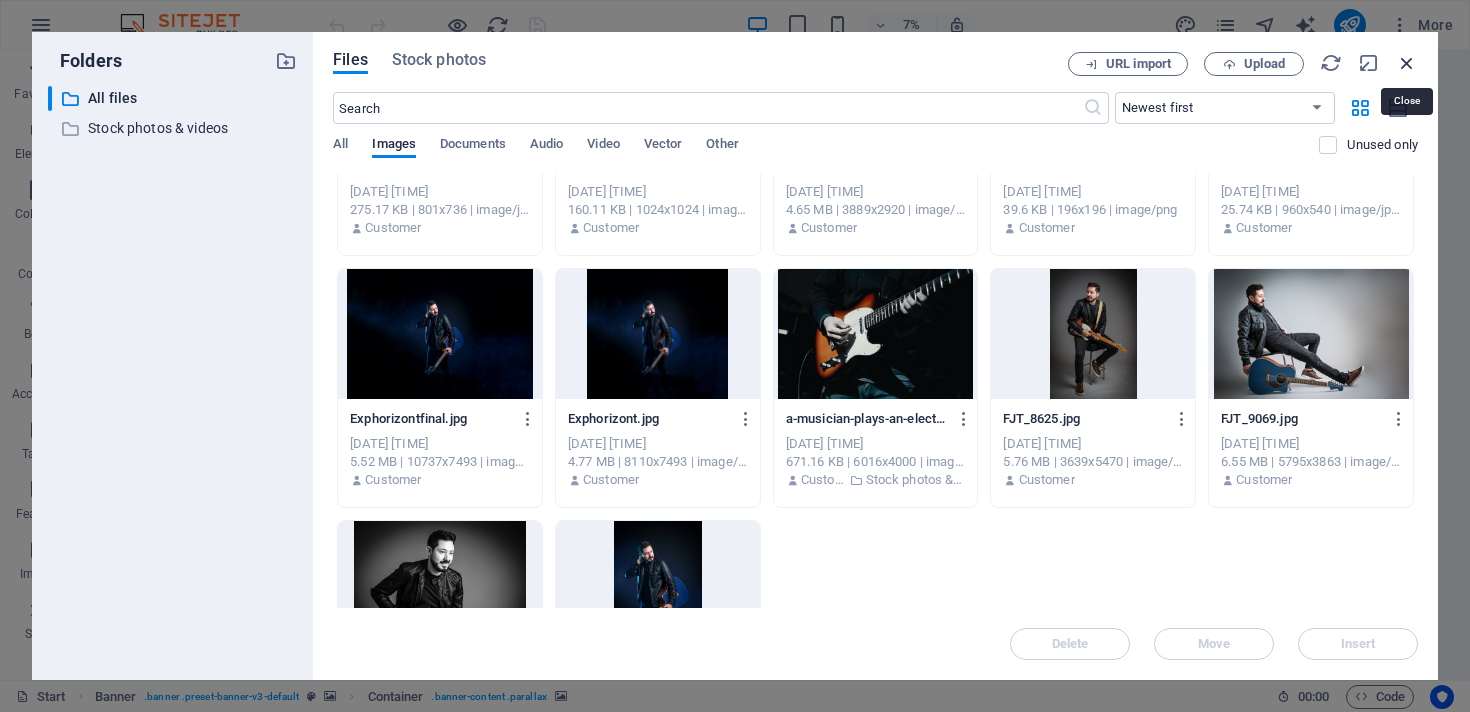 click at bounding box center (1407, 63) 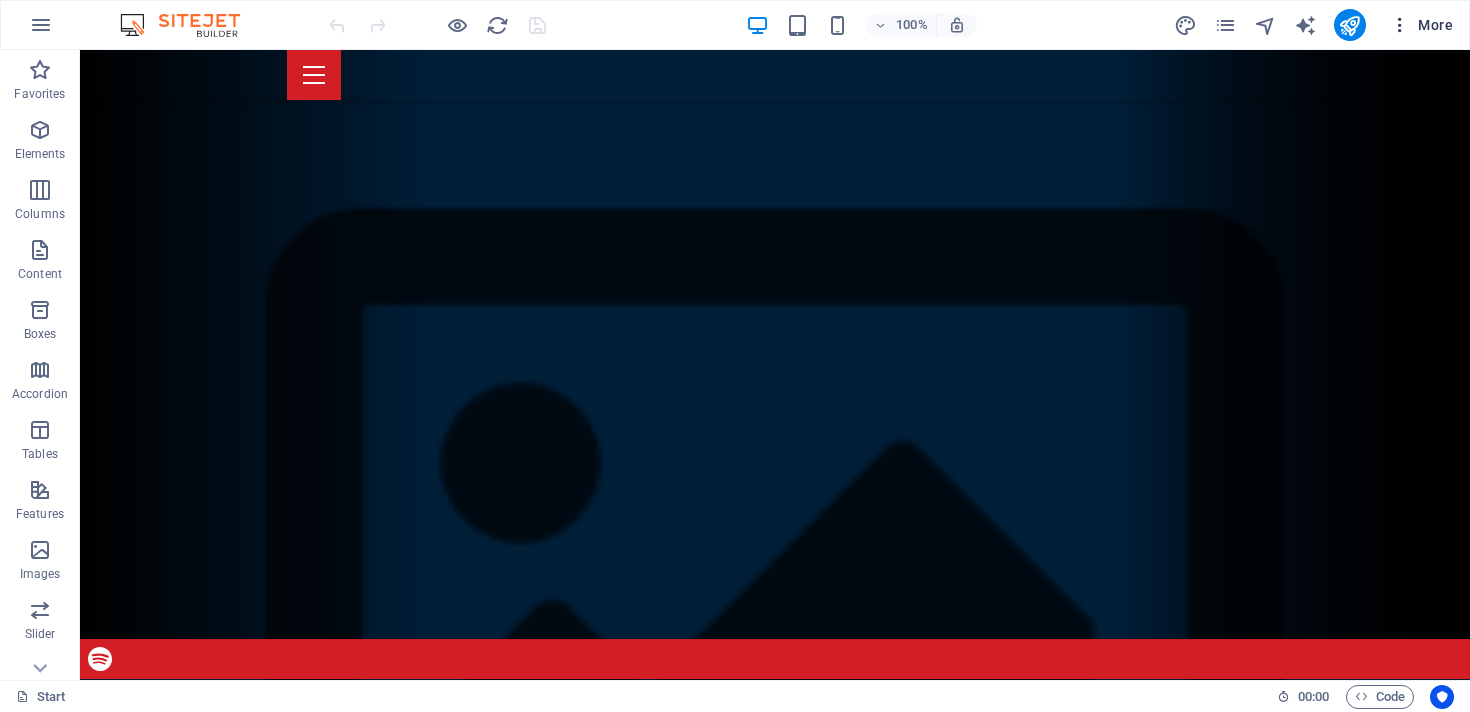 click on "More" at bounding box center (1421, 25) 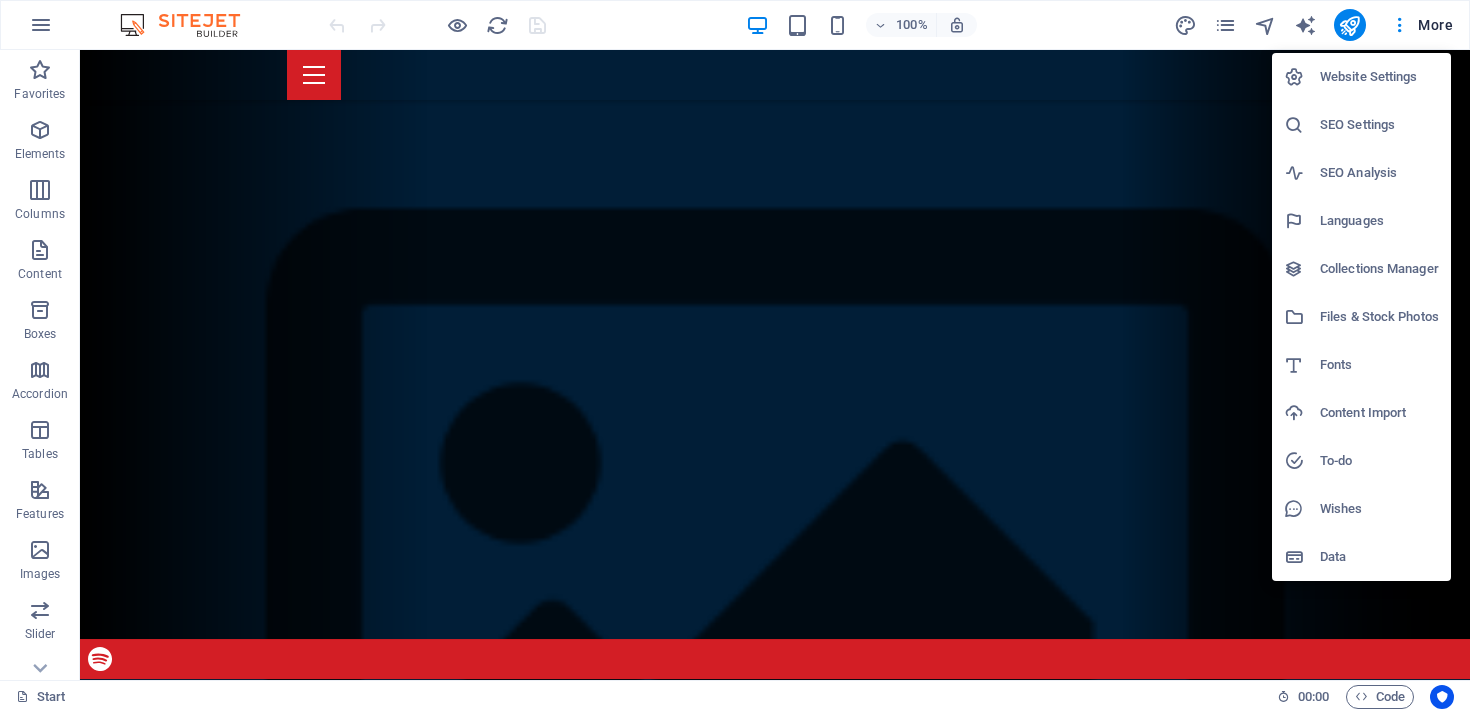 click on "Website Settings" at bounding box center [1379, 77] 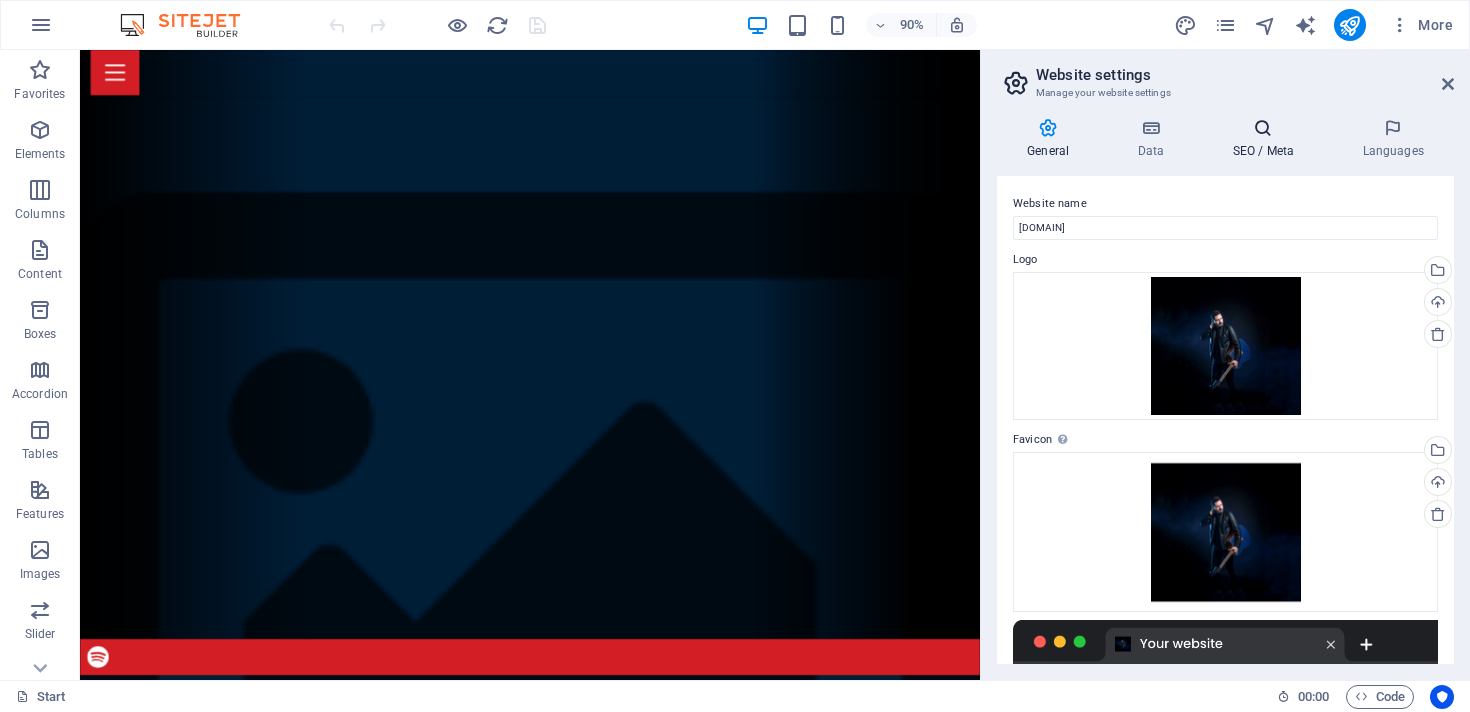click at bounding box center [1263, 128] 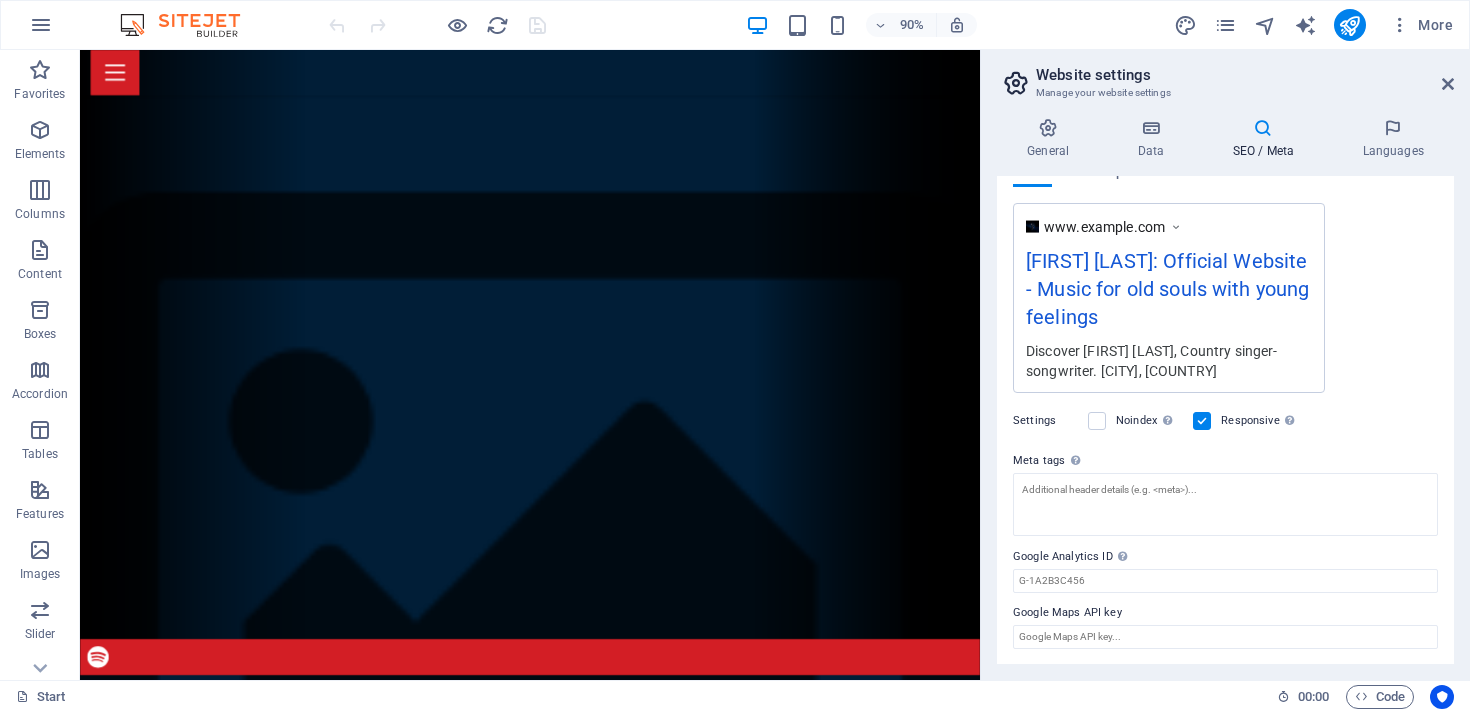 scroll, scrollTop: 0, scrollLeft: 0, axis: both 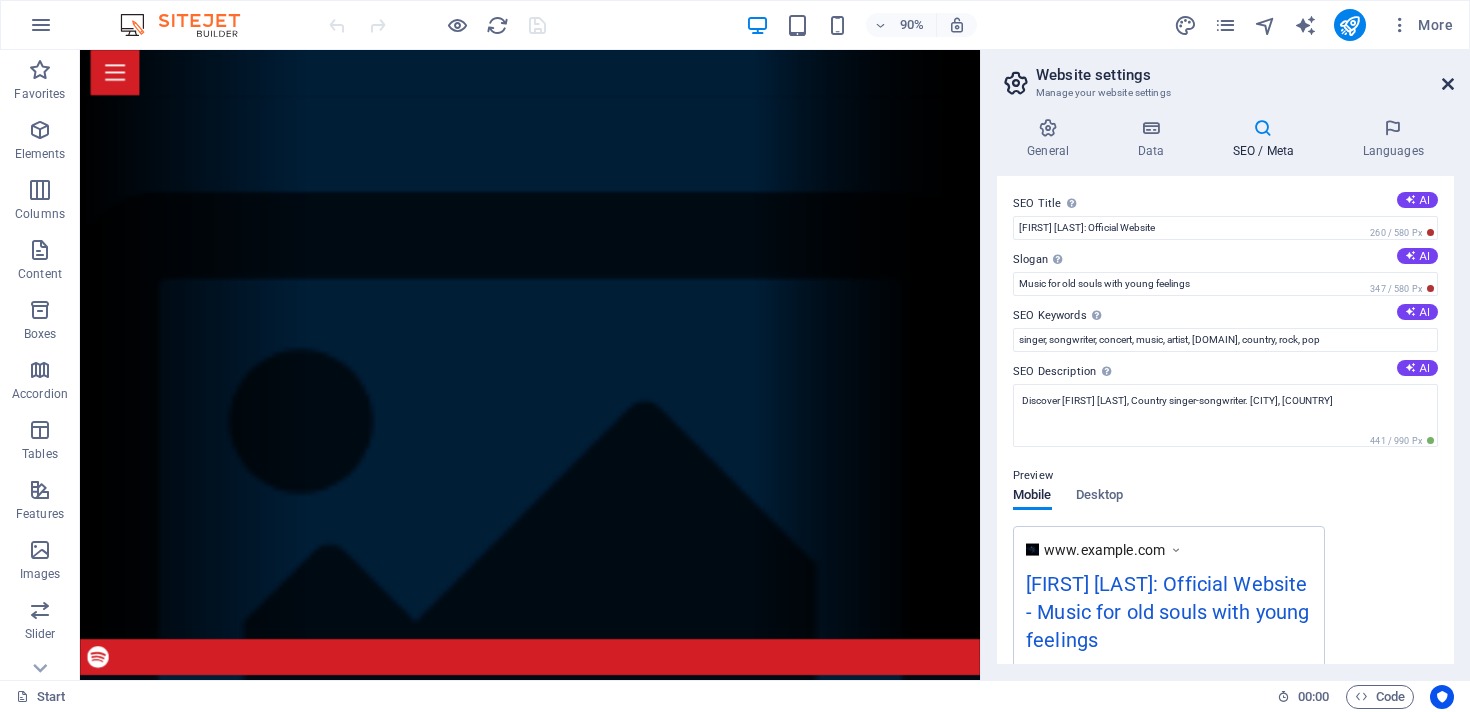 click at bounding box center [1448, 84] 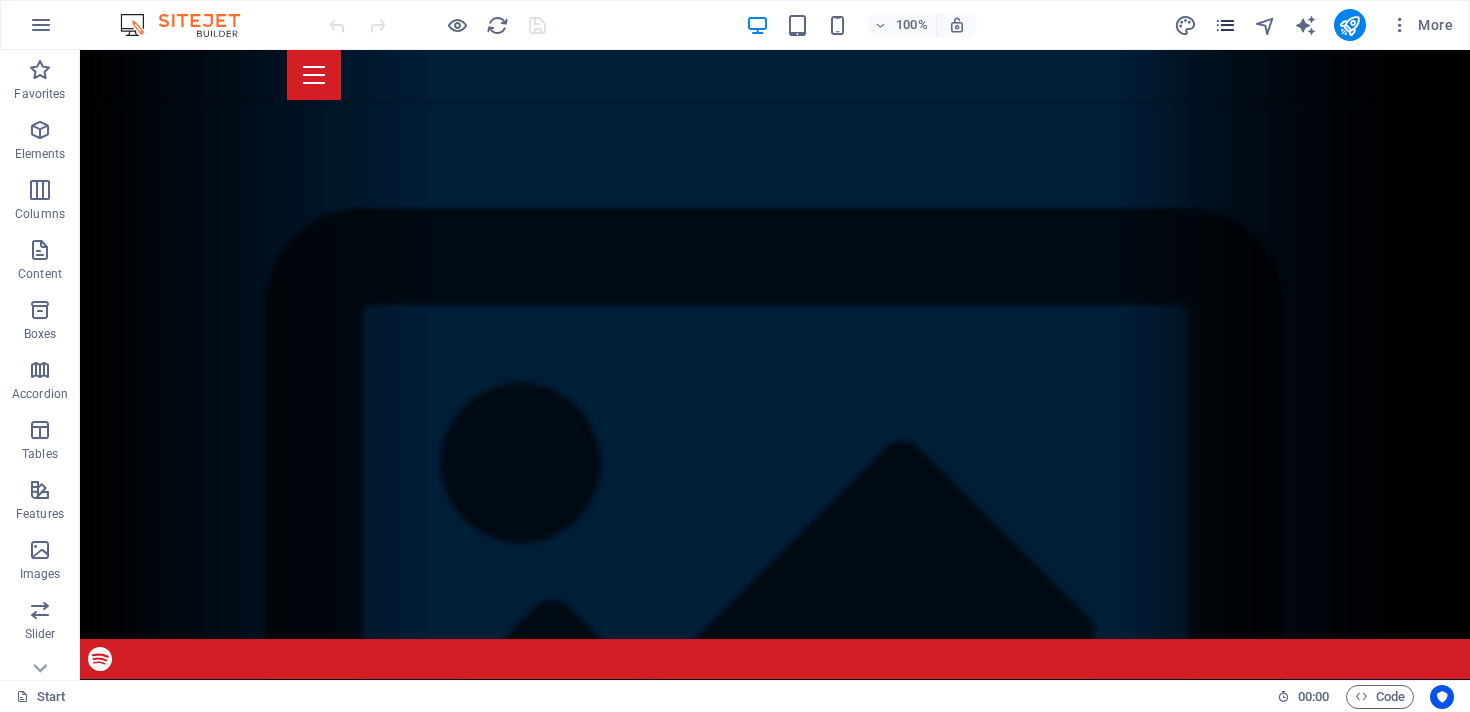 click at bounding box center [1226, 25] 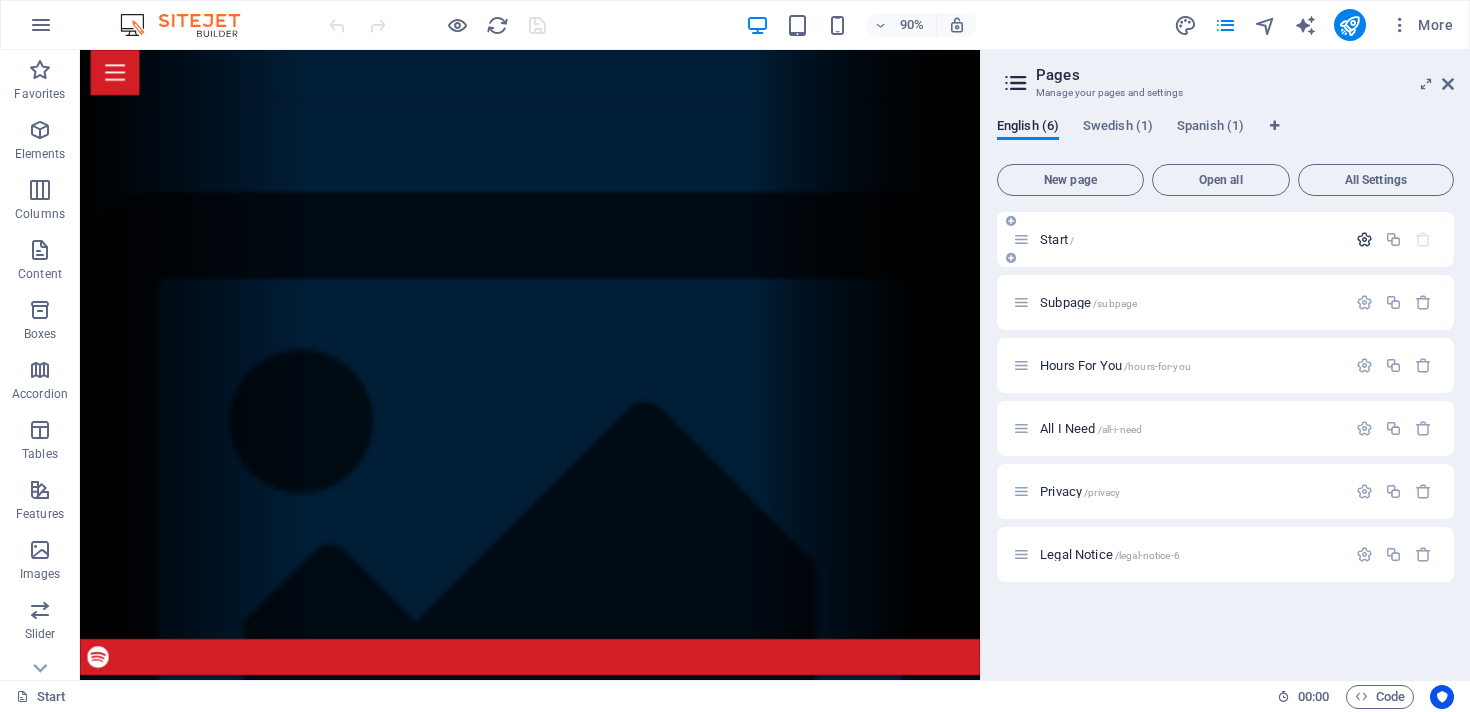 click at bounding box center [1364, 239] 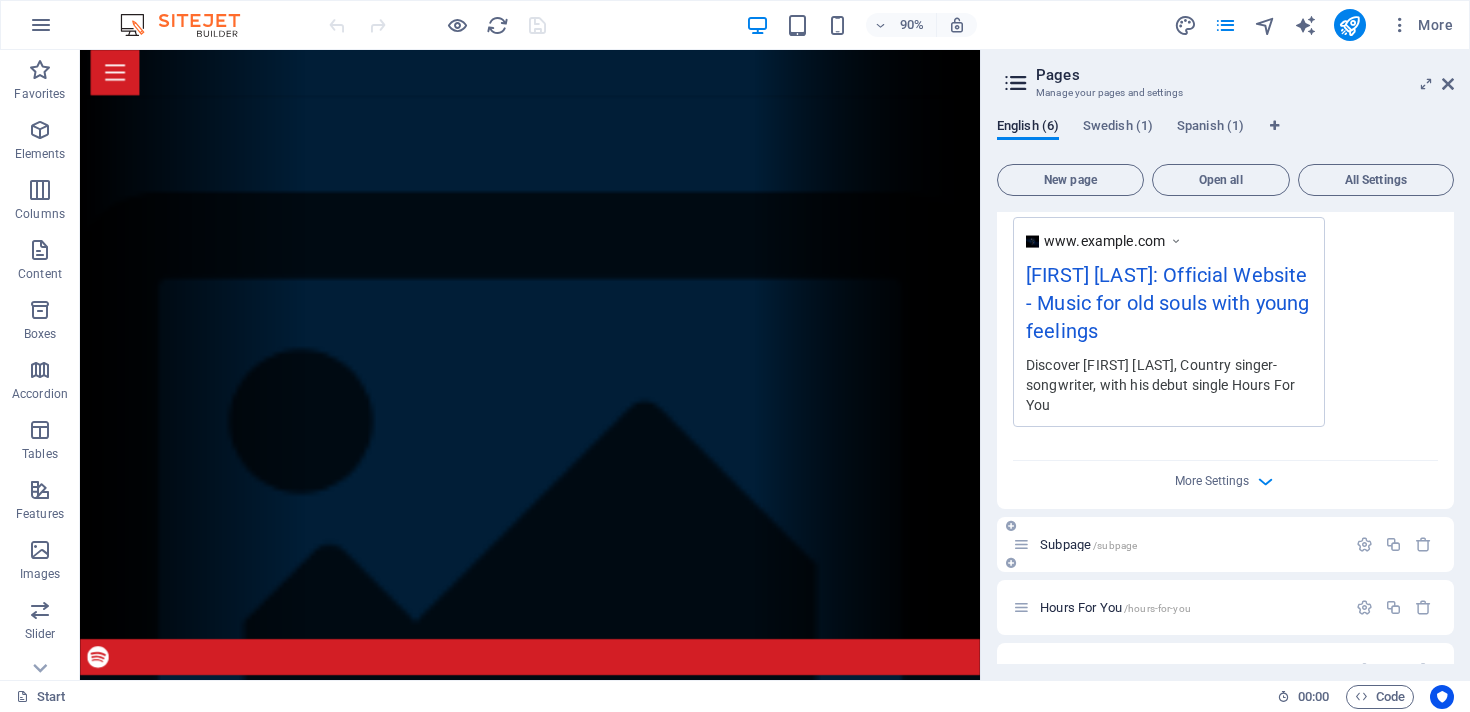 scroll, scrollTop: 649, scrollLeft: 0, axis: vertical 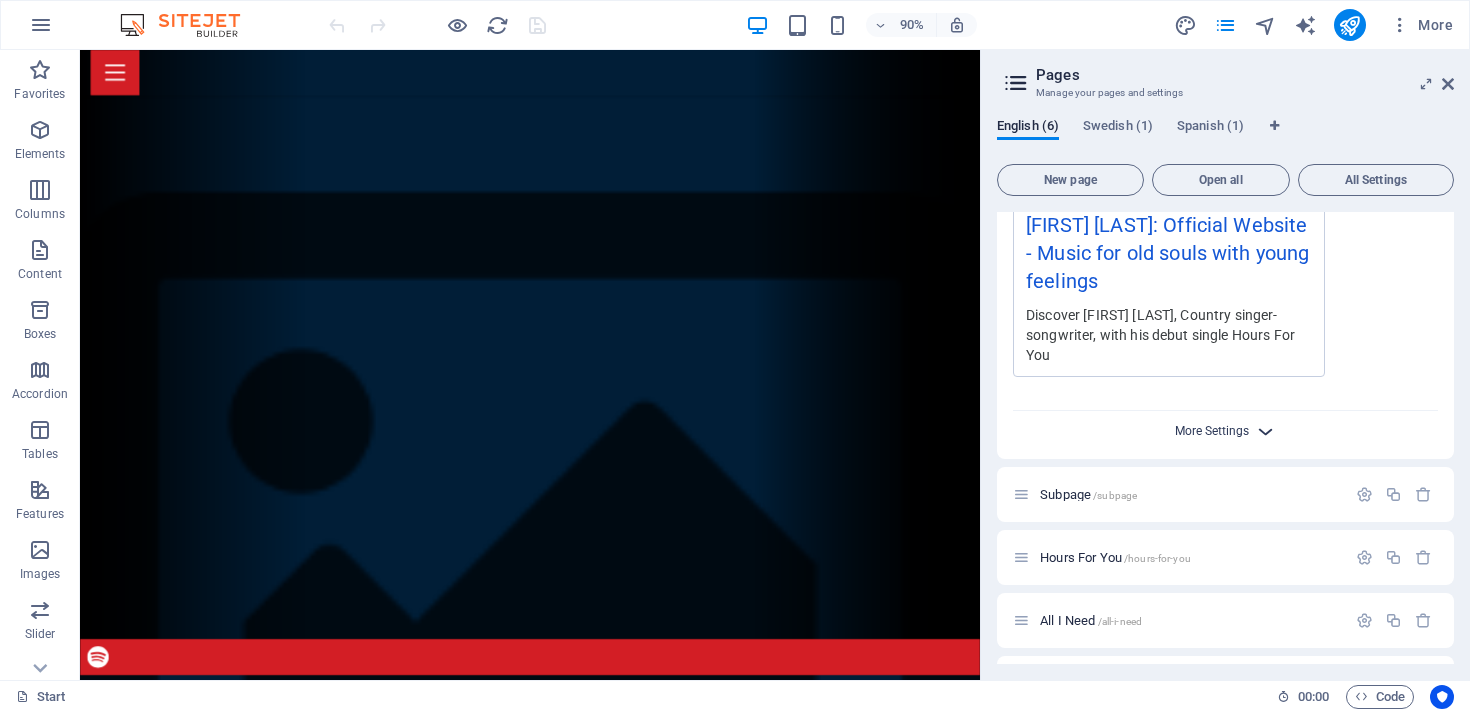 click on "More Settings" at bounding box center [1212, 431] 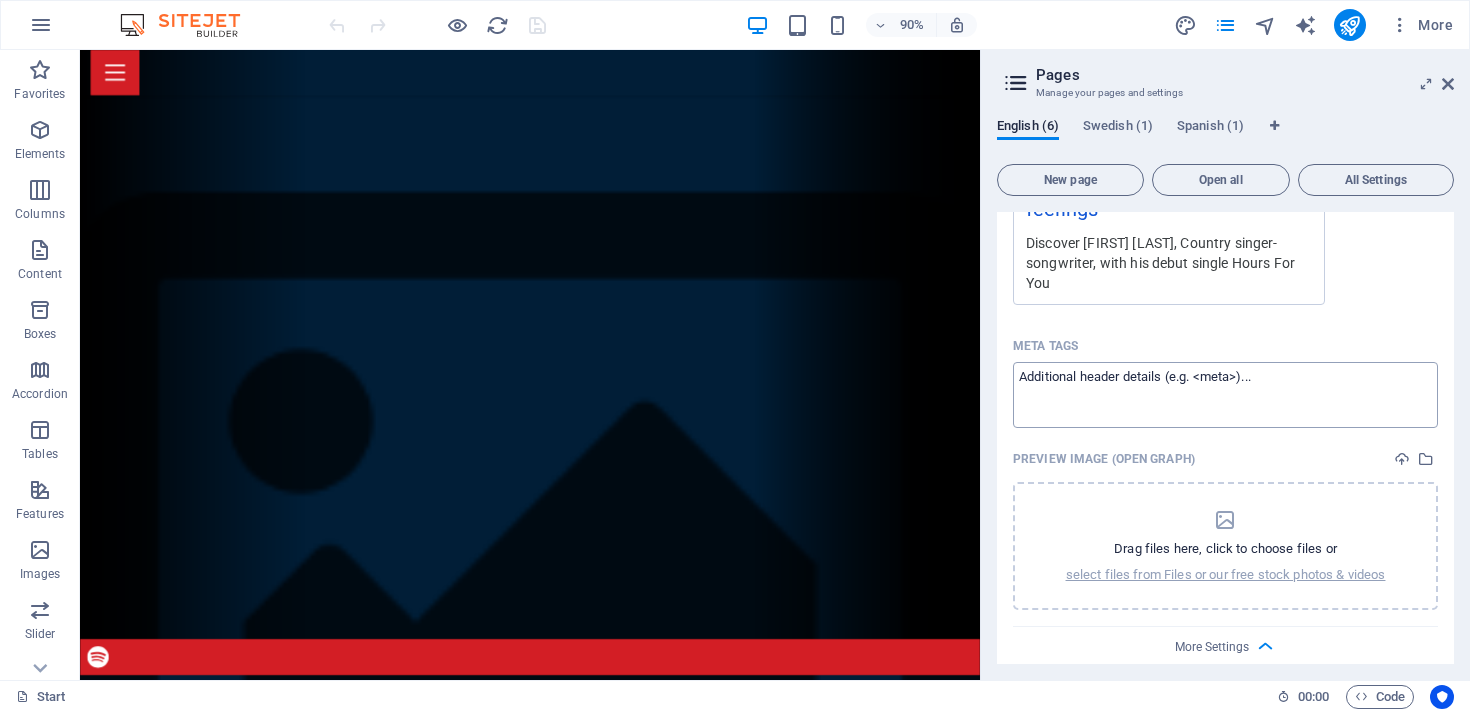 scroll, scrollTop: 723, scrollLeft: 0, axis: vertical 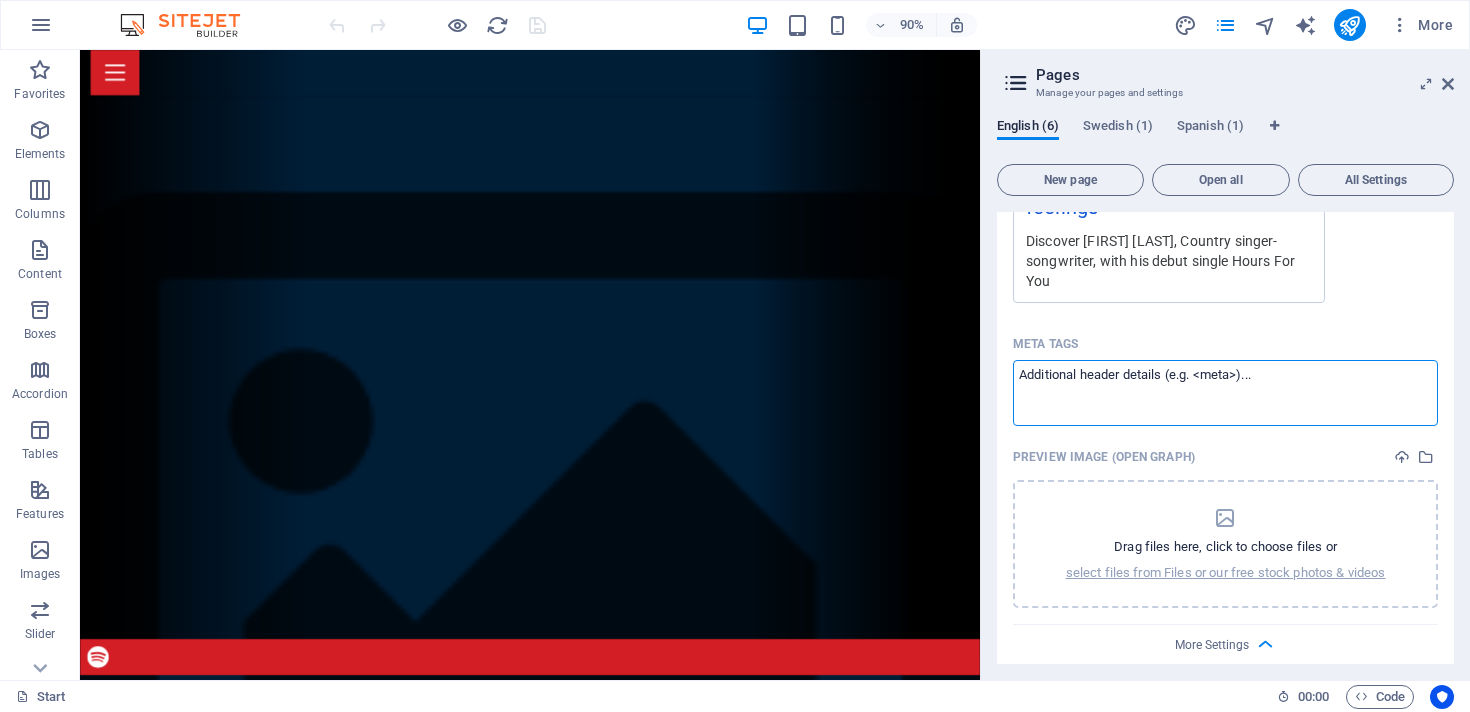 click on "Meta tags ​" at bounding box center [1225, 392] 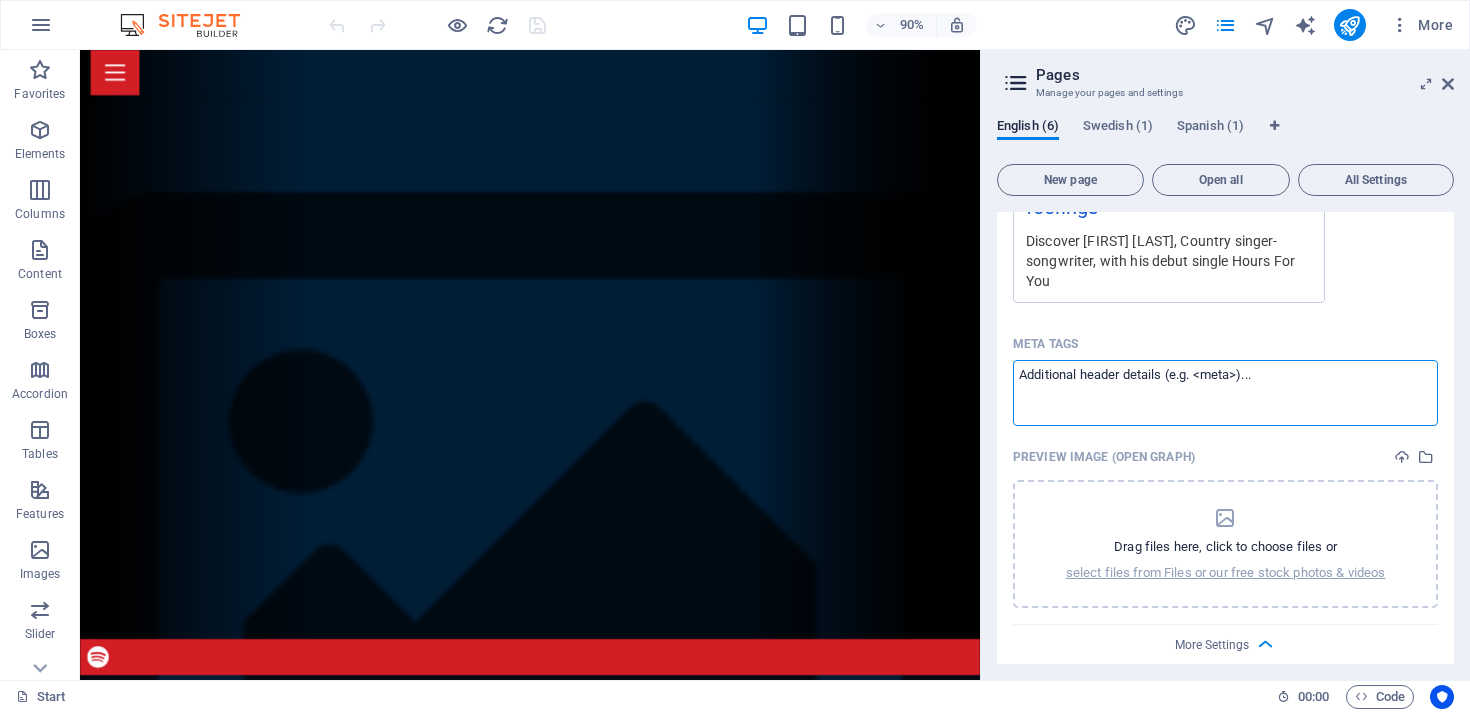 paste on "https://cdn1.site-media.eu/images/0/12095647/Exphorizont.jpg" 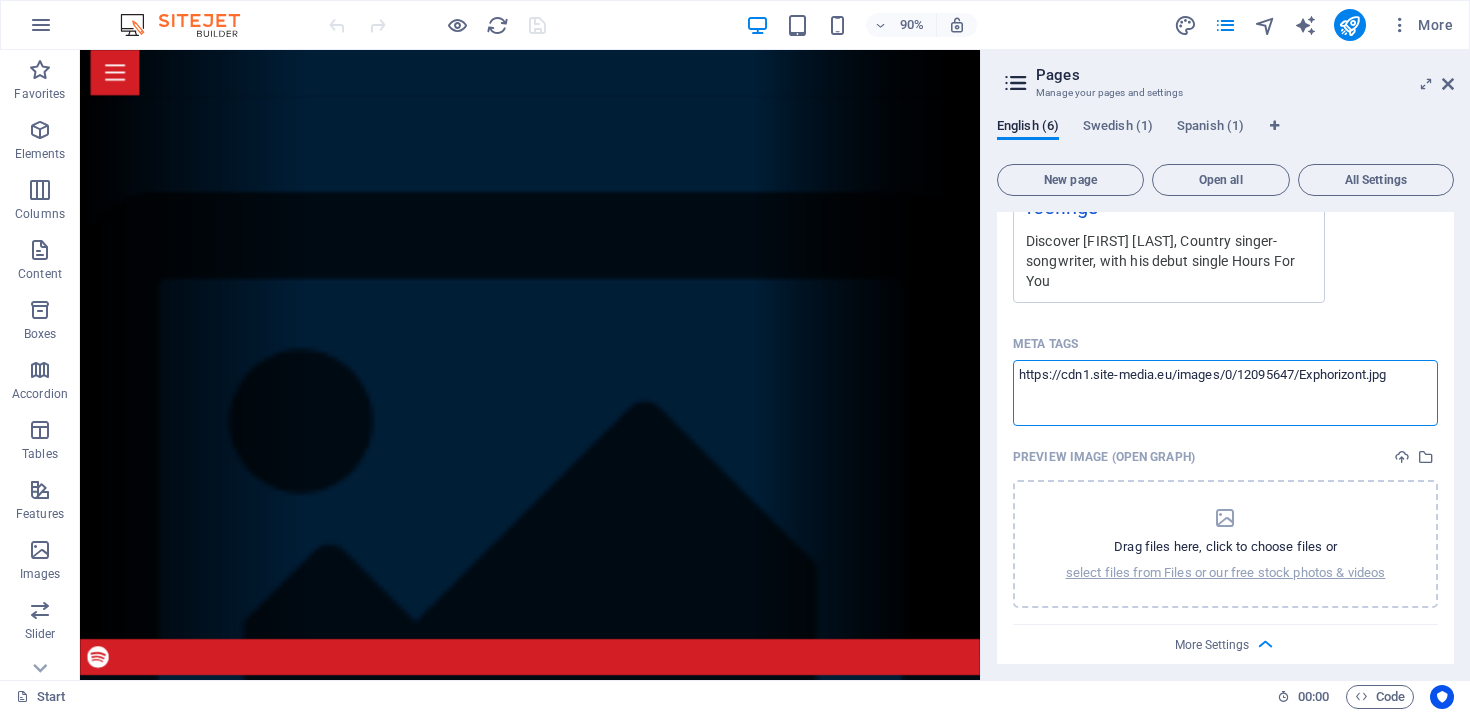 type on "https://cdn1.site-media.eu/images/0/12095647/Exphorizont.jpg" 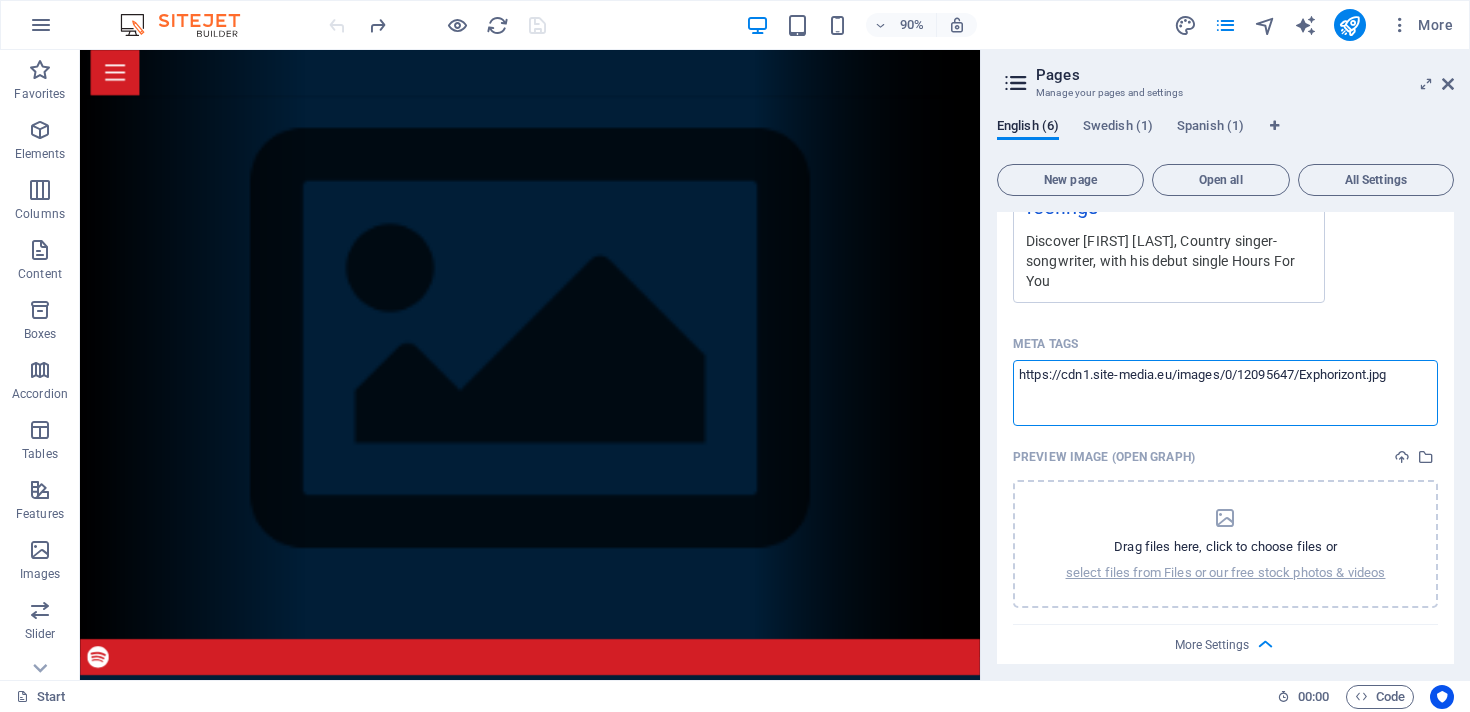 click on "https://cdn1.site-media.eu/images/0/12095647/Exphorizont.jpg" at bounding box center (1225, 392) 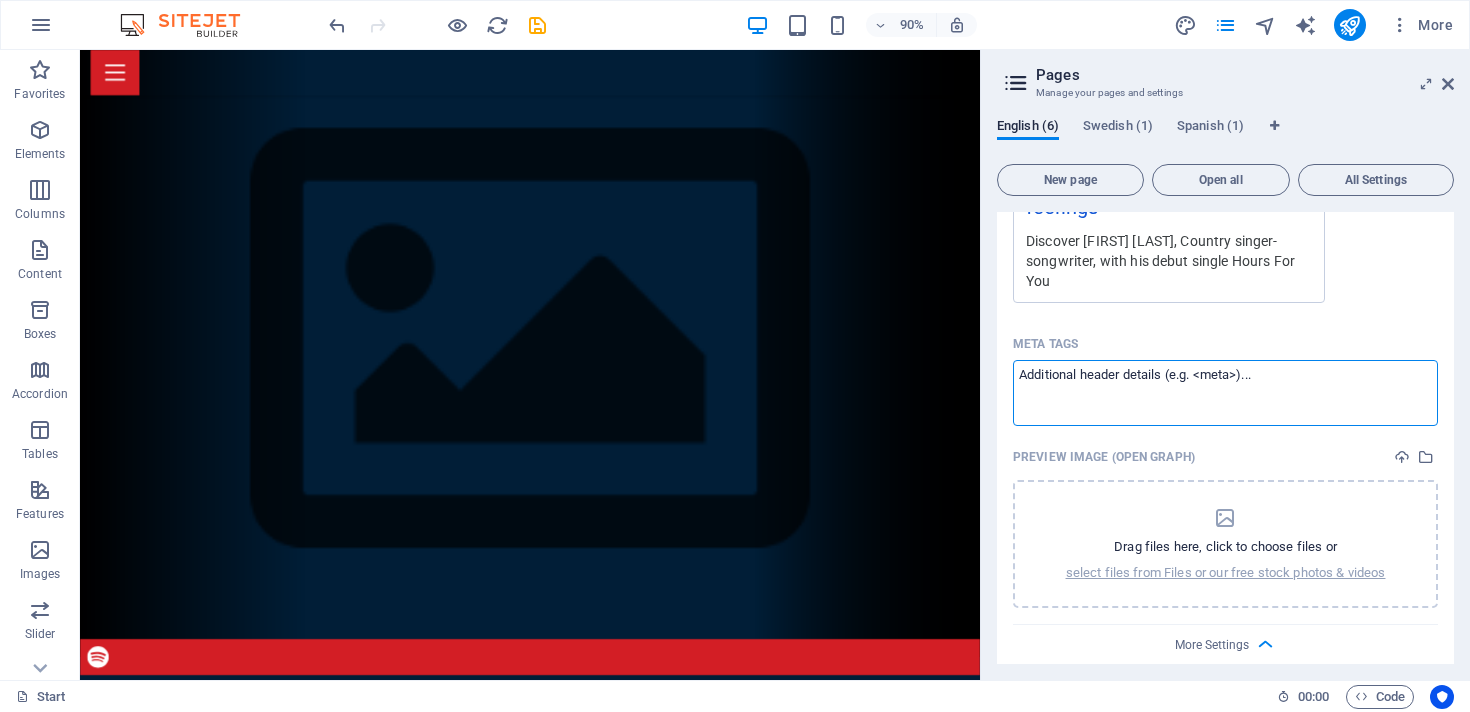 paste on "<meta name="facebook-domain-verification" content="u63iebt9gj9kc5wmtofw02hxchh3nw" />" 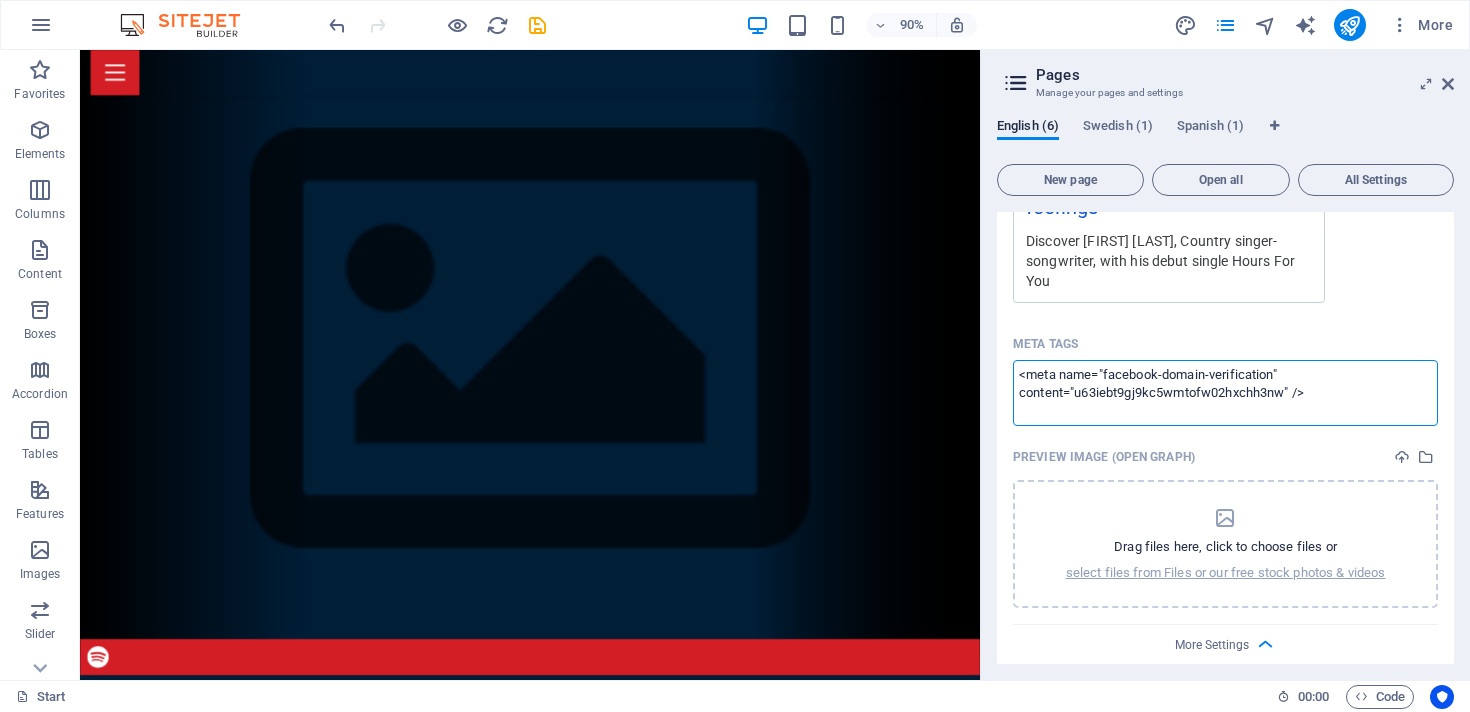 type on "<meta name="facebook-domain-verification" content="u63iebt9gj9kc5wmtofw02hxchh3nw" />" 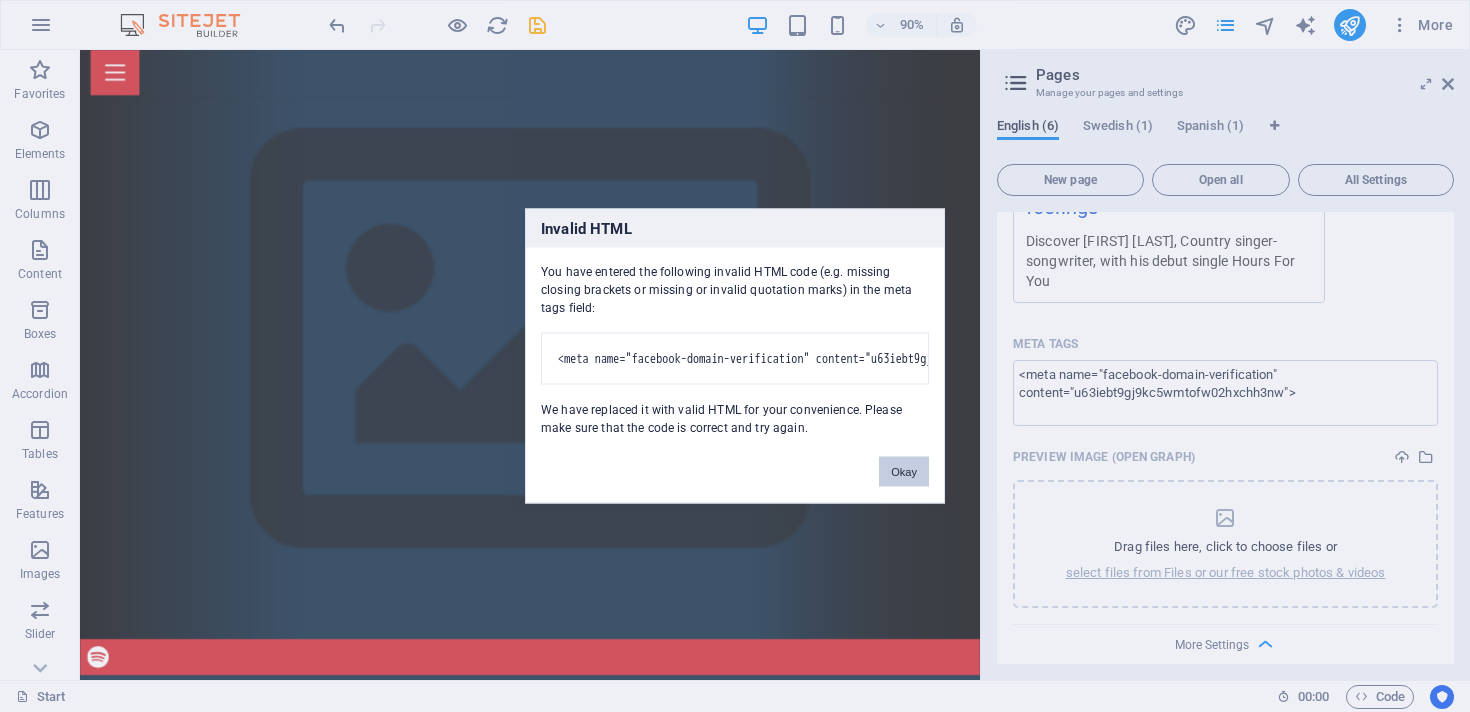 click on "Okay" at bounding box center [904, 472] 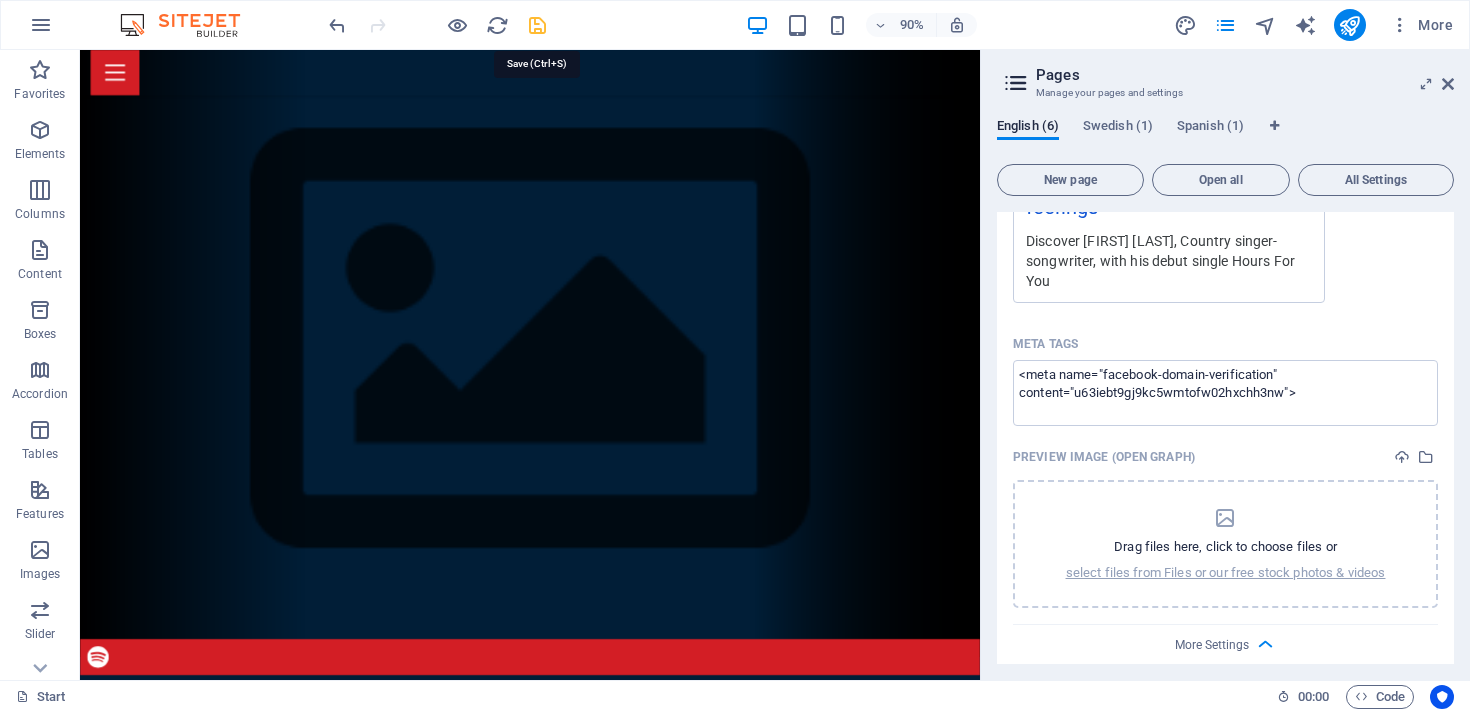 click at bounding box center [537, 25] 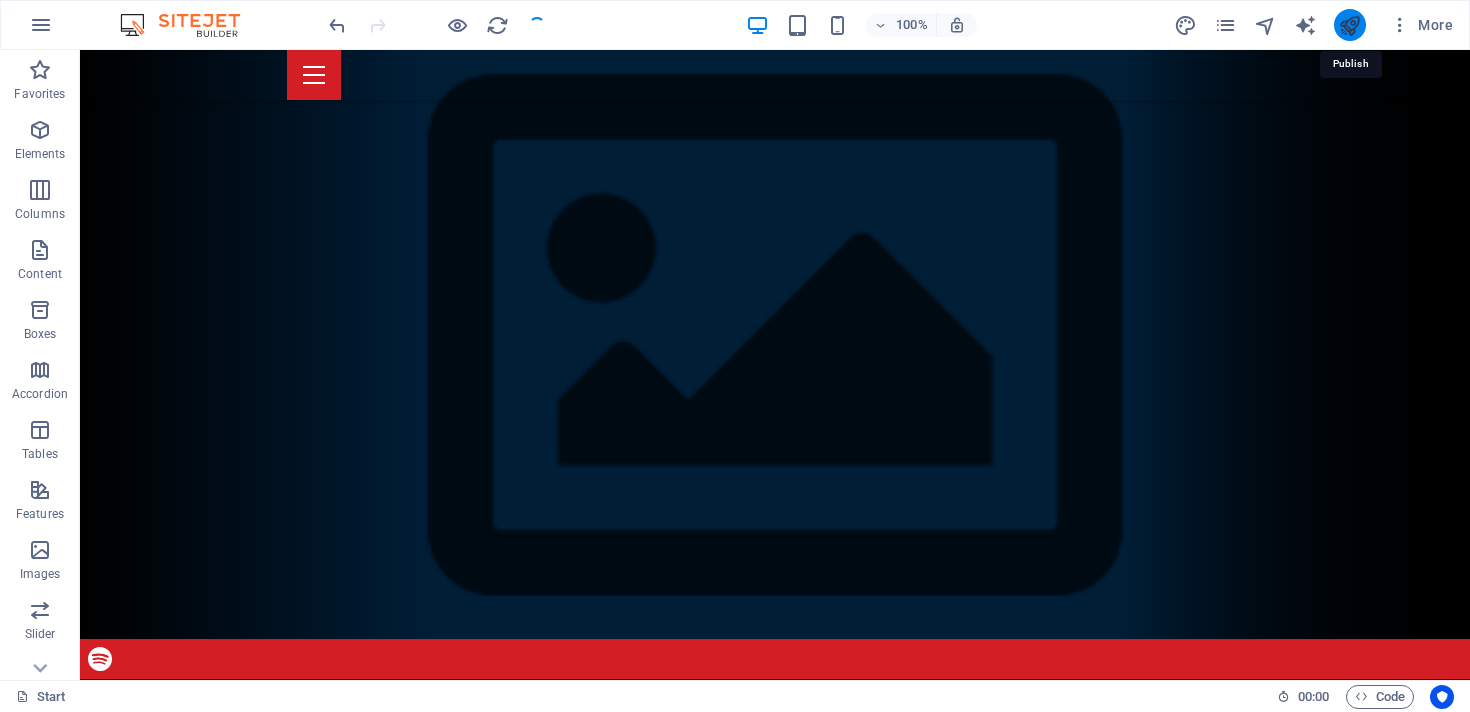 click at bounding box center [1349, 25] 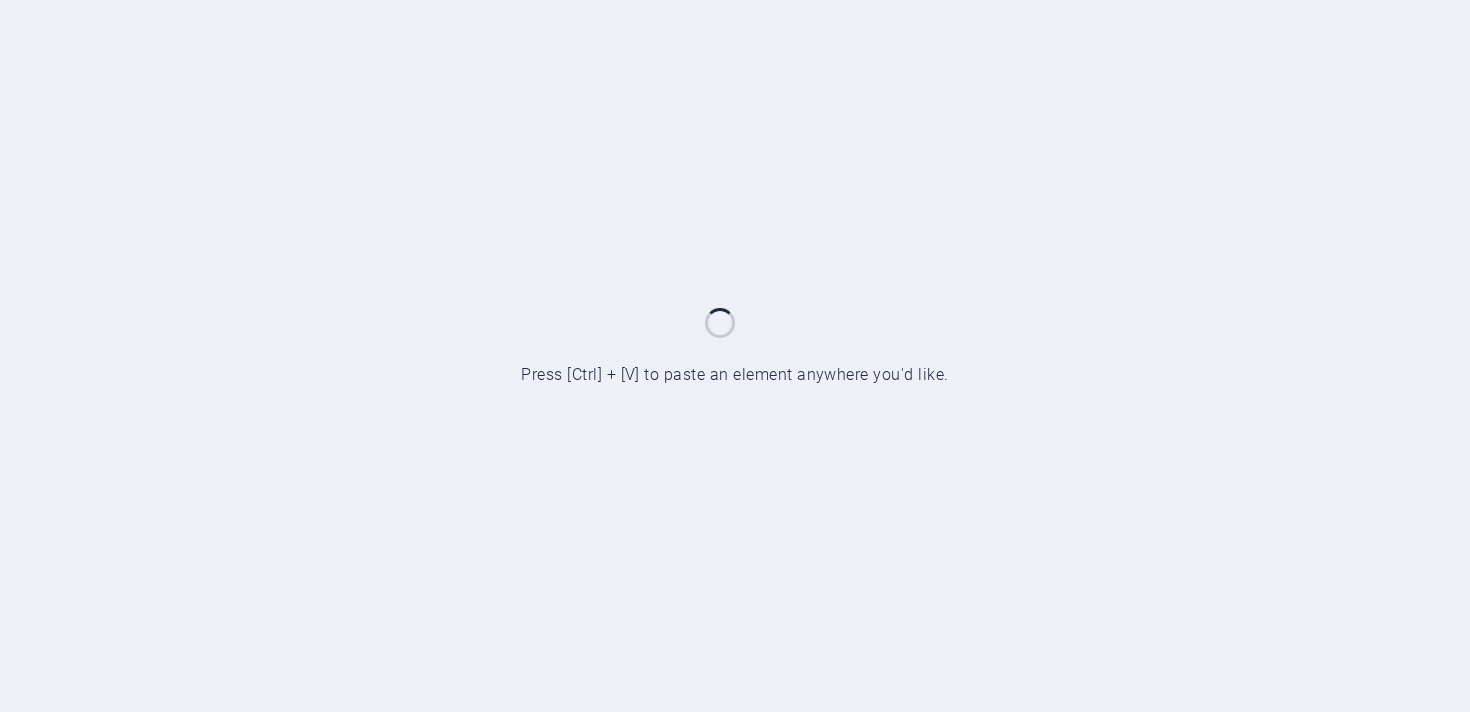 scroll, scrollTop: 0, scrollLeft: 0, axis: both 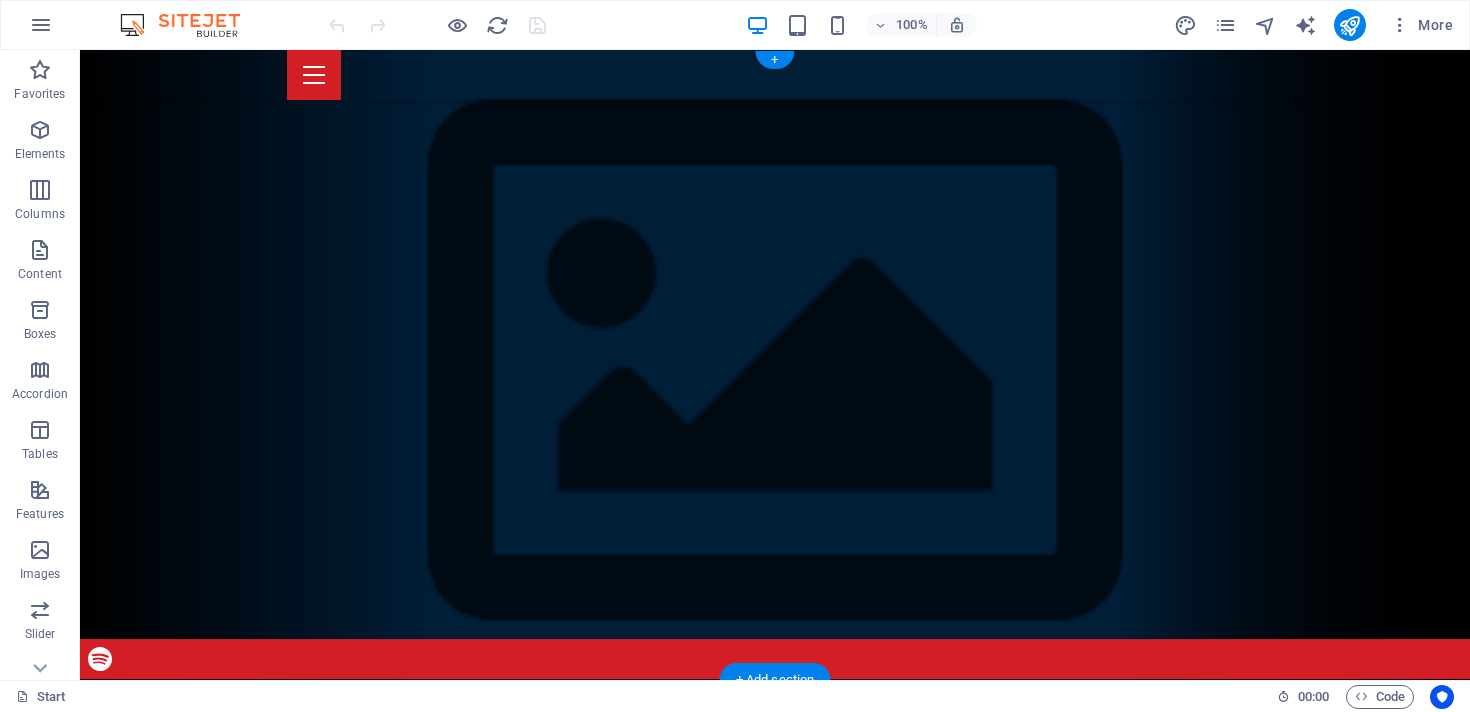 click at bounding box center (775, 1045) 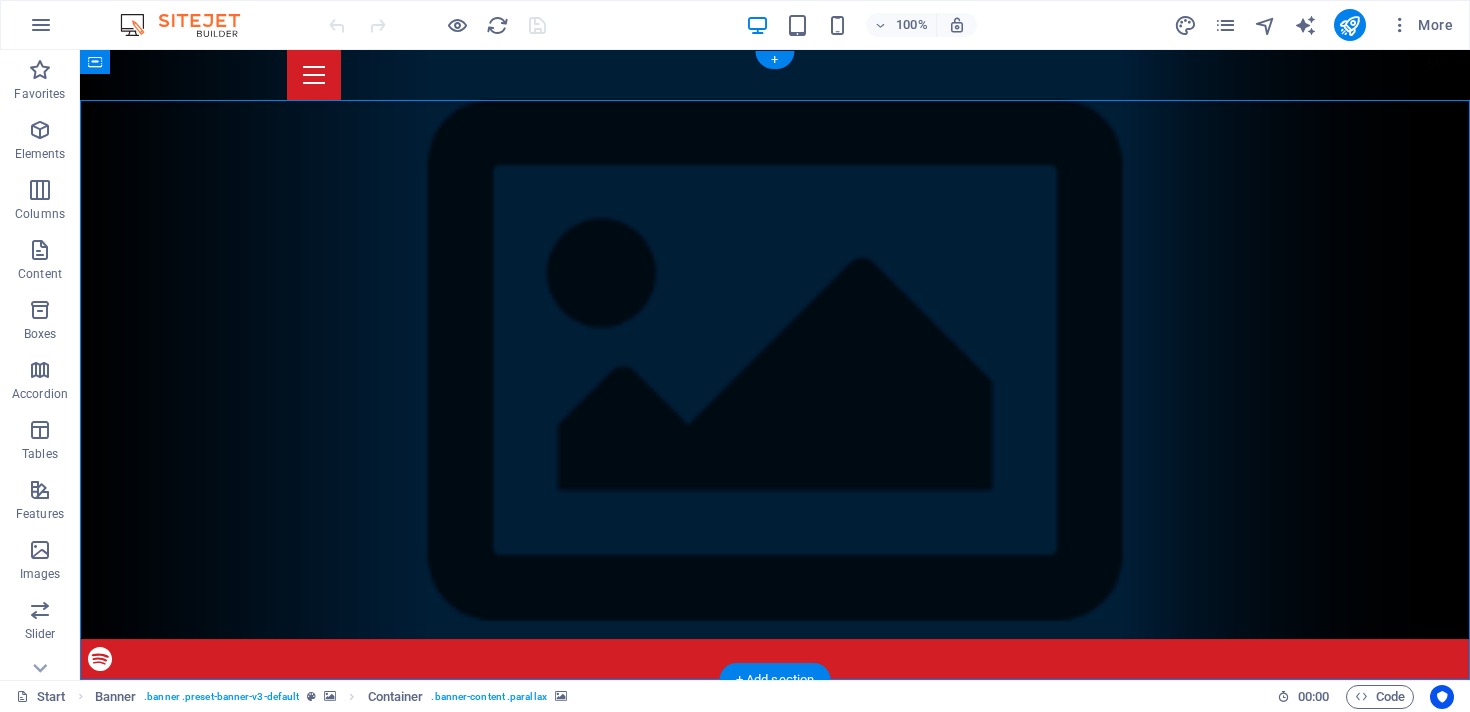 click at bounding box center [775, 1045] 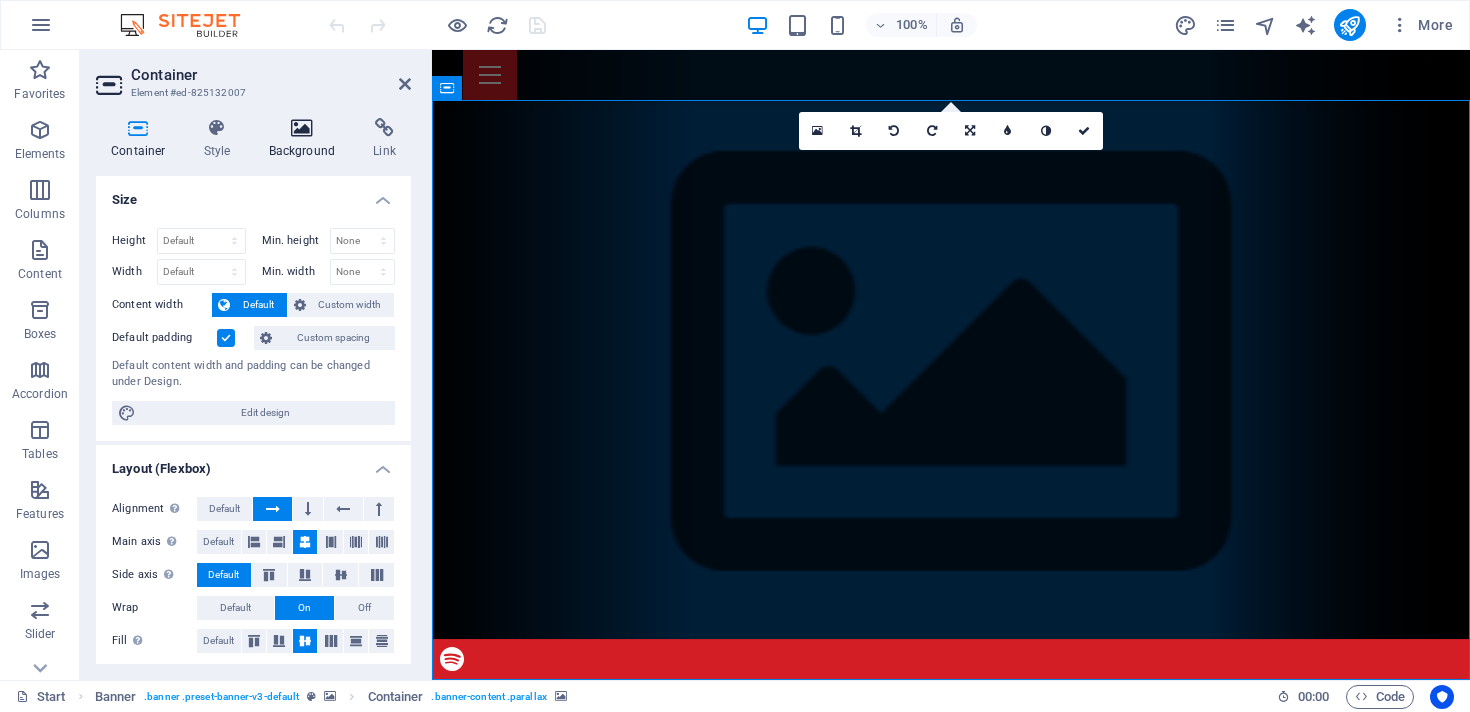 click at bounding box center (302, 128) 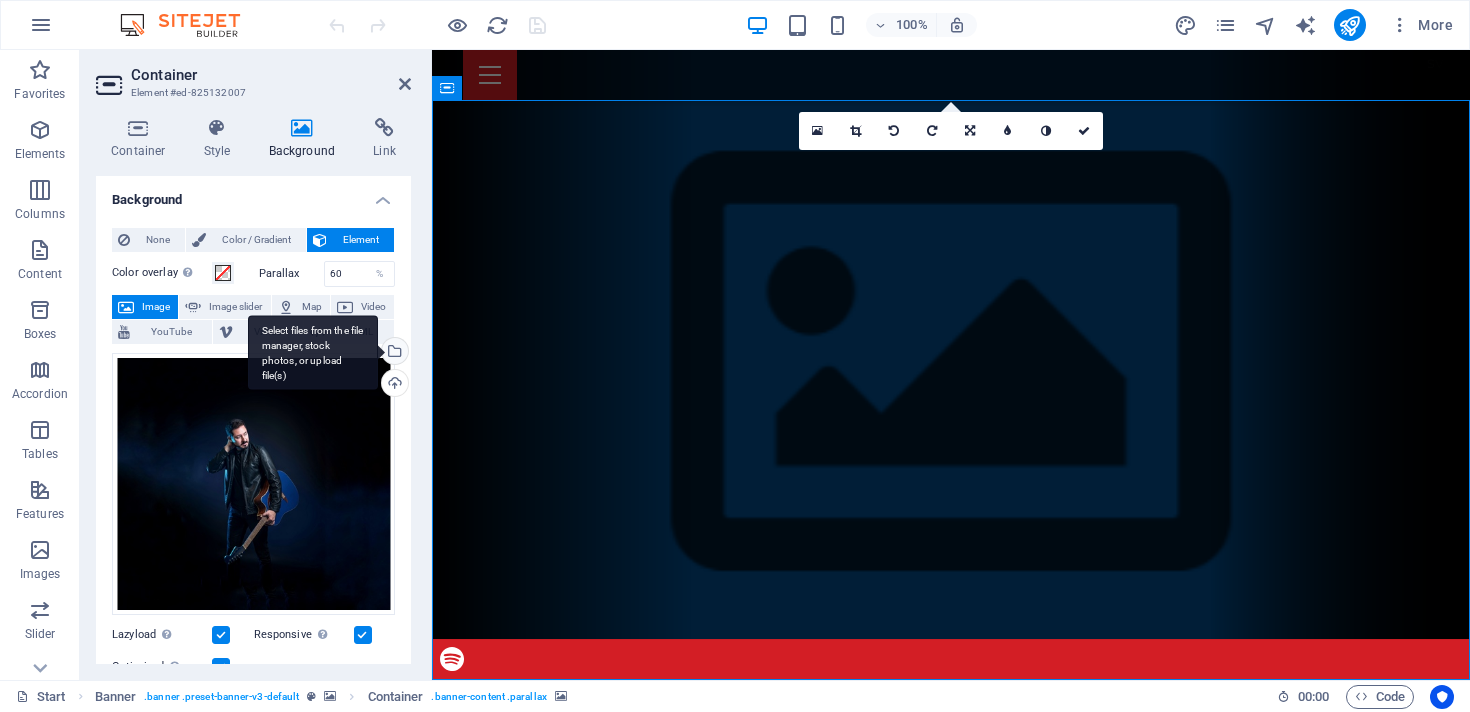 click on "Select files from the file manager, stock photos, or upload file(s)" at bounding box center (313, 352) 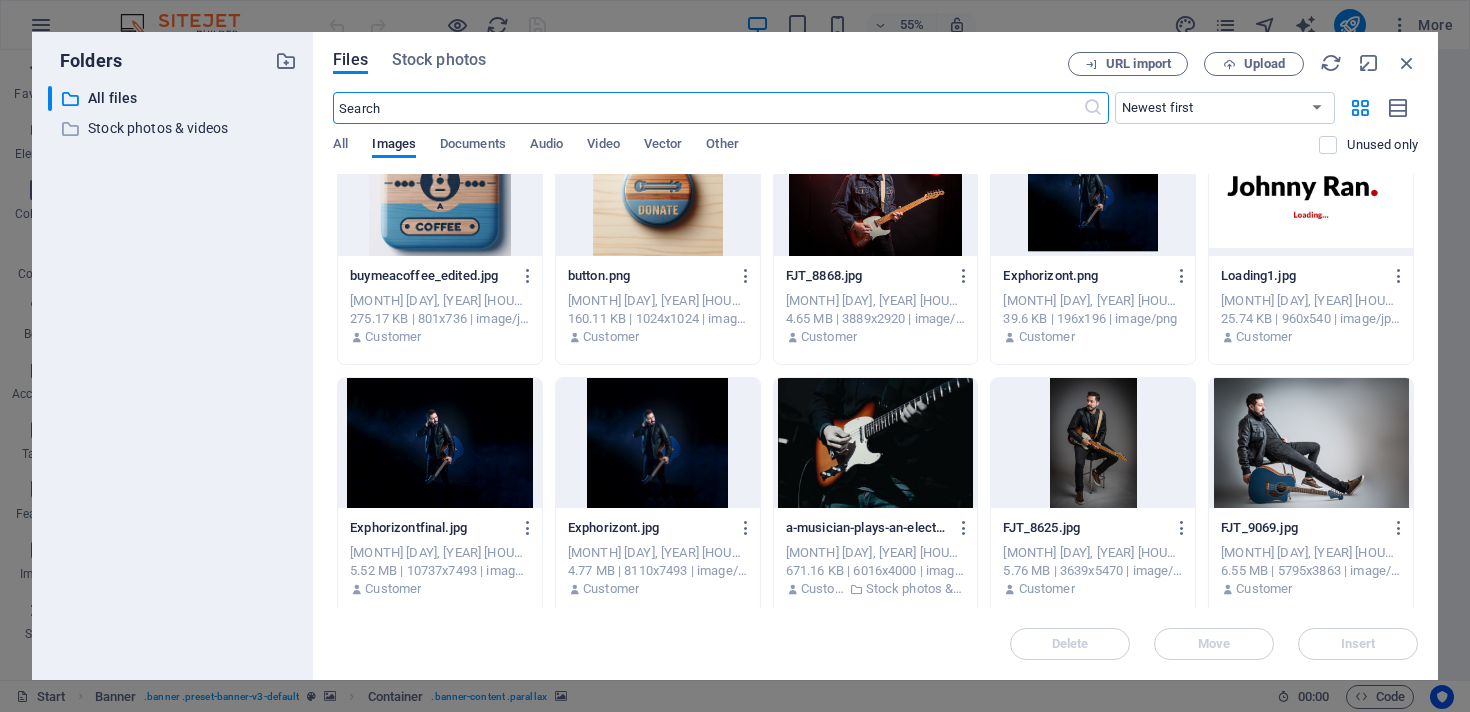 scroll, scrollTop: 338, scrollLeft: 0, axis: vertical 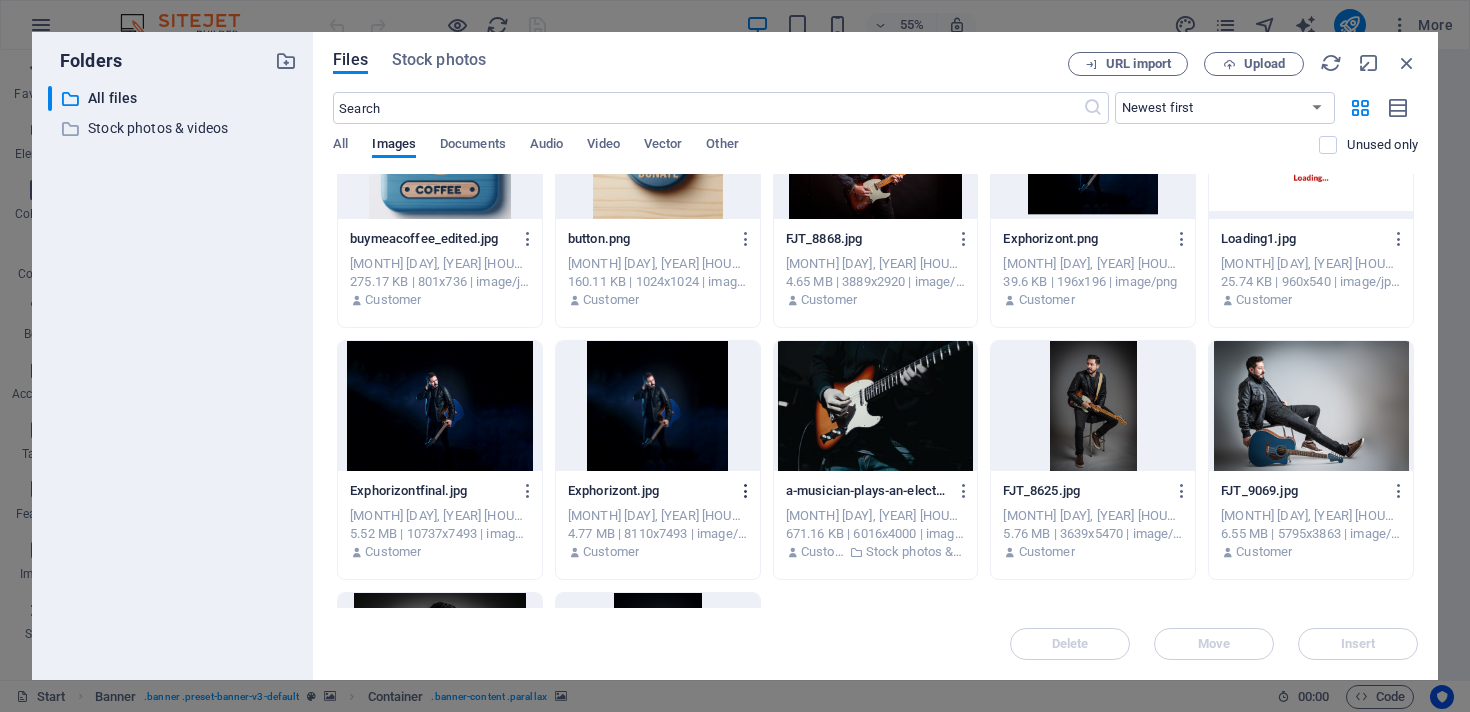 click at bounding box center [746, 491] 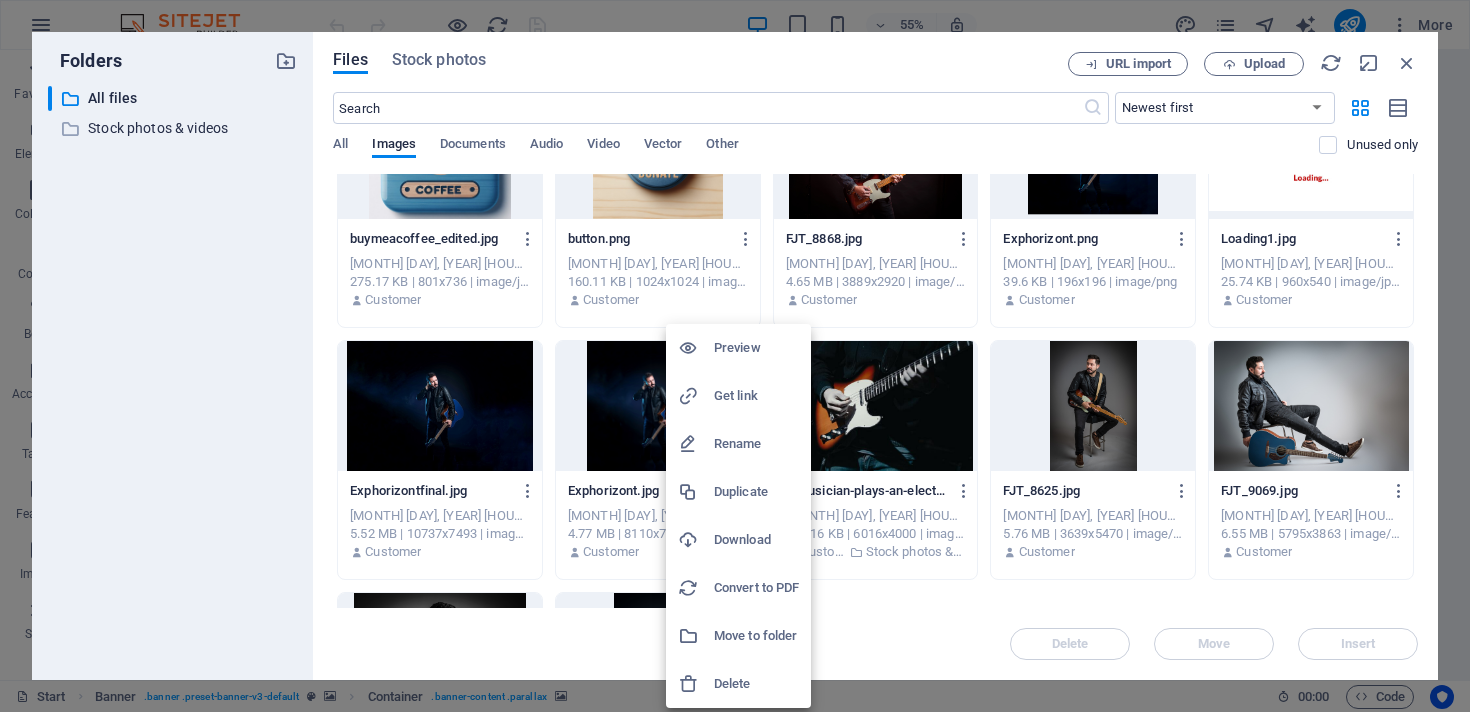click on "Rename" at bounding box center [756, 444] 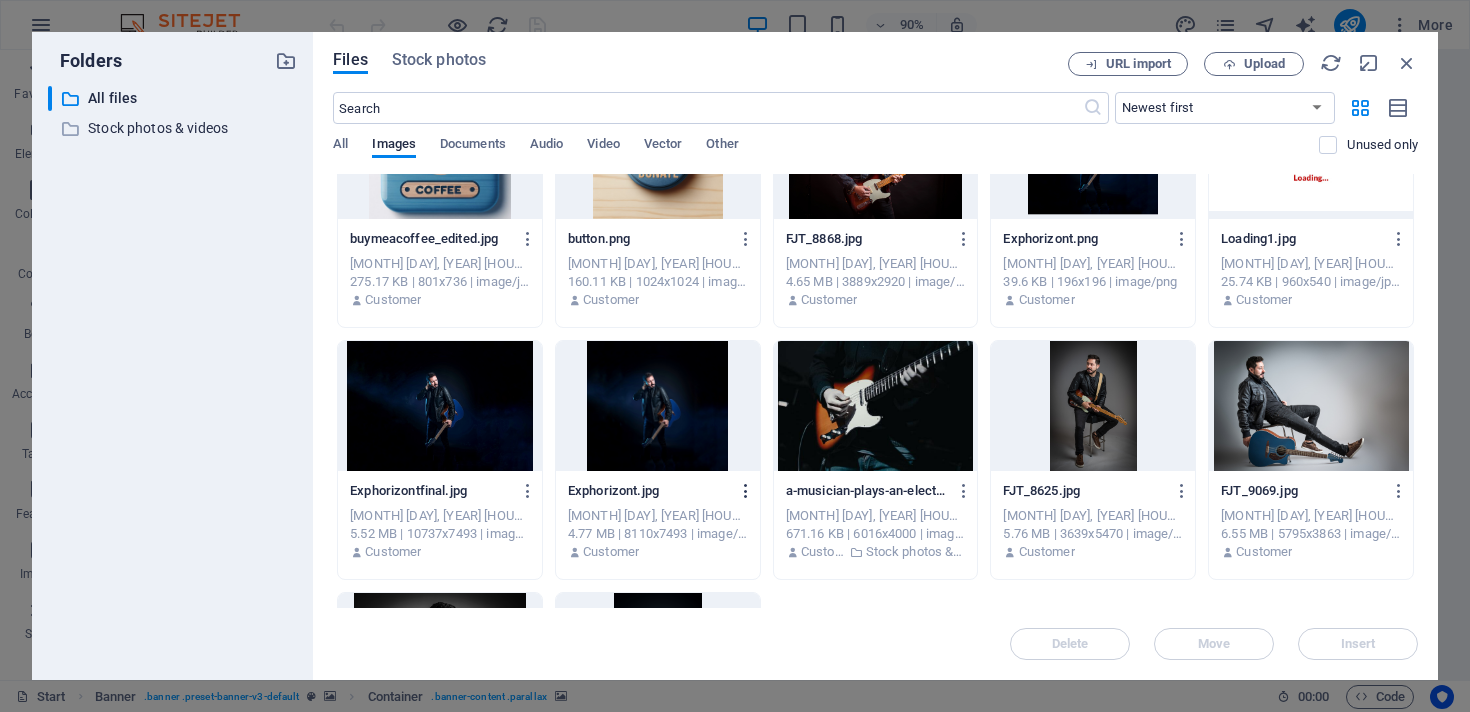 click at bounding box center [746, 491] 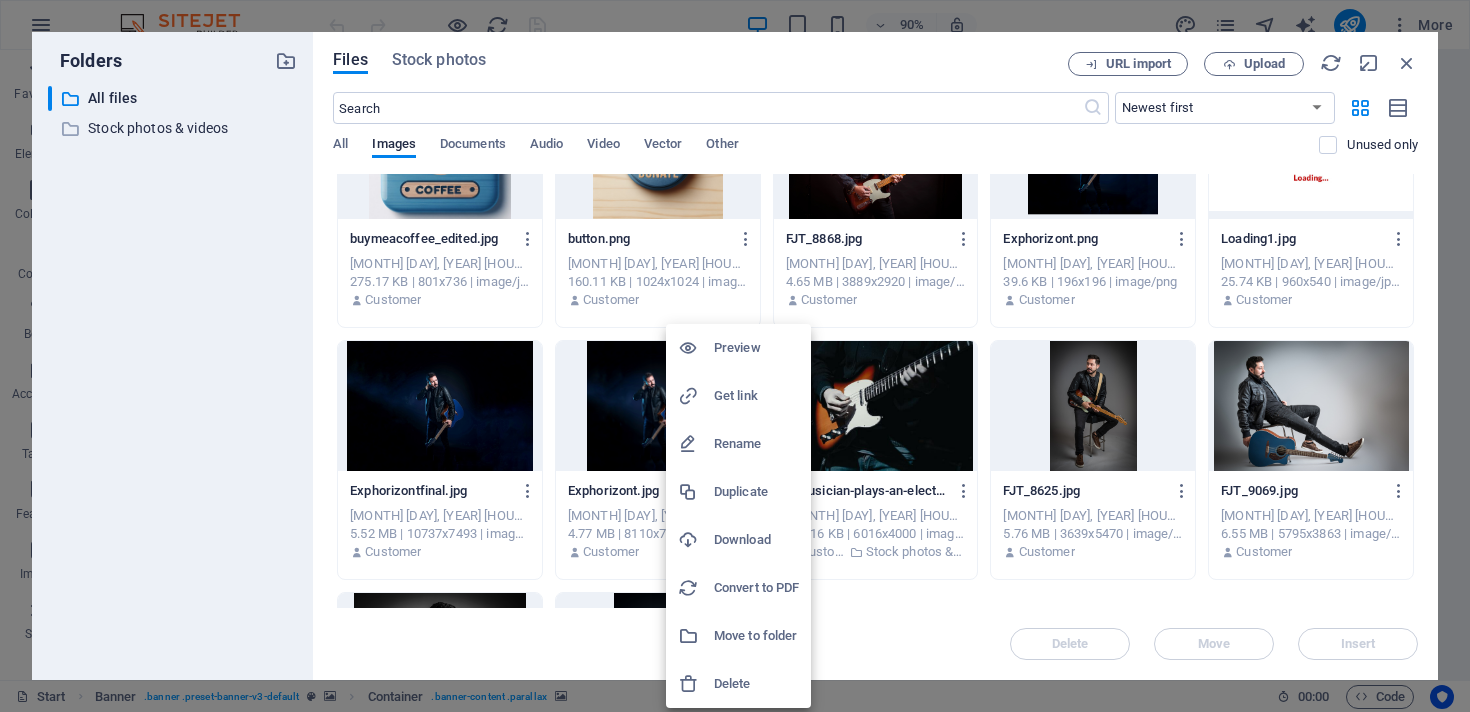 type 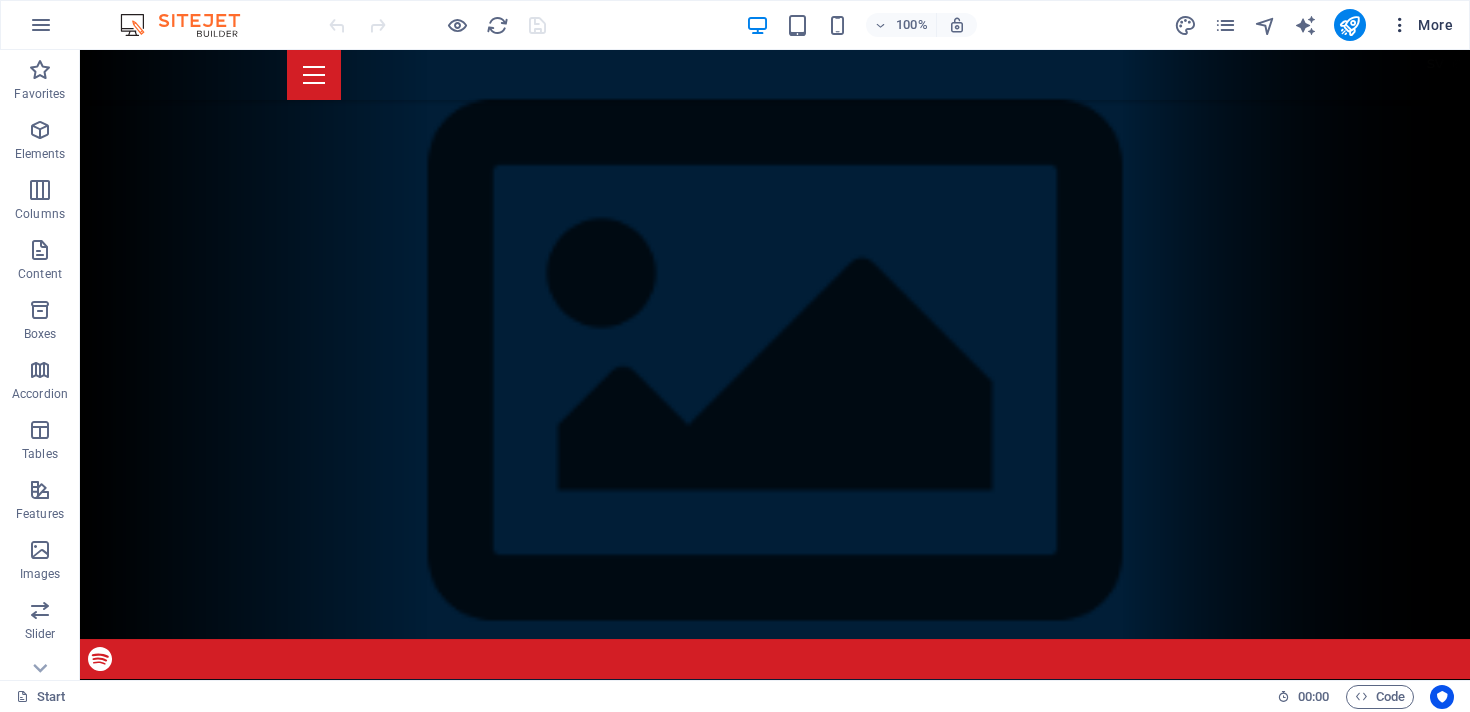 click on "More" at bounding box center (1421, 25) 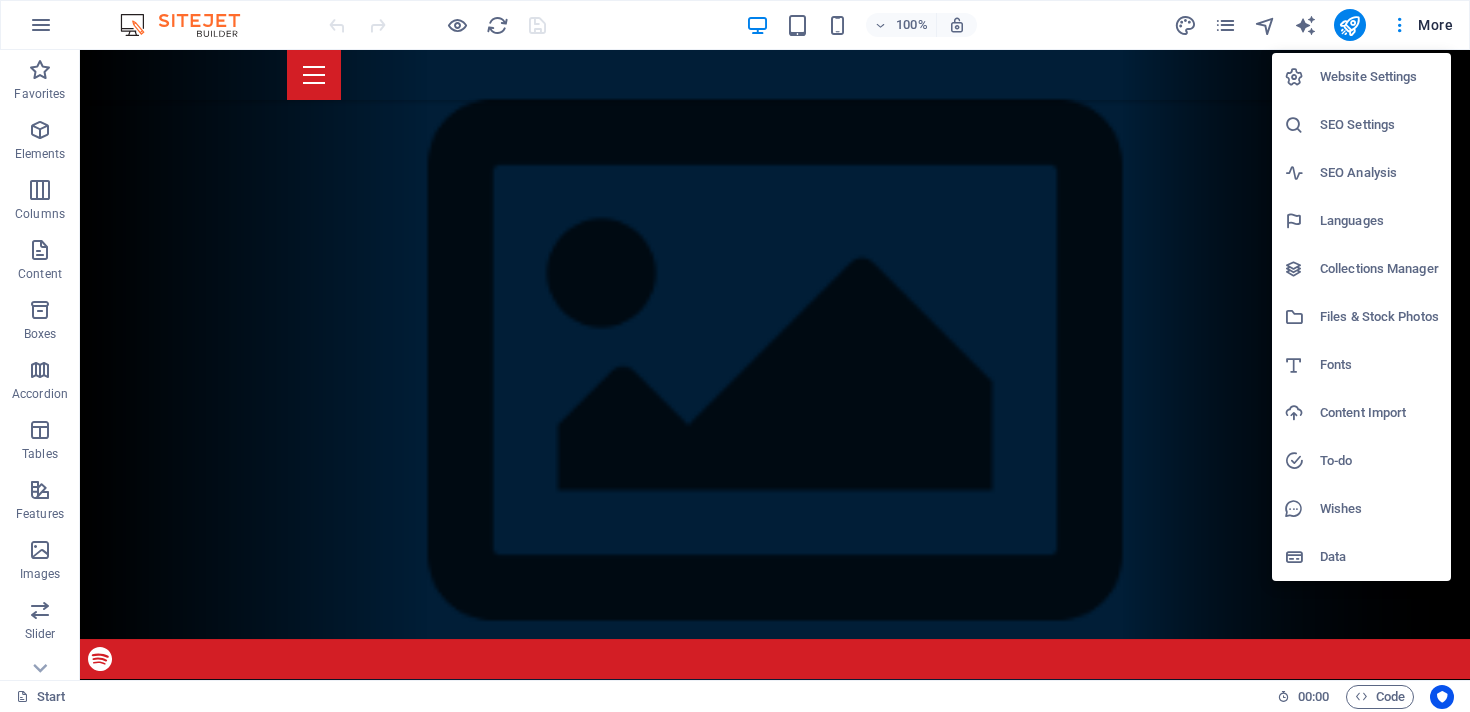 click at bounding box center [735, 356] 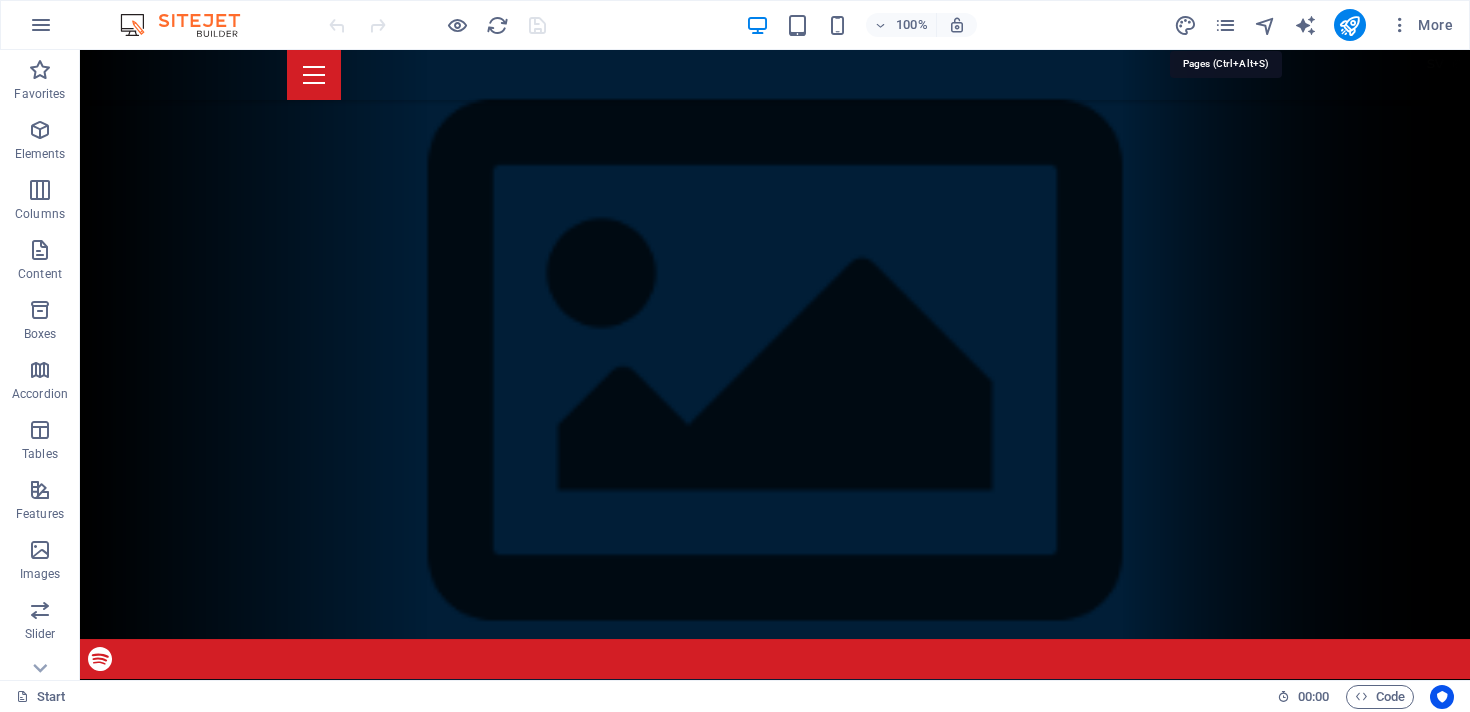 click at bounding box center (1225, 25) 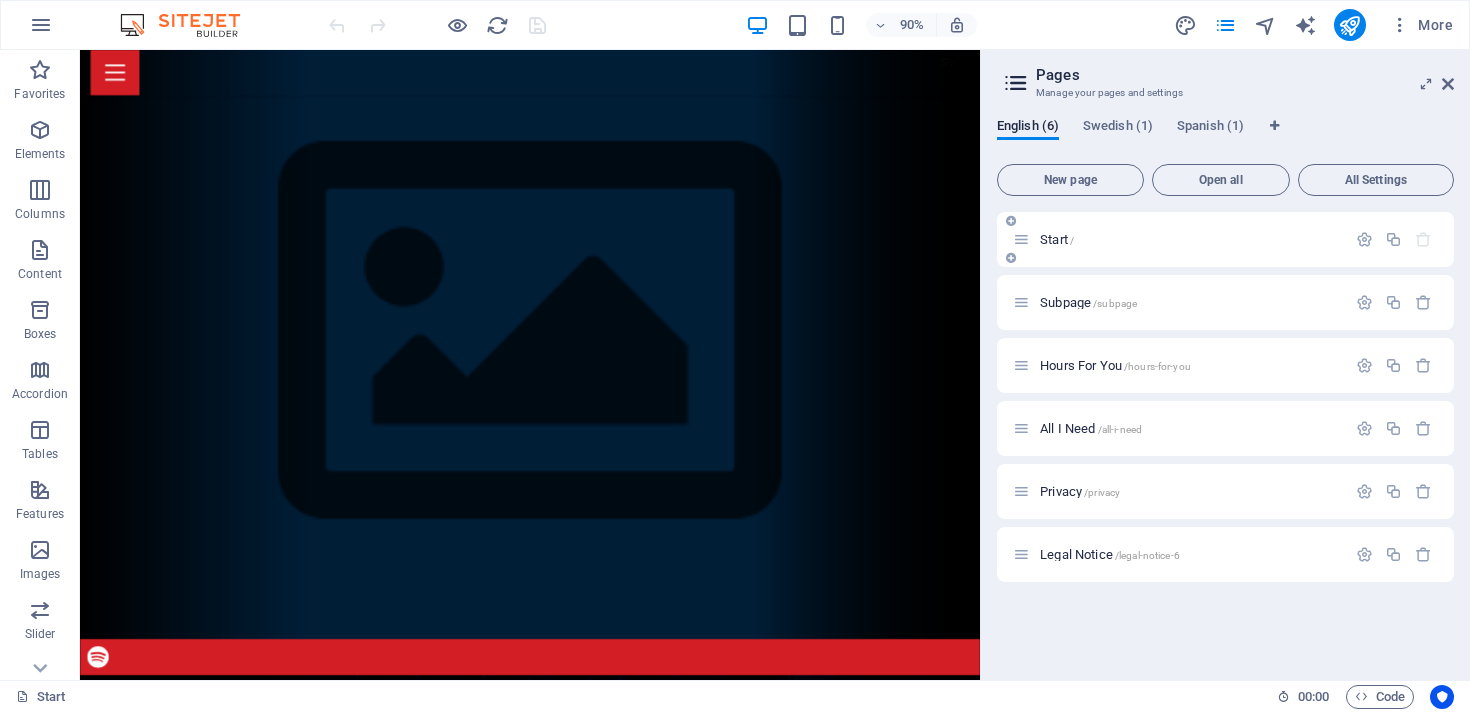 click at bounding box center [1394, 240] 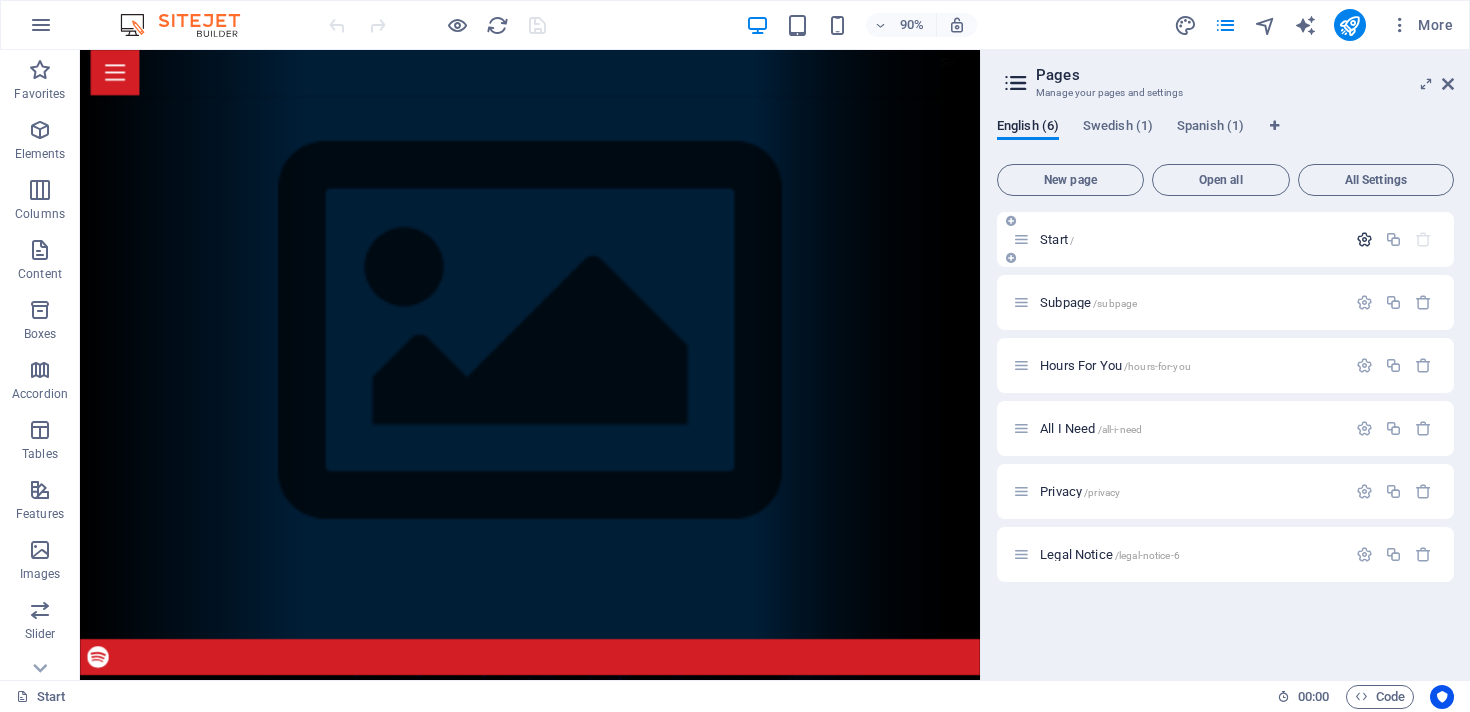 click at bounding box center [1364, 239] 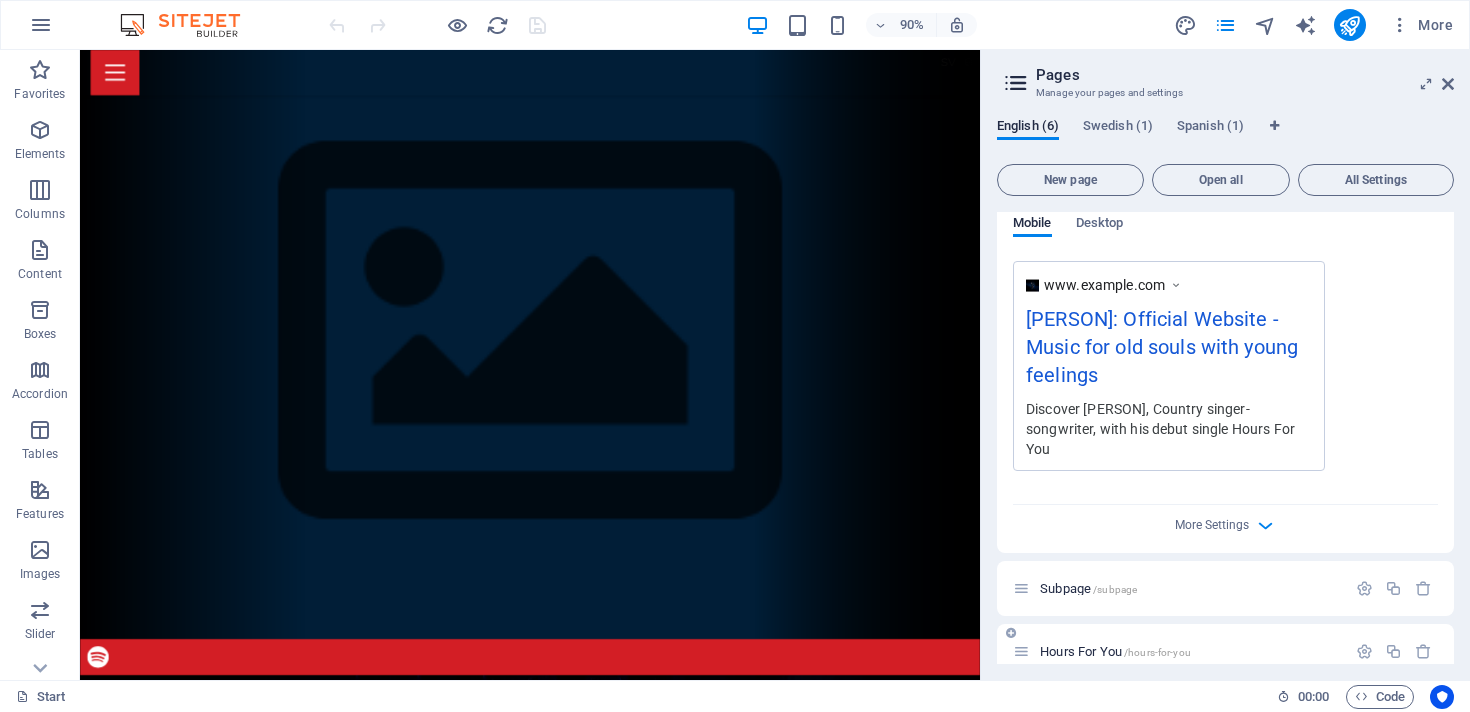 scroll, scrollTop: 562, scrollLeft: 0, axis: vertical 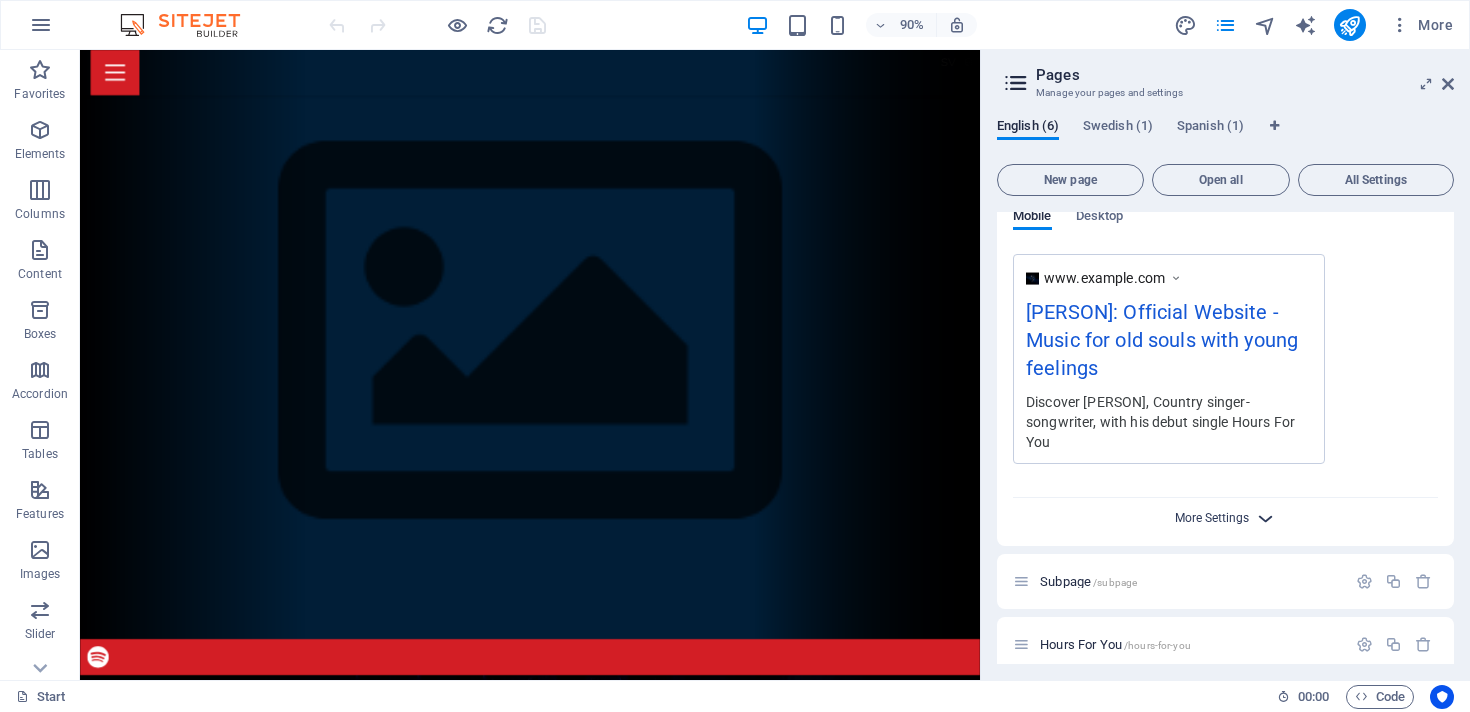 click on "More Settings" at bounding box center [1212, 518] 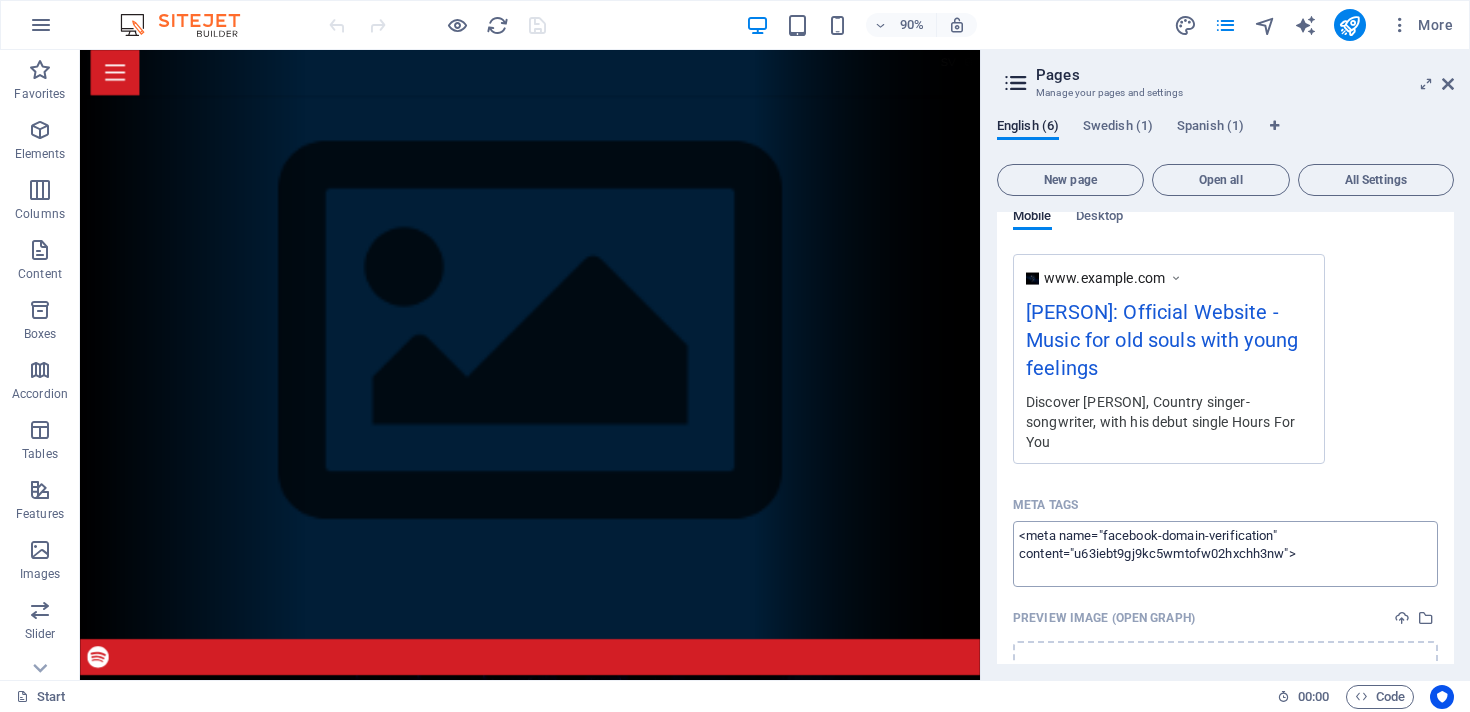 scroll, scrollTop: 660, scrollLeft: 0, axis: vertical 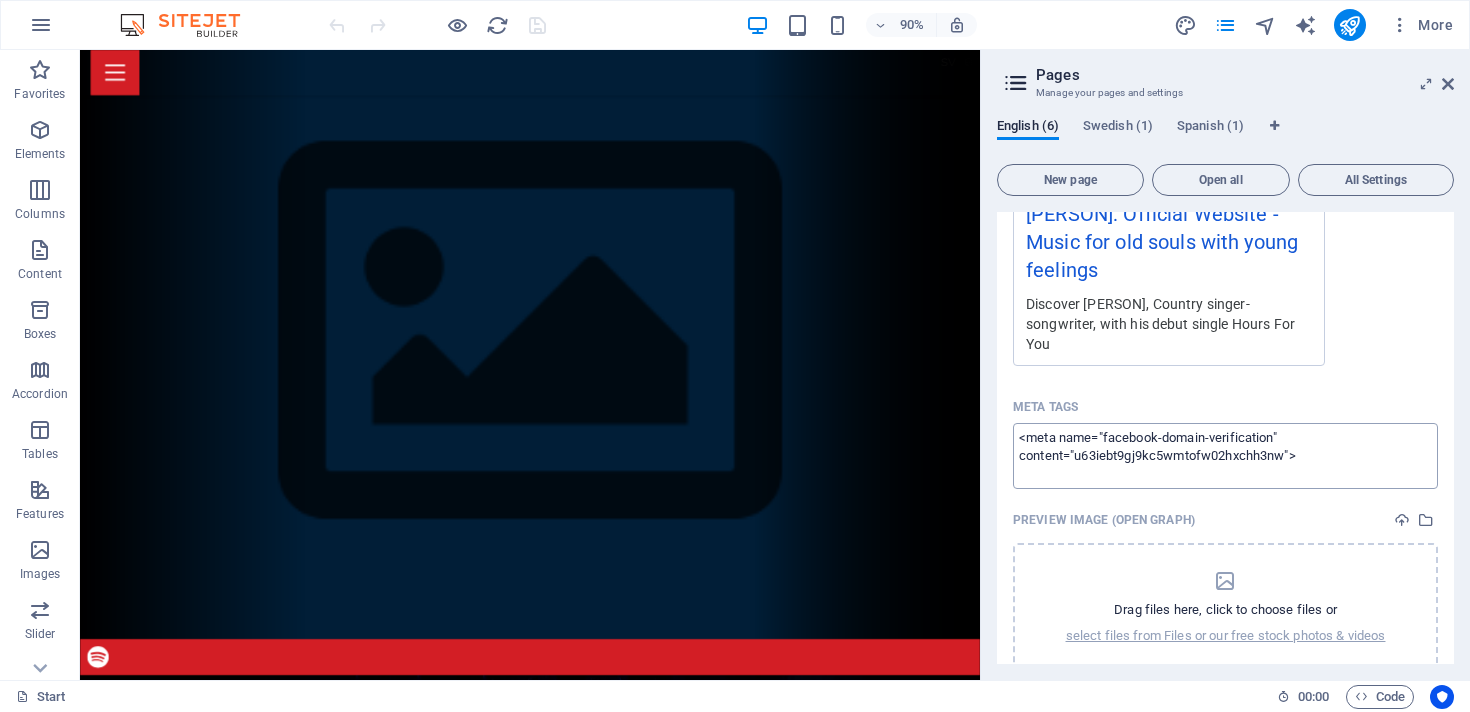 click on "<meta name="facebook-domain-verification" content="u63iebt9gj9kc5wmtofw02hxchh3nw">" at bounding box center [1225, 455] 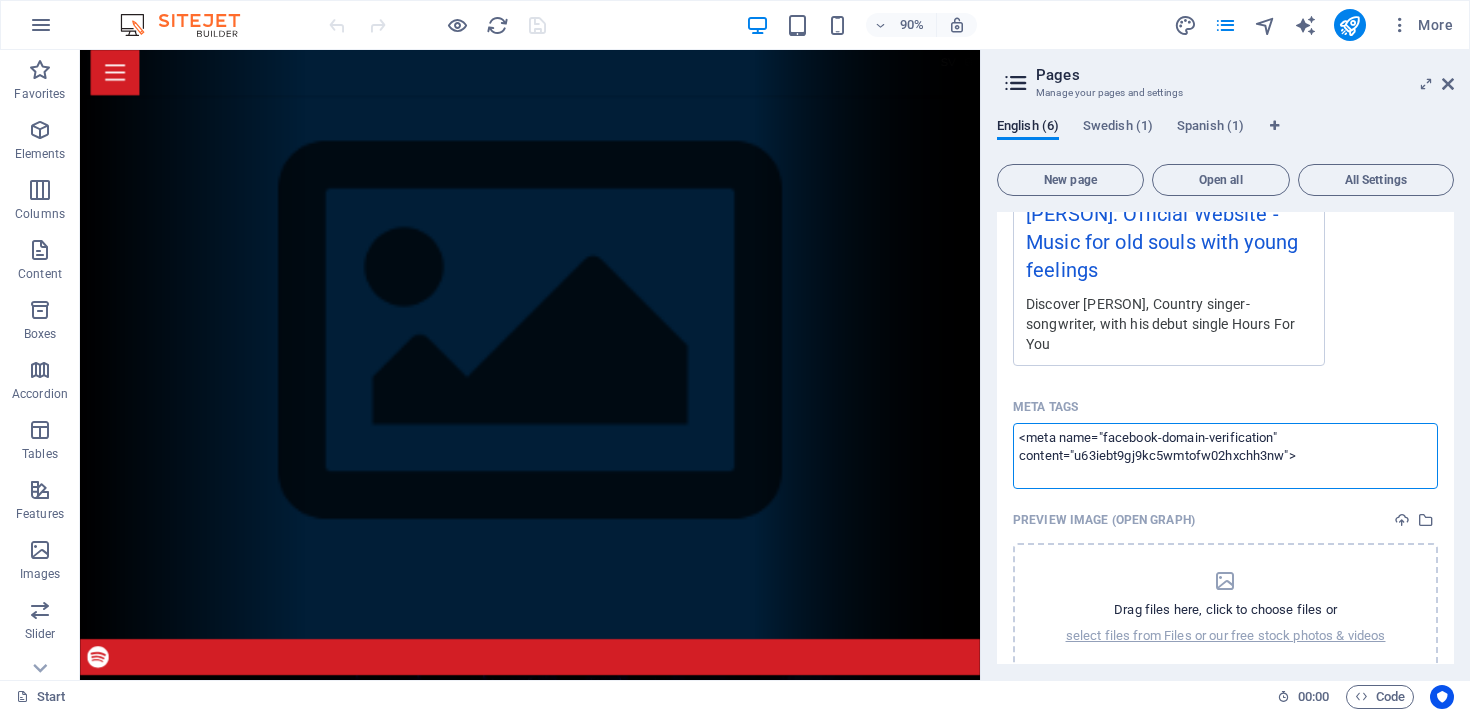 paste on "<meta property="og:title" content="[PERSON] – [SONG]" />
<meta property="og:description" content="Discover [PERSON]'s latest single '[SONG]'. A soulful blend of emotion and melody." />
<meta property="og:image" content="https://[WEBSITE]/assets/images/og-image.jpg" />
<meta property="og:url" content="https://[WEBSITE]/" />
<meta property="og:type" content="website" />" 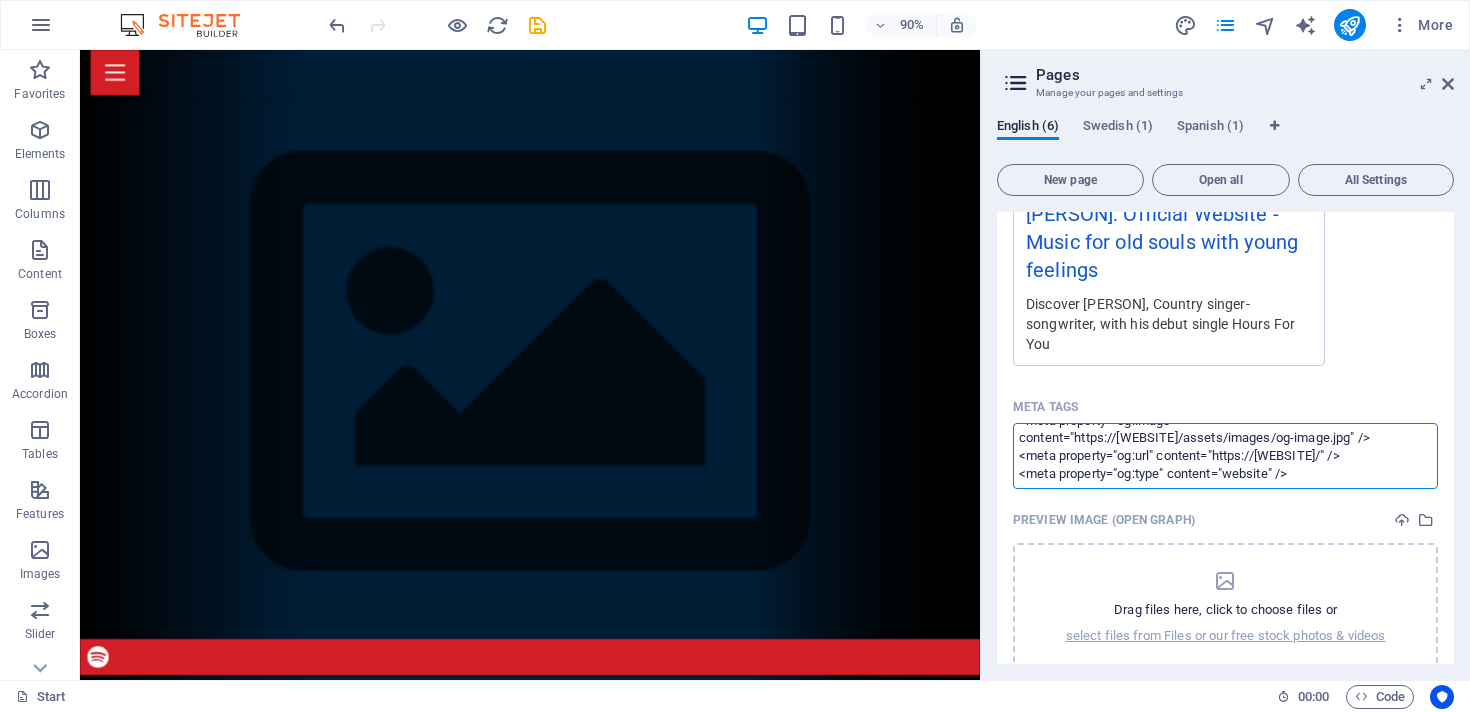 scroll, scrollTop: 0, scrollLeft: 0, axis: both 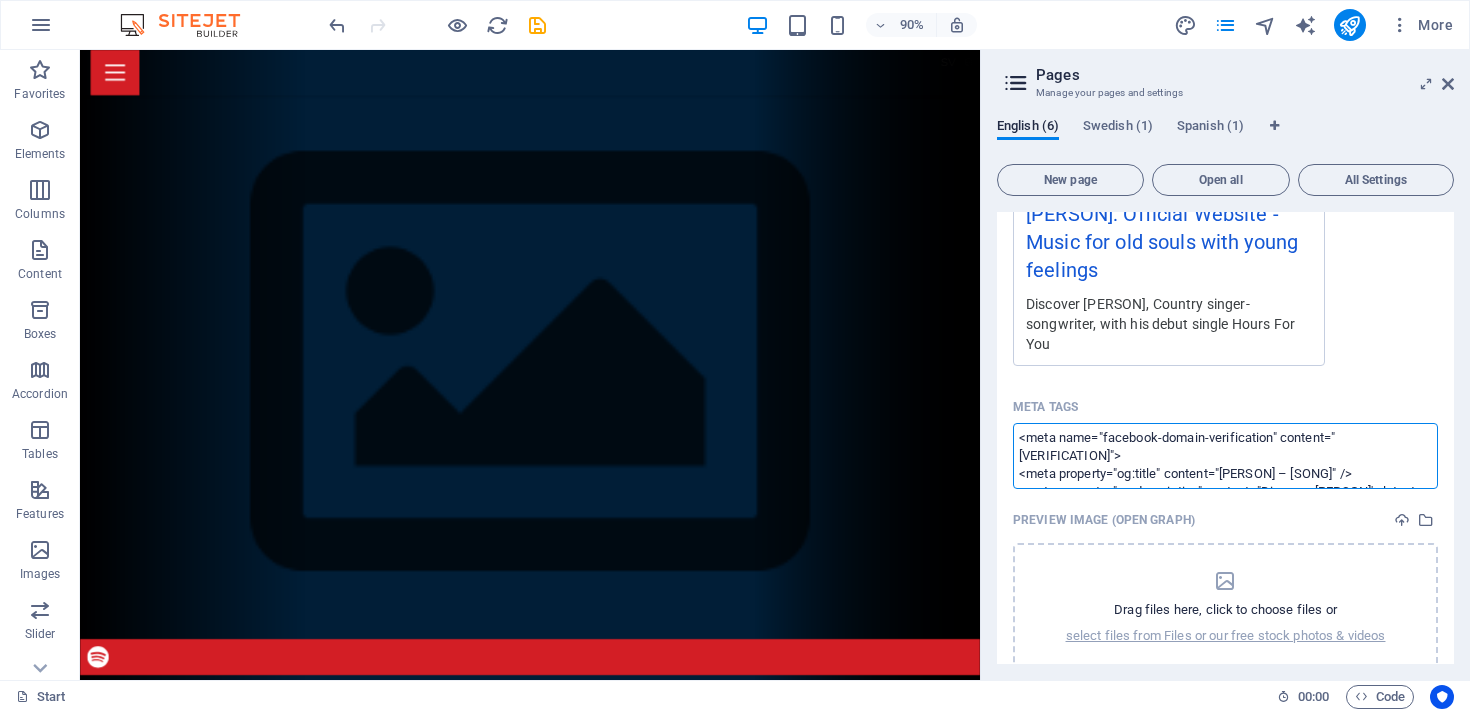 click on "<meta name="facebook-domain-verification" content="[VERIFICATION]">
<meta property="og:title" content="[PERSON] – [SONG]" />
<meta property="og:description" content="Discover [PERSON]'s latest single '[SONG]'. A soulful blend of emotion and melody." />
<meta property="og:image" content="https://[WEBSITE]/assets/images/og-image.jpg" />
<meta property="og:url" content="https://[WEBSITE]/" />
<meta property="og:type" content="website" />" at bounding box center [1225, 455] 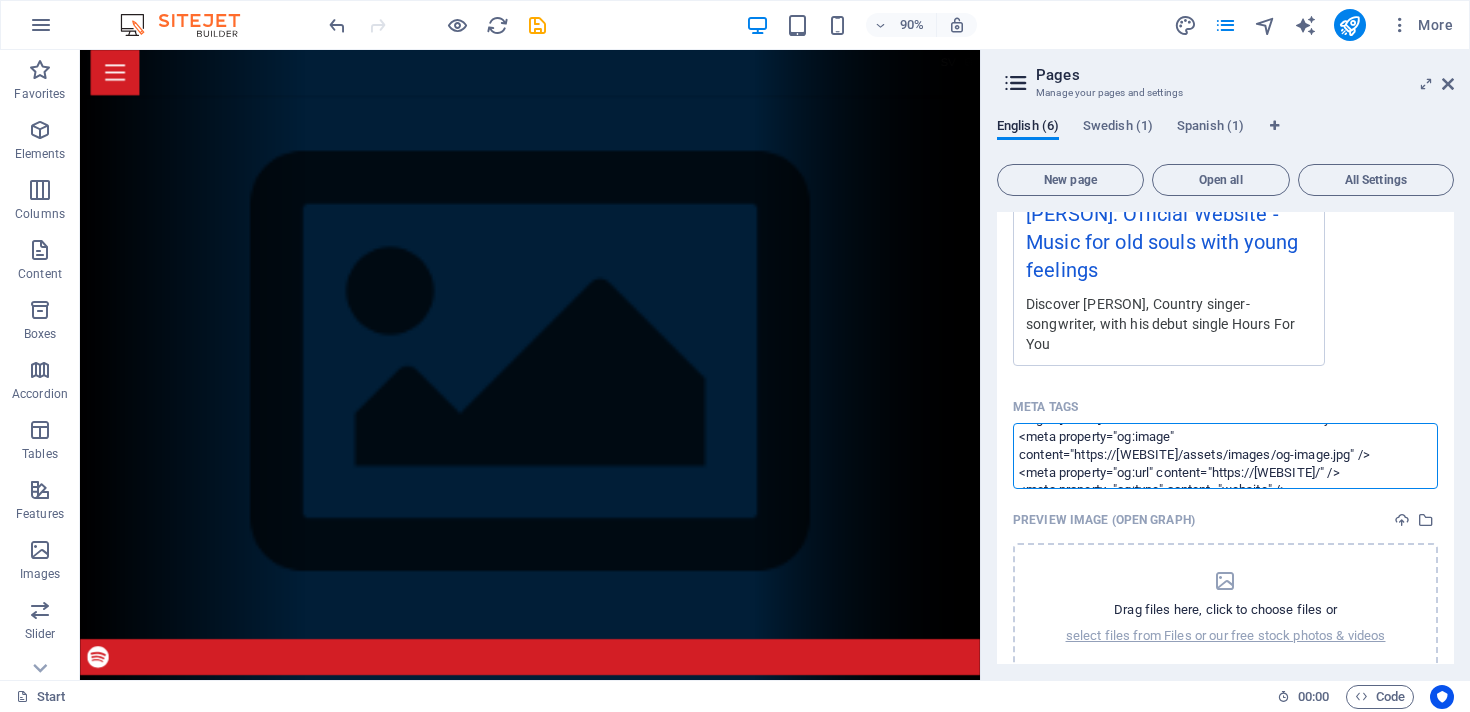scroll, scrollTop: 89, scrollLeft: 0, axis: vertical 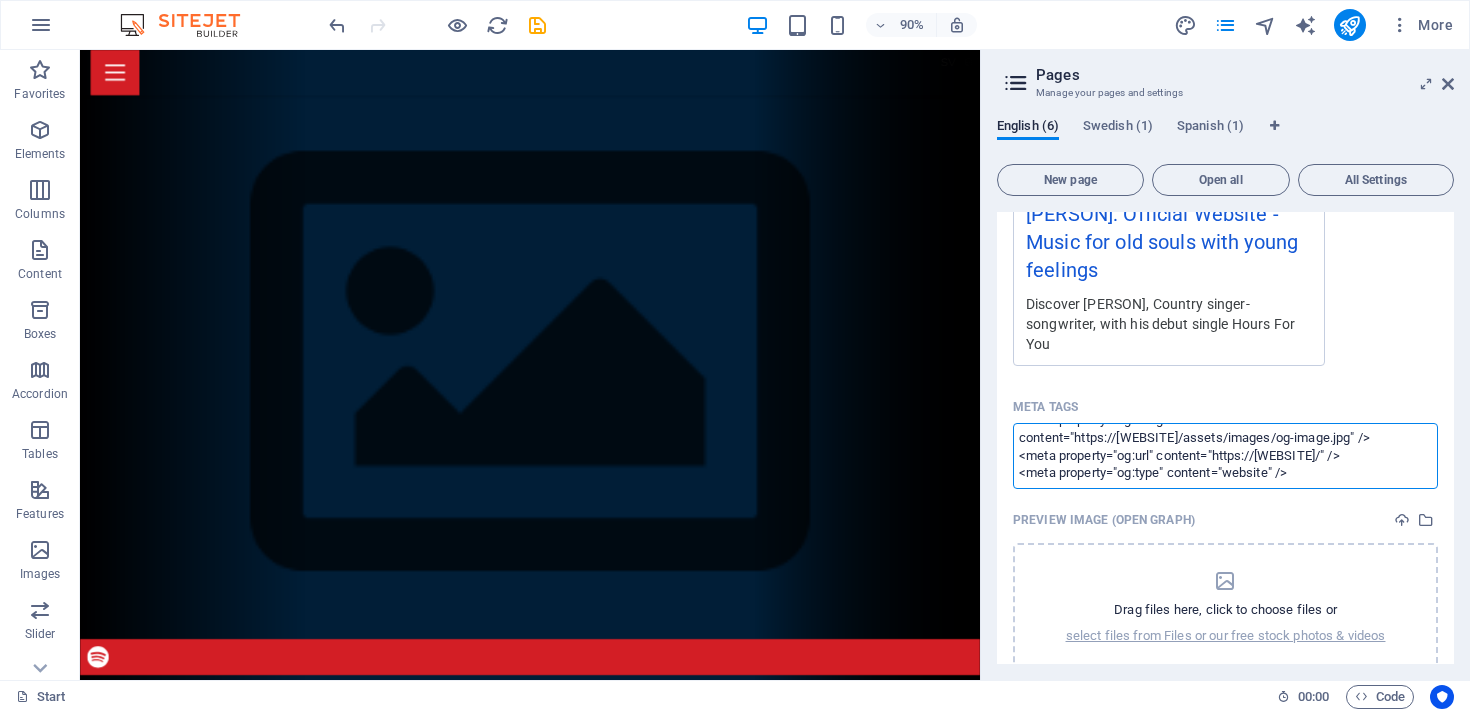 click on "<meta property="og:title" content="[PERSON] – [SONG]" />
<meta property="og:description" content="Discover [PERSON]'s latest single '[SONG]'. A soulful blend of emotion and melody." />
<meta property="og:image" content="https://[WEBSITE]/assets/images/og-image.jpg" />
<meta property="og:url" content="https://[WEBSITE]/" />
<meta property="og:type" content="website" />" at bounding box center (1225, 455) 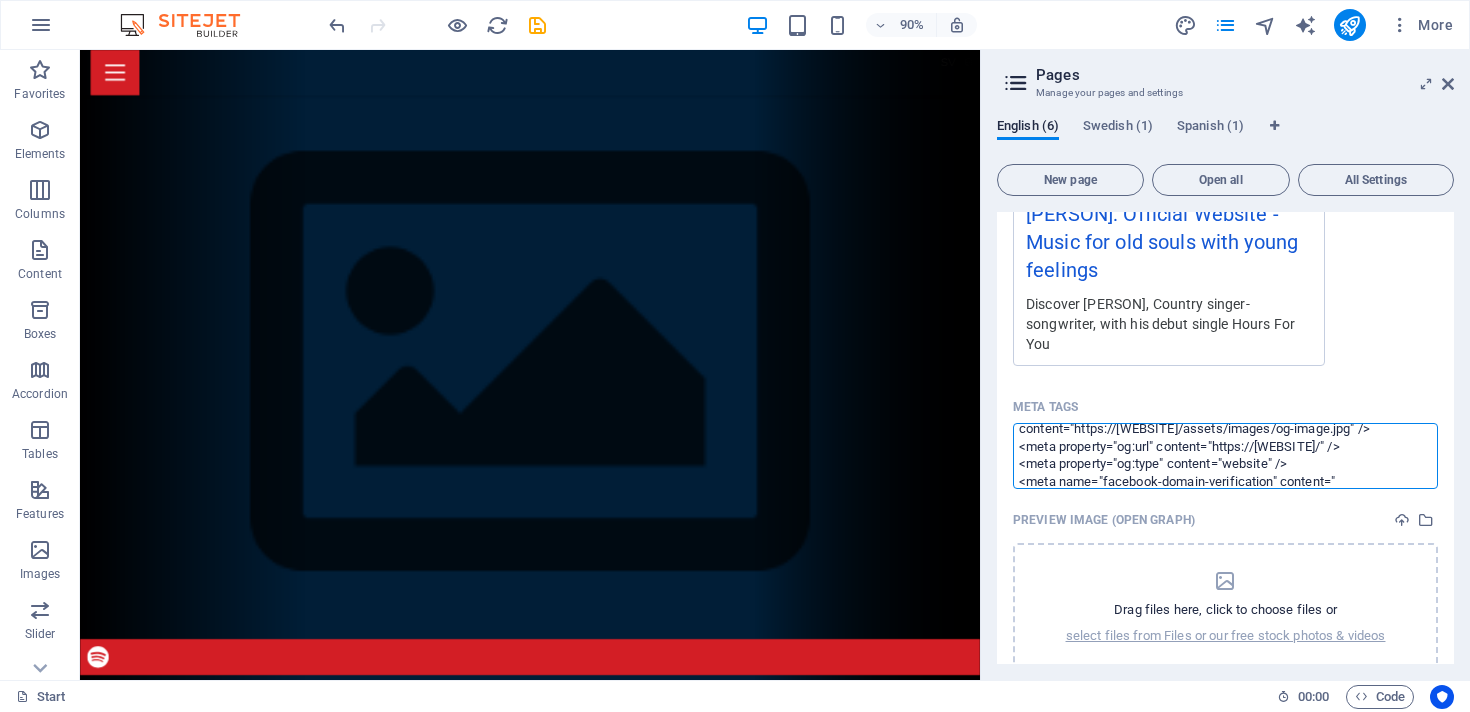 scroll, scrollTop: 107, scrollLeft: 0, axis: vertical 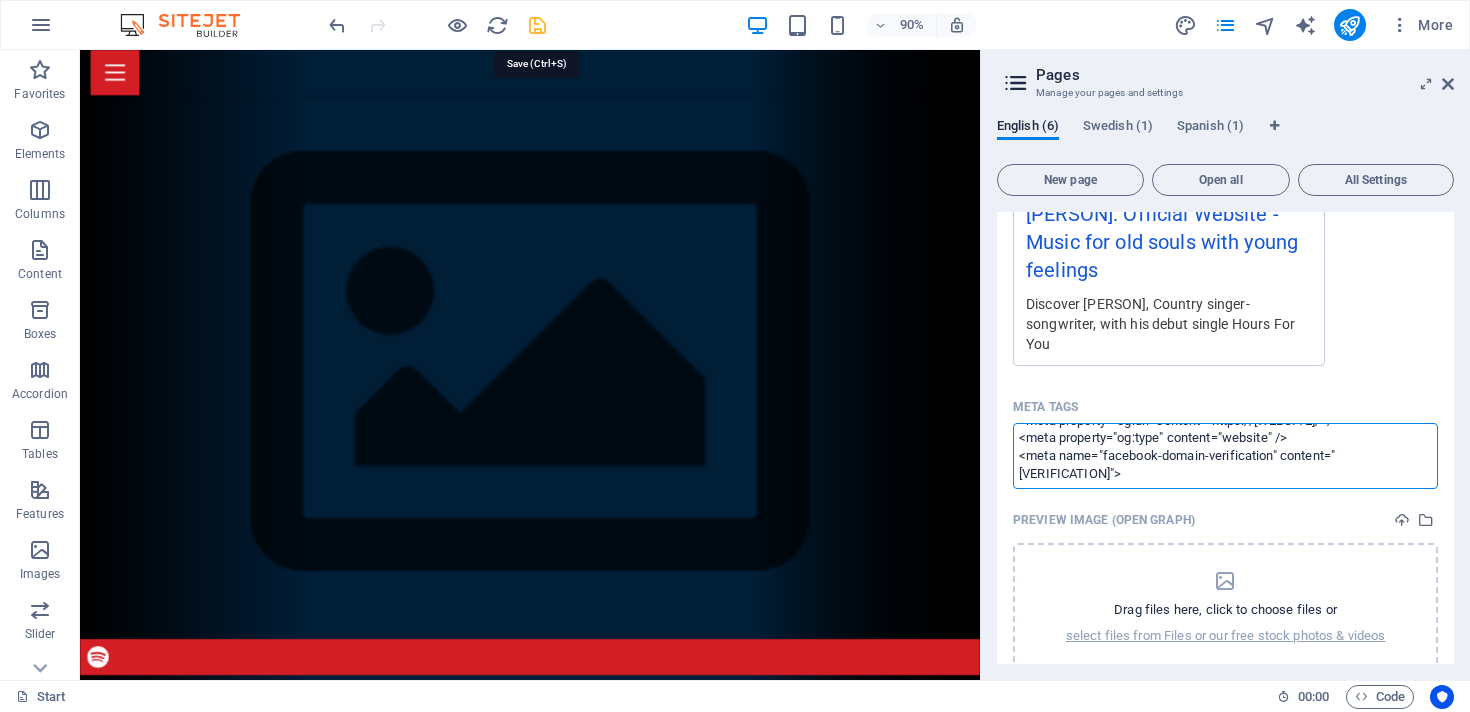click on "[WEBSITE] Start (en) Favorites Elements Columns Content Boxes Accordion Tables Features Images Slider Header Footer Forms Marketing Collections
Drag here to replace the existing content. Press “Ctrl” if you want to create a new element.
H2   Wide image with text   Wide image with text   Container   Container   Menu Bar   Banner   Container   Banner   Menu Bar   Text   Banner   Container   Languages   Languages   Languages 90% More Start 00 : 00 Code Pages Manage your pages and settings English (6) Swedish (1) Spanish (1) New page Open all All Settings Start / Name Start ​ URL SLUG / ​ SEO Title AI ​ 625 / 580 Px SEO Description AI Discover [PERSON], Country singer-songwriter, with his debut single Hours For You ​ 539 / 990 Px SEO Keywords AI [PERSON], singer, songwriter,  musician, debut single, country, rock ​ Settings Menu Noindex Preview Mobile Desktop www.example.com Meta tags ​
0" at bounding box center [735, 356] 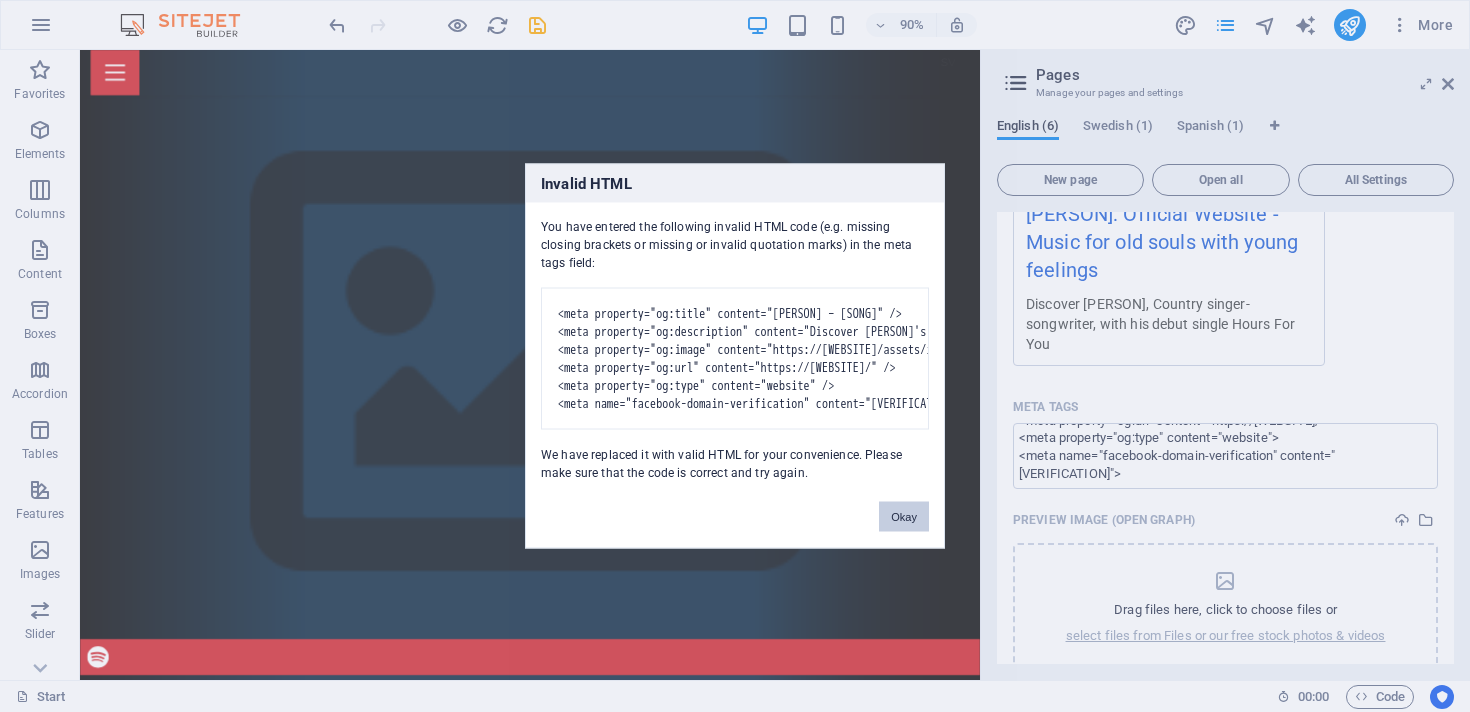 click on "Okay" at bounding box center [904, 517] 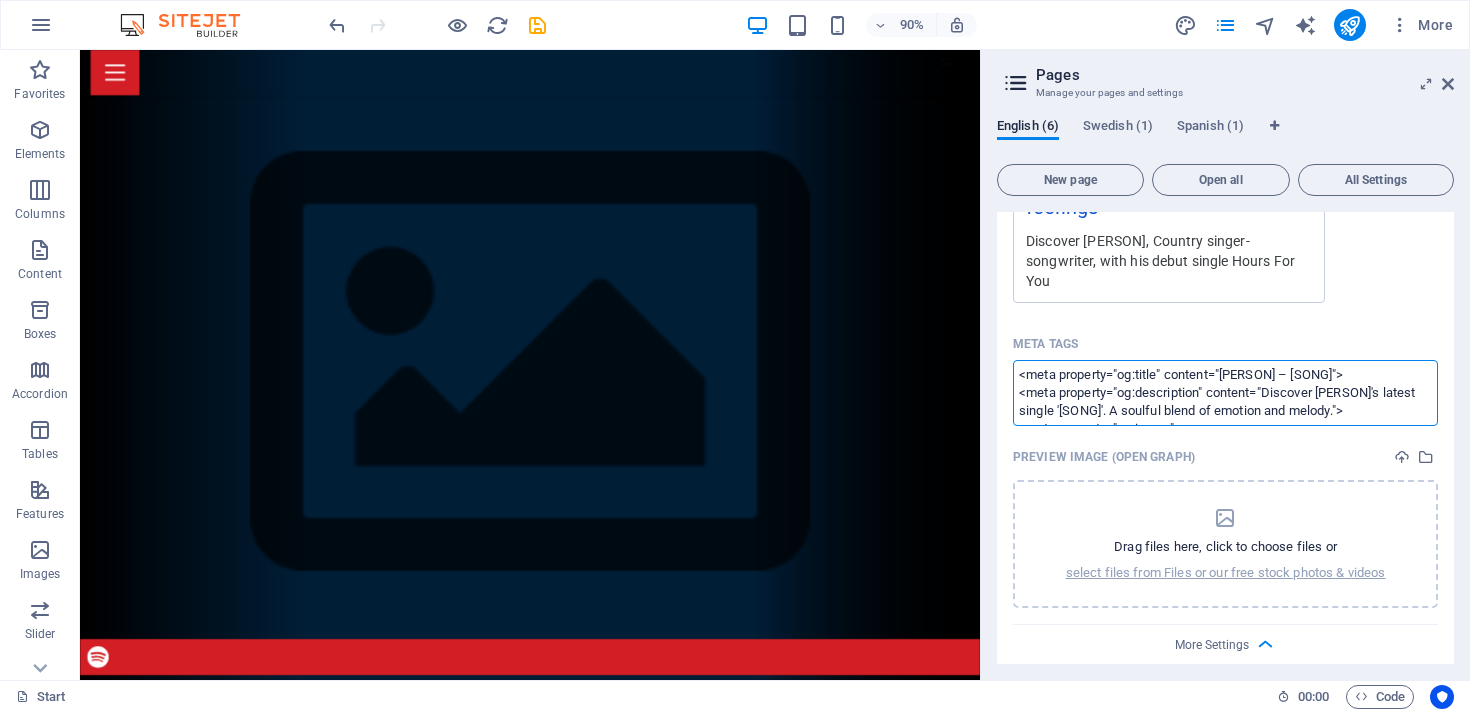 scroll, scrollTop: 733, scrollLeft: 0, axis: vertical 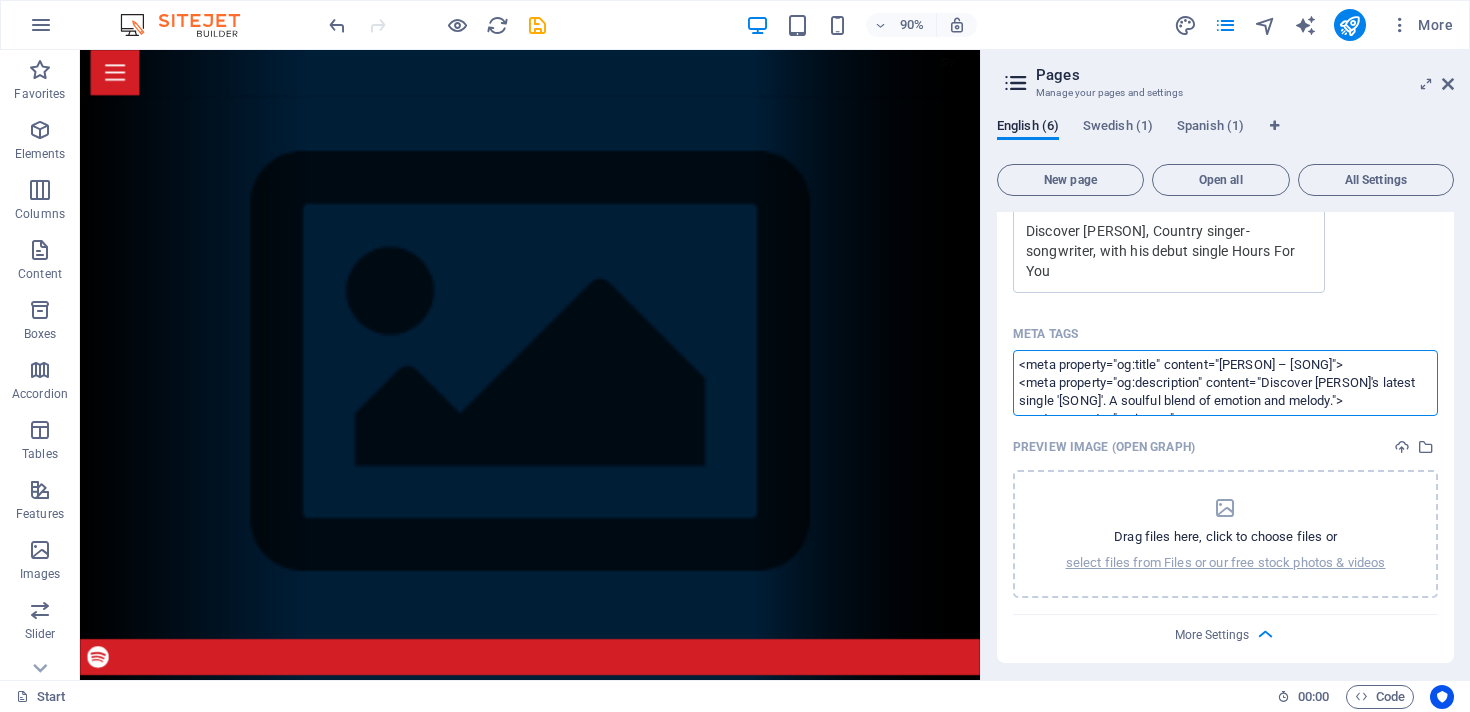 click on "[WEBSITE] Start (en) Favorites Elements Columns Content Boxes Accordion Tables Features Images Slider Header Footer Forms Marketing Collections
Drag here to replace the existing content. Press “Ctrl” if you want to create a new element.
H2   Wide image with text   Wide image with text   Container   Container   Menu Bar   Banner   Container   Banner   Menu Bar   Text   Banner   Container   Languages   Languages   Languages 90% More Start 00 : 00 Code Pages Manage your pages and settings English (6) Swedish (1) Spanish (1) New page Open all All Settings Start / Name Start ​ URL SLUG / ​ SEO Title AI ​ 625 / 580 Px SEO Description AI Discover [PERSON], Country singer-songwriter, with his debut single Hours For You ​ 539 / 990 Px SEO Keywords AI [PERSON], singer, songwriter,  musician, debut single, country, rock ​ Settings Menu Noindex Preview Mobile Desktop www.example.com Meta tags ​
0" at bounding box center (735, 356) 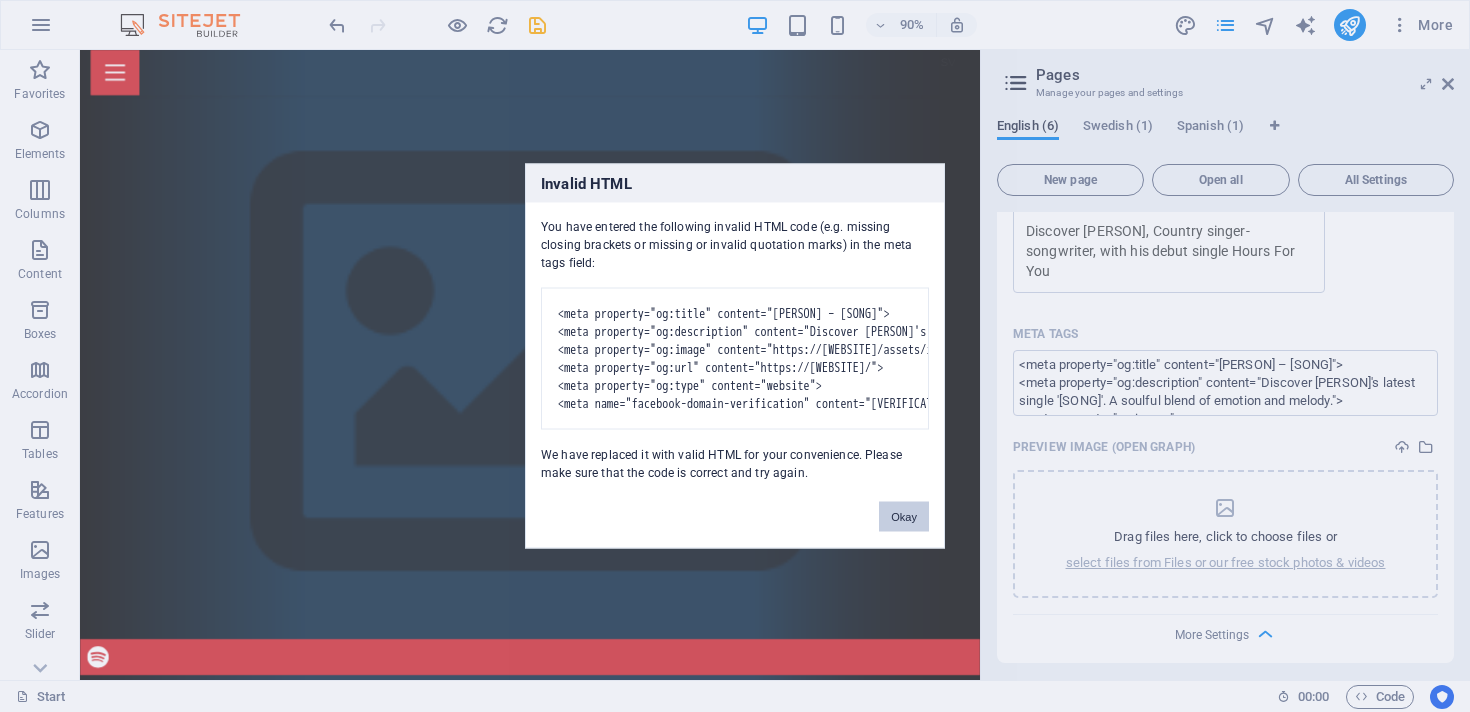 click on "Okay" at bounding box center [904, 517] 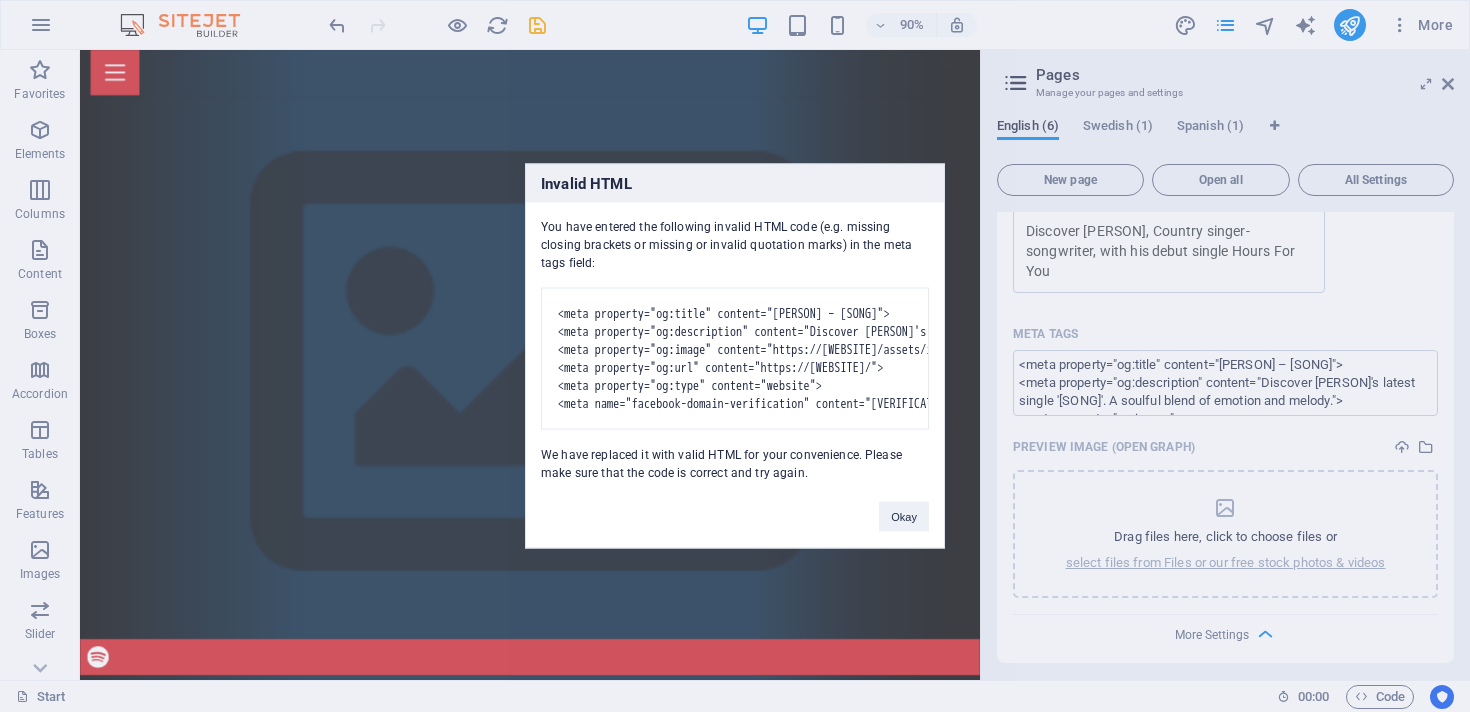 click on "[WEBSITE] Start (en) Favorites Elements Columns Content Boxes Accordion Tables Features Images Slider Header Footer Forms Marketing Collections
Drag here to replace the existing content. Press “Ctrl” if you want to create a new element.
H2   Wide image with text   Wide image with text   Container   Container   Menu Bar   Banner   Container   Banner   Menu Bar   Text   Banner   Container   Languages   Languages   Languages 90% More Start 00 : 00 Code Pages Manage your pages and settings English (6) Swedish (1) Spanish (1) New page Open all All Settings Start / Name Start ​ URL SLUG / ​ SEO Title AI ​ 625 / 580 Px SEO Description AI Discover [PERSON], Country singer-songwriter, with his debut single Hours For You ​ 539 / 990 Px SEO Keywords AI [PERSON], singer, songwriter,  musician, debut single, country, rock ​ Settings Menu Noindex Preview Mobile Desktop www.example.com Meta tags ​
0" at bounding box center [735, 356] 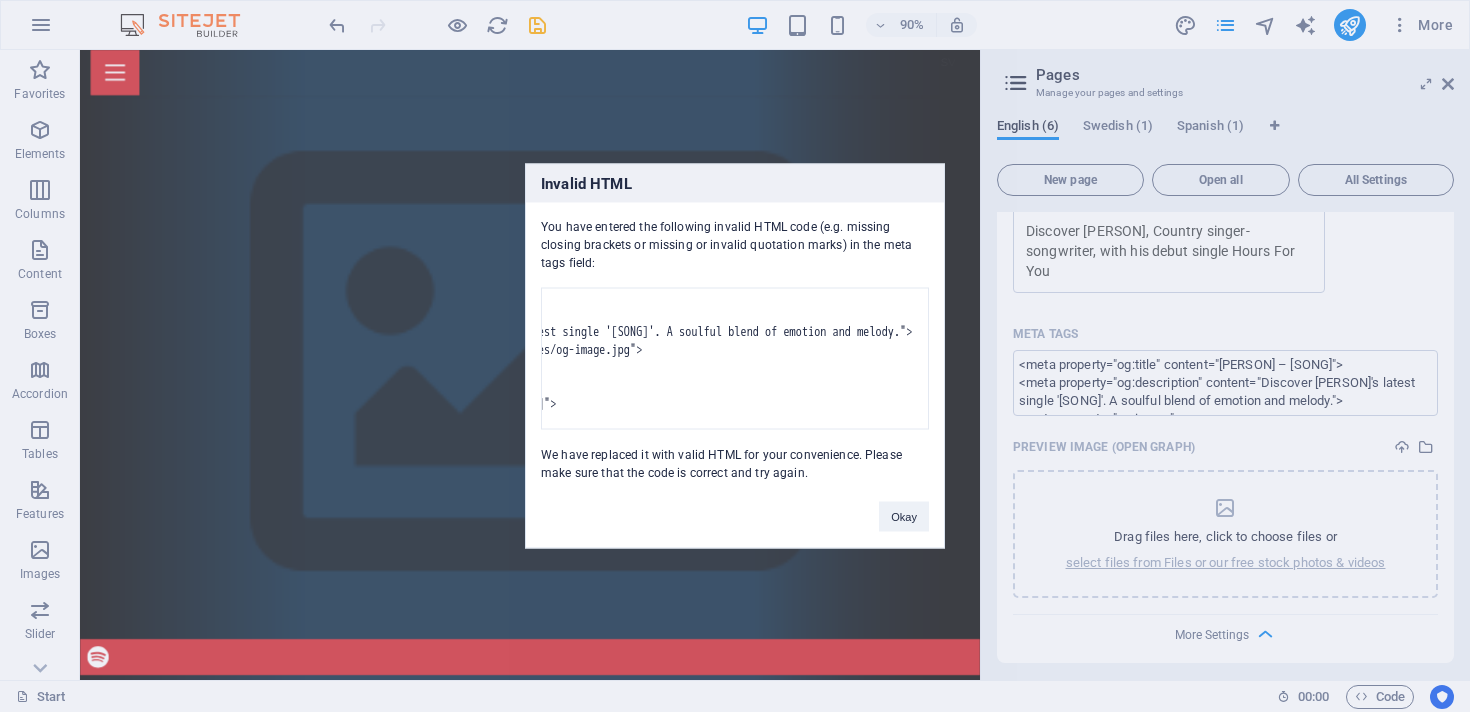 scroll, scrollTop: 0, scrollLeft: 610, axis: horizontal 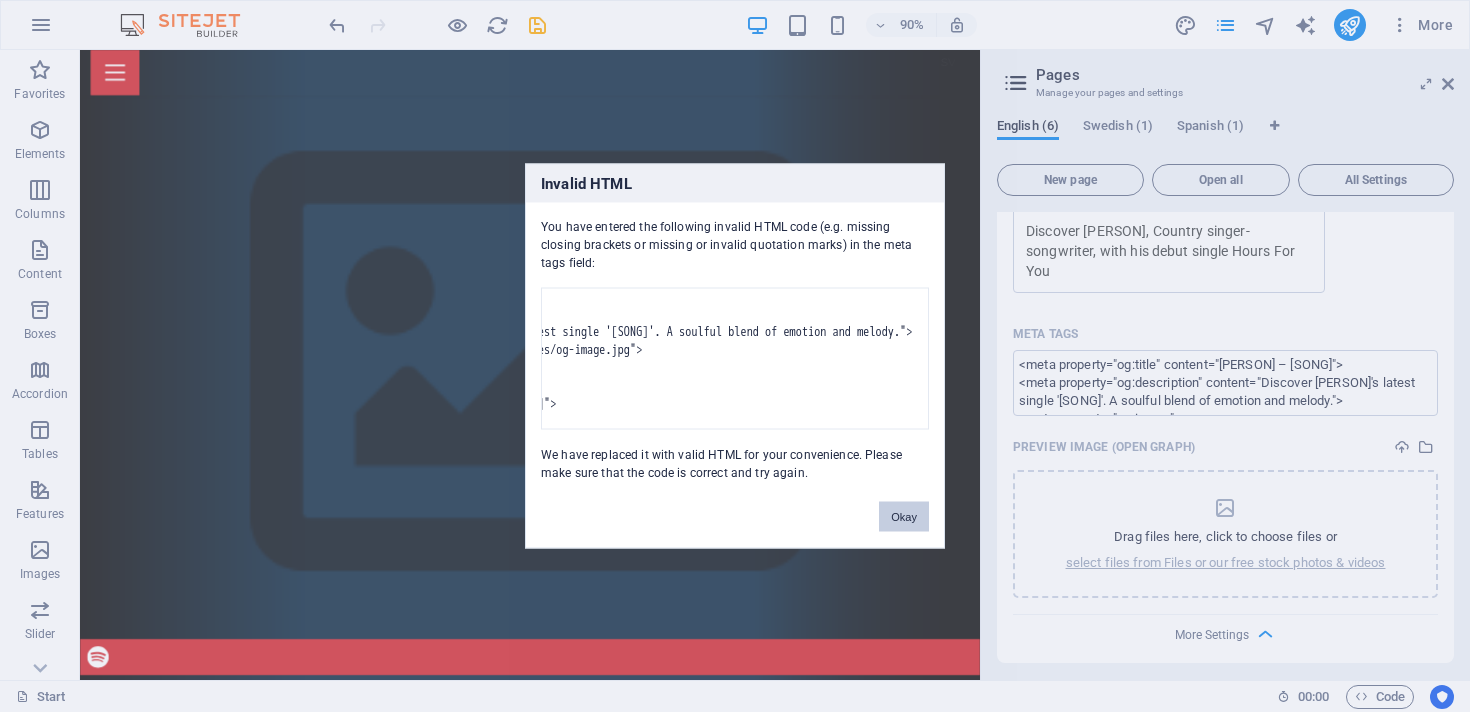 click on "Okay" at bounding box center [904, 517] 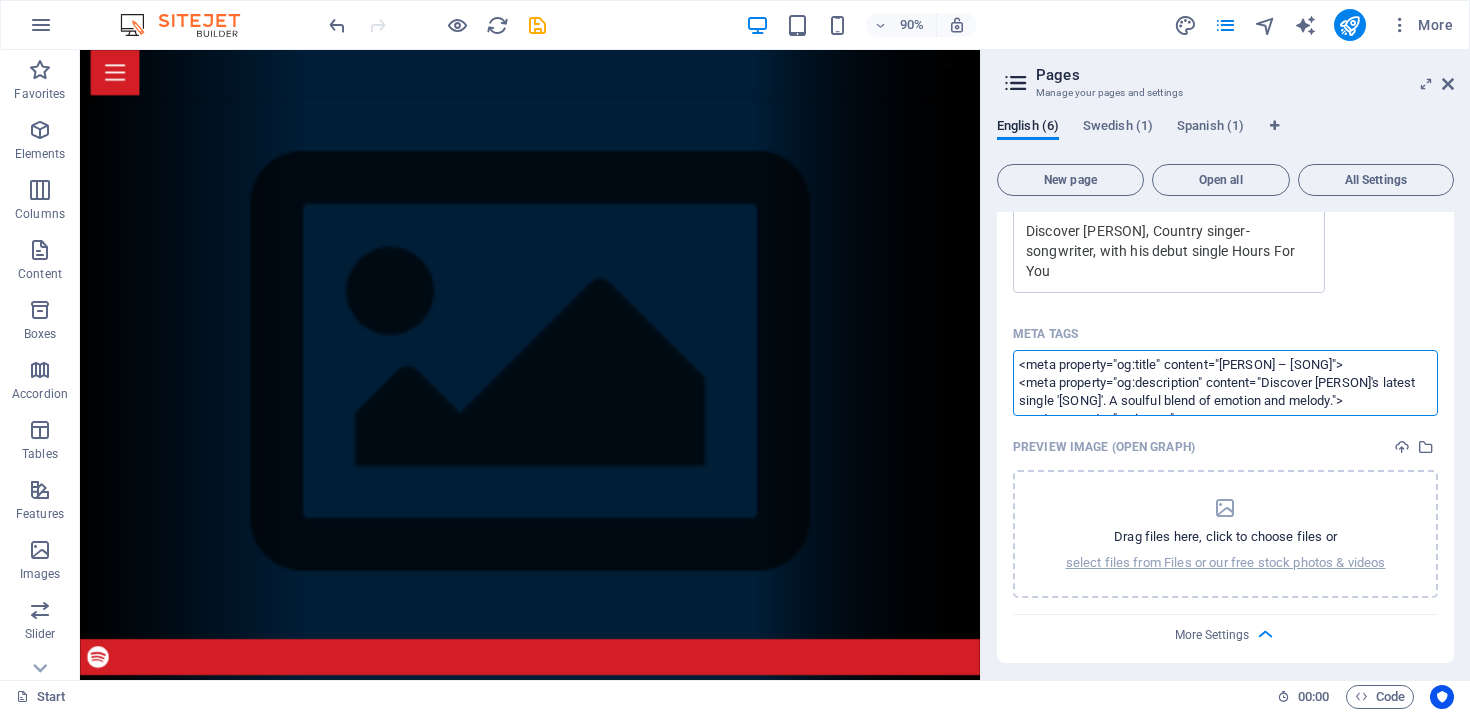 click on "[WEBSITE] Start (en) Favorites Elements Columns Content Boxes Accordion Tables Features Images Slider Header Footer Forms Marketing Collections
Drag here to replace the existing content. Press “Ctrl” if you want to create a new element.
H2   Wide image with text   Wide image with text   Container   Container   Menu Bar   Banner   Container   Banner   Menu Bar   Text   Banner   Container   Languages   Languages   Languages 90% More Start 00 : 00 Code Pages Manage your pages and settings English (6) Swedish (1) Spanish (1) New page Open all All Settings Start / Name Start ​ URL SLUG / ​ SEO Title AI ​ 625 / 580 Px SEO Description AI Discover [PERSON], Country singer-songwriter, with his debut single Hours For You ​ 539 / 990 Px SEO Keywords AI [PERSON], singer, songwriter,  musician, debut single, country, rock ​ Settings Menu Noindex Preview Mobile Desktop www.example.com Meta tags ​
0" at bounding box center [735, 356] 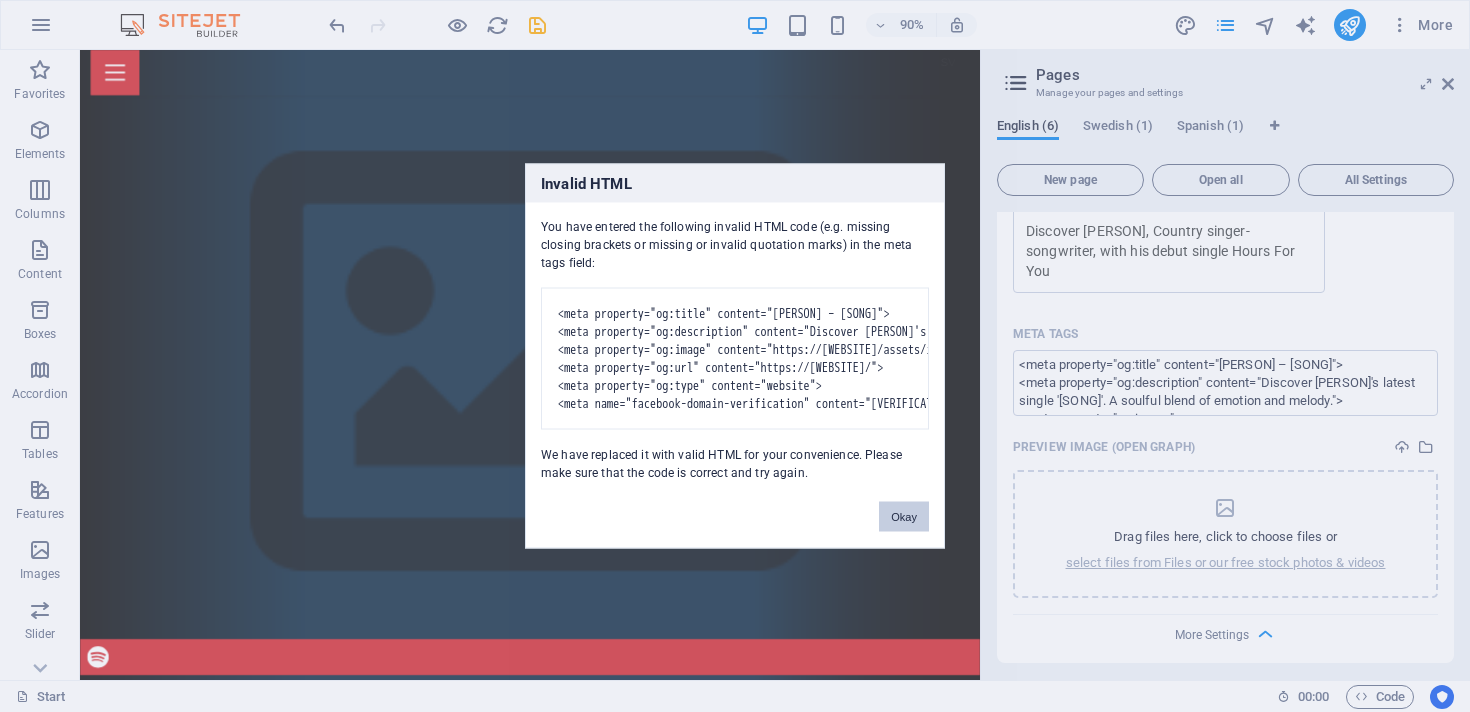 click on "Okay" at bounding box center [904, 517] 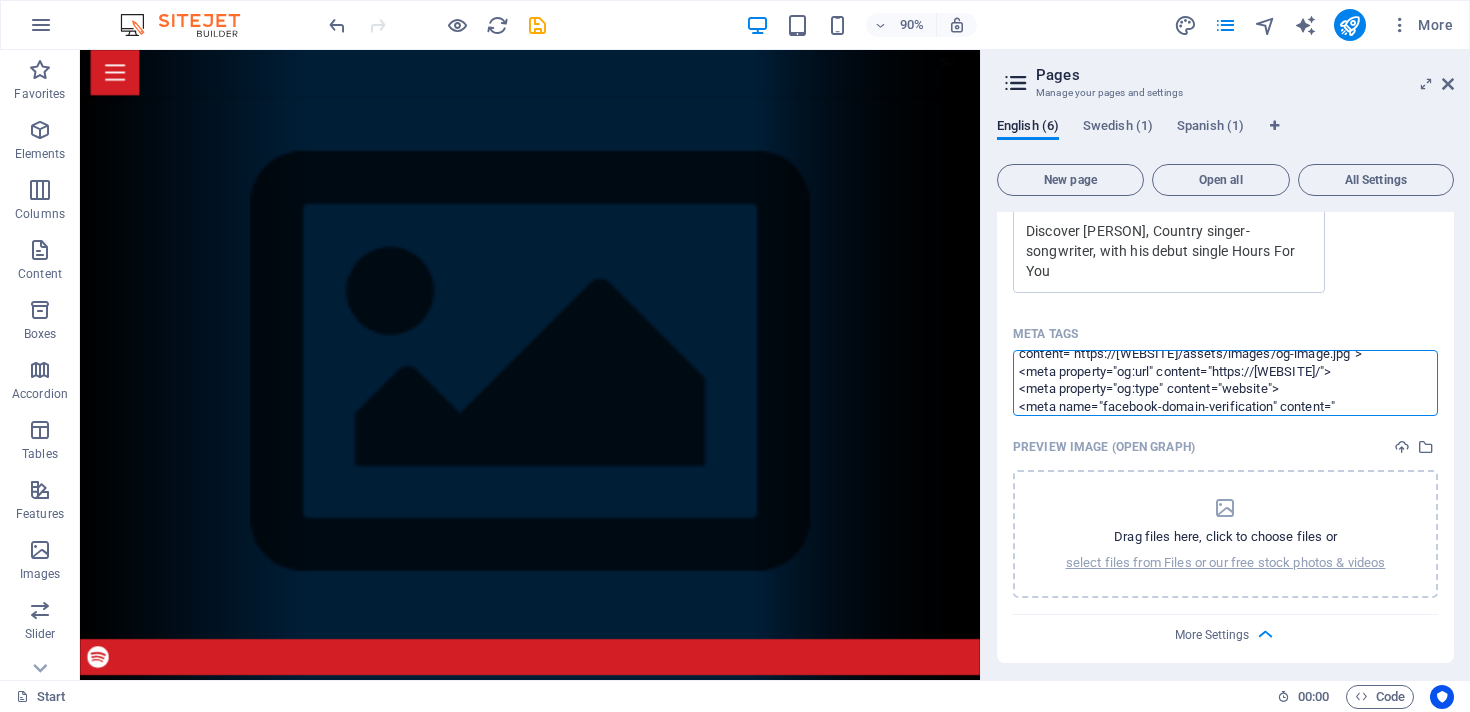 scroll, scrollTop: 107, scrollLeft: 0, axis: vertical 